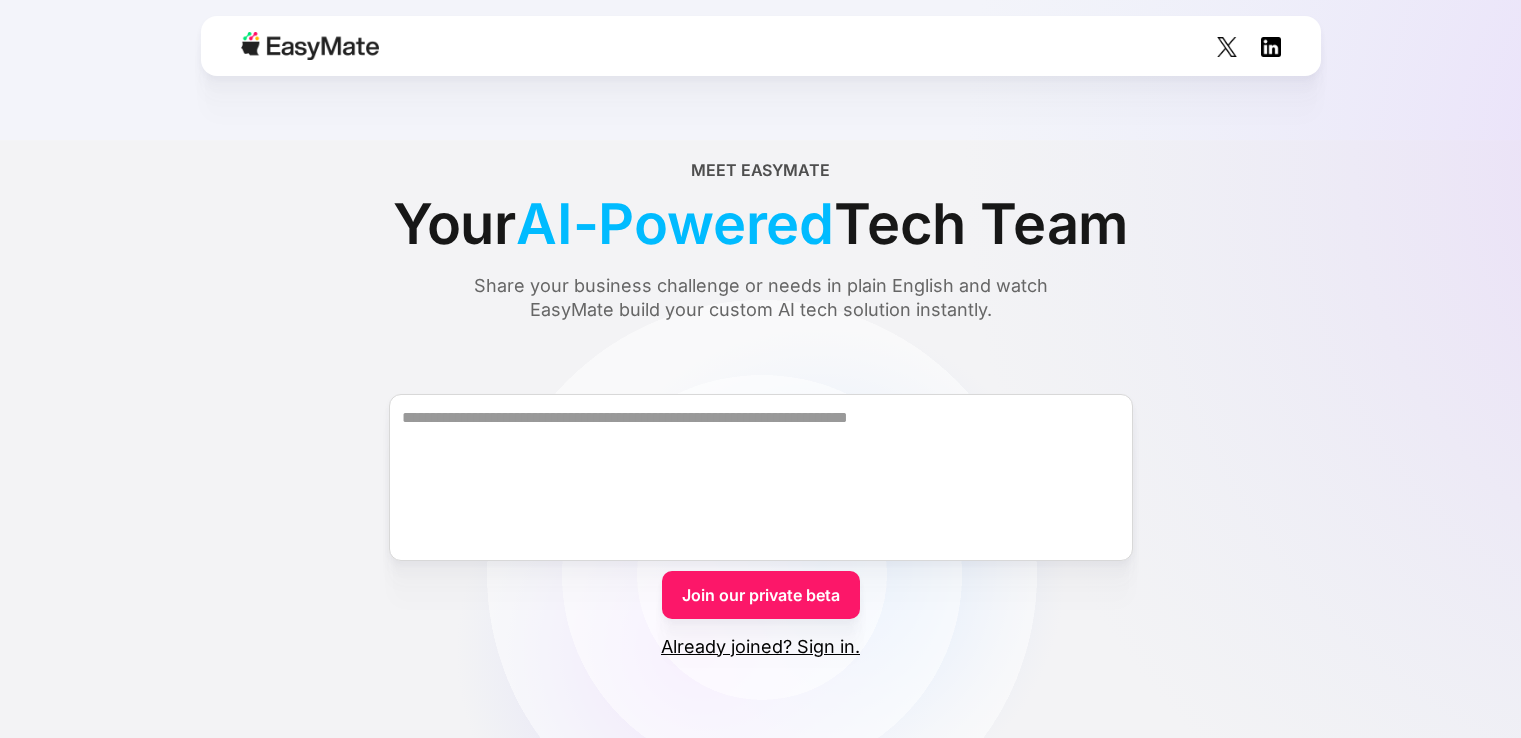 scroll, scrollTop: 0, scrollLeft: 0, axis: both 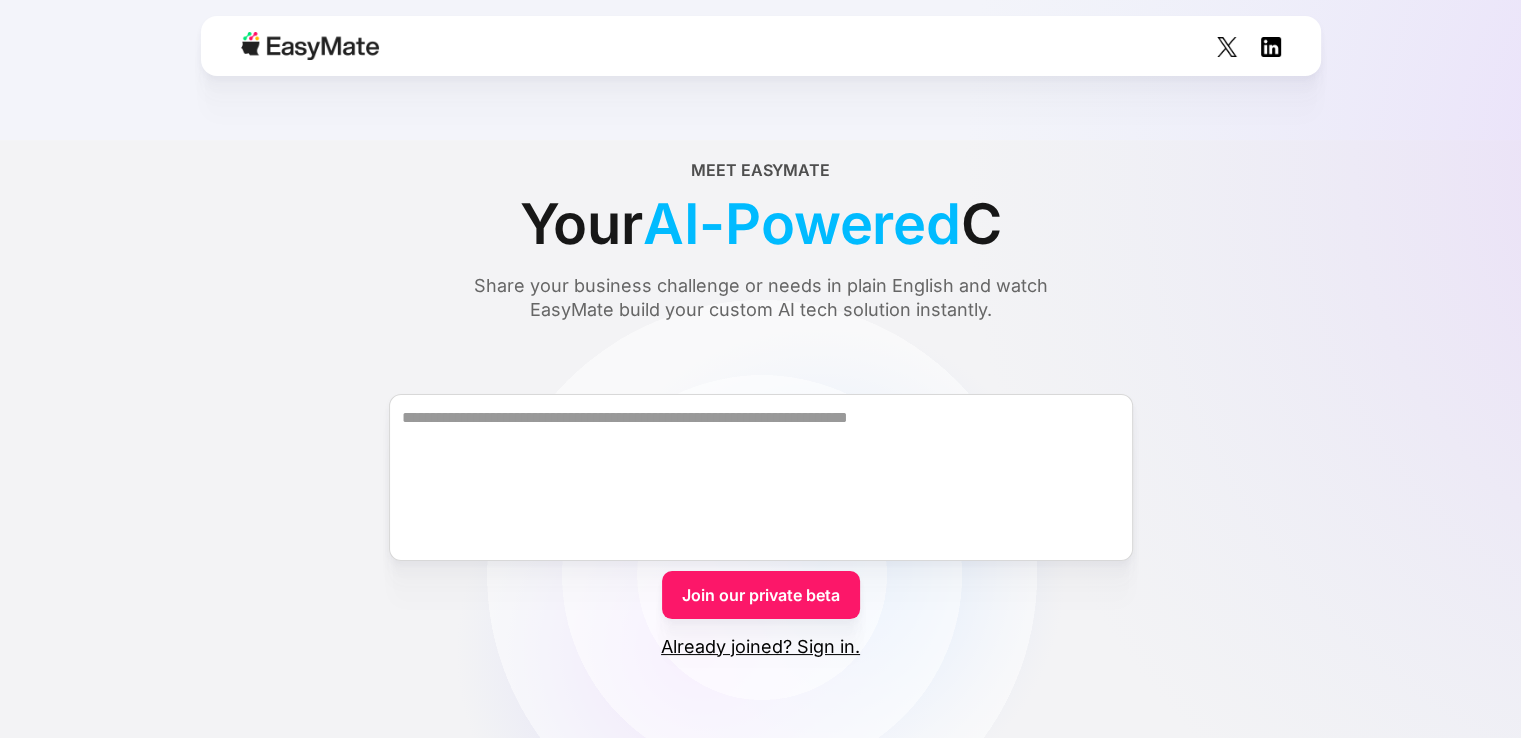 click at bounding box center [310, 46] 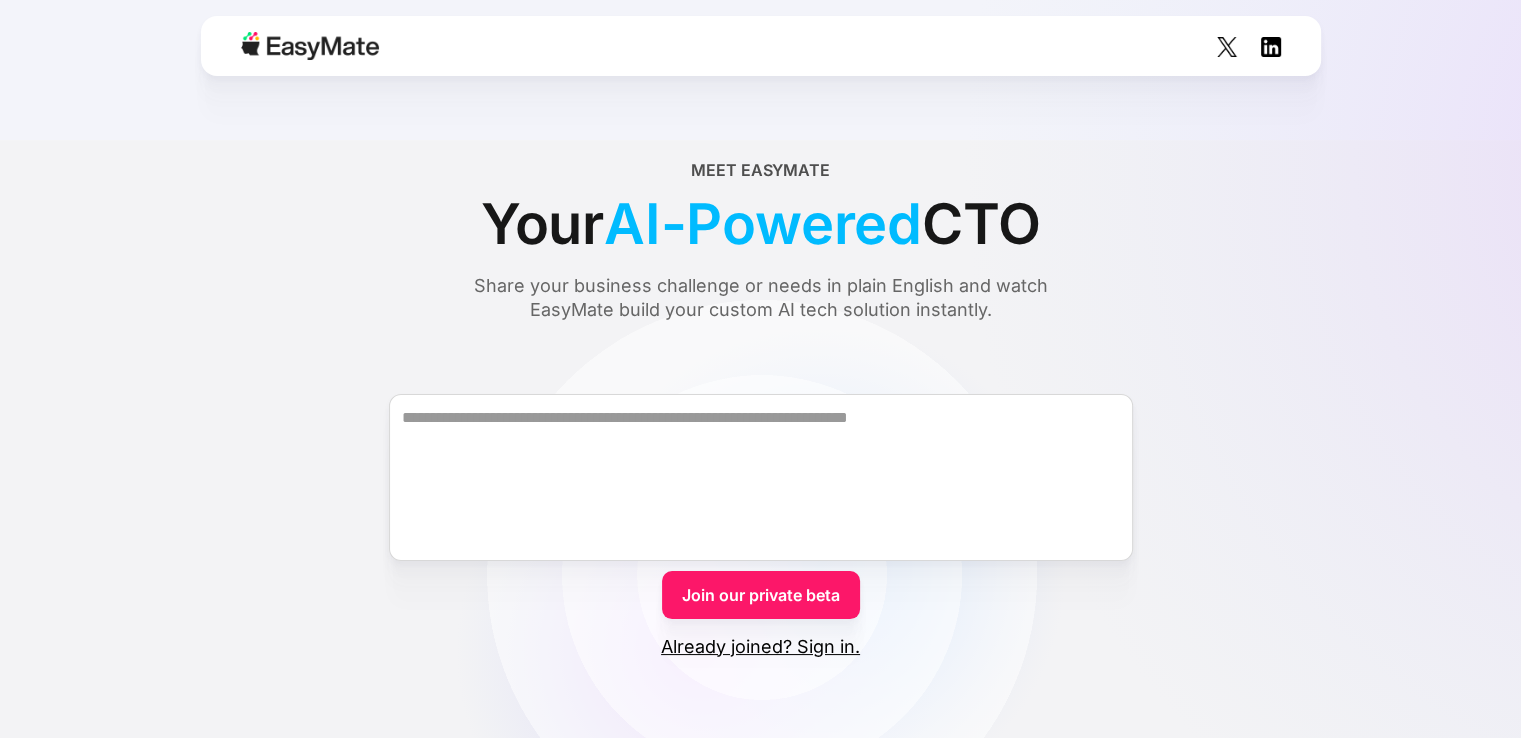click at bounding box center [310, 46] 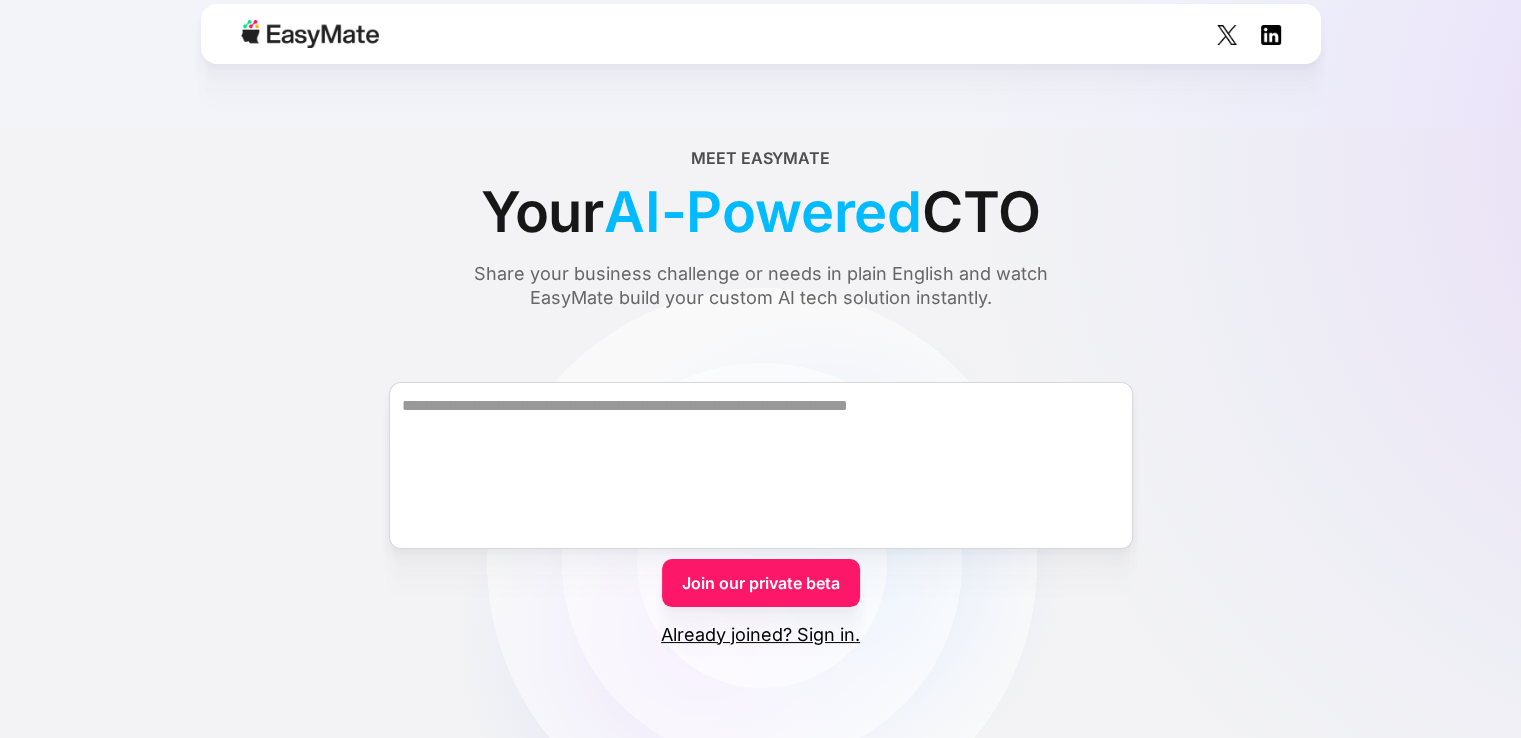 scroll, scrollTop: 0, scrollLeft: 0, axis: both 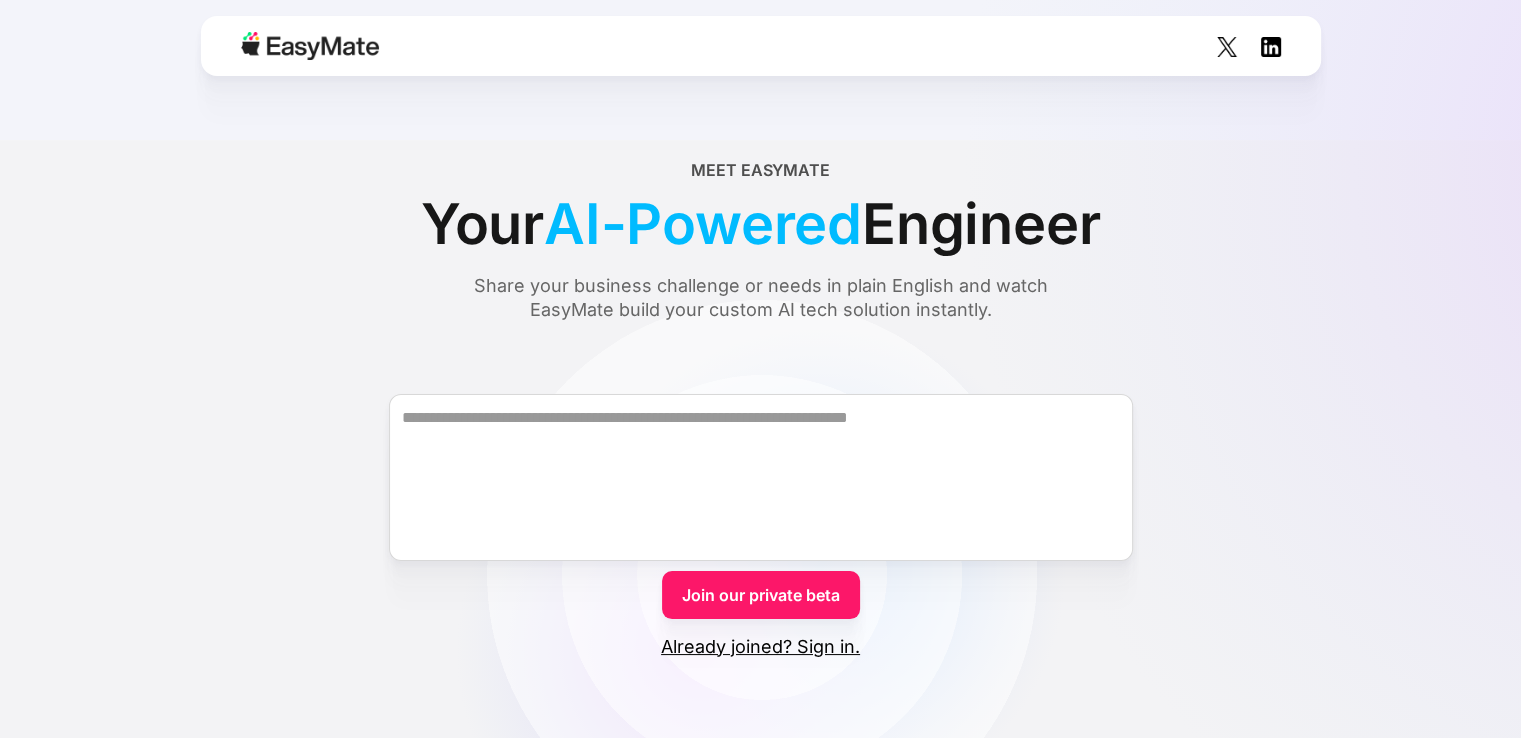 click on "Share your business challenge or needs in plain English and watch EasyMate build your custom AI tech solution instantly." at bounding box center (761, 298) 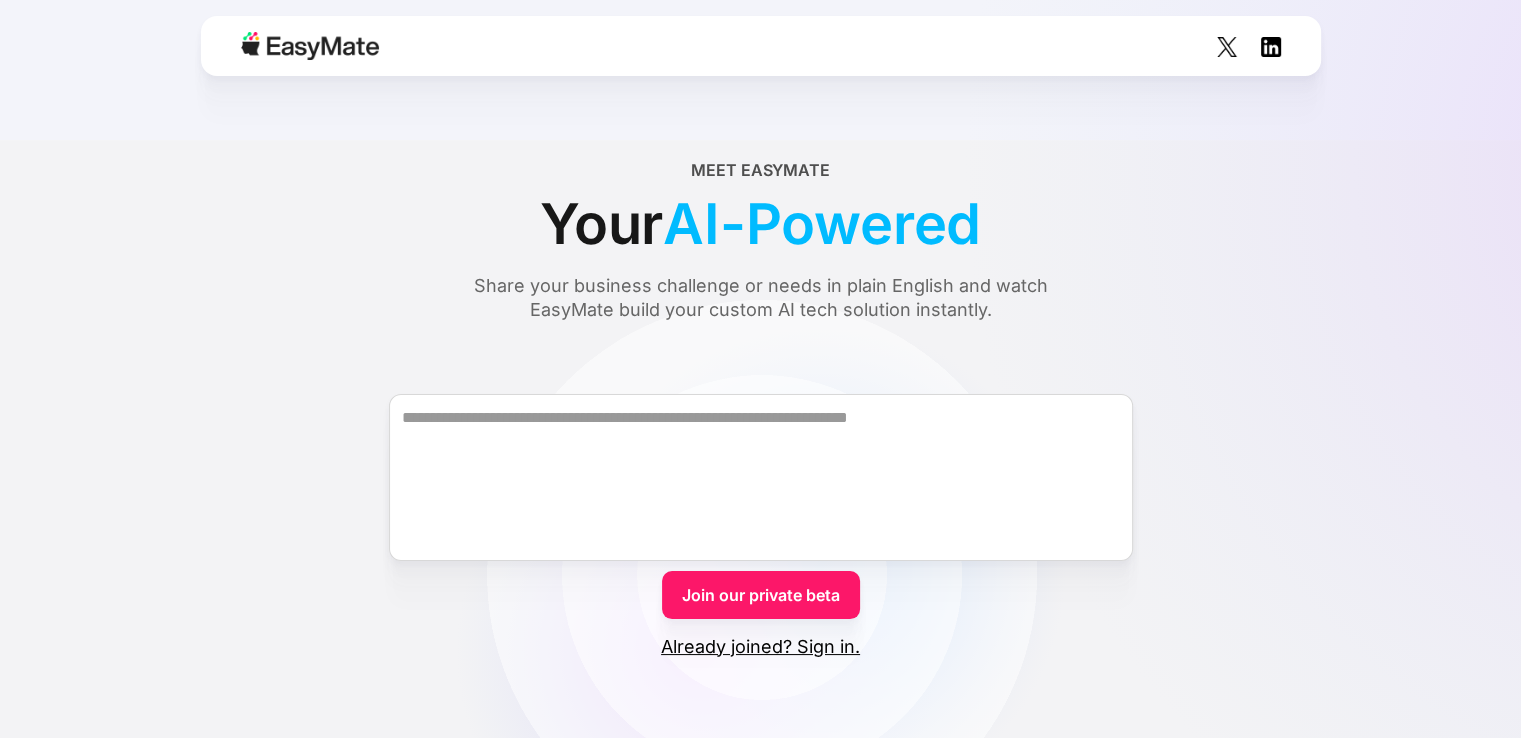 click on "Meet EasyMate Your  AI-Powered  Share your business challenge or needs in plain English and watch EasyMate build your custom AI tech solution instantly.
Join our private beta Already joined? Sign in. Thank you!  Your submission has been received! Oops! Something went wrong while submitting the form. OUR PROCESS Build Your App With  Ease With EasyMate you can build, launch & optimize your app with no code and tech skills all in one place. Here’s how: STEP 1 Describe Your Business challenge or needs STEP 2 EasyMate Architects An AI solution tailored for you STEP 3 Launch EasyMate takes care of all the hosting STEP 4 Optimize Your productivity with ready-to-use AI help MEET YOUR MATES Your  AI-Dream Team   for Success With EasyMate you can build, launch & optimize your app with no code and tech skills all in one place. PlanMate Maps your big picture into actionable plans CodeMate Turns actionable plans into production-ready code DataMate Transforms numbers into smart business moves LaunchMate StyleMate" at bounding box center (760, 1284) 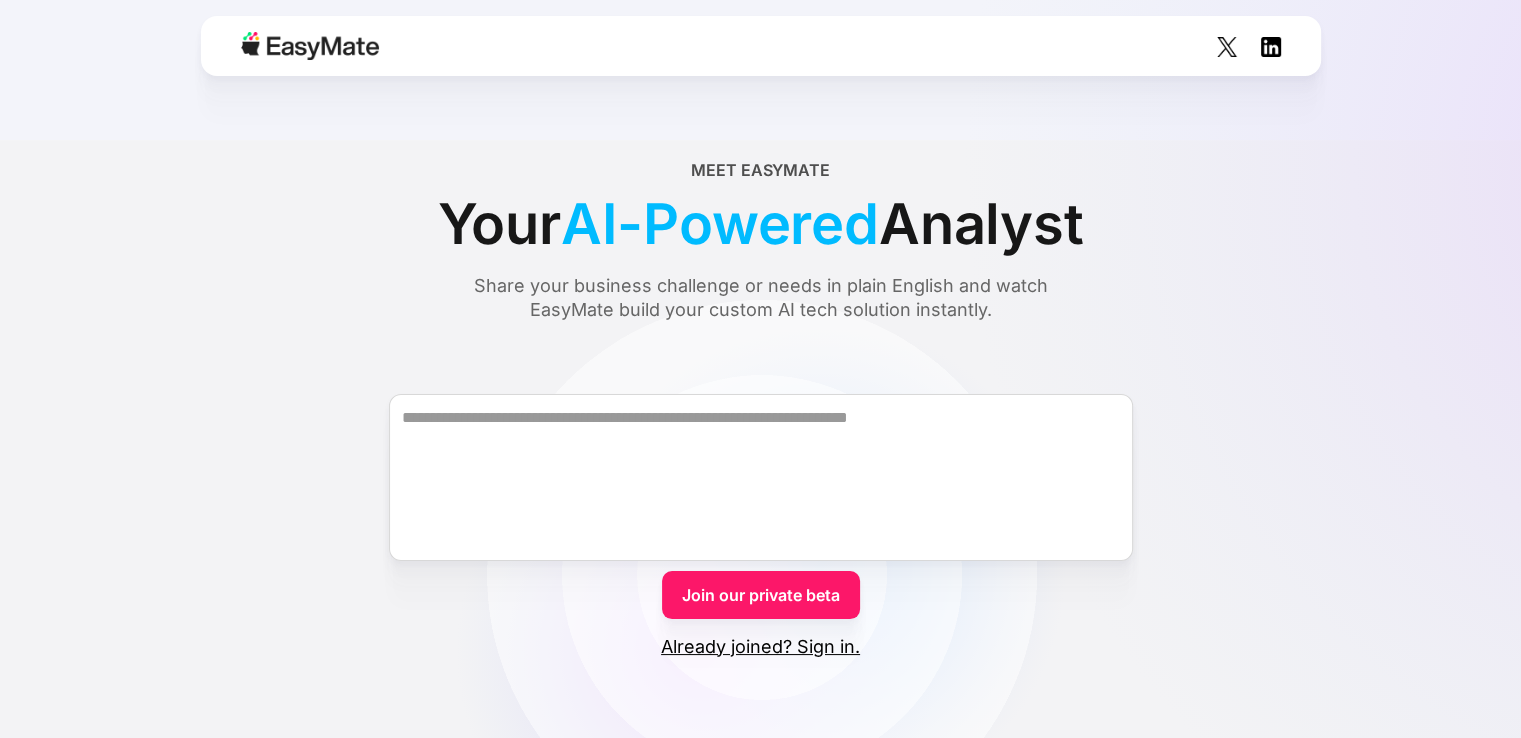 click on "AI-Powered" at bounding box center (720, 224) 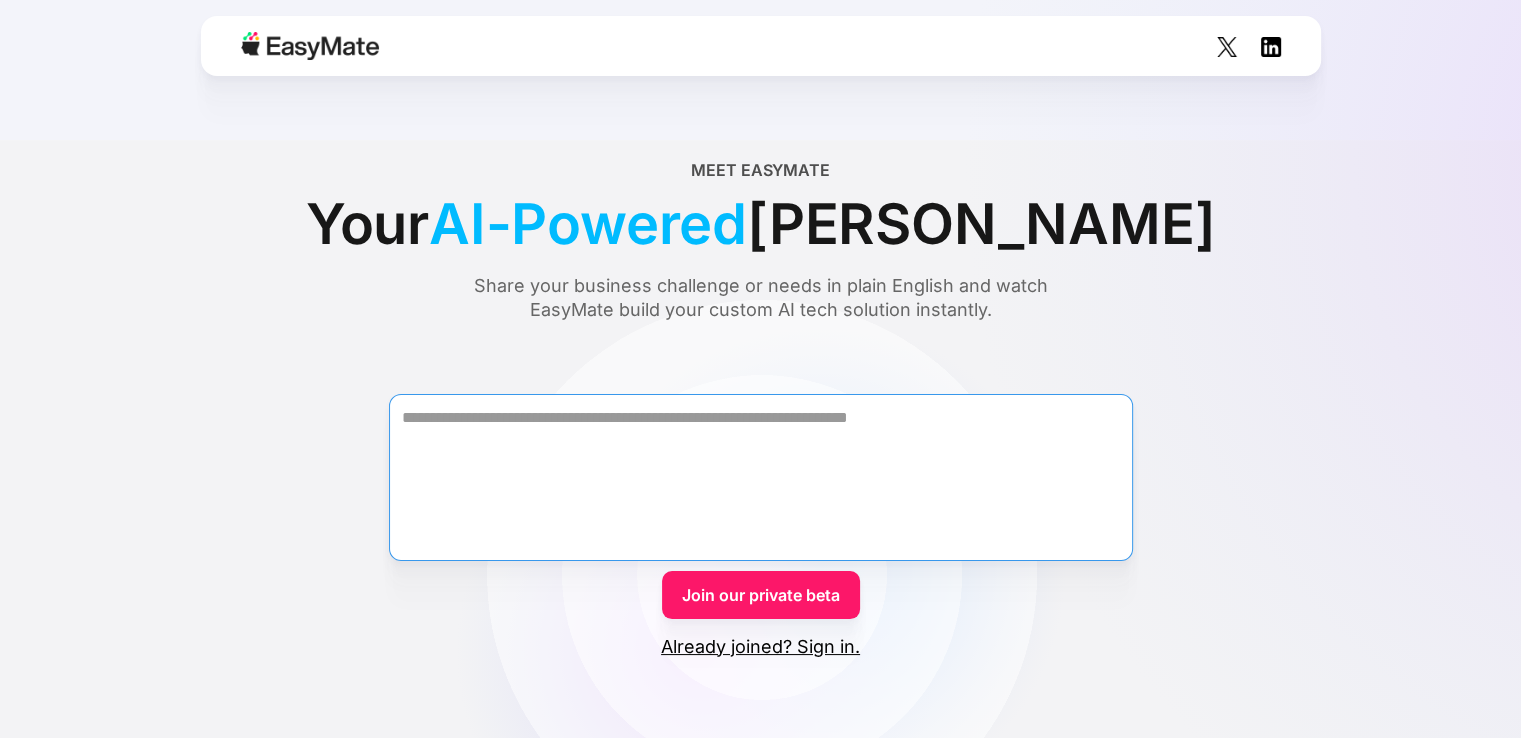 click at bounding box center (761, 477) 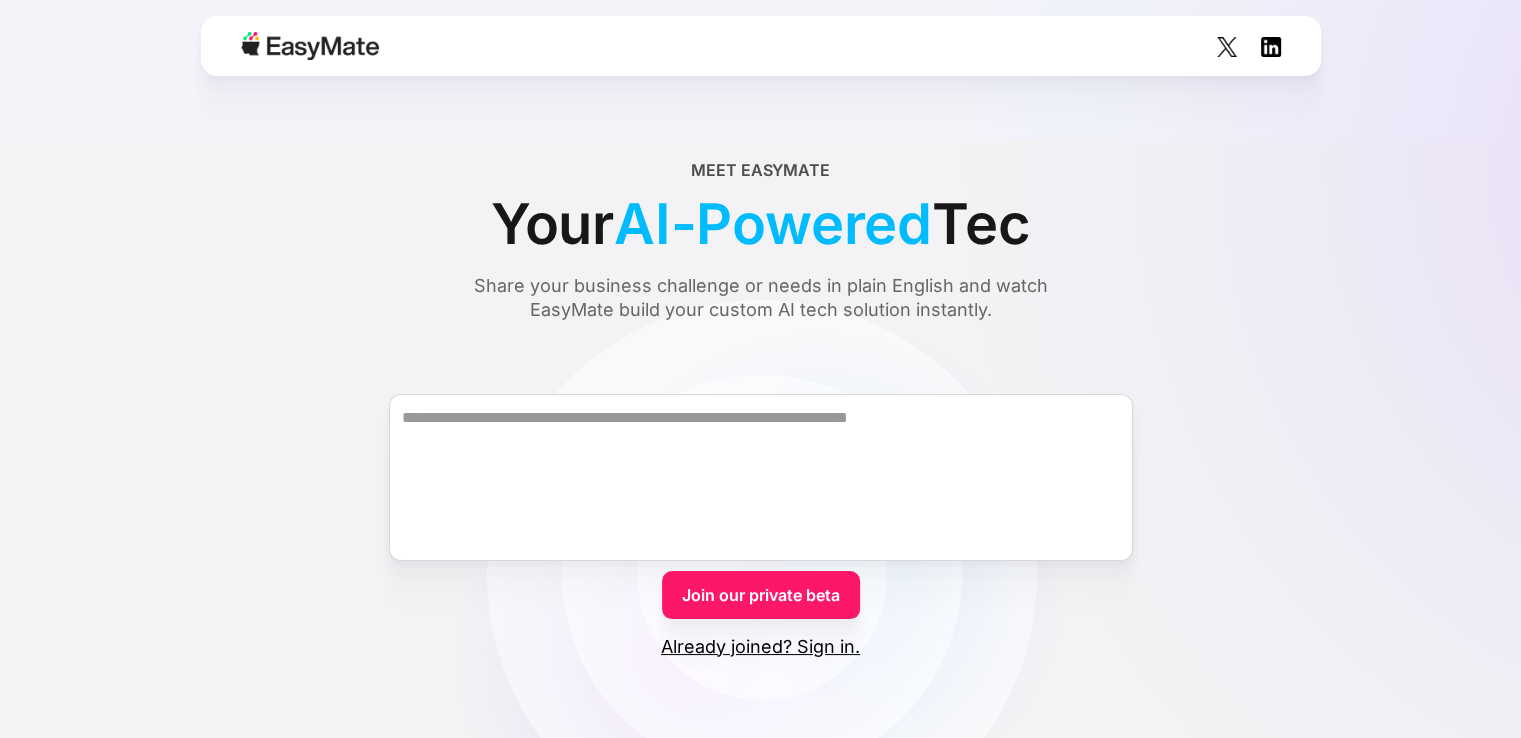 click on "AI-Powered" at bounding box center [773, 224] 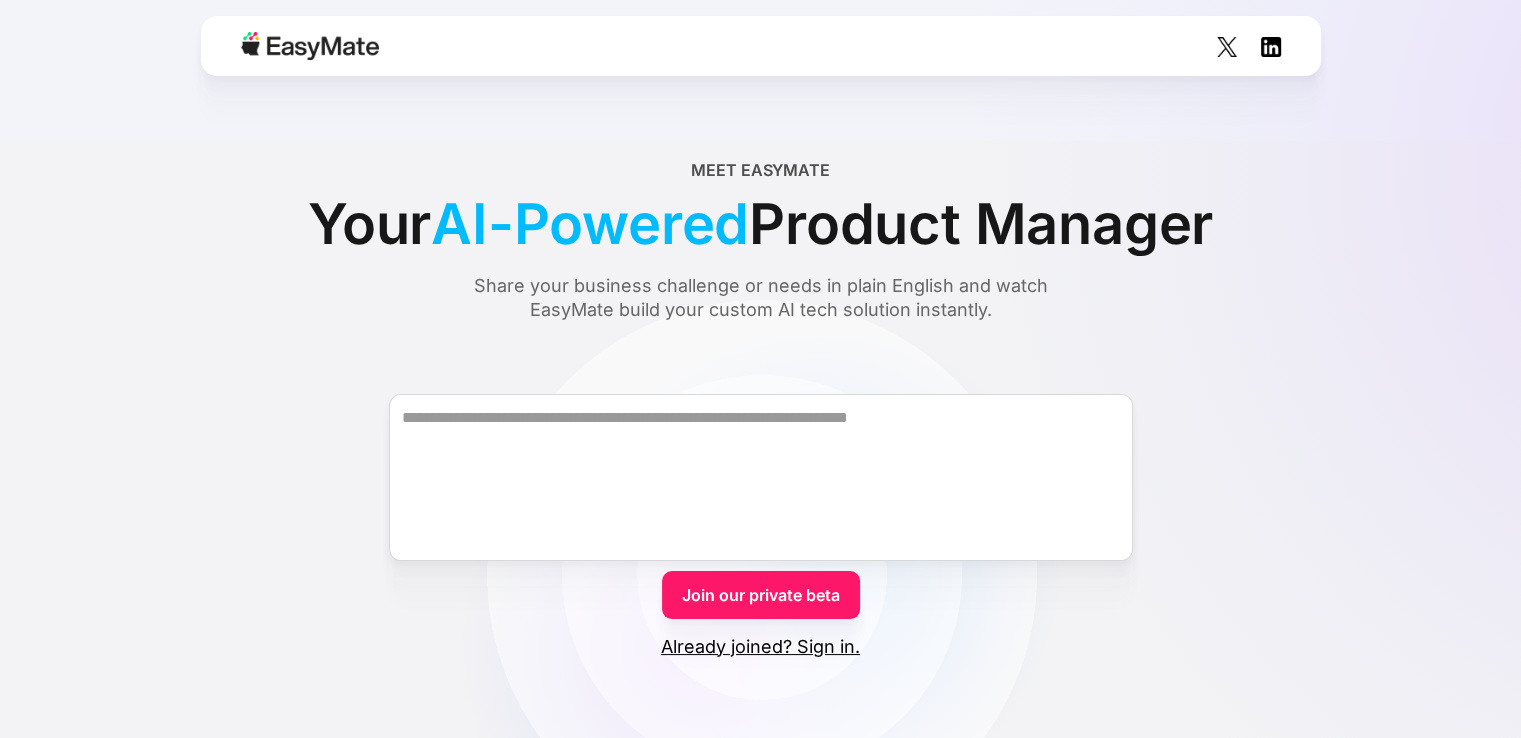 click on "Join our private beta" at bounding box center [761, 595] 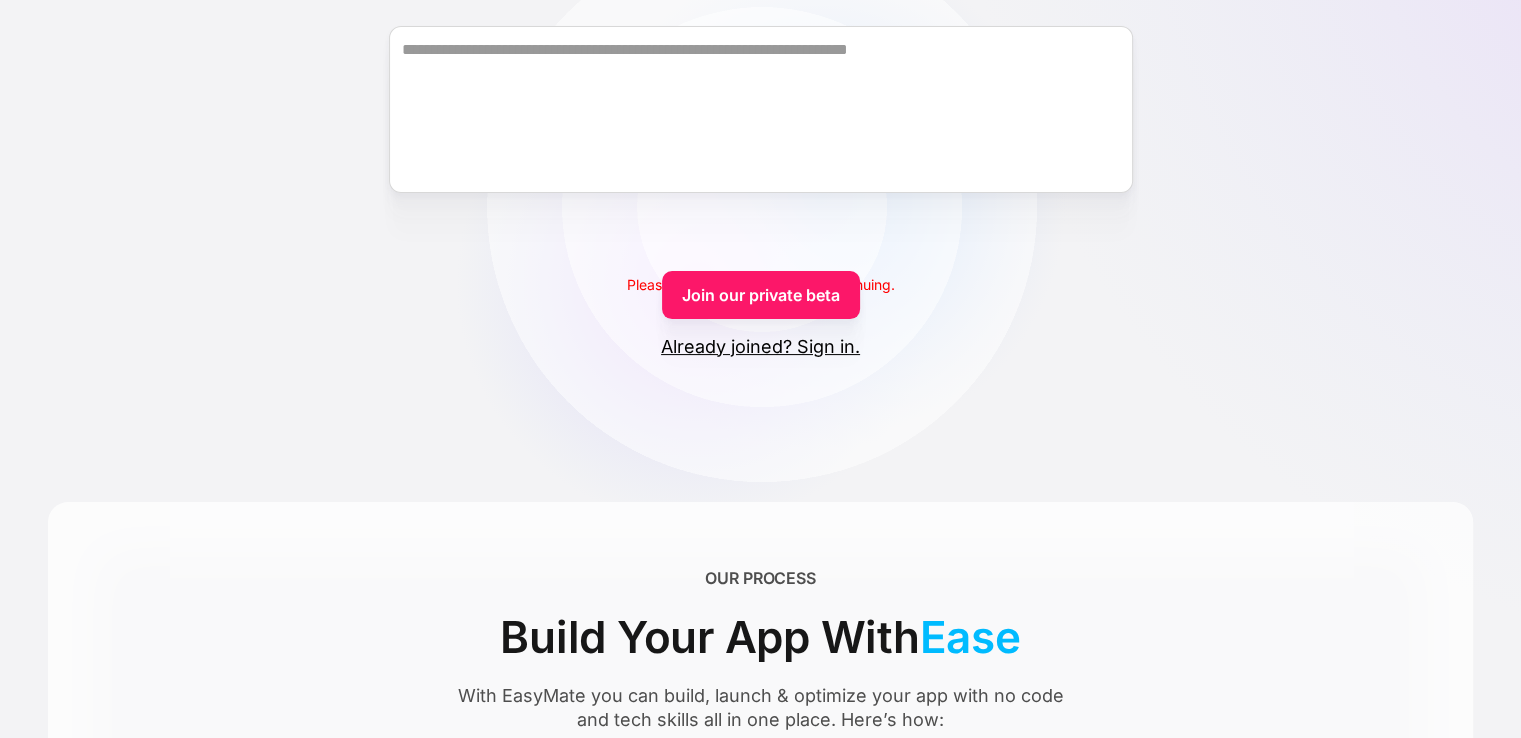 scroll, scrollTop: 400, scrollLeft: 0, axis: vertical 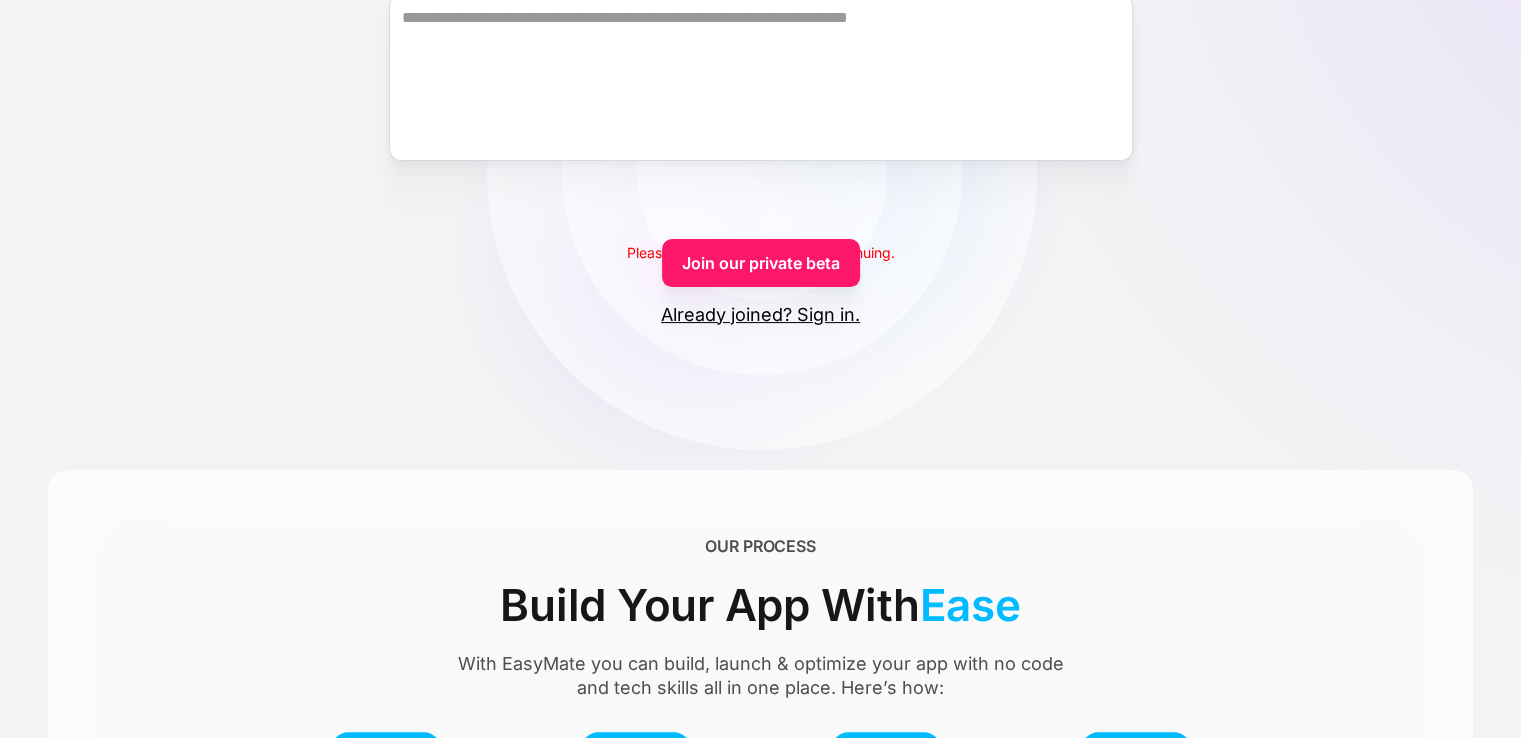 click on "Join our private beta" at bounding box center [761, 263] 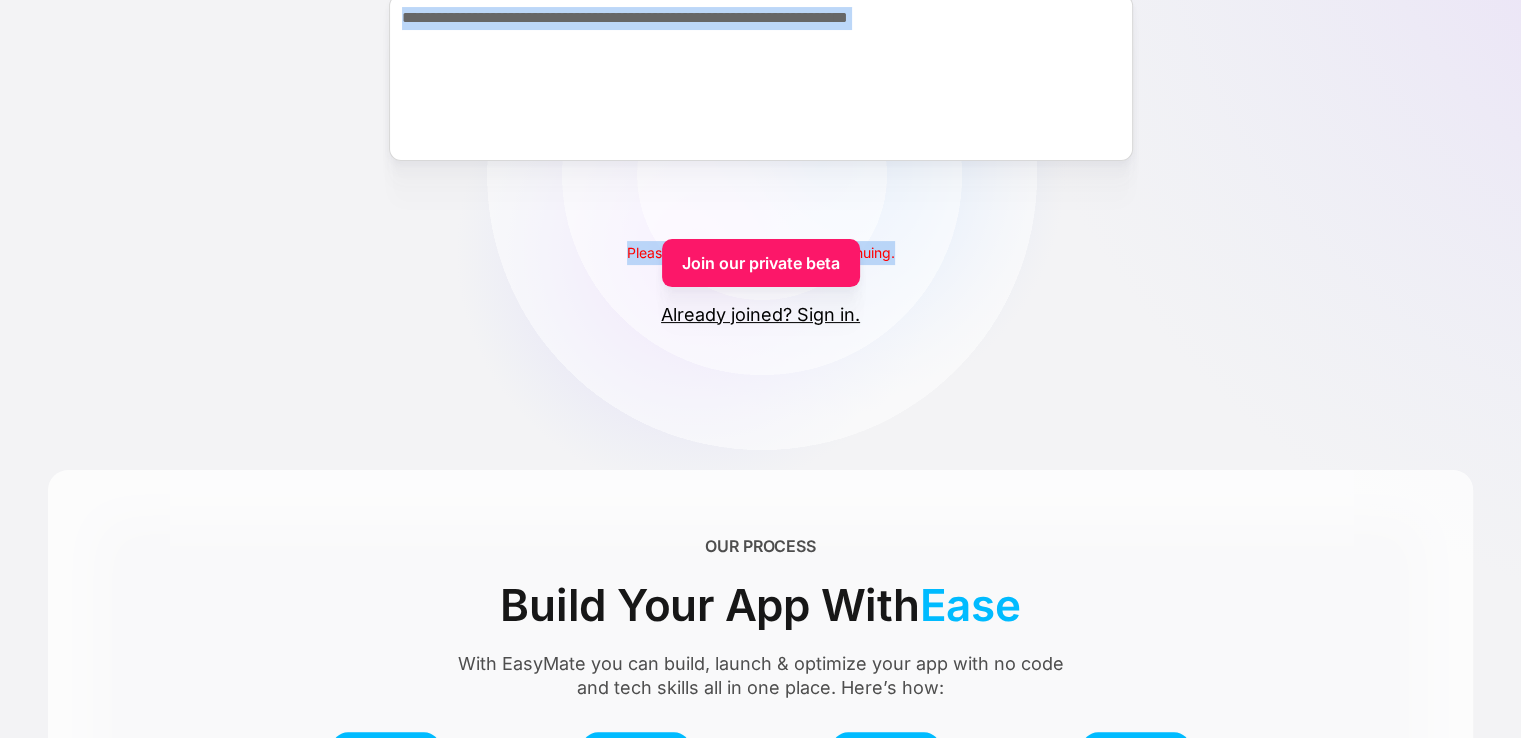 drag, startPoint x: 979, startPoint y: 227, endPoint x: 896, endPoint y: 247, distance: 85.37564 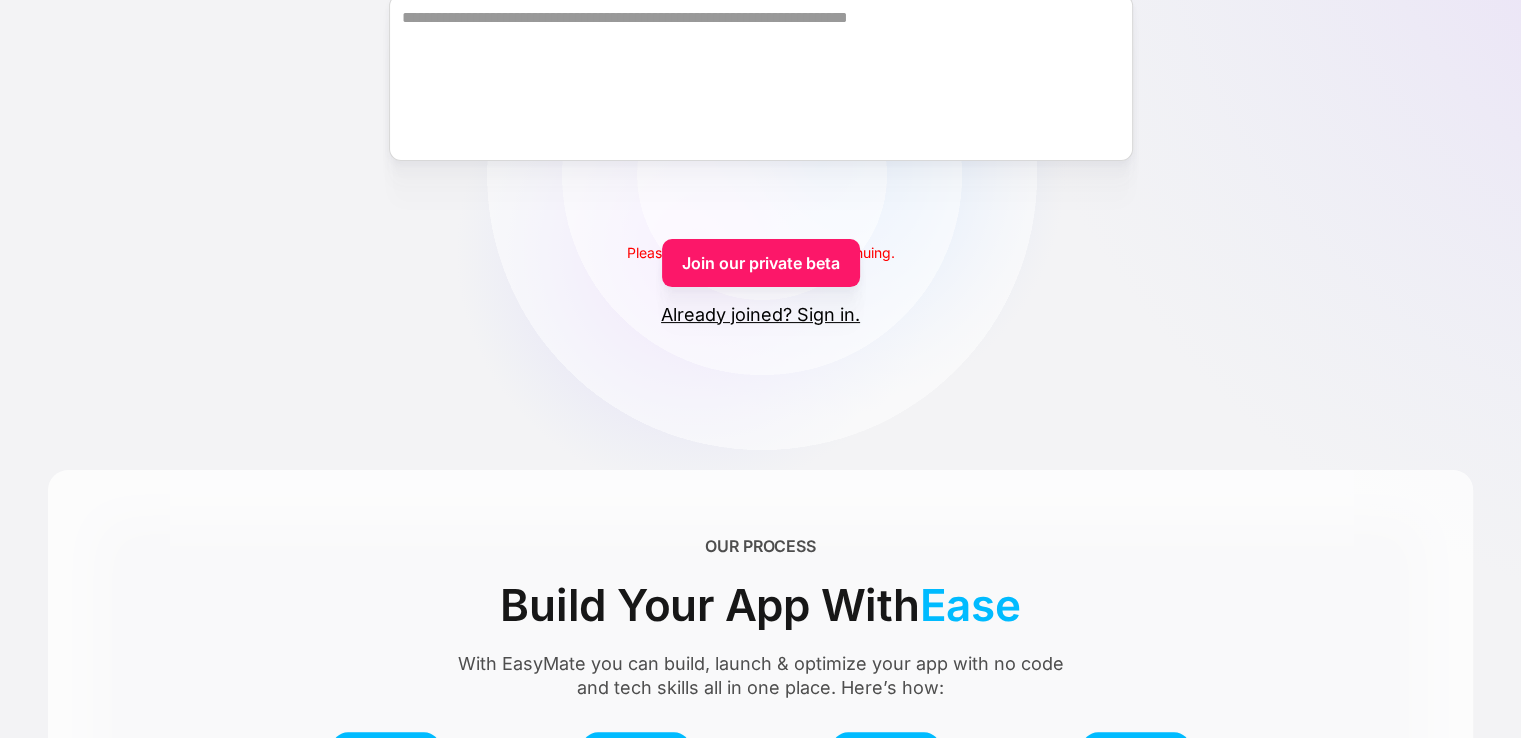 click on "Meet EasyMate Your  AI-Powered  CTO Share your business challenge or needs in plain English and watch EasyMate build your custom AI tech solution instantly.
Please fill out this field before continuing. Join our private beta Already joined? Sign in. Thank you!  Your submission has been received! Oops! Something went wrong while submitting the form. OUR PROCESS Build Your App With  Ease With EasyMate you can build, launch & optimize your app with no code and tech skills all in one place. Here’s how: STEP 1 Describe Your Business challenge or needs STEP 2 EasyMate Architects An AI solution tailored for you STEP 3 Launch EasyMate takes care of all the hosting STEP 4 Optimize Your productivity with ready-to-use AI help MEET YOUR MATES Your  AI-Dream Team   for Success With EasyMate you can build, launch & optimize your app with no code and tech skills all in one place. PlanMate Maps your big picture into actionable plans CodeMate Turns actionable plans into production-ready code DataMate LaunchMate" at bounding box center [760, 918] 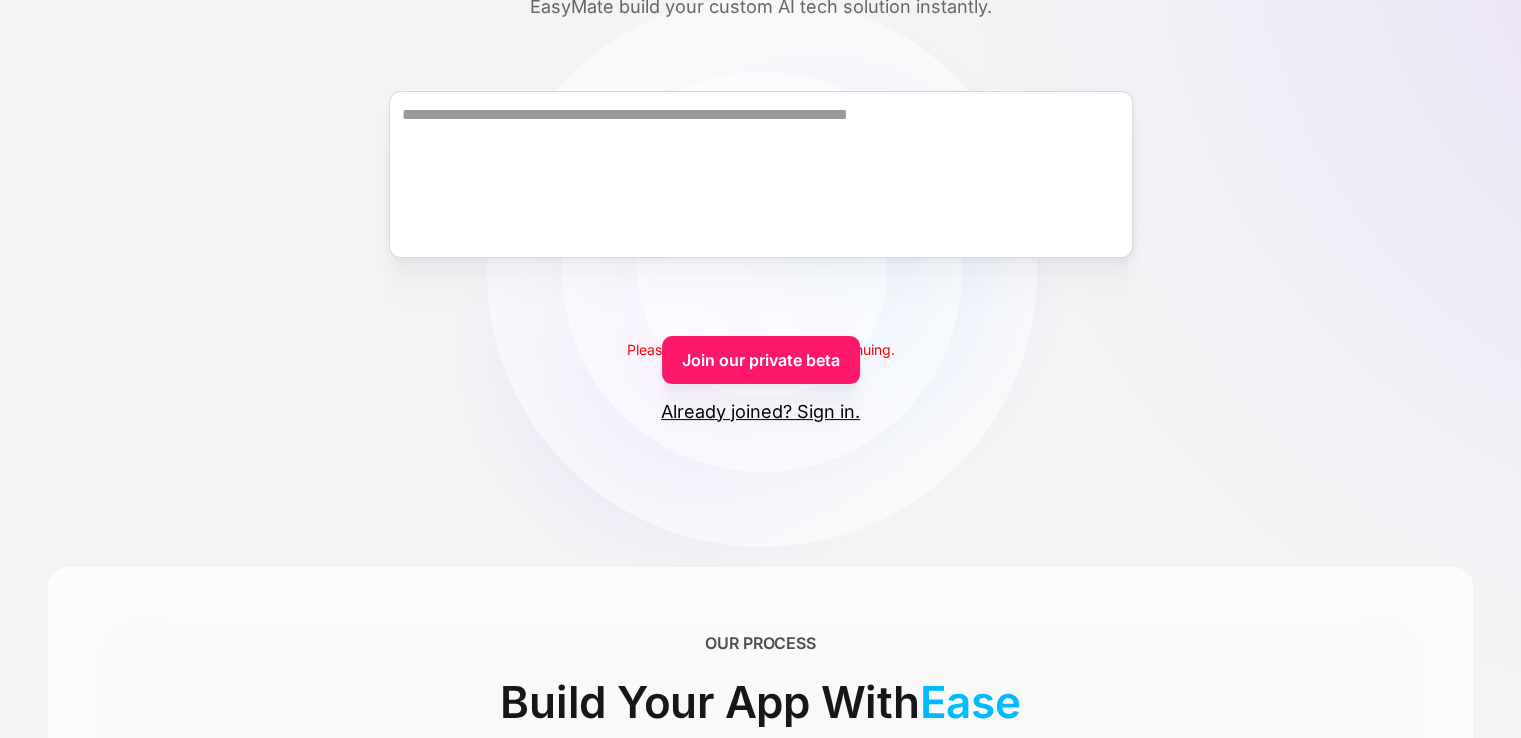 scroll, scrollTop: 200, scrollLeft: 0, axis: vertical 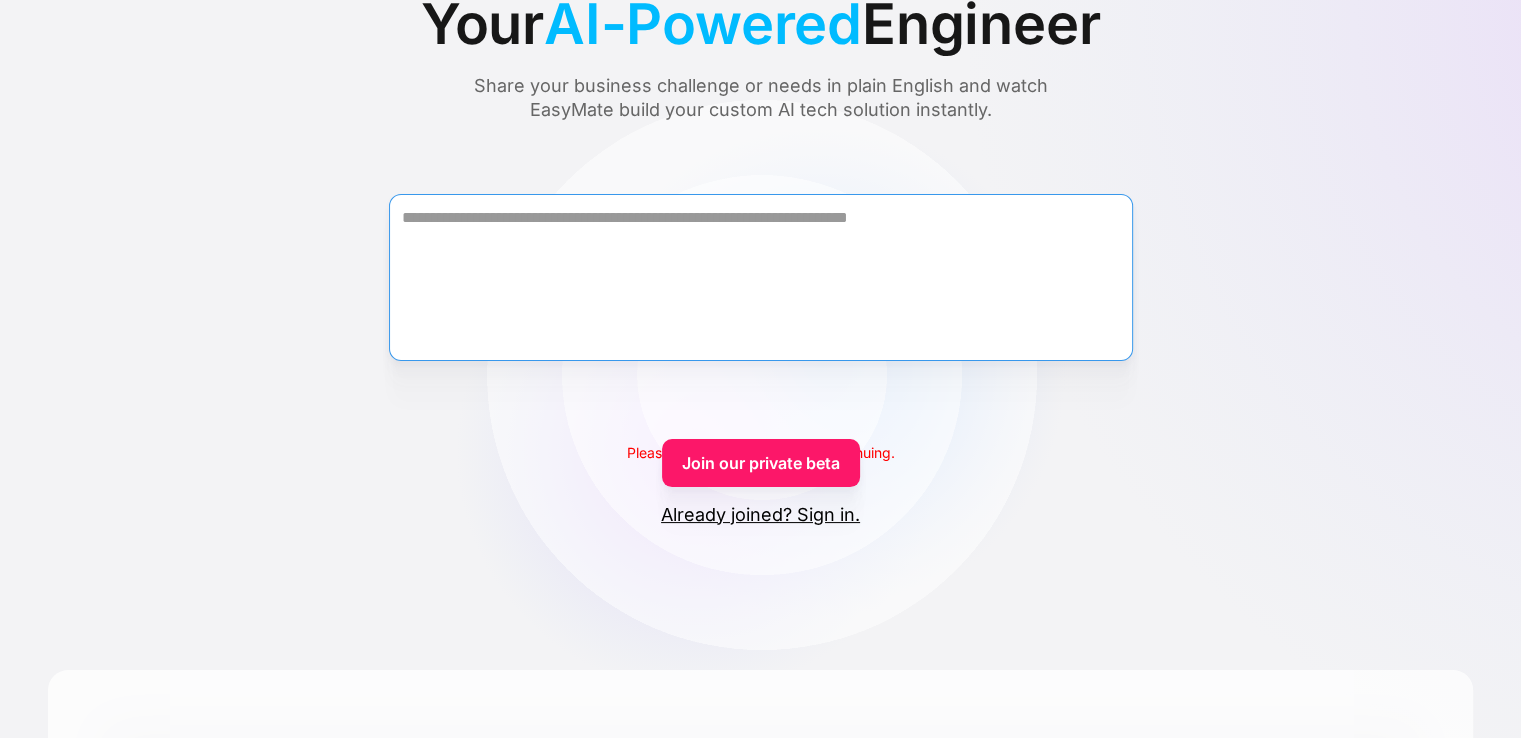 click at bounding box center [761, 277] 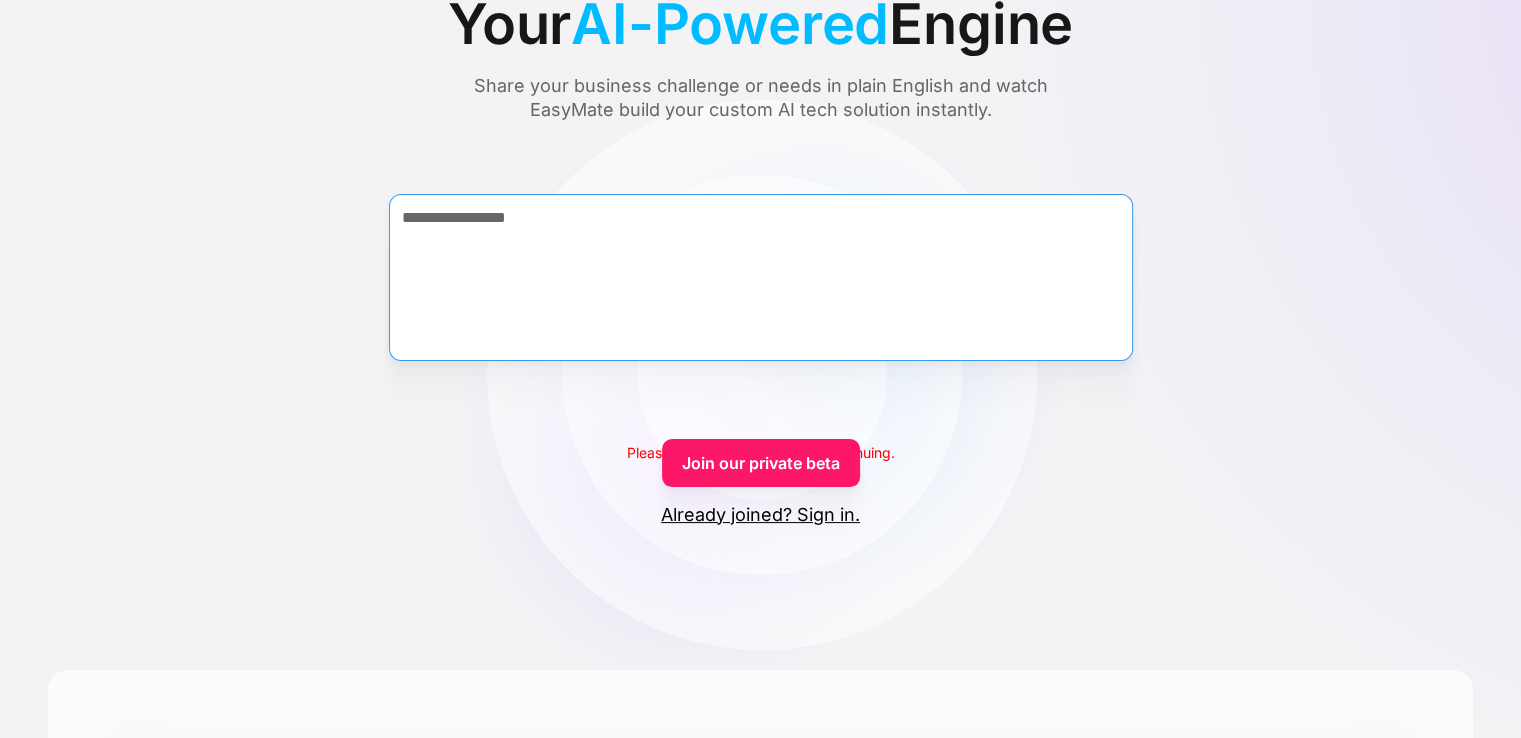 type on "**********" 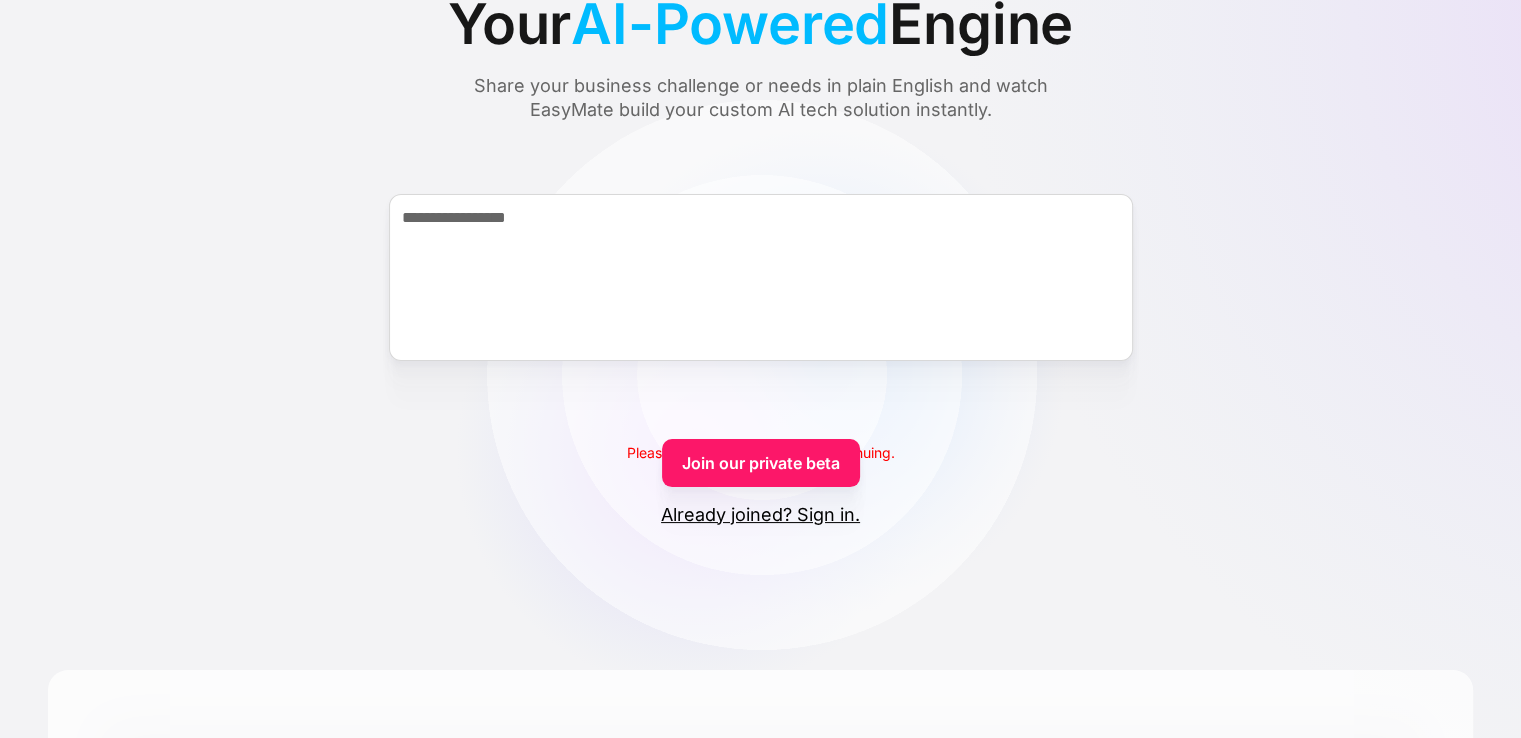 click on "Join our private beta" at bounding box center [761, 463] 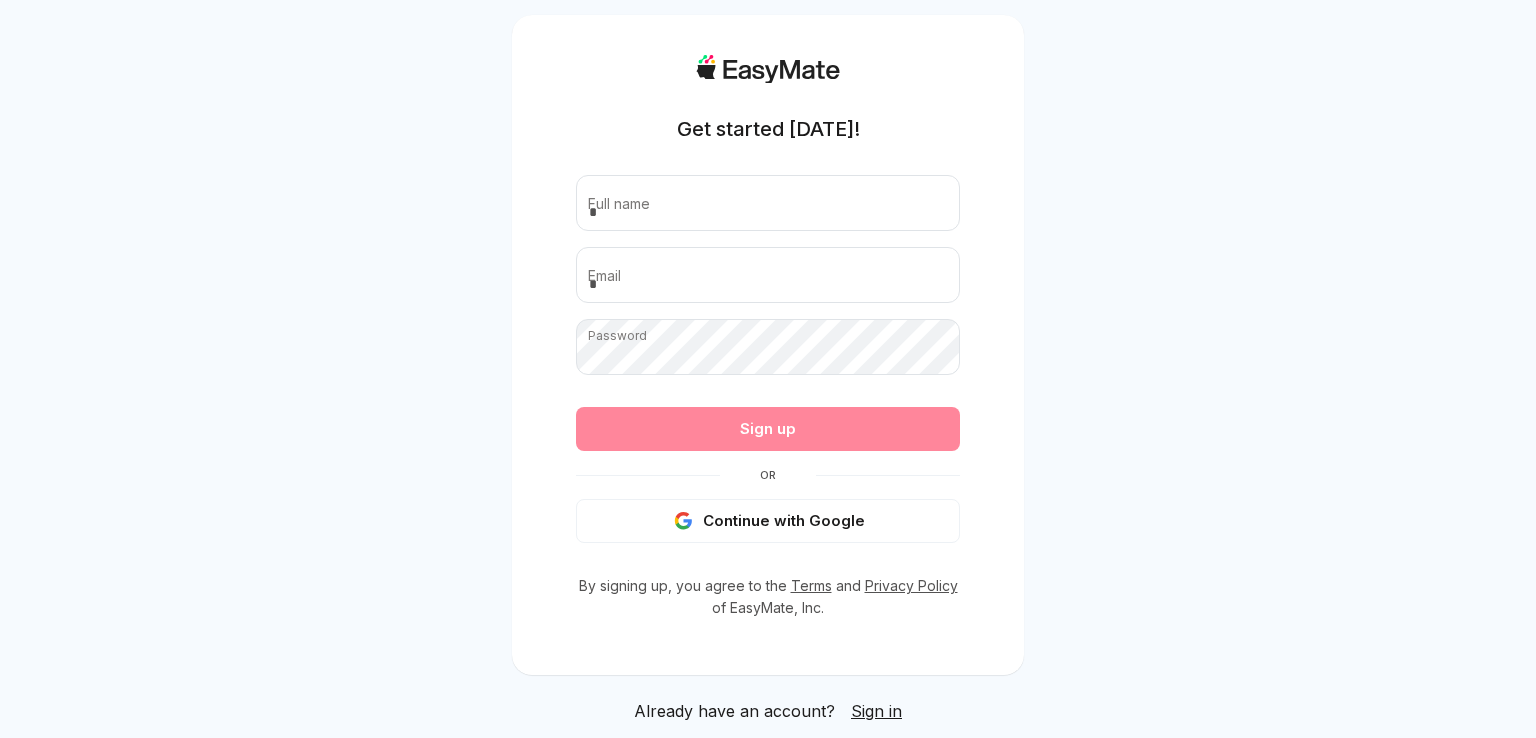 scroll, scrollTop: 0, scrollLeft: 0, axis: both 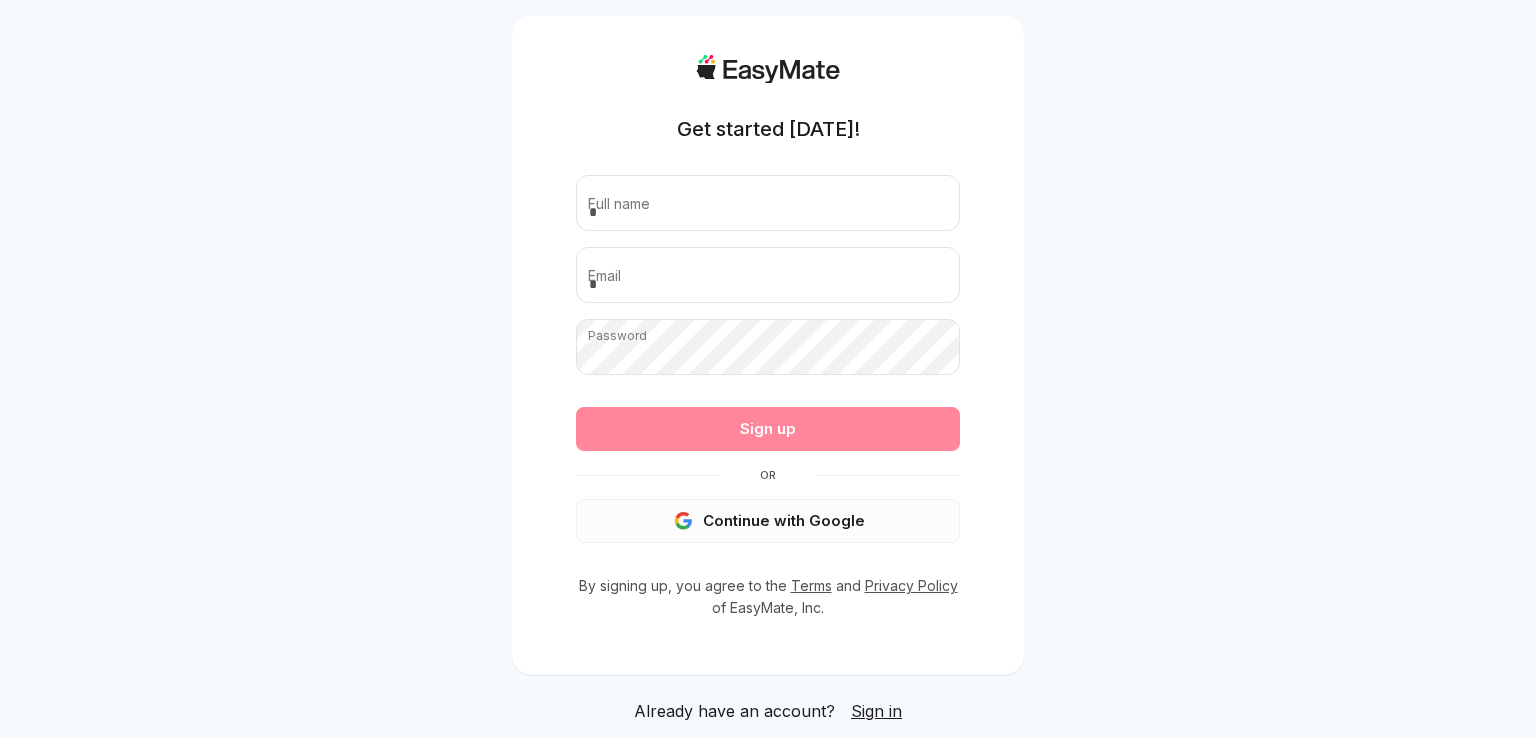 click on "Continue with Google" at bounding box center [768, 521] 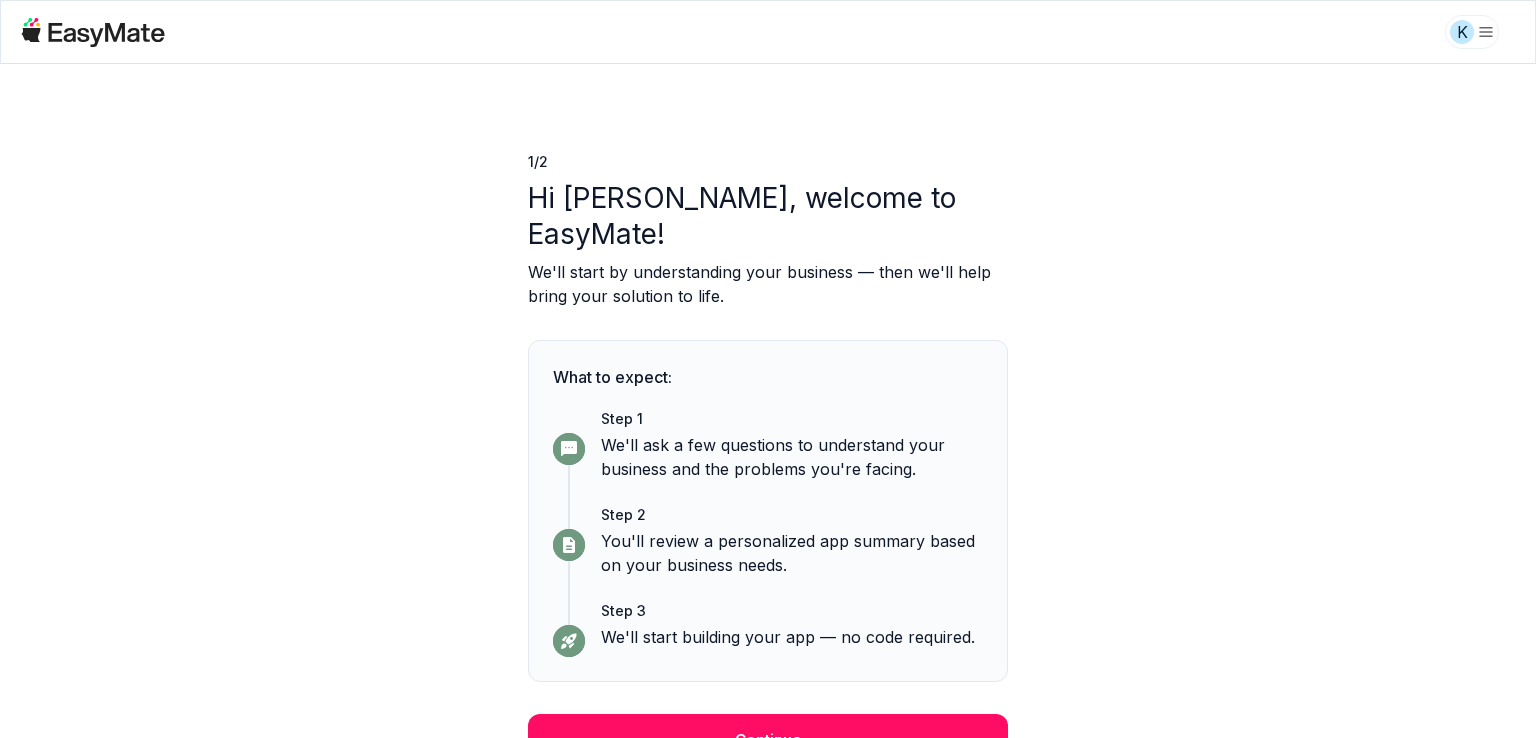 scroll, scrollTop: 0, scrollLeft: 0, axis: both 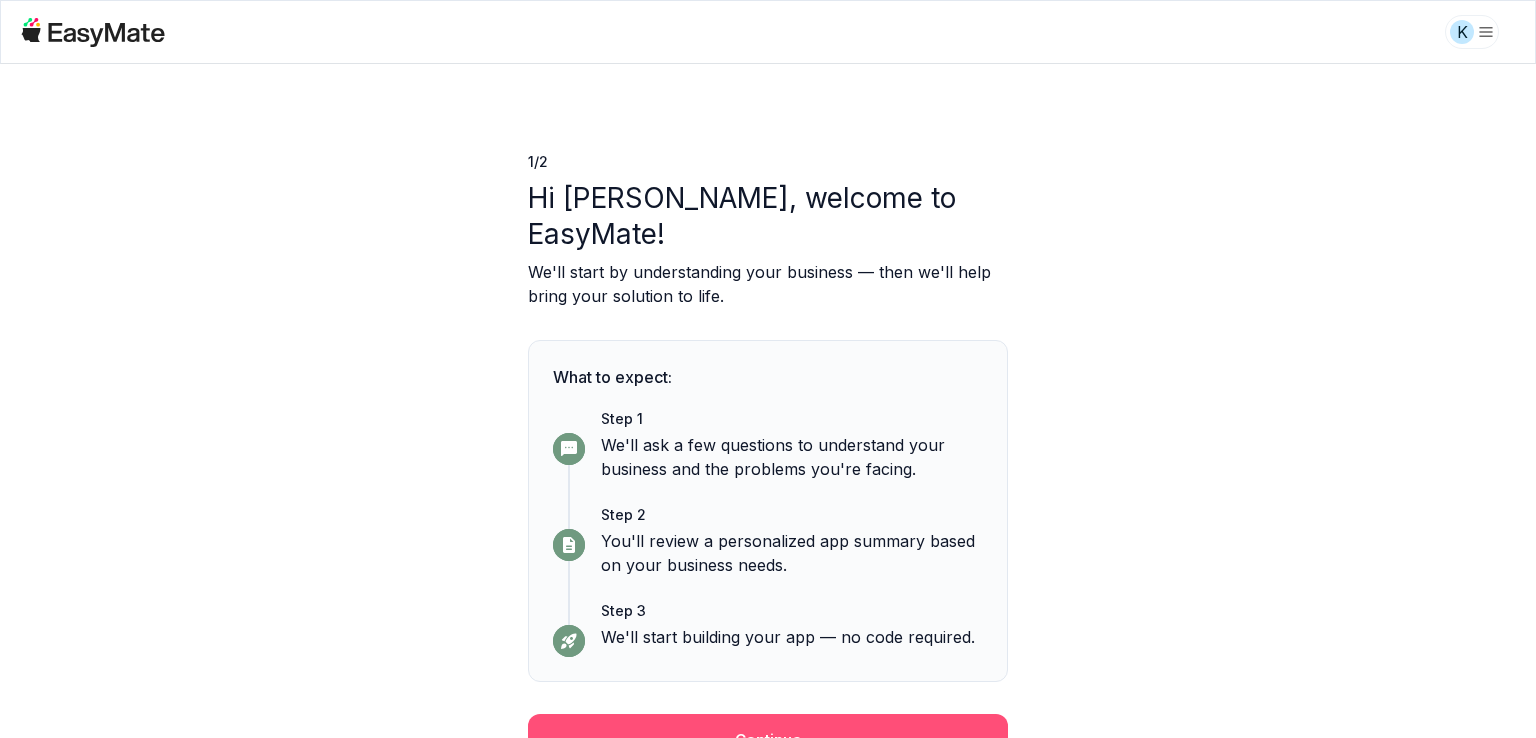 click on "Continue" at bounding box center (768, 740) 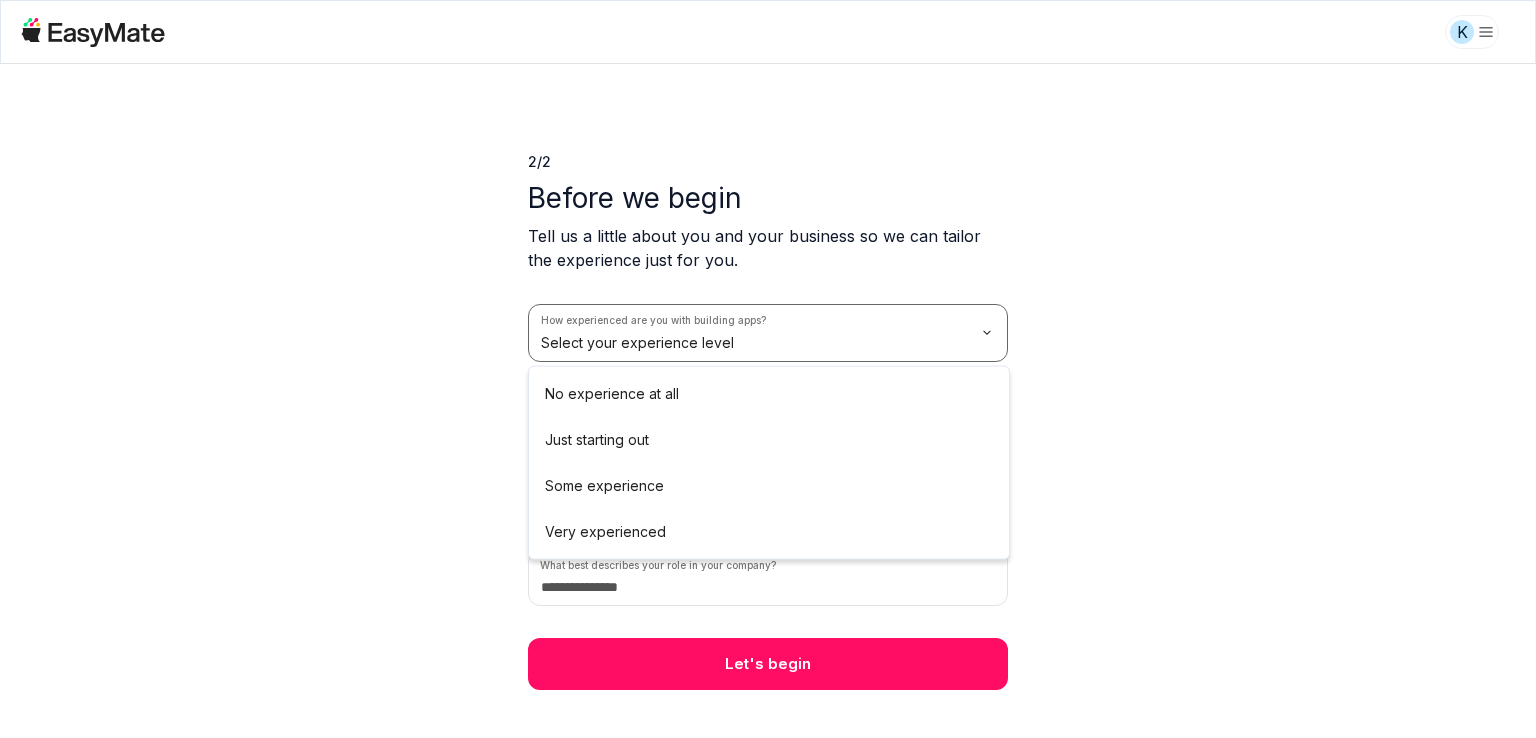 click on "K 2 / 2 Before we begin Tell us a little about you and your business so we can tailor the experience just for you. How experienced are you with building apps? Select your experience level How many employees does your company have? Select company size How did you hear about EasyMate? Select source What best describes your role in your company? Let's begin
No experience at all Just starting out Some experience Very experienced" at bounding box center [768, 369] 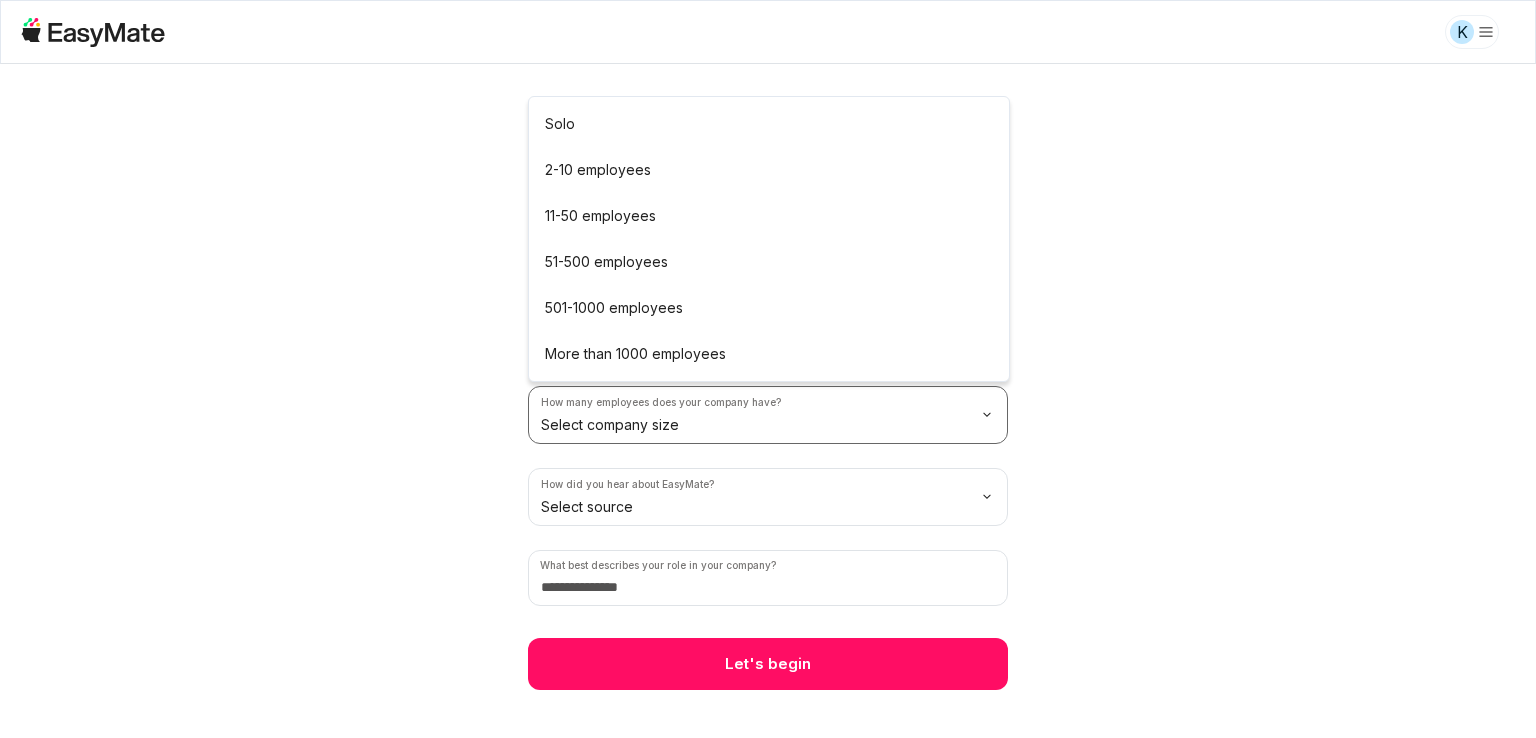 click on "K 2 / 2 Before we begin Tell us a little about you and your business so we can tailor the experience just for you. How experienced are you with building apps? No experience at all How many employees does your company have? Select company size How did you hear about EasyMate? Select source What best describes your role in your company? Let's begin
Solo 2-10 employees 11-50 employees 51-500 employees 501-1000 employees More than 1000 employees" at bounding box center [768, 369] 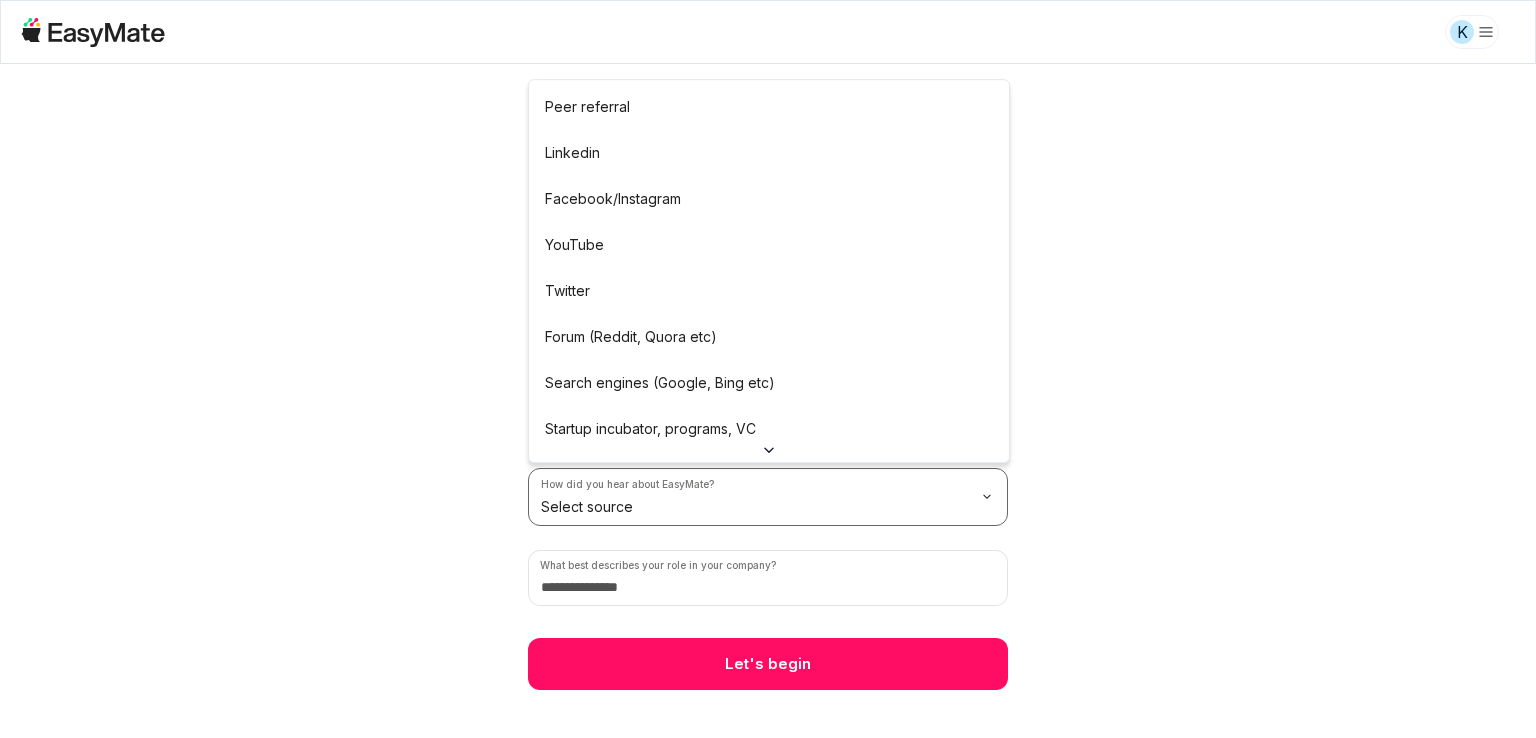 click on "K 2 / 2 Before we begin Tell us a little about you and your business so we can tailor the experience just for you. How experienced are you with building apps? No experience at all How many employees does your company have? Solo How did you hear about EasyMate? Select source What best describes your role in your company? Let's begin
Peer referral Linkedin Facebook/Instagram YouTube Twitter Forum (Reddit, Quora etc) Search engines (Google, Bing etc) Startup incubator, programs, VC Podcast Press or news outlet Other" at bounding box center (768, 369) 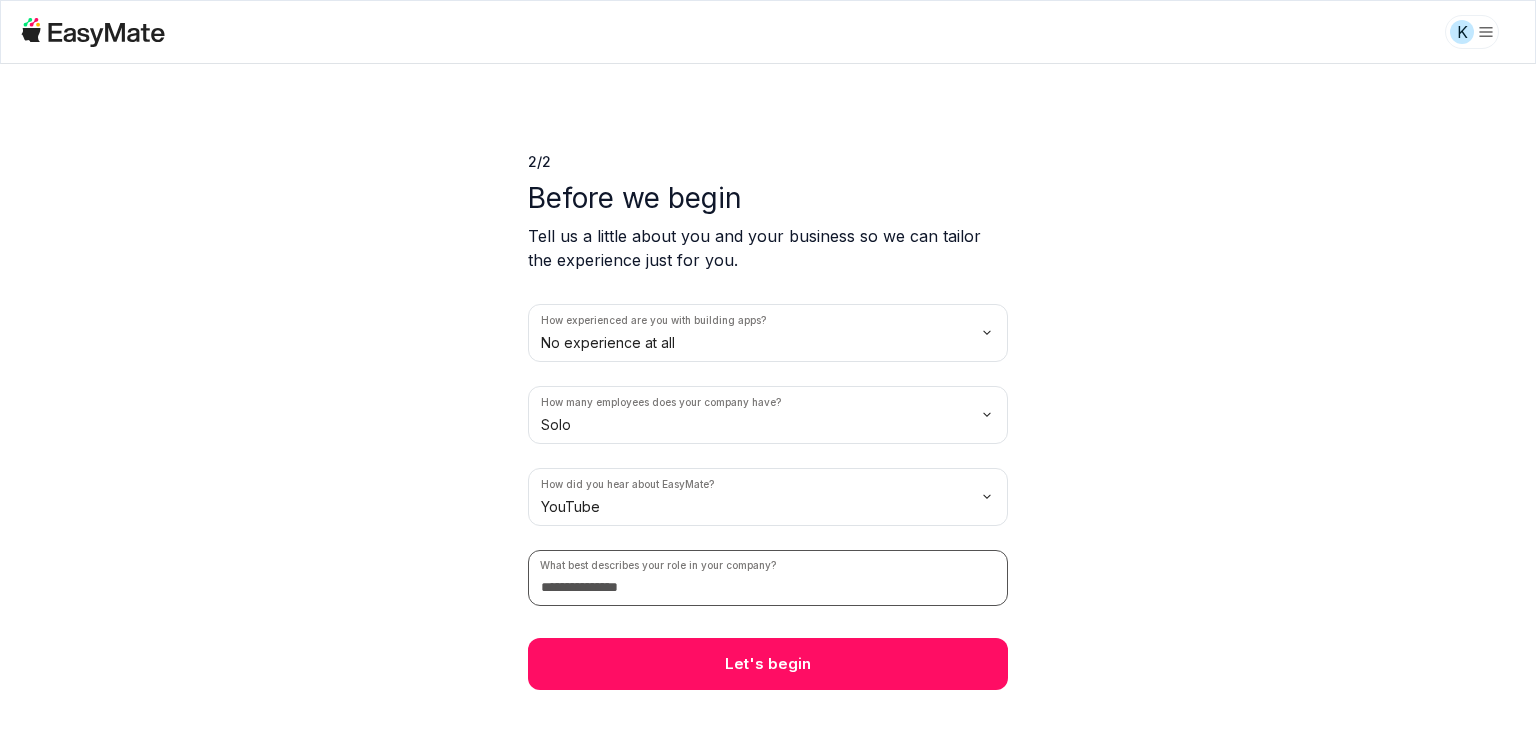 click at bounding box center [768, 578] 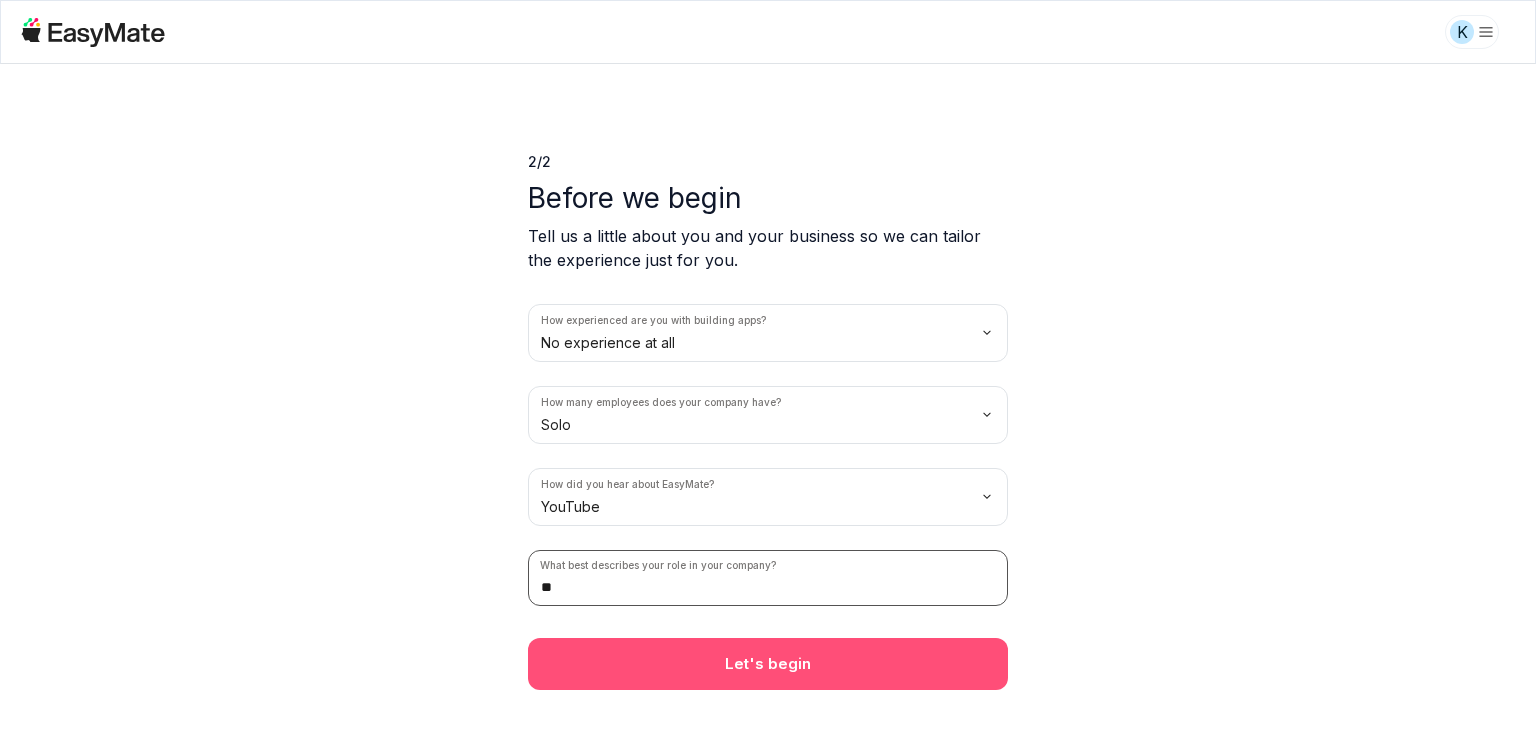 type on "**" 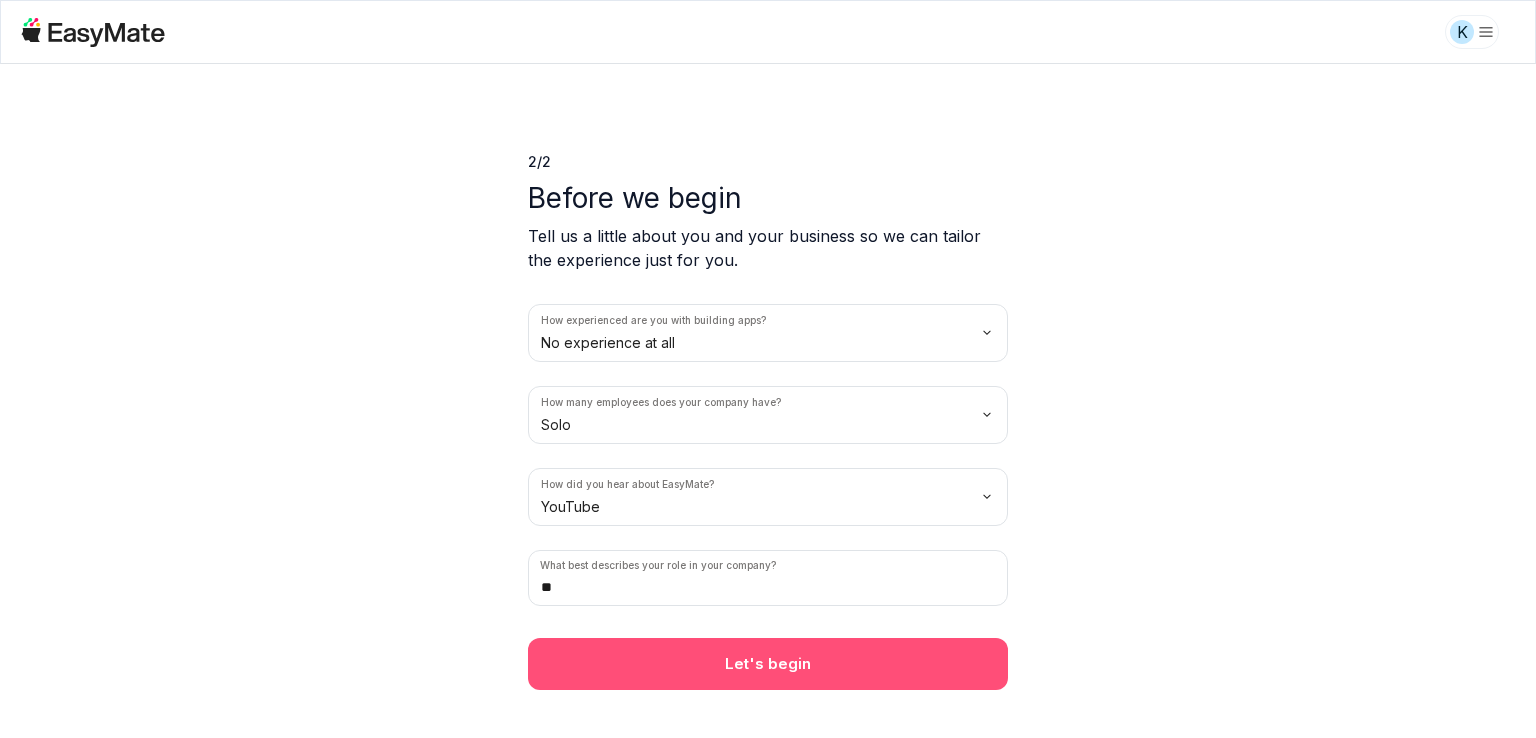 click on "Let's begin" at bounding box center [768, 664] 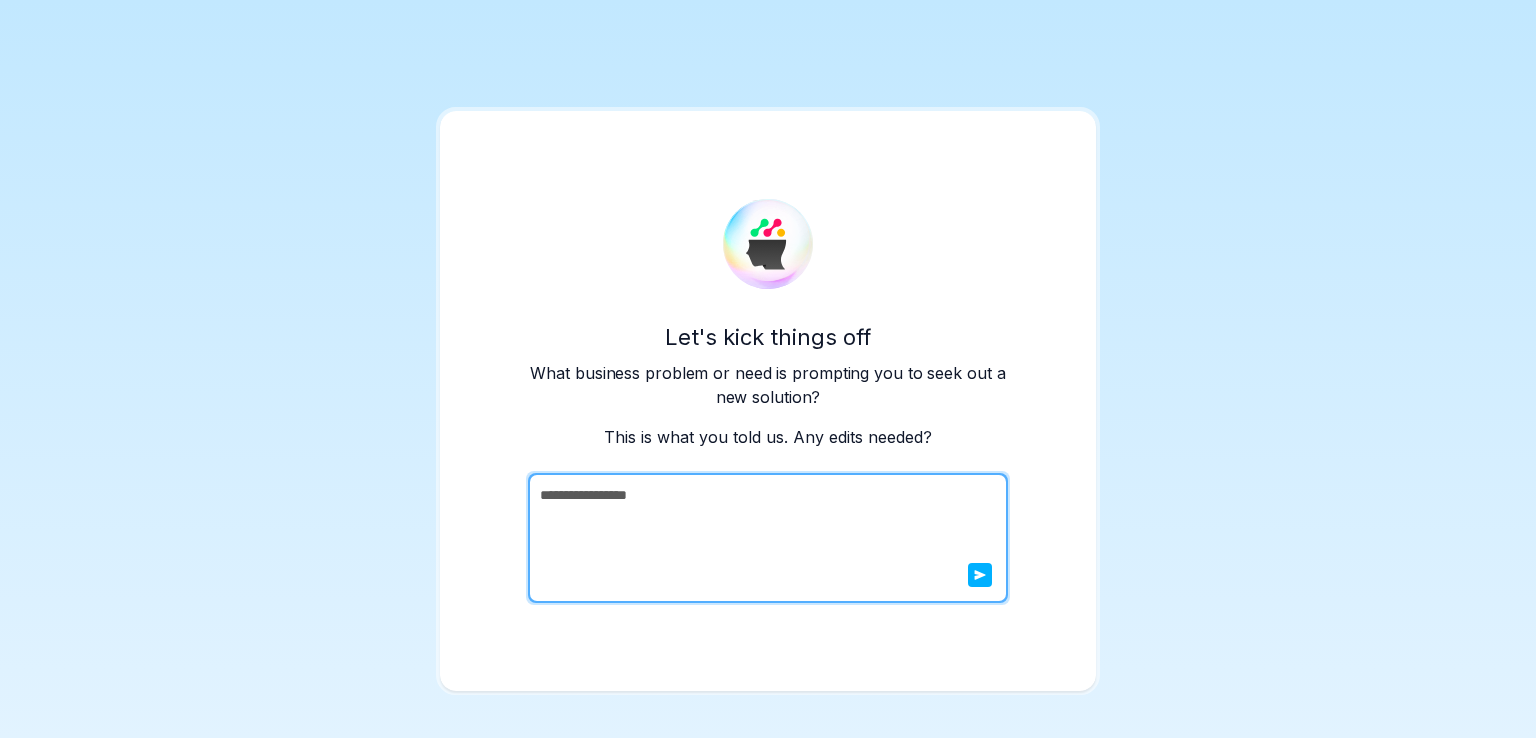 click on "**********" at bounding box center (766, 538) 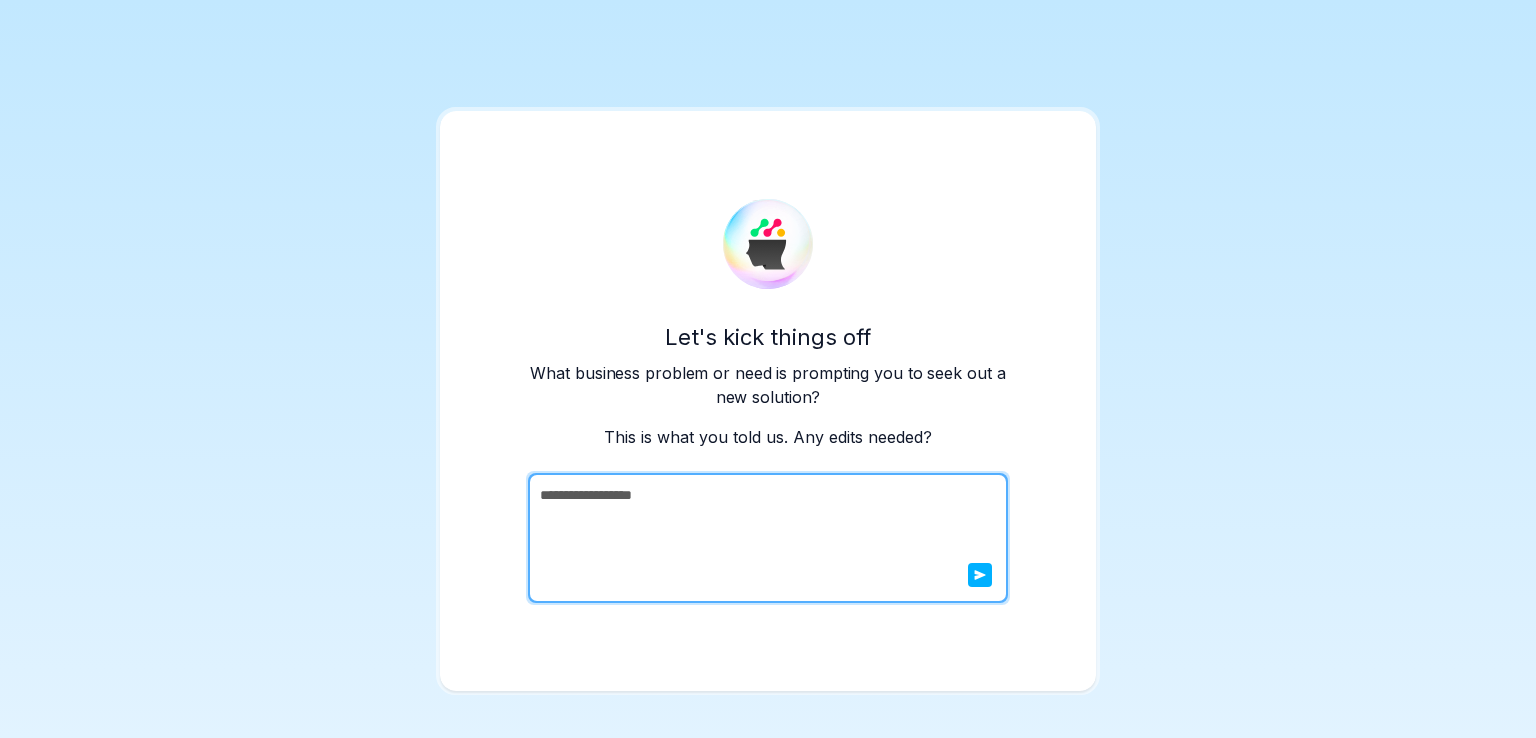 paste on "**********" 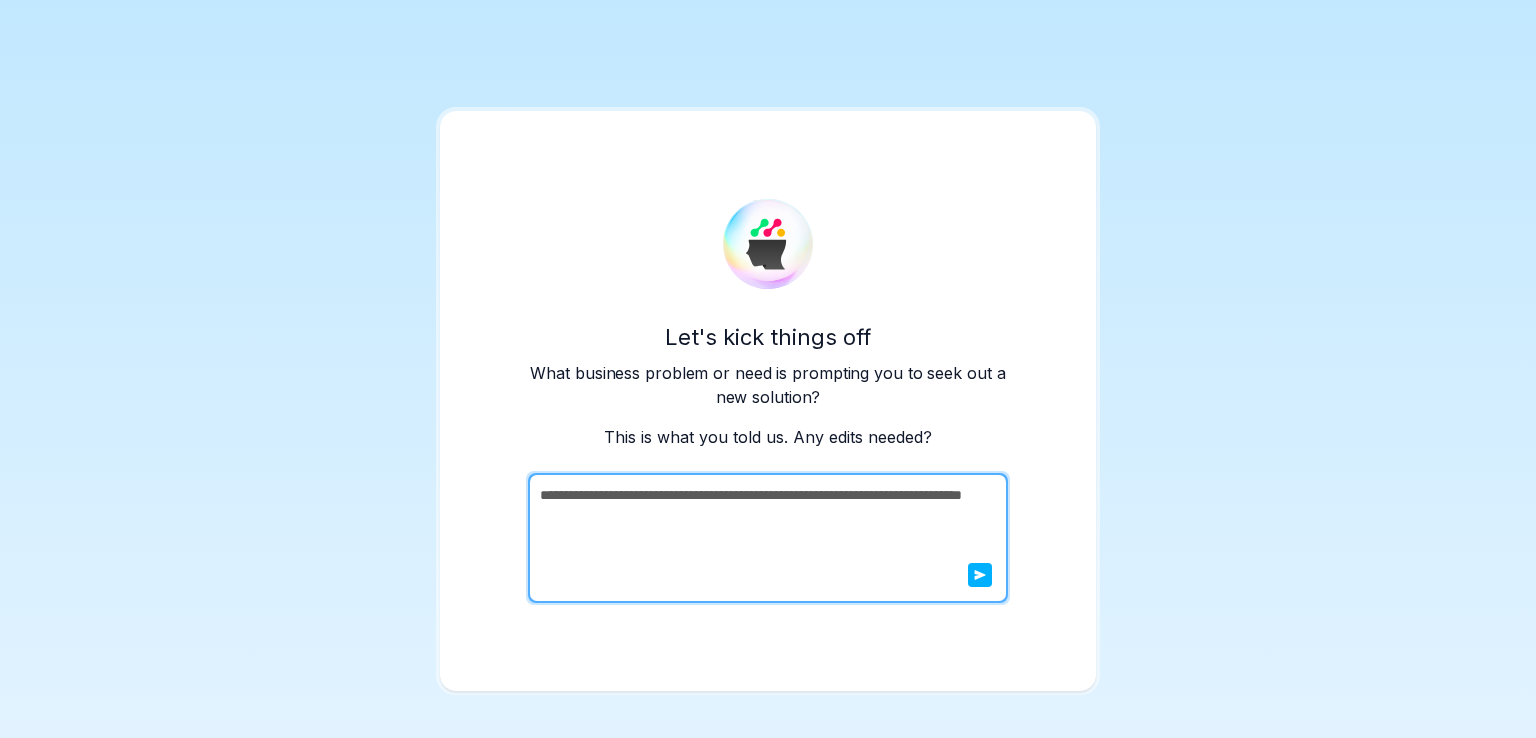drag, startPoint x: 682, startPoint y: 491, endPoint x: 723, endPoint y: 501, distance: 42.201897 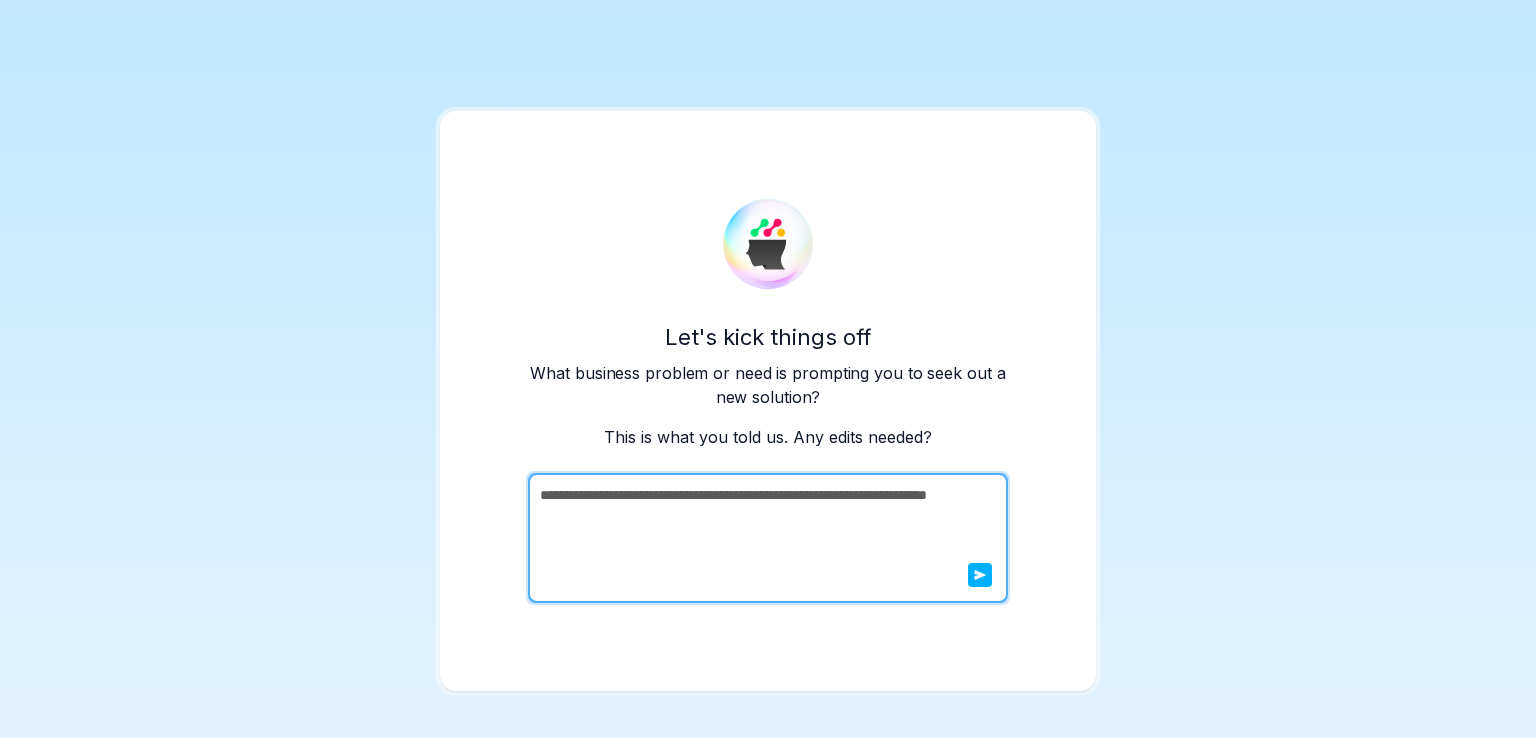 drag, startPoint x: 844, startPoint y: 494, endPoint x: 910, endPoint y: 494, distance: 66 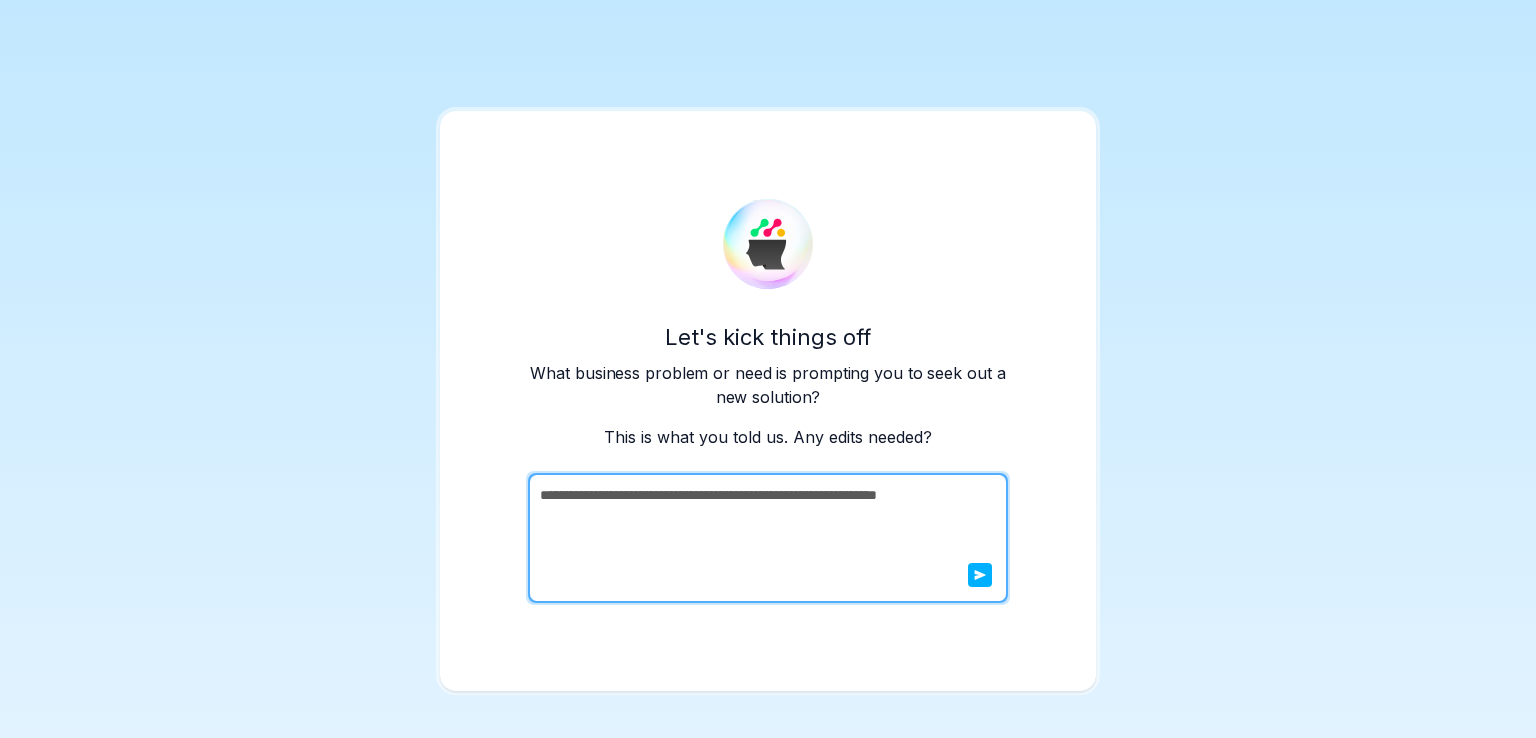 type on "**********" 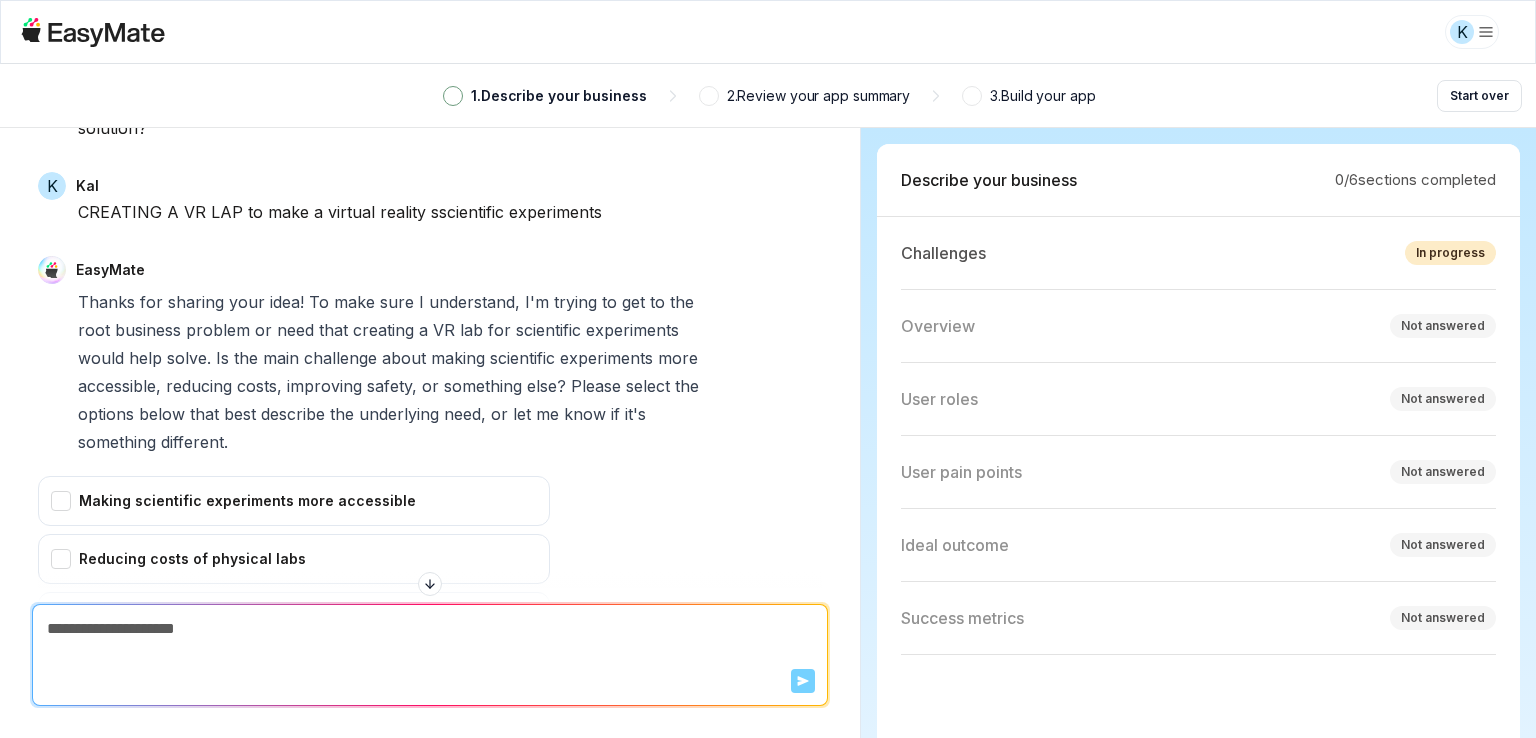 scroll, scrollTop: 200, scrollLeft: 0, axis: vertical 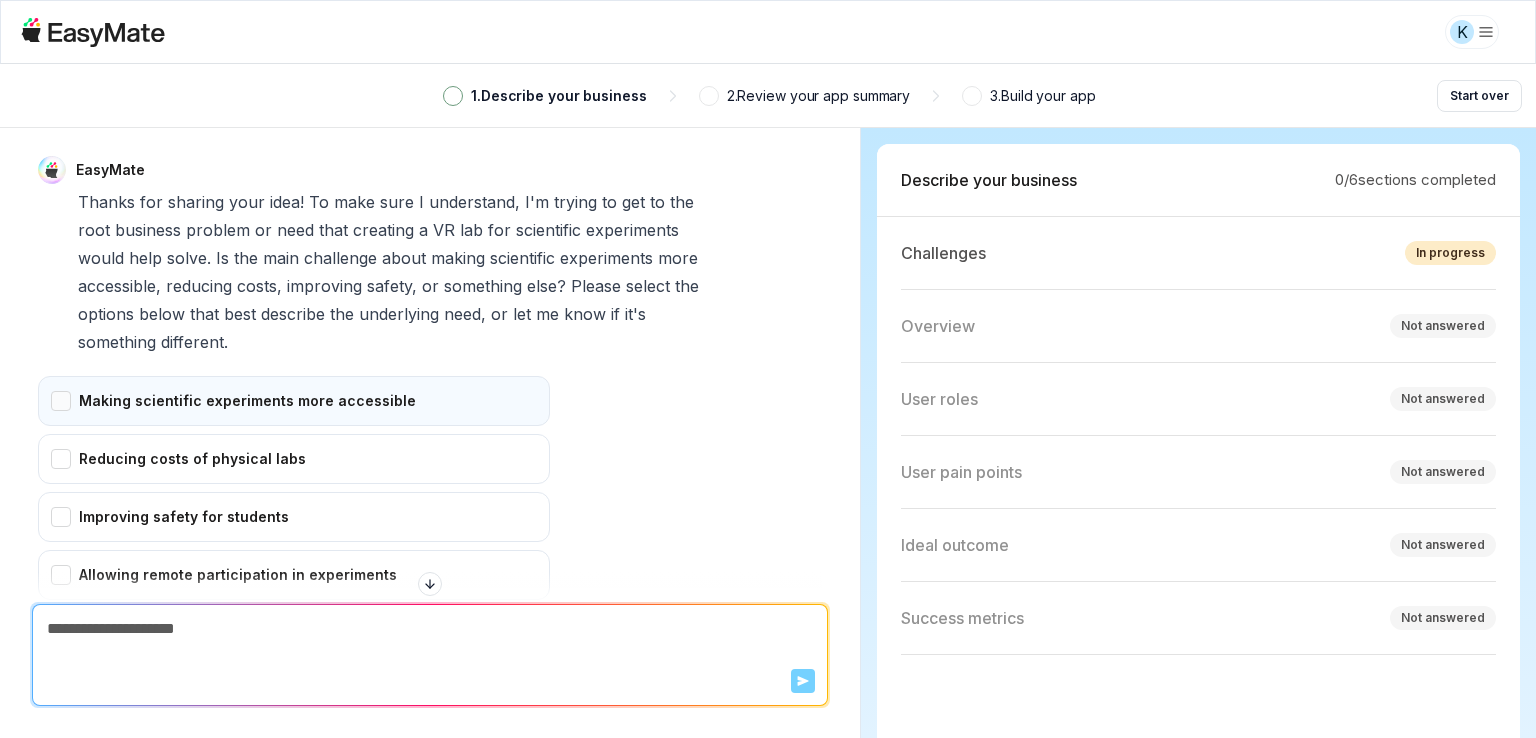 click on "Making scientific experiments more accessible" at bounding box center [294, 401] 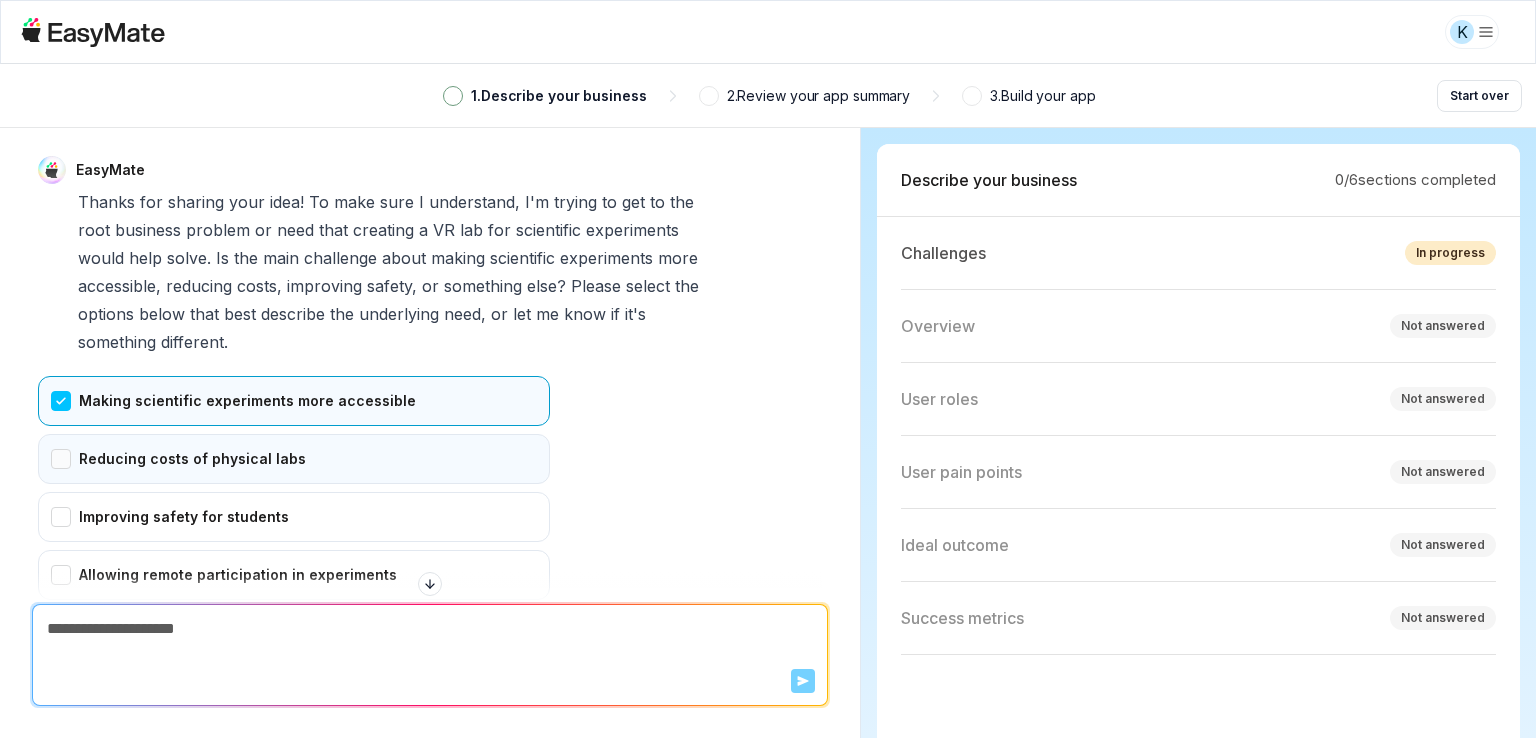 click on "Reducing costs of physical labs" at bounding box center [294, 459] 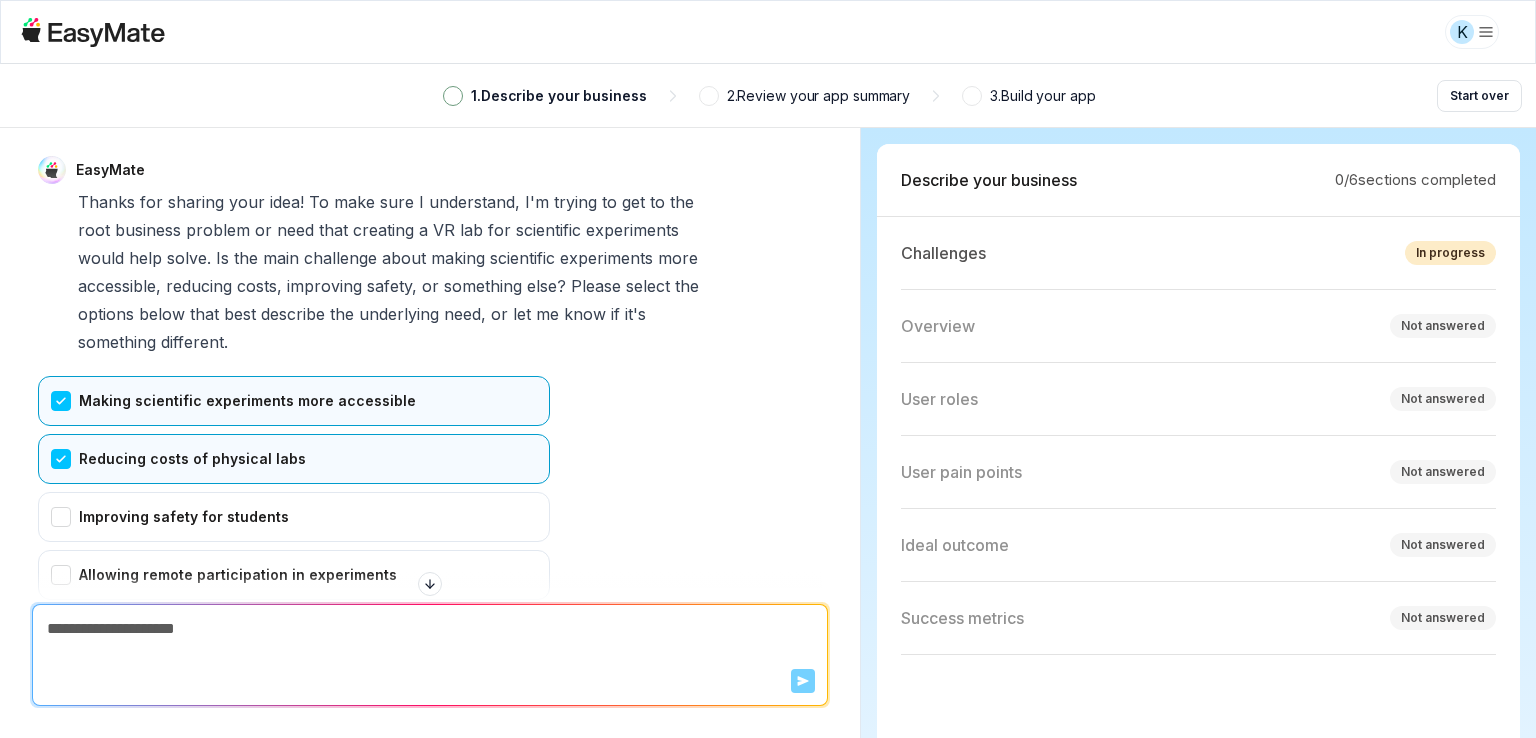 scroll, scrollTop: 300, scrollLeft: 0, axis: vertical 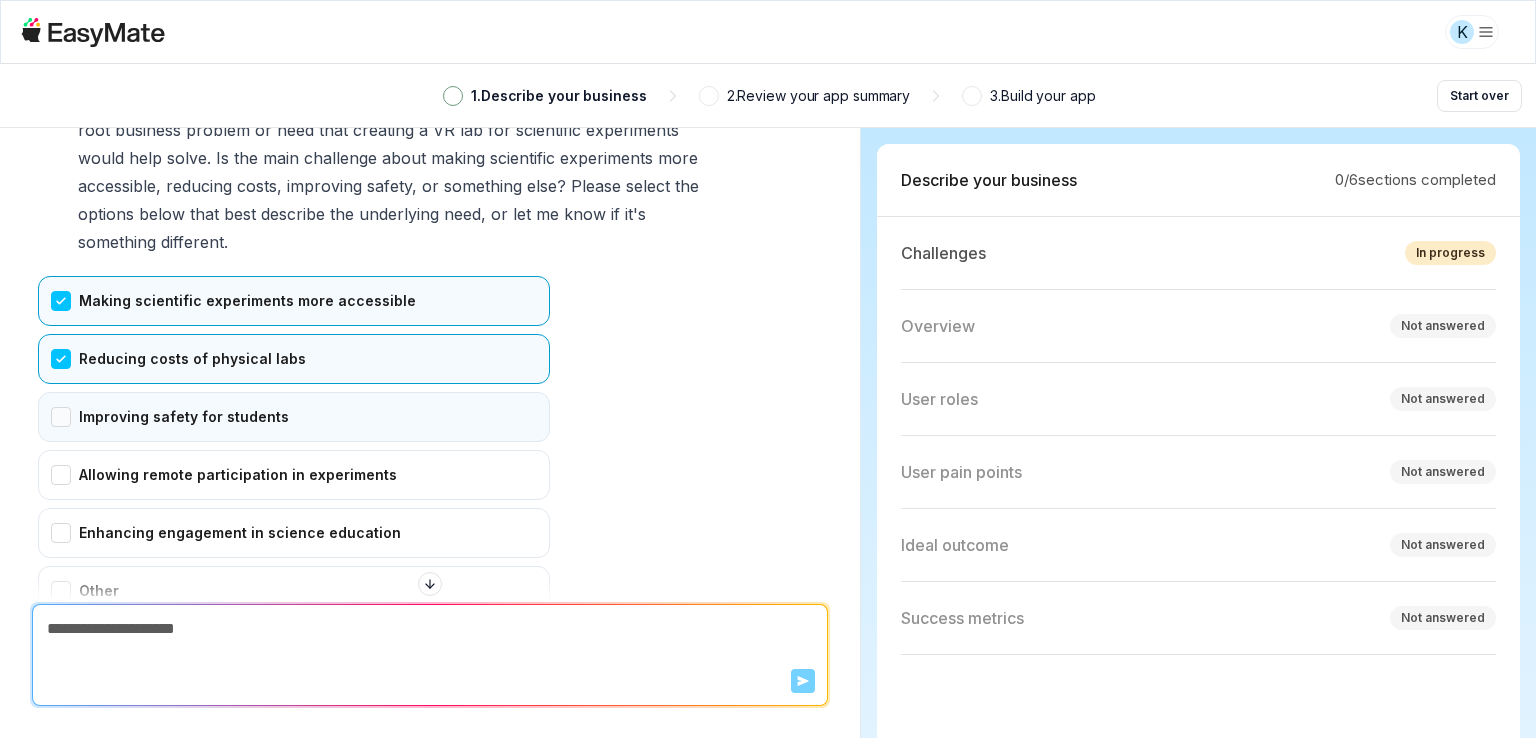 click on "Improving safety for students" at bounding box center [294, 417] 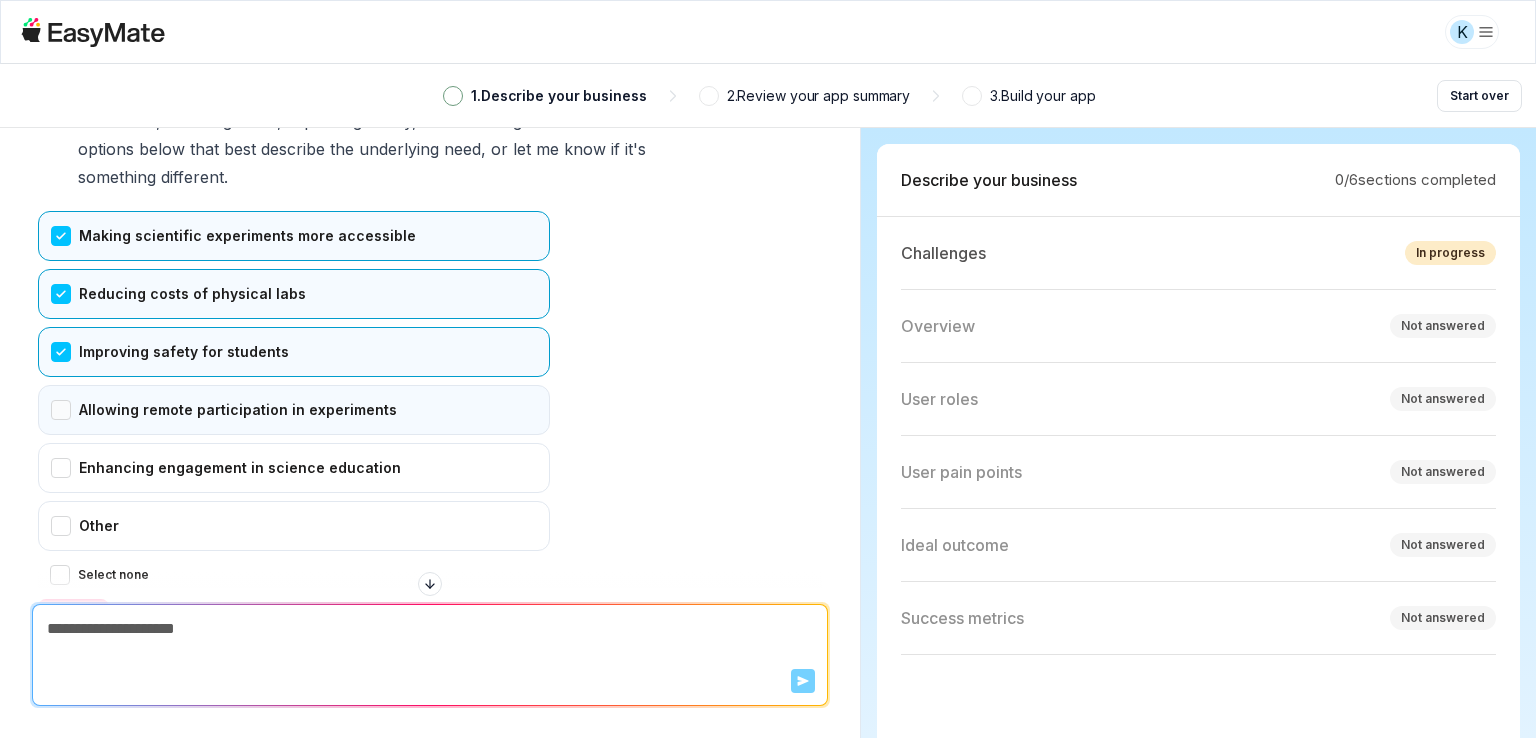 scroll, scrollTop: 400, scrollLeft: 0, axis: vertical 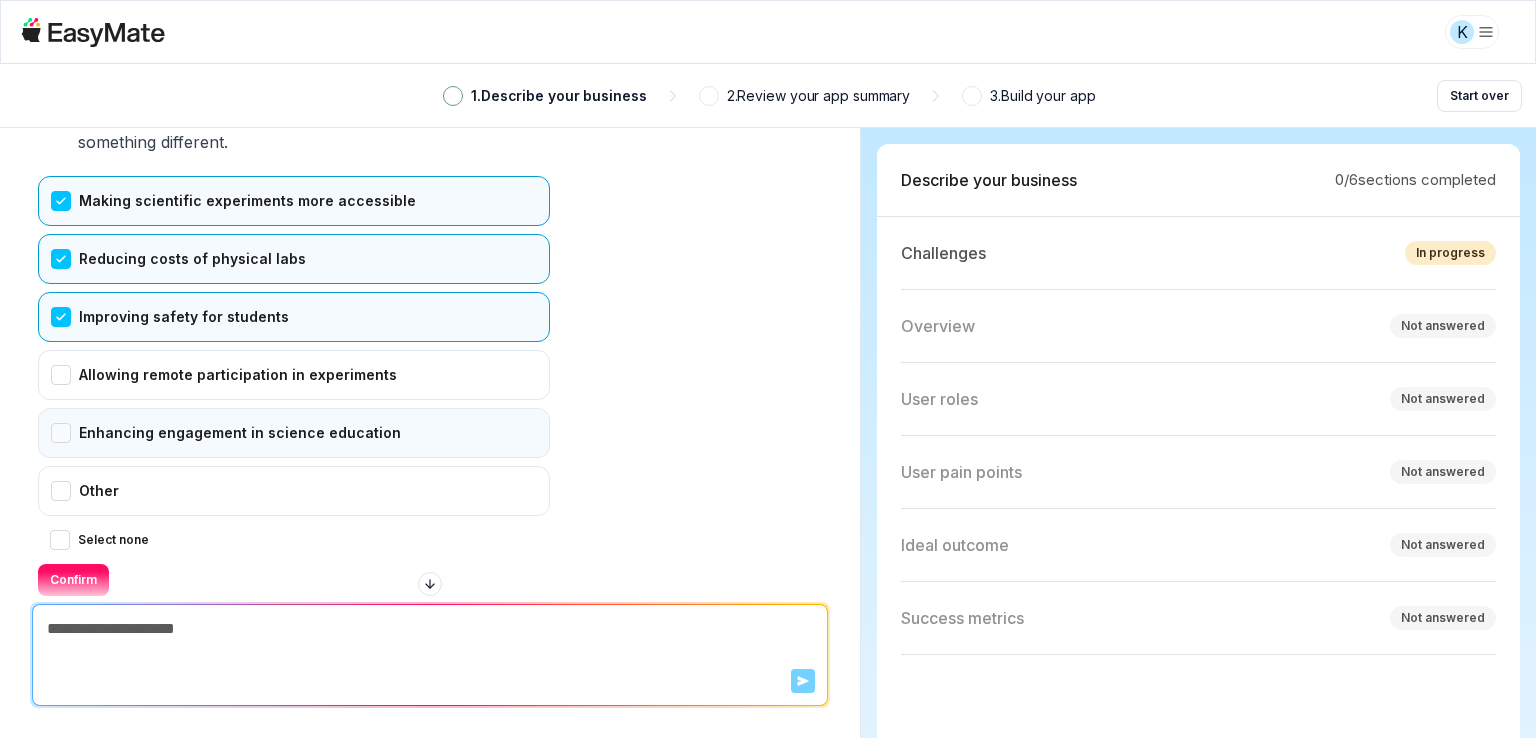 click on "Enhancing engagement in science education" at bounding box center [294, 433] 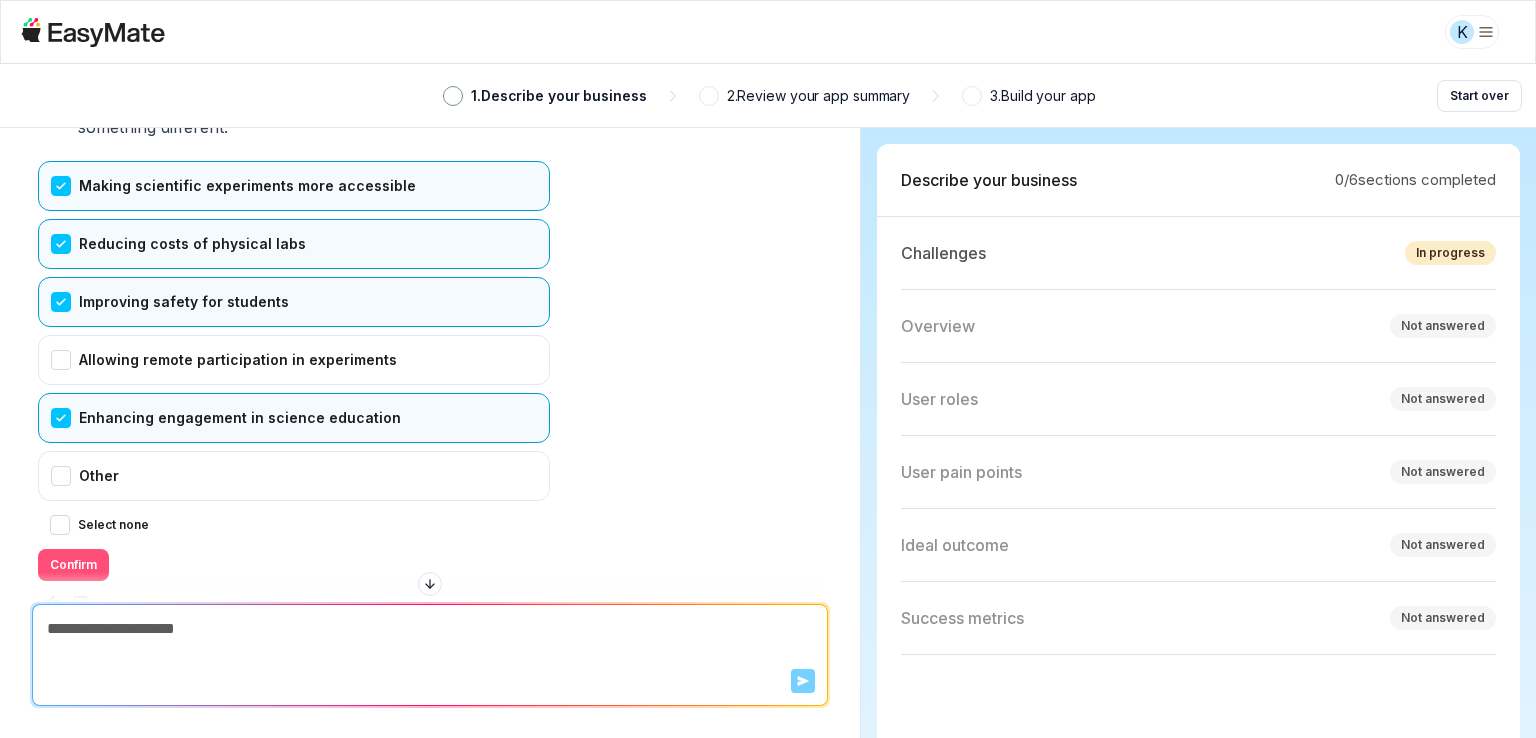 scroll, scrollTop: 429, scrollLeft: 0, axis: vertical 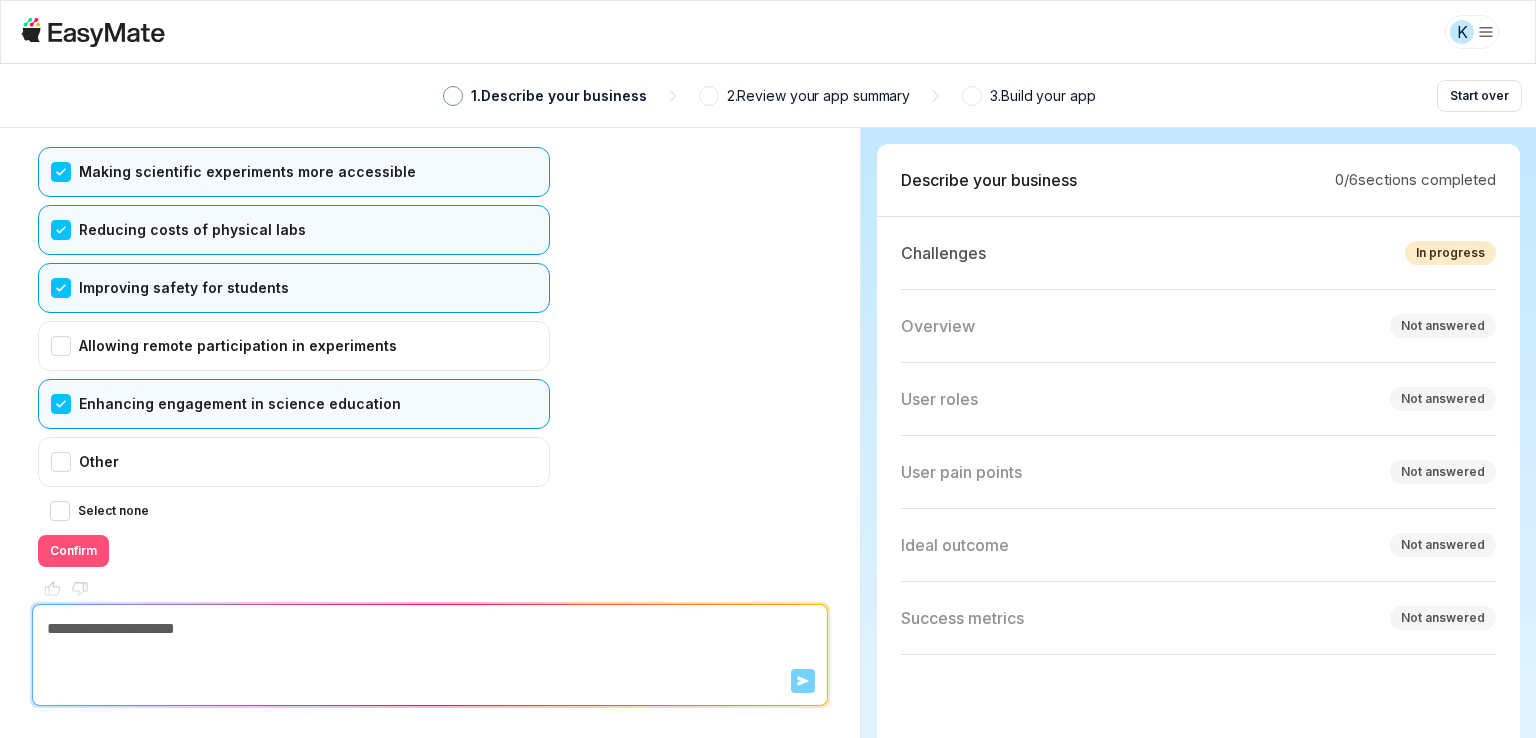 click on "Confirm" at bounding box center [73, 551] 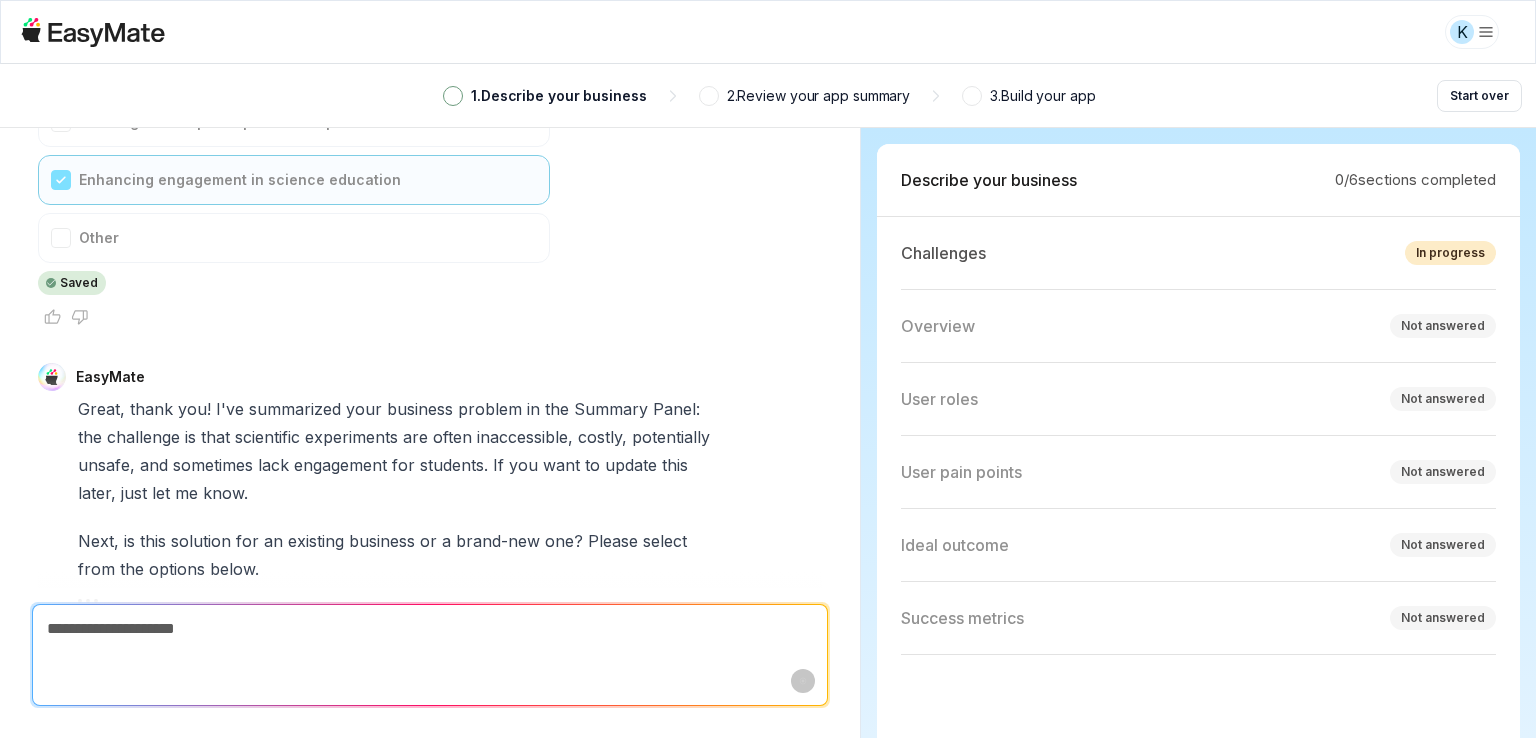 scroll, scrollTop: 796, scrollLeft: 0, axis: vertical 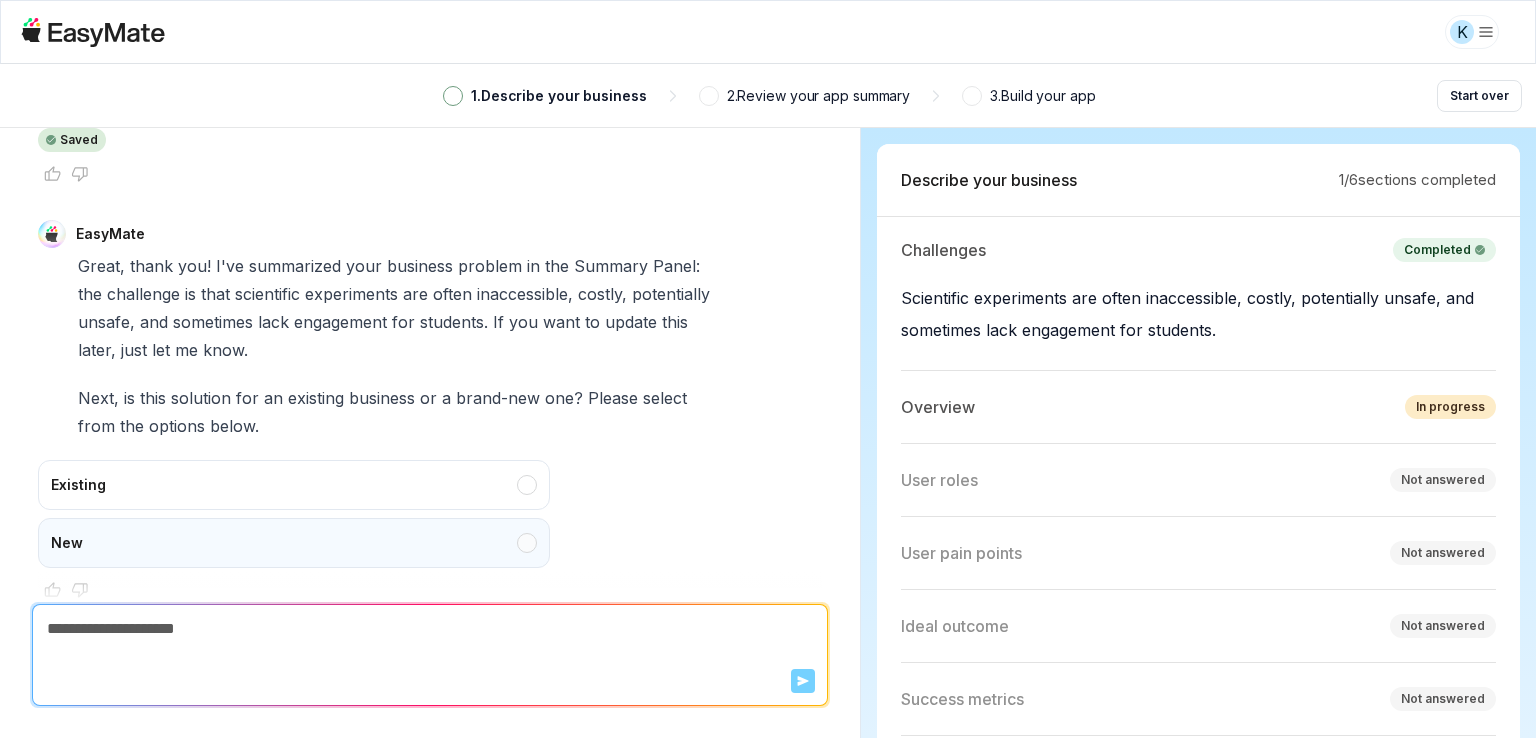 click on "New" at bounding box center (294, 543) 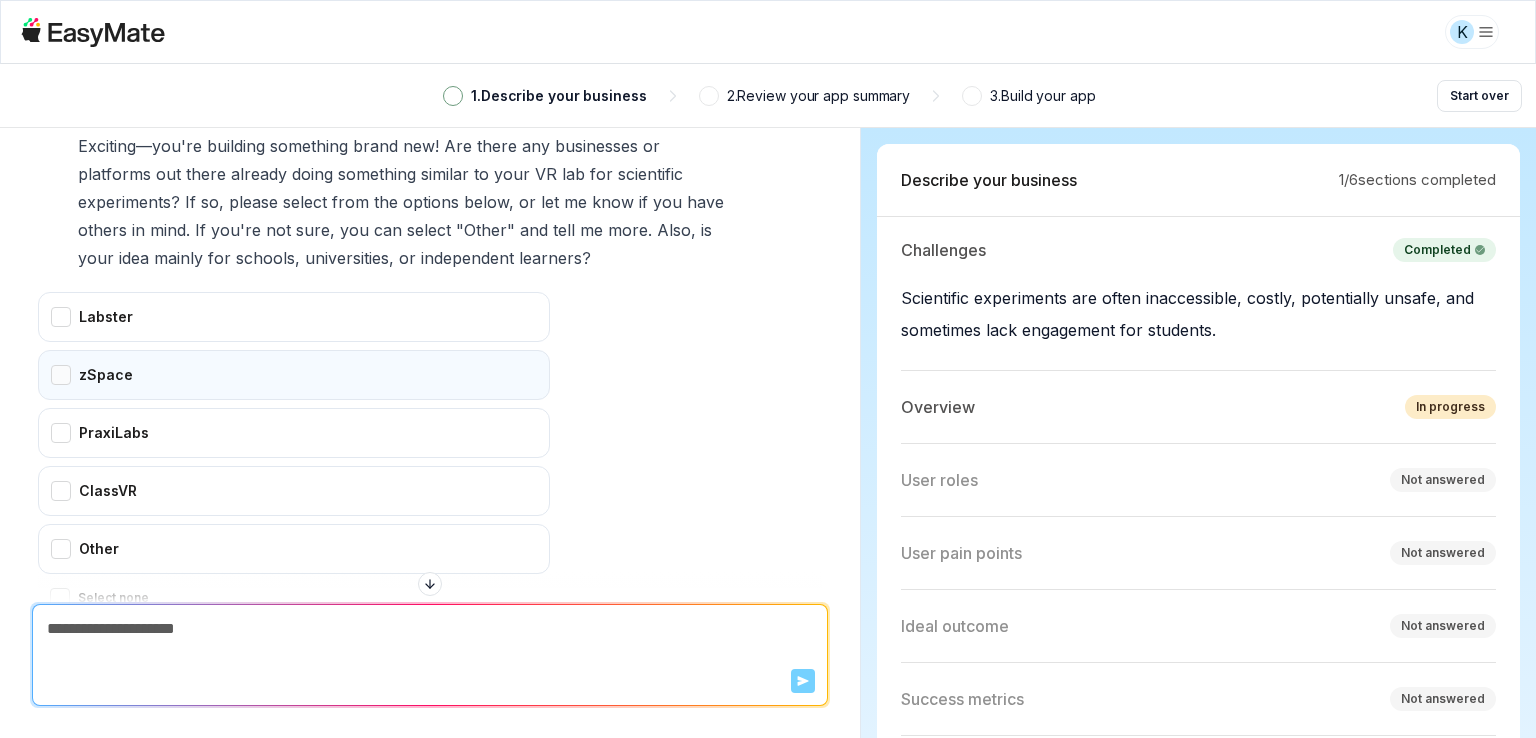 scroll, scrollTop: 1416, scrollLeft: 0, axis: vertical 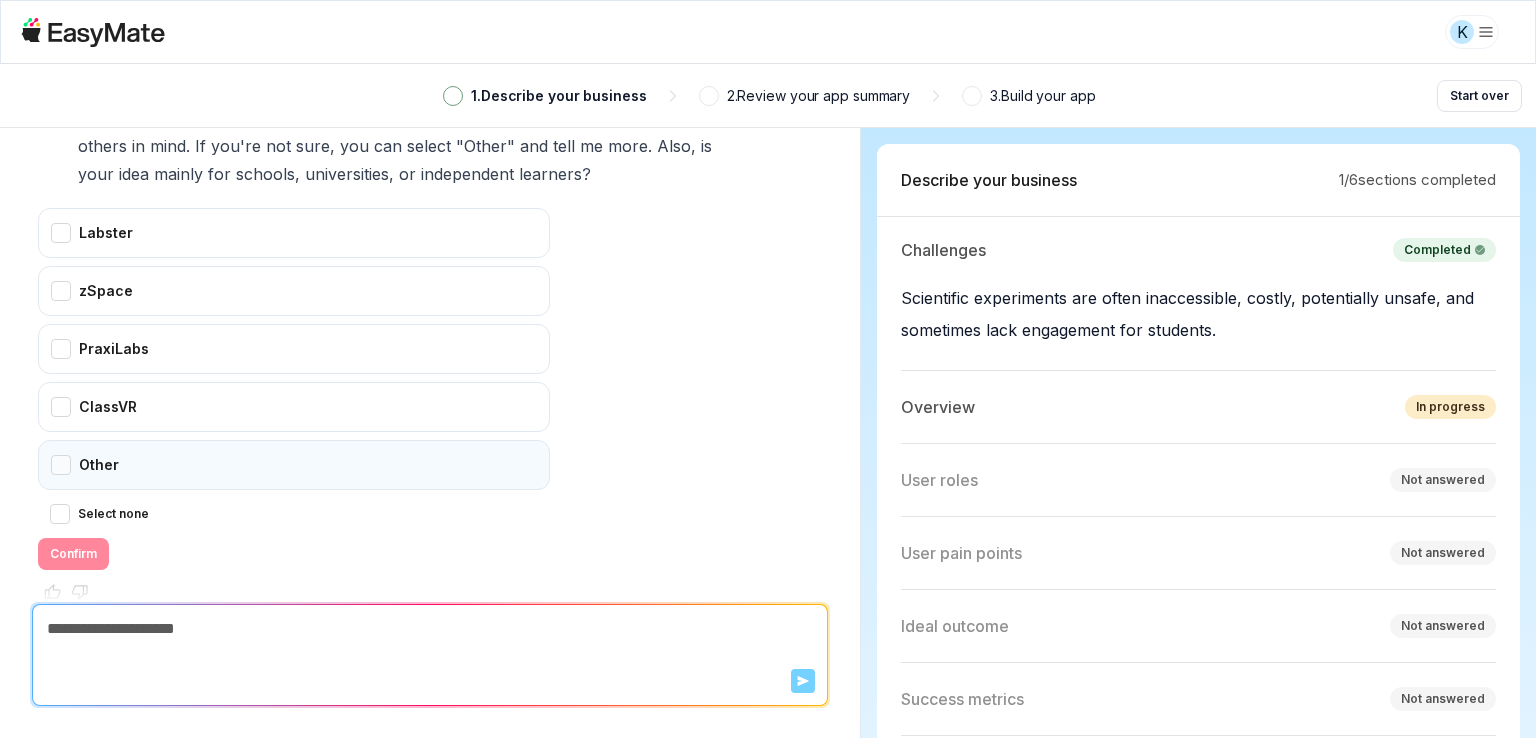 click on "Other" at bounding box center (294, 465) 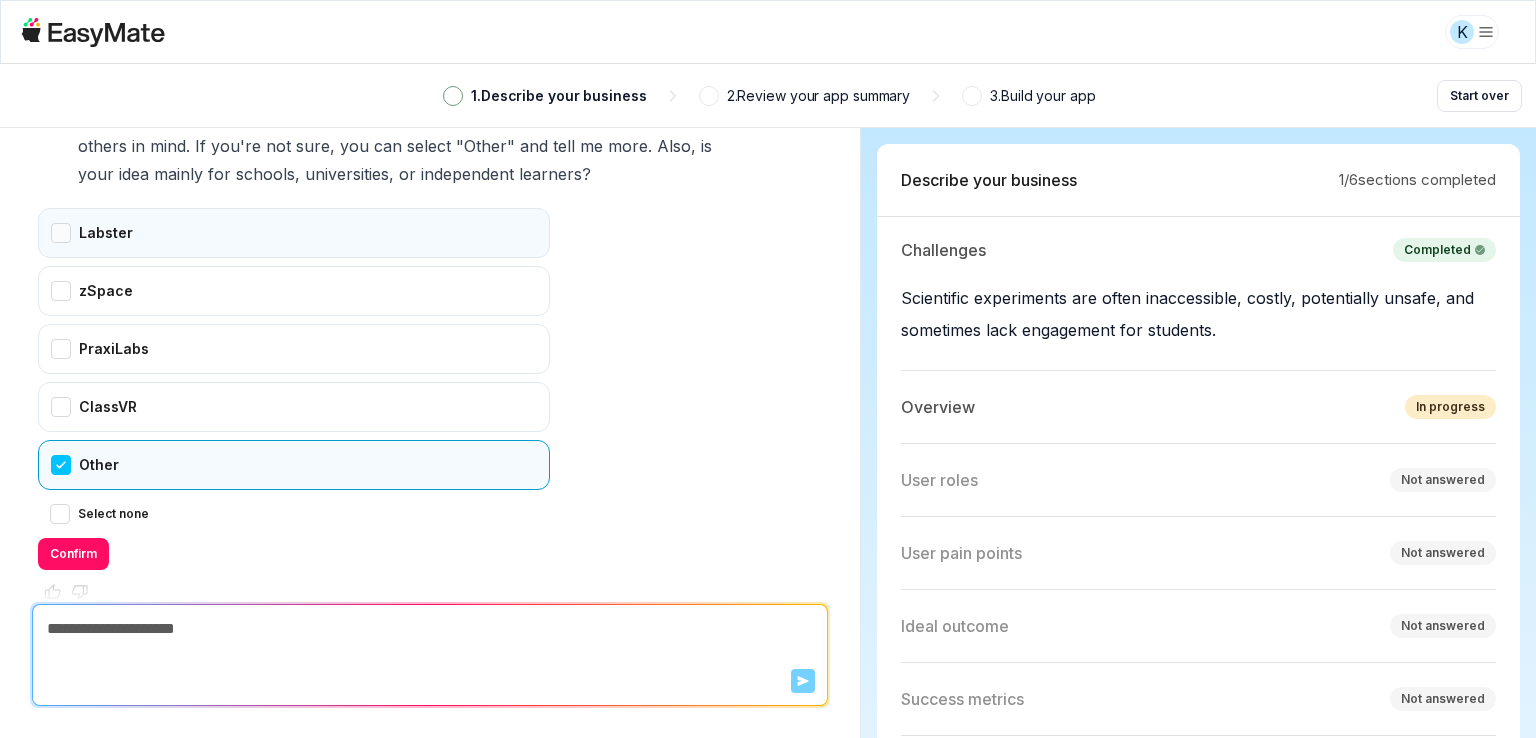 click on "Labster" at bounding box center (294, 233) 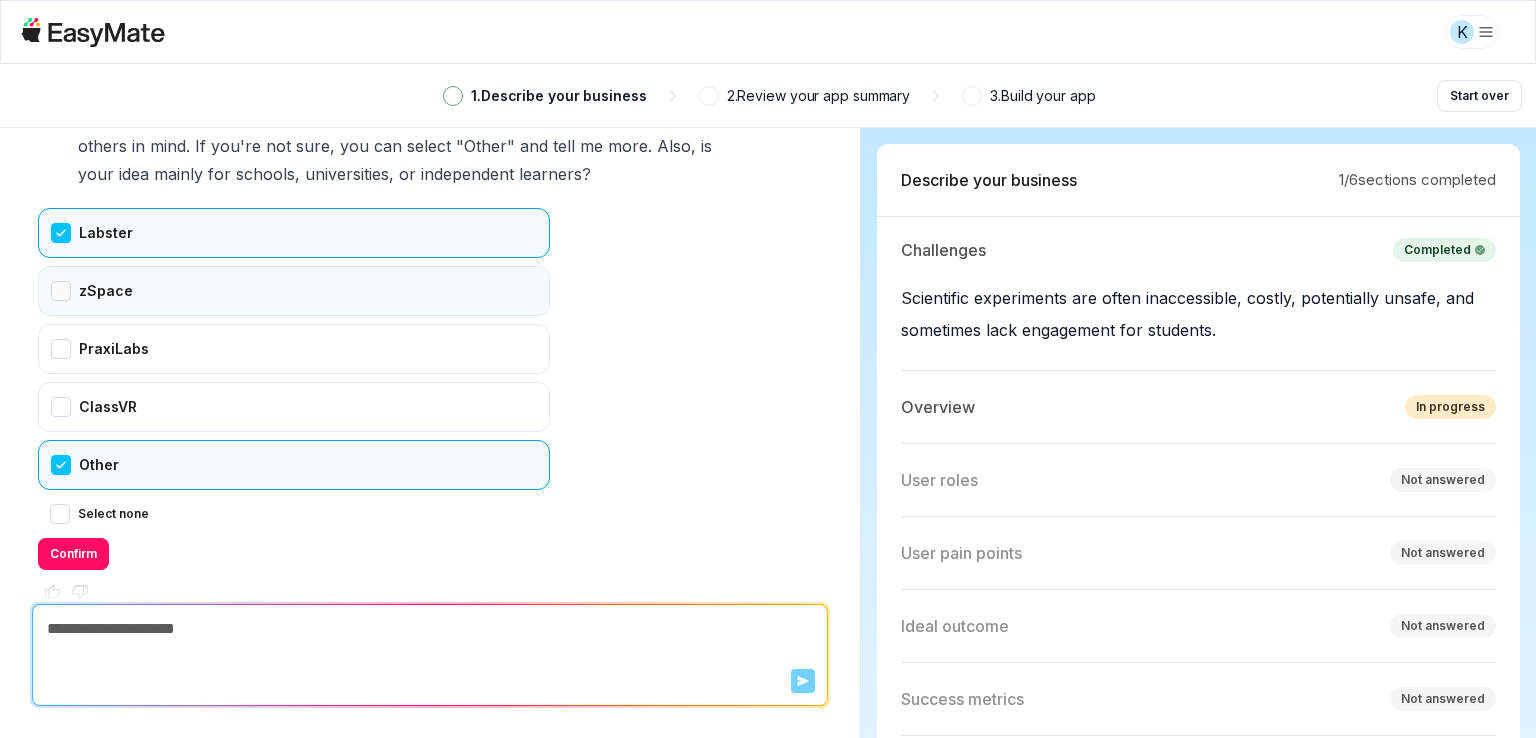 click on "zSpace" at bounding box center [294, 291] 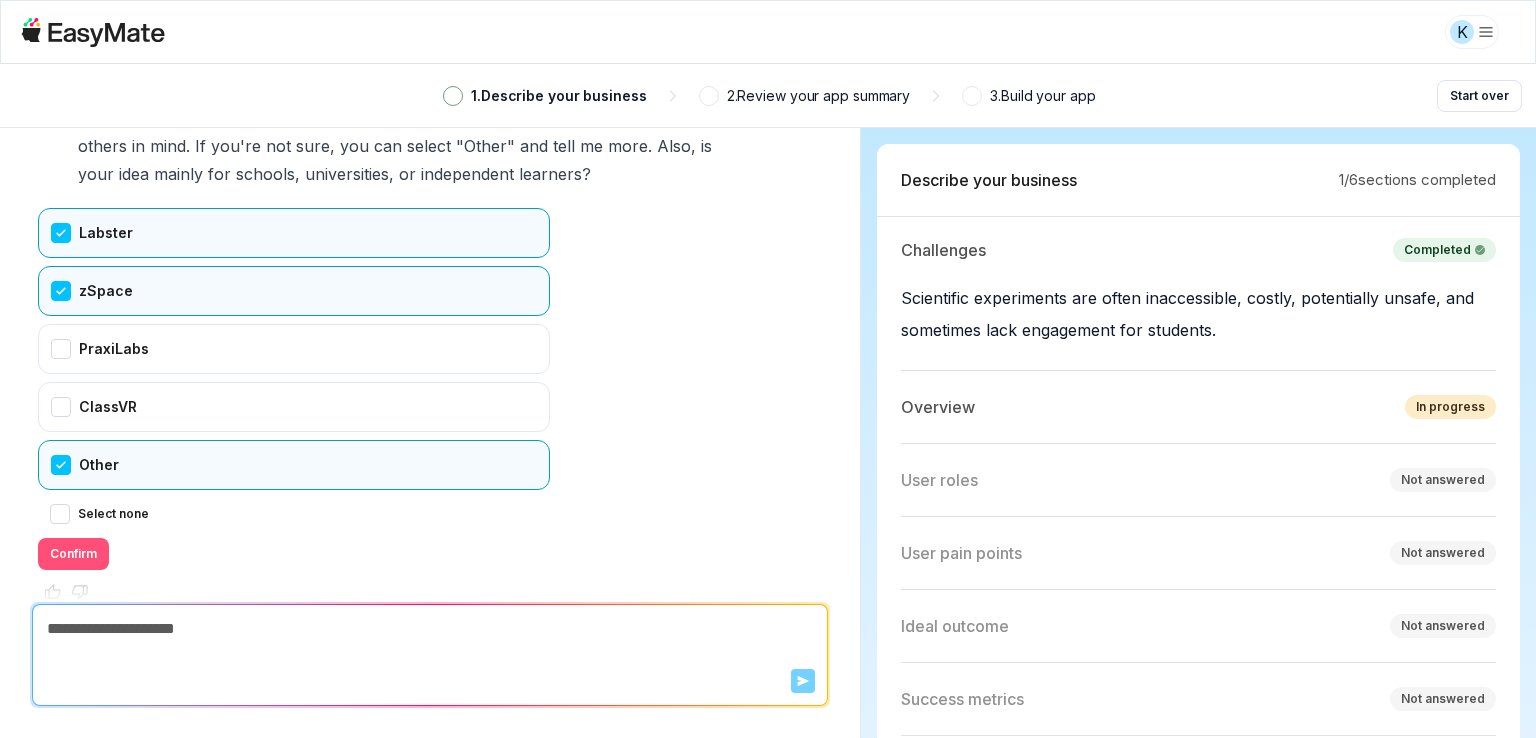 click on "Confirm" at bounding box center [73, 554] 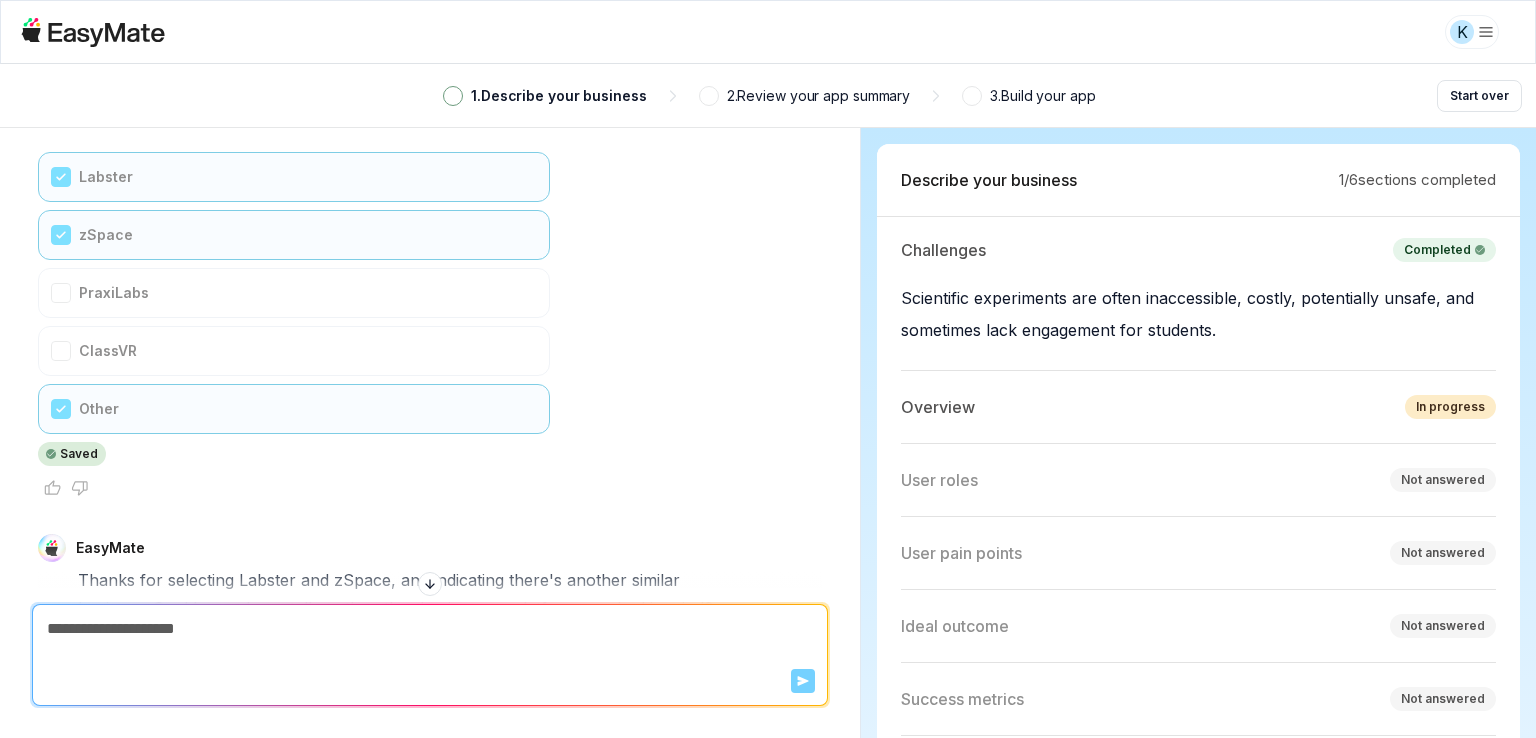 scroll, scrollTop: 1572, scrollLeft: 0, axis: vertical 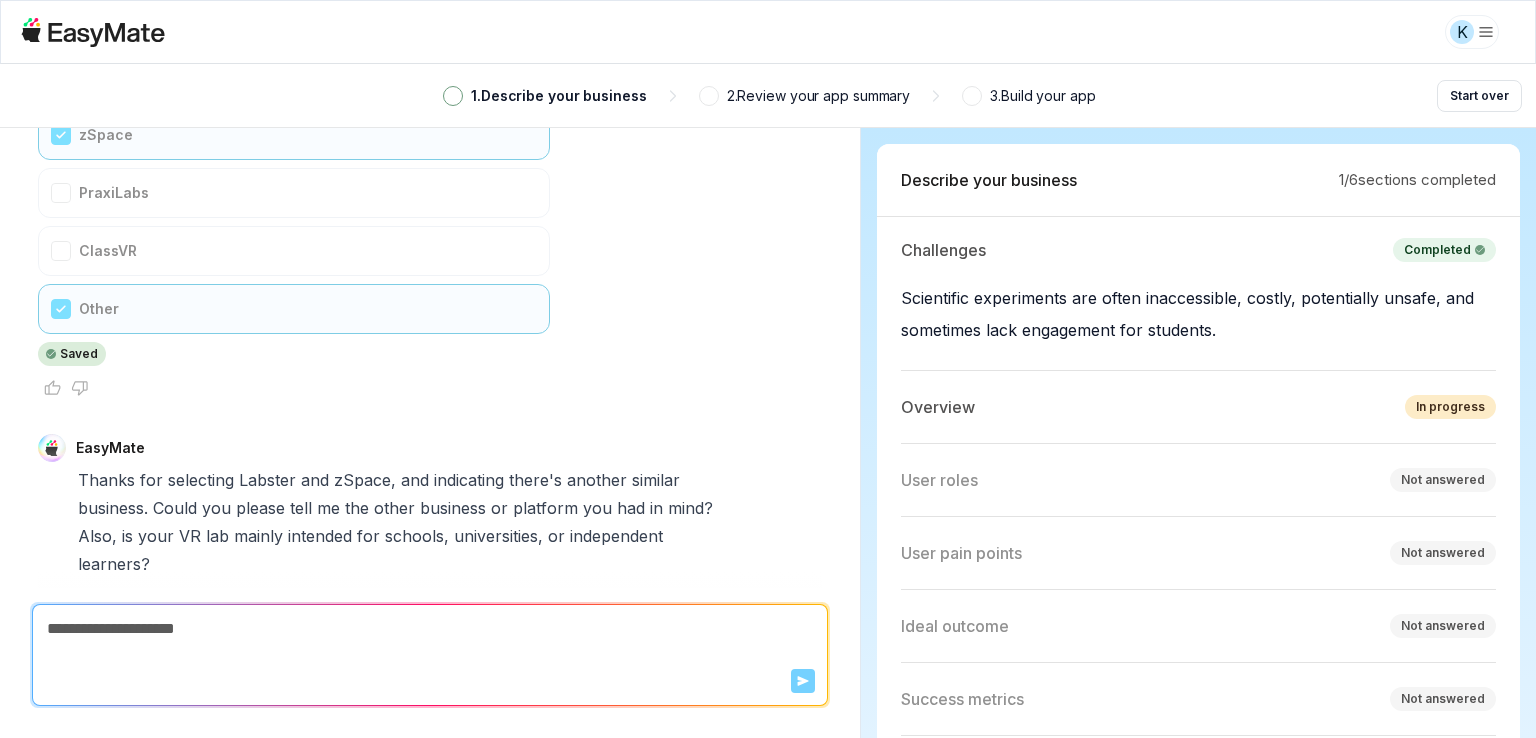 click at bounding box center (430, 629) 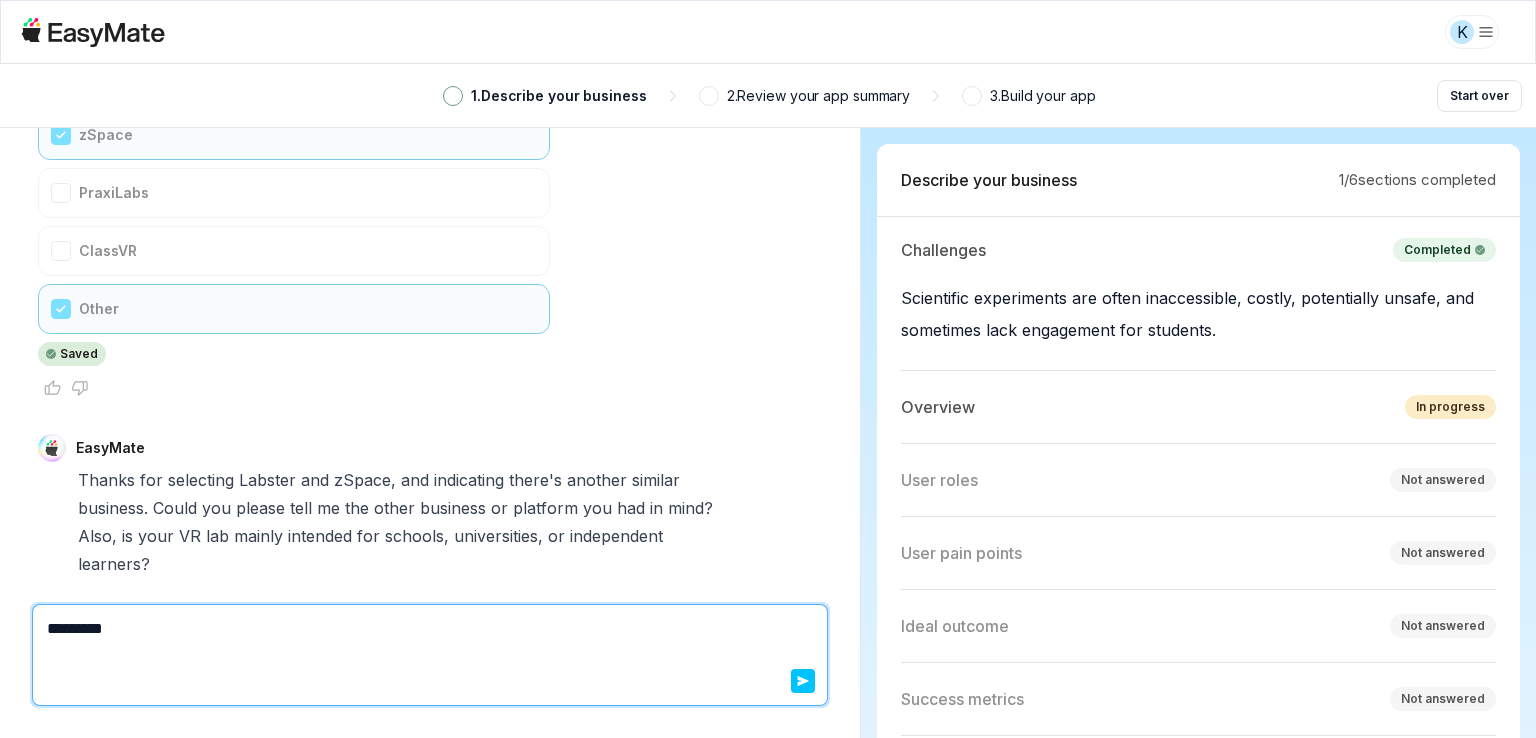 type on "*********" 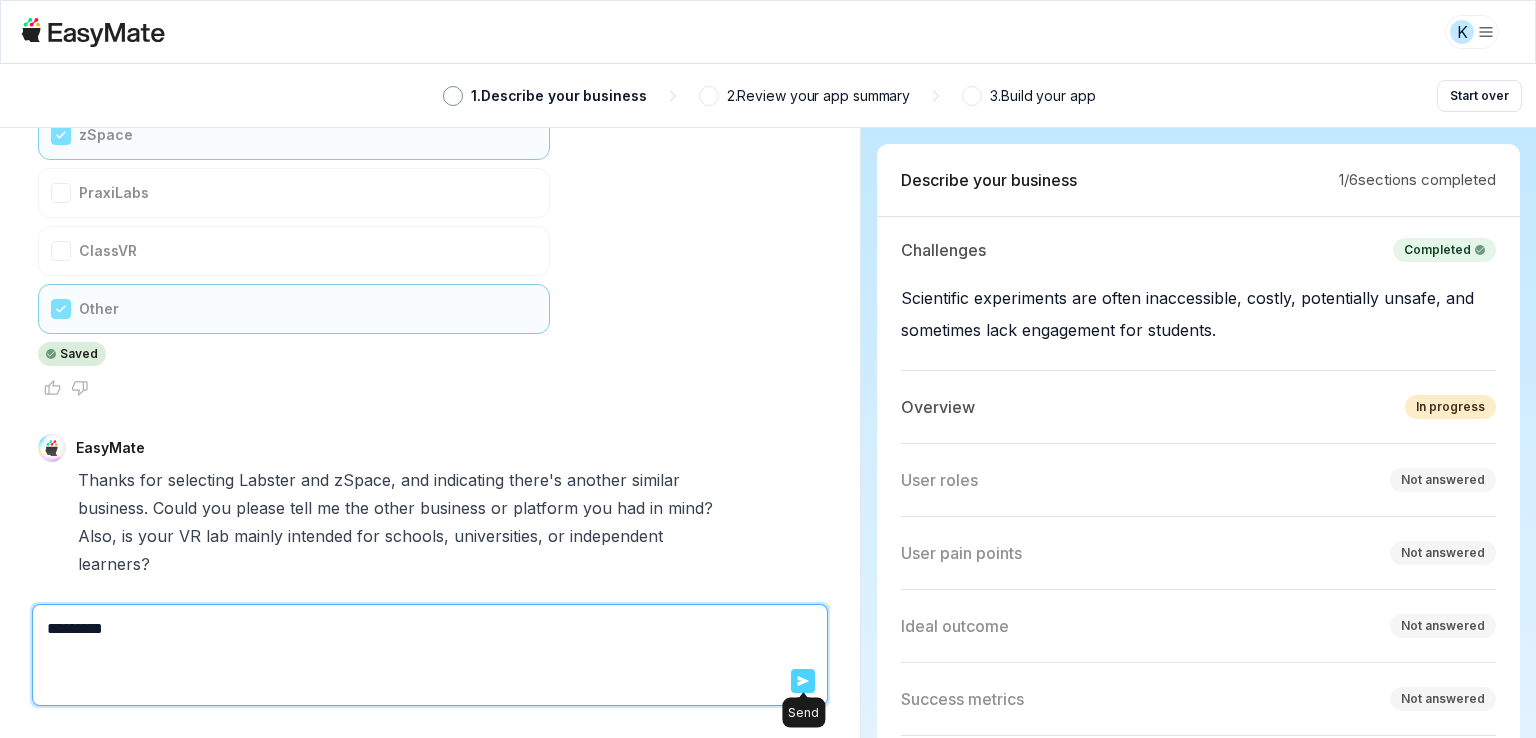 click 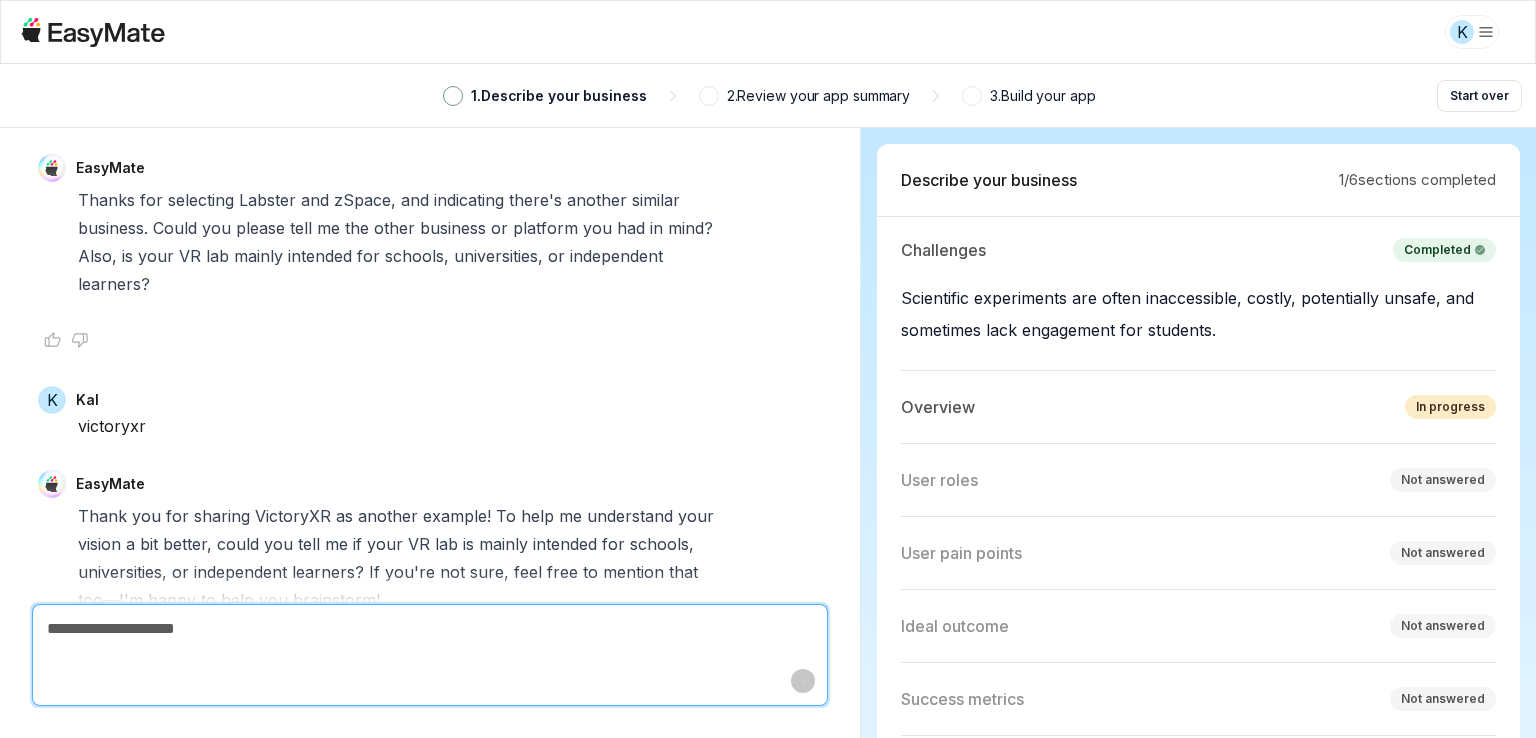 scroll, scrollTop: 1888, scrollLeft: 0, axis: vertical 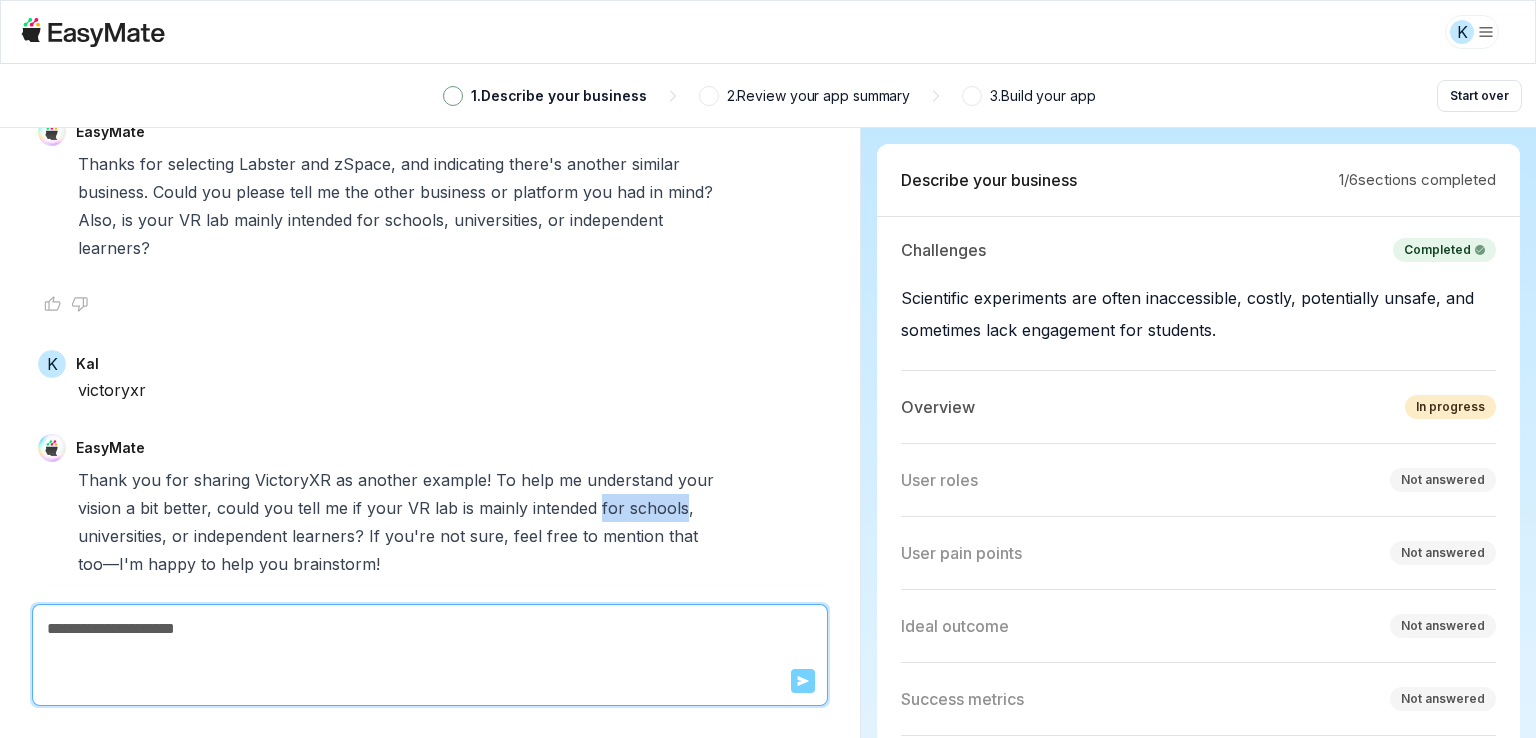 drag, startPoint x: 594, startPoint y: 445, endPoint x: 681, endPoint y: 445, distance: 87 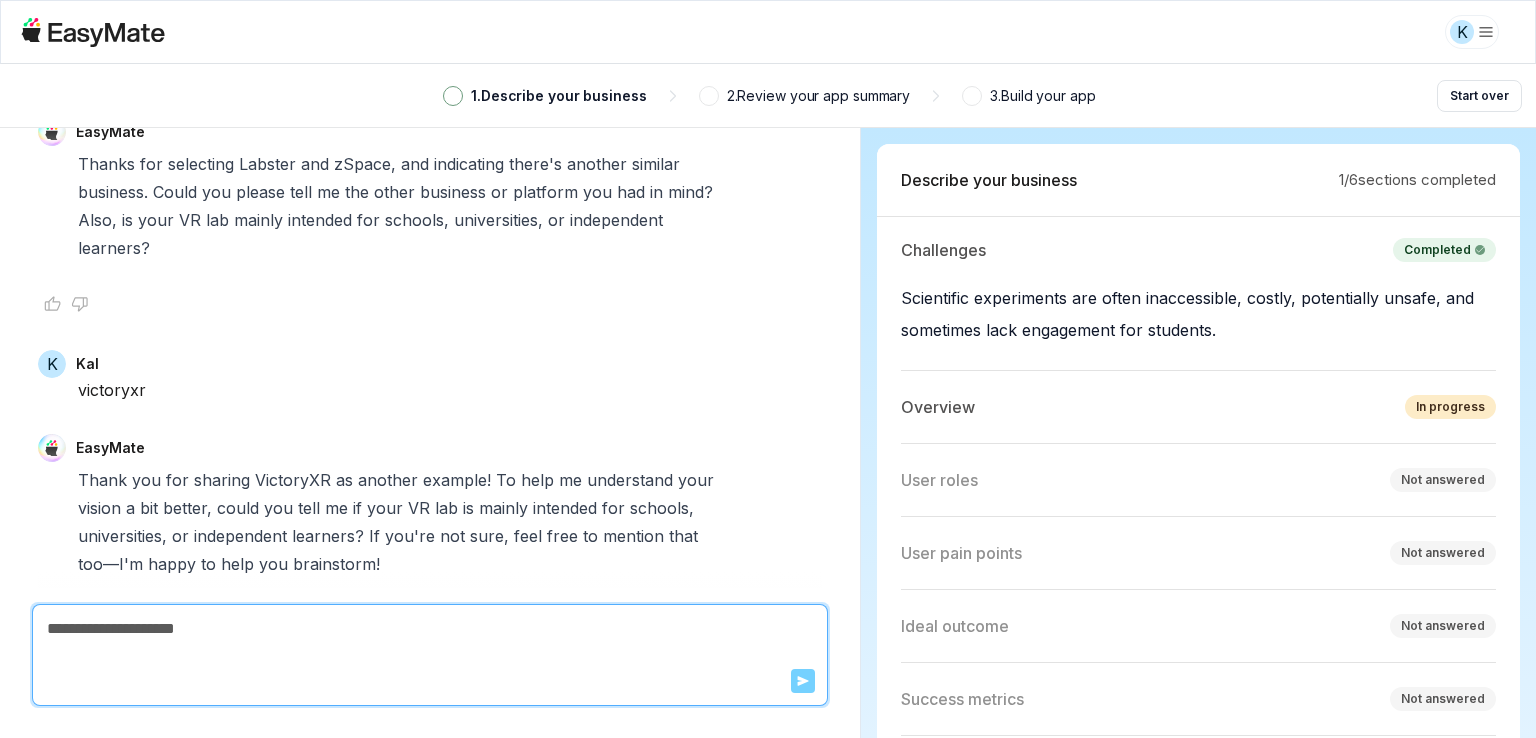 click at bounding box center (430, 629) 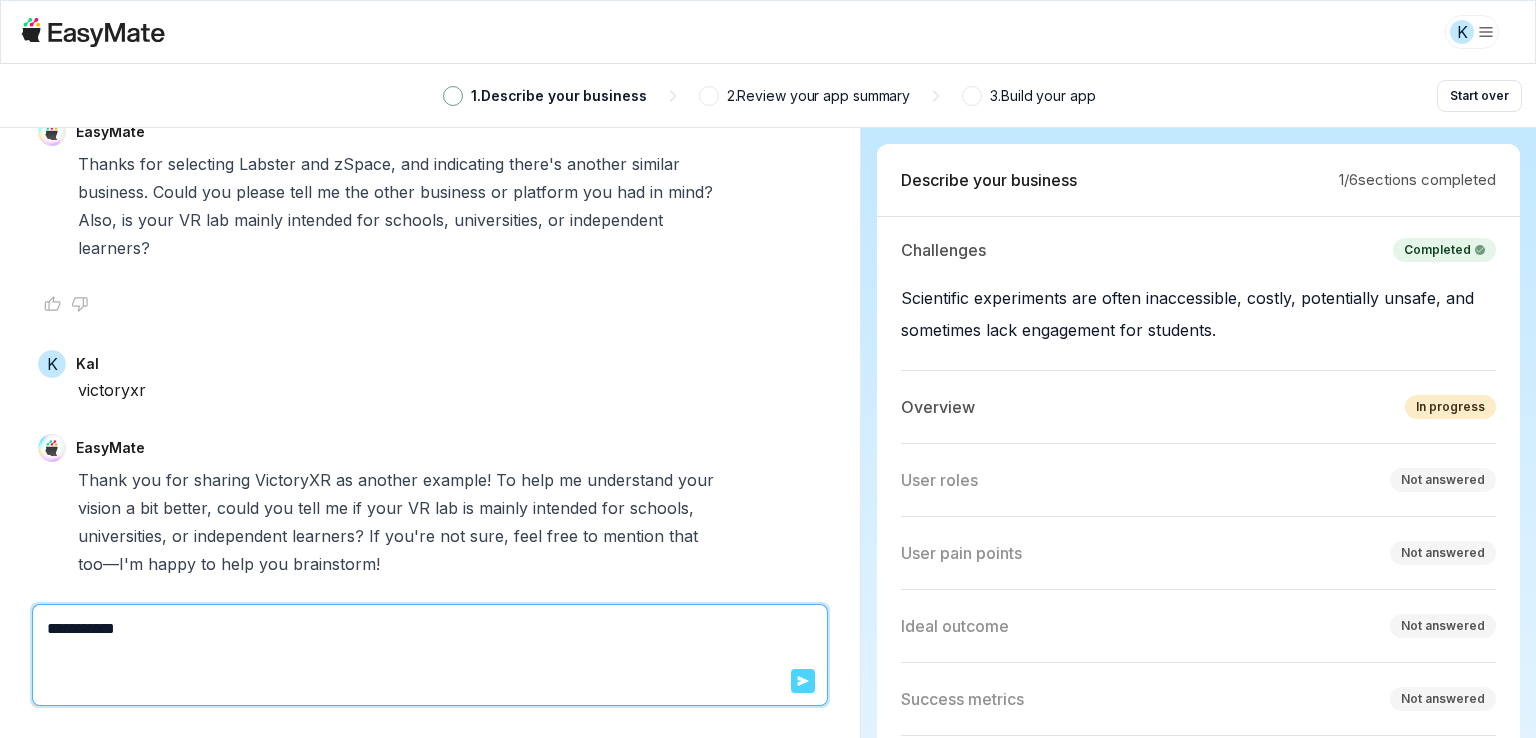 type on "**********" 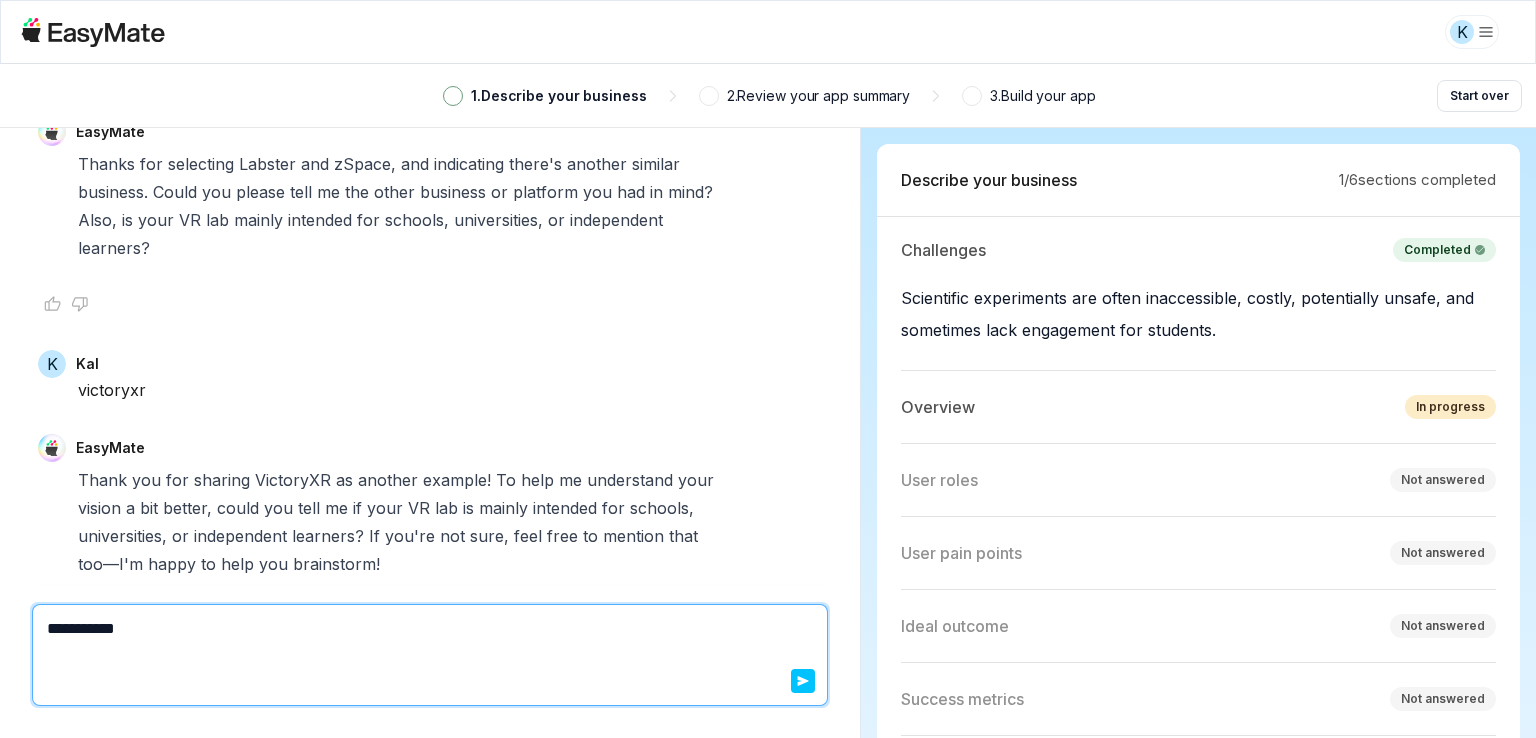 click 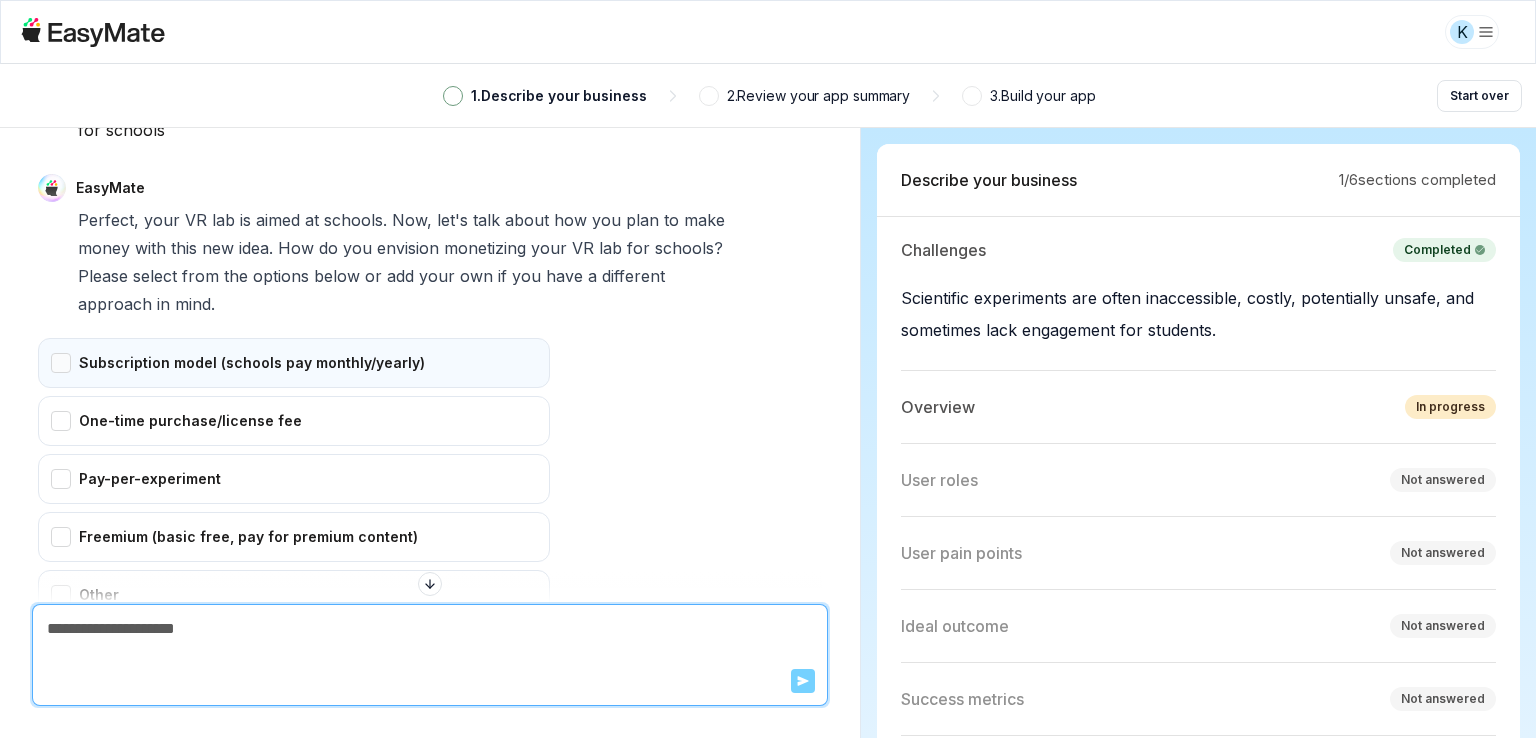 scroll, scrollTop: 2564, scrollLeft: 0, axis: vertical 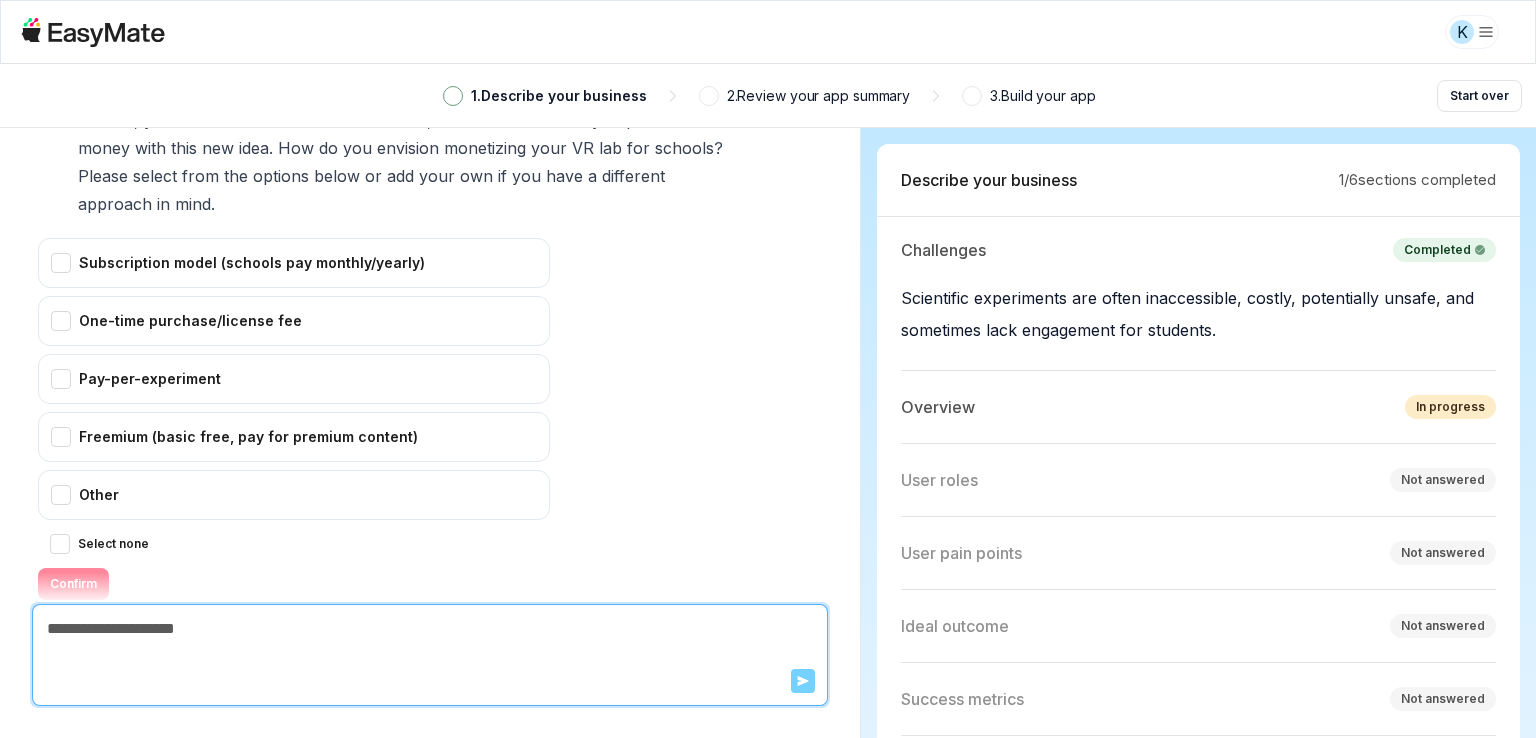 click at bounding box center [430, 629] 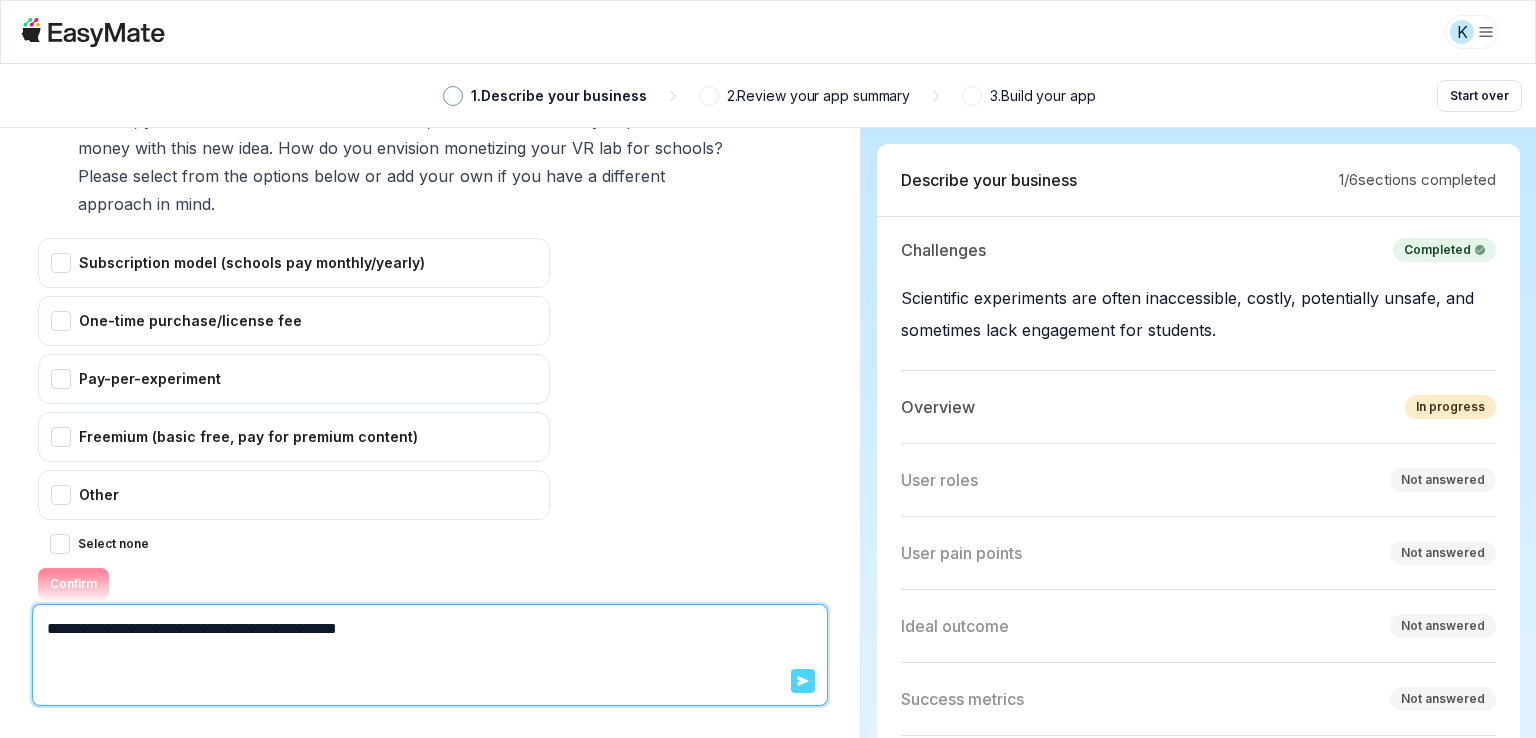 type on "**********" 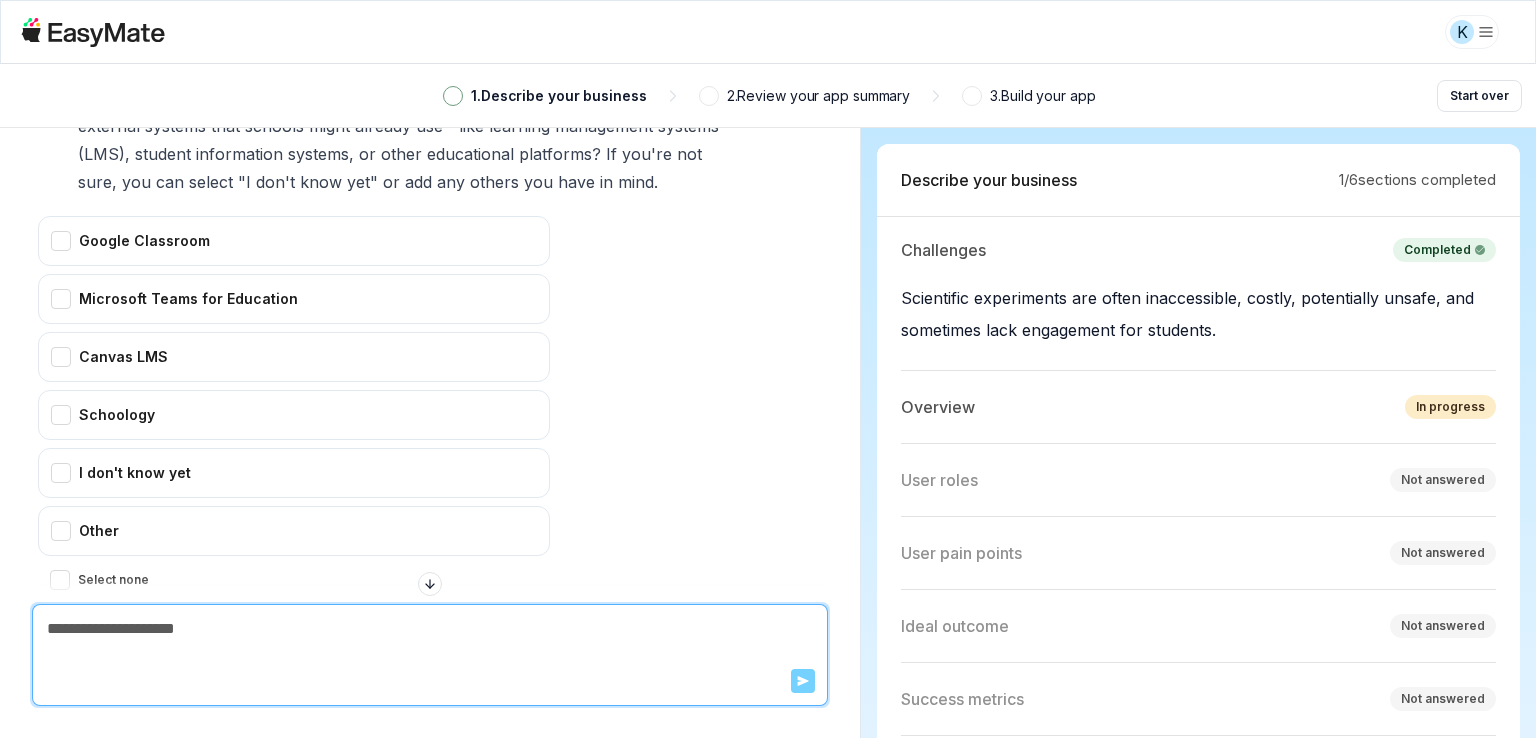 scroll, scrollTop: 3298, scrollLeft: 0, axis: vertical 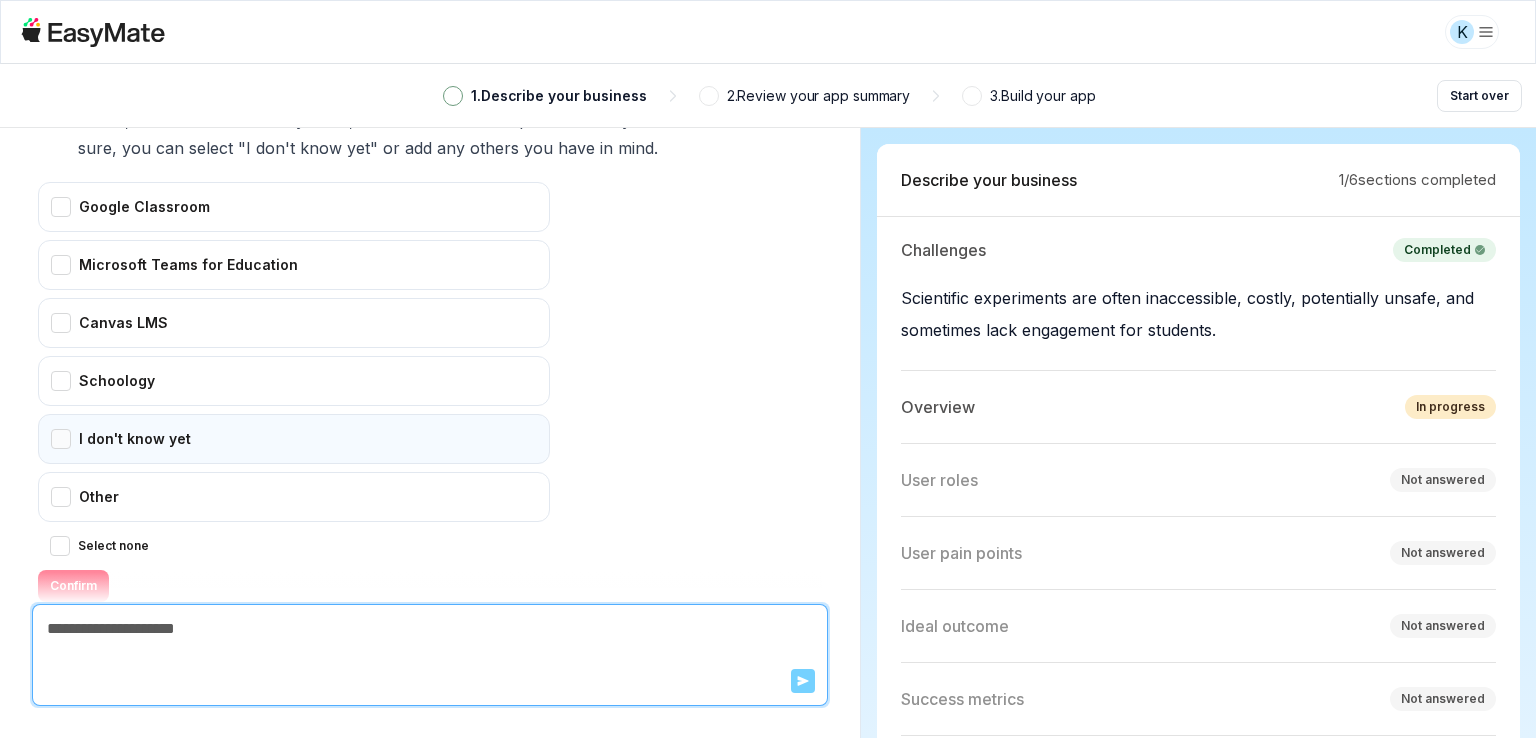 click on "I don't know yet" at bounding box center [294, 439] 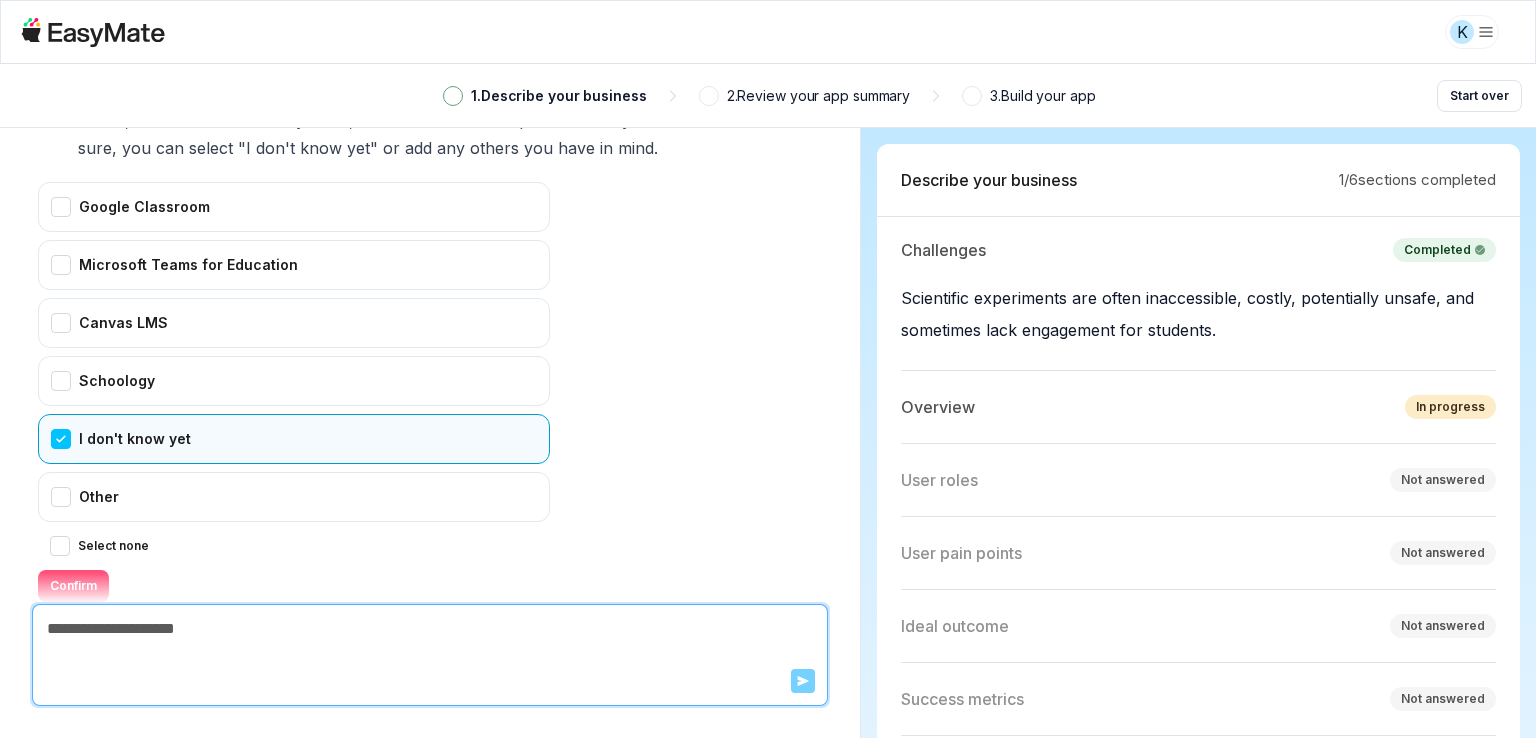 click on "Confirm" at bounding box center [73, 586] 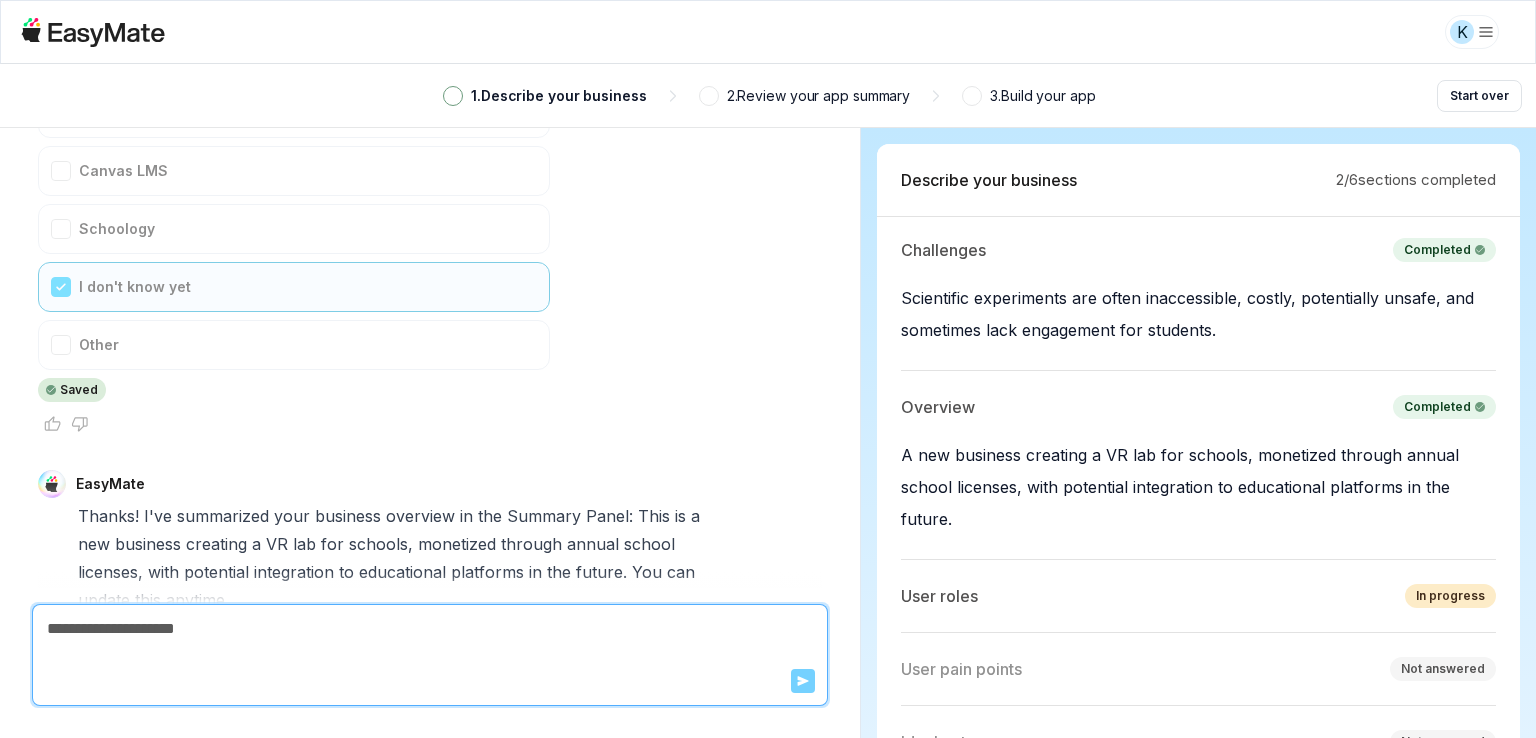 scroll, scrollTop: 3946, scrollLeft: 0, axis: vertical 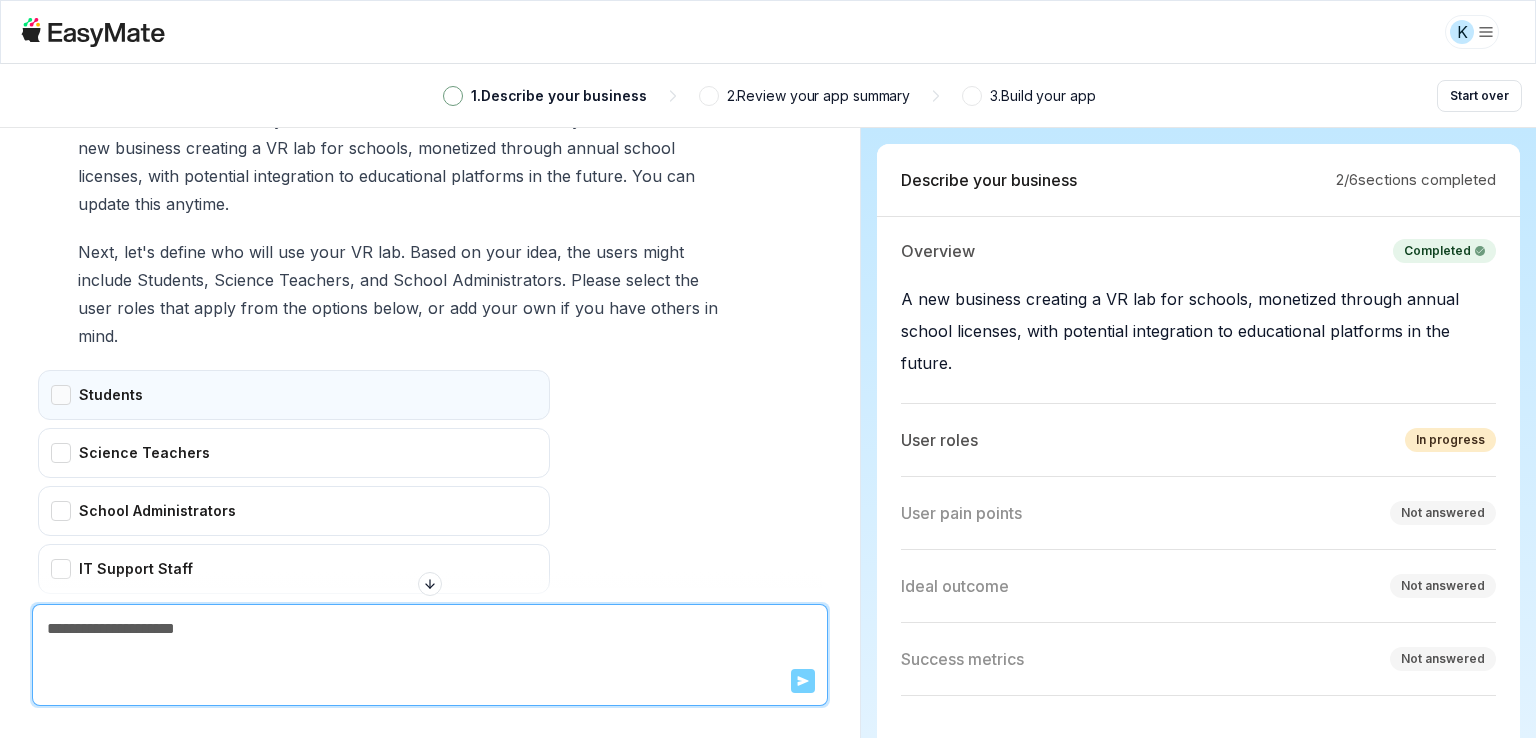 click on "Students" at bounding box center (294, 395) 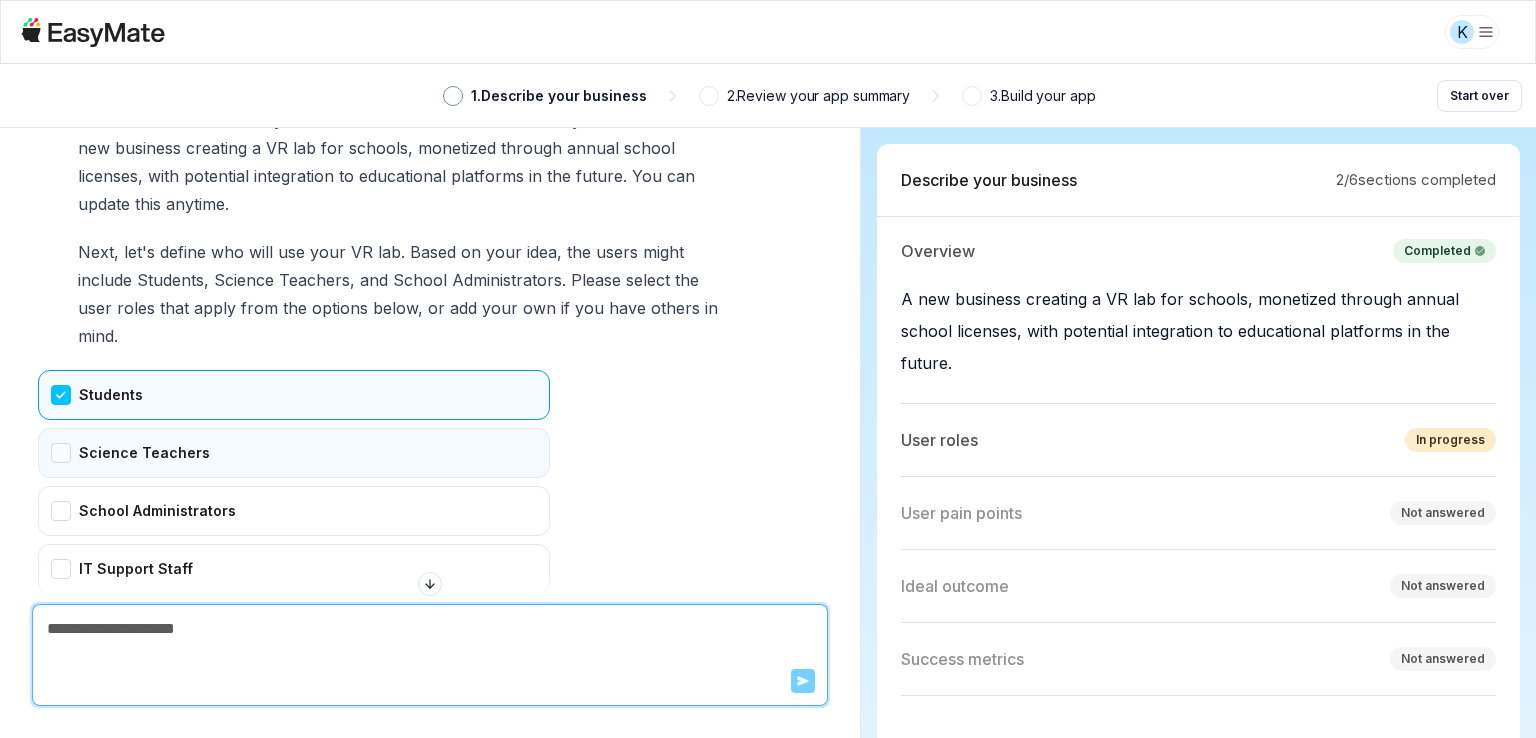 click on "Science Teachers" at bounding box center (294, 453) 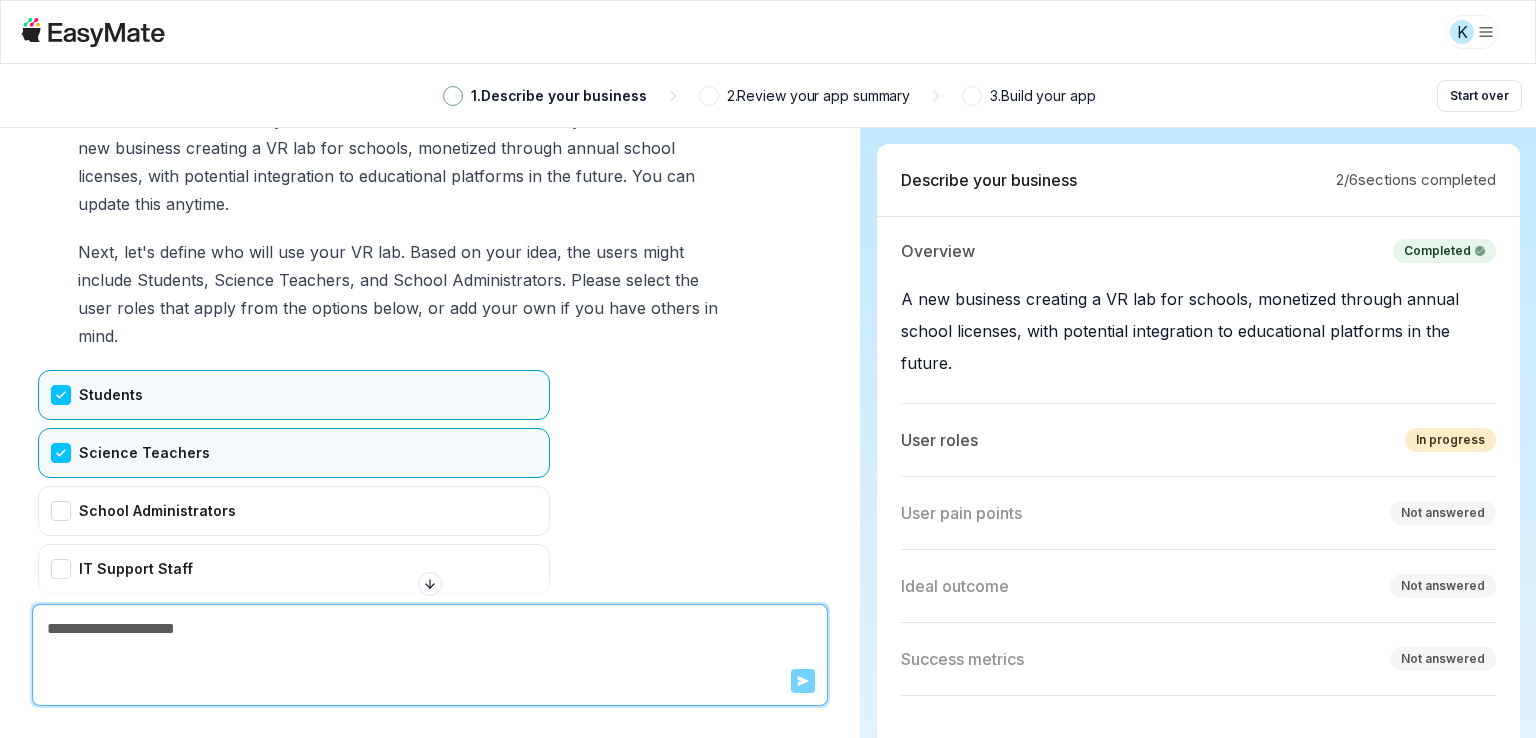 scroll, scrollTop: 3946, scrollLeft: 0, axis: vertical 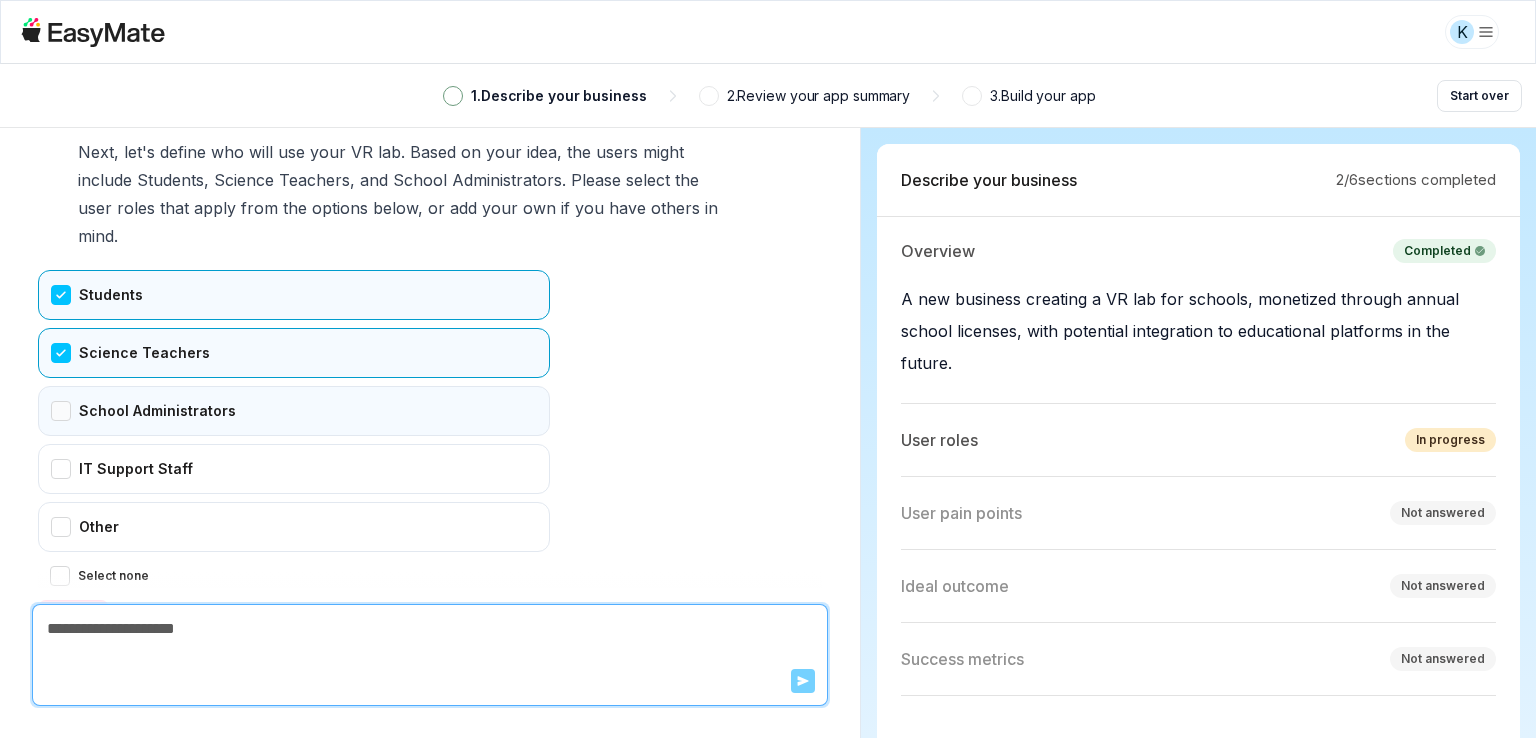 click on "School Administrators" at bounding box center [294, 411] 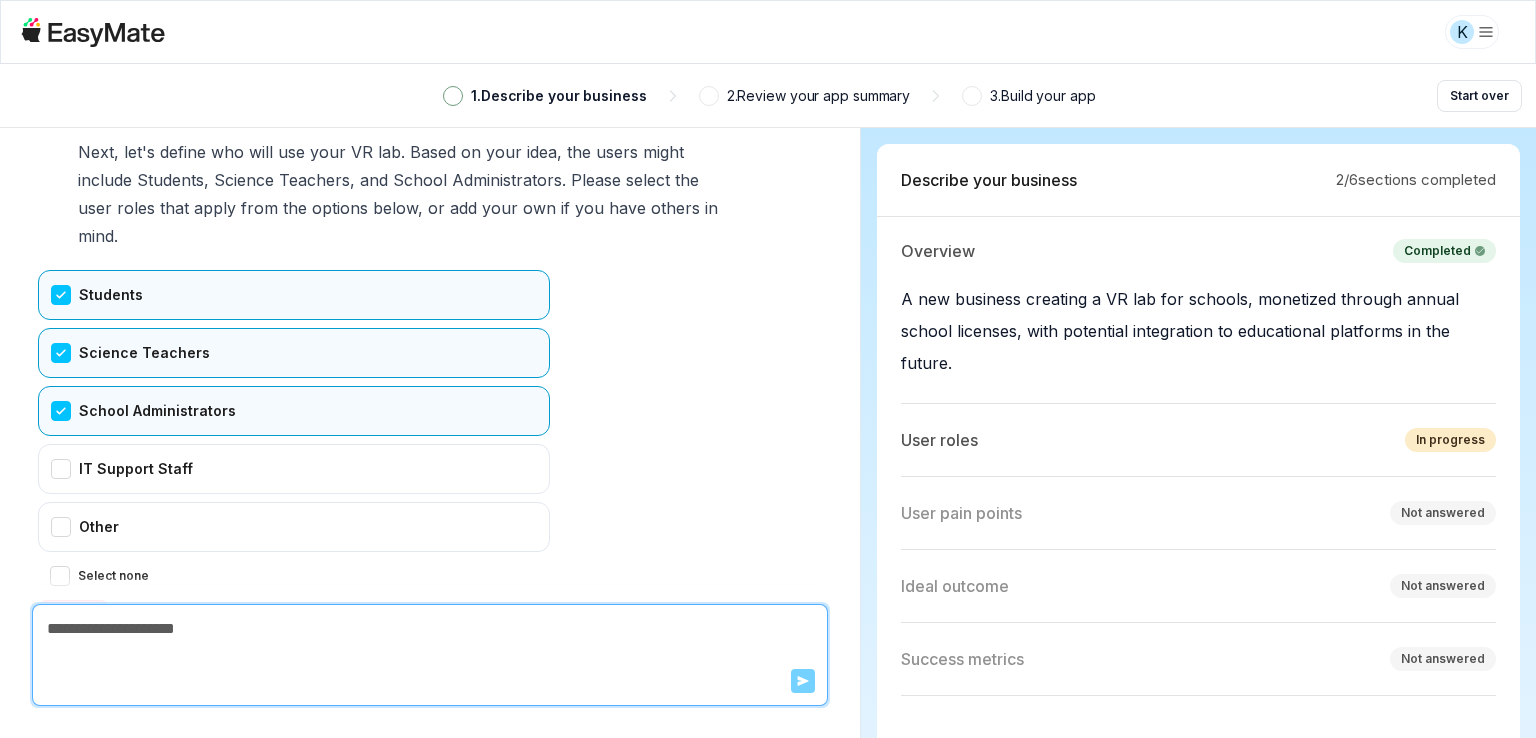 click on "Confirm" at bounding box center (73, 616) 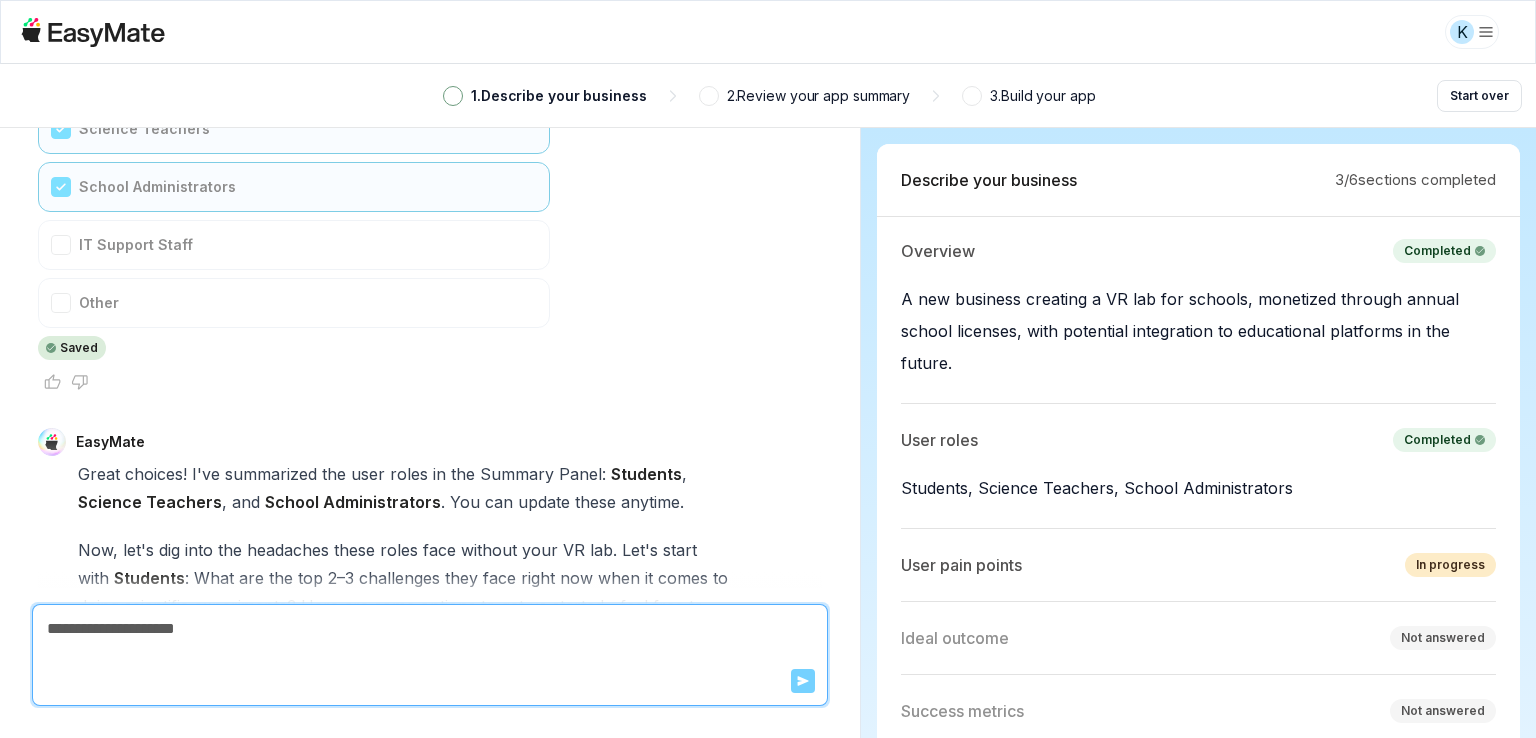scroll, scrollTop: 4624, scrollLeft: 0, axis: vertical 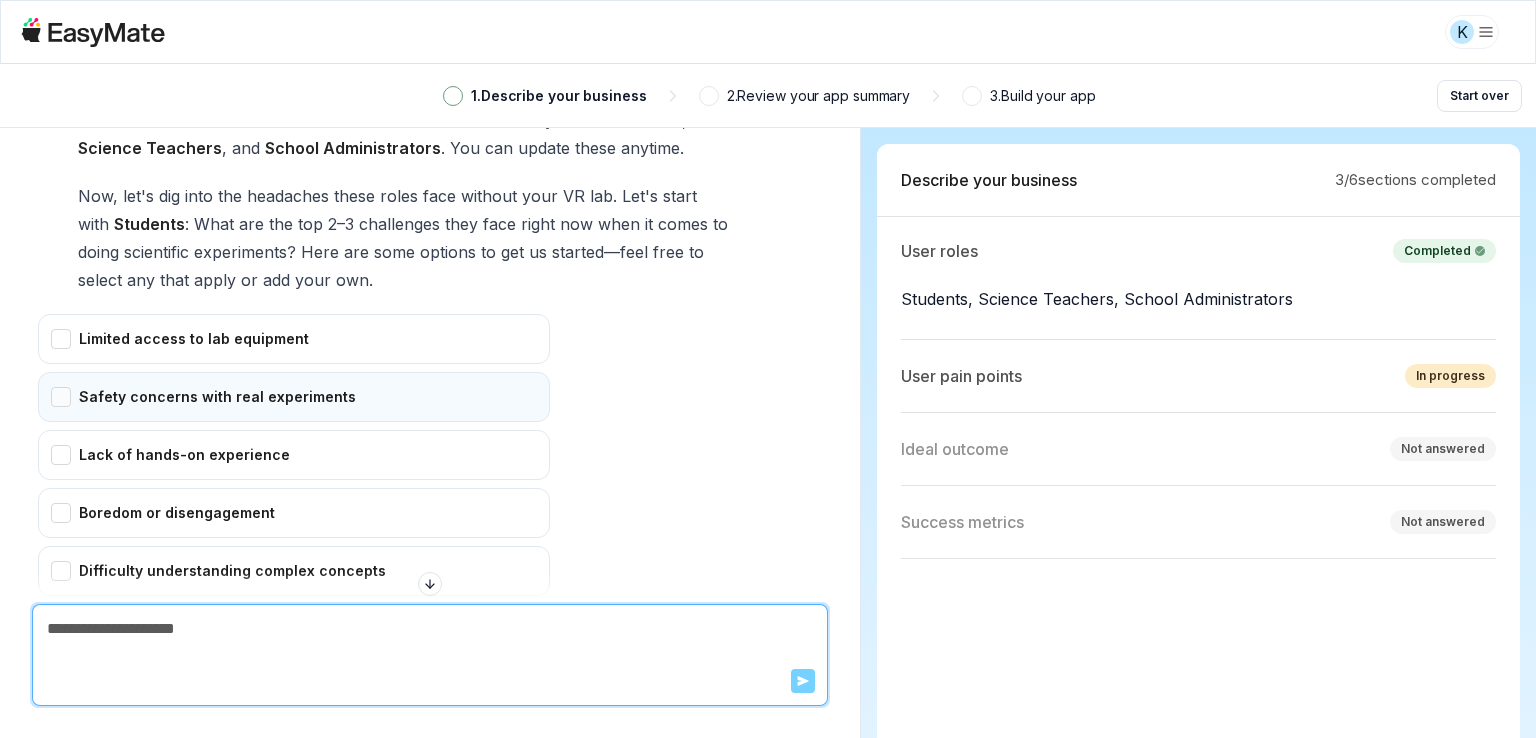 click on "Safety concerns with real experiments" at bounding box center [294, 397] 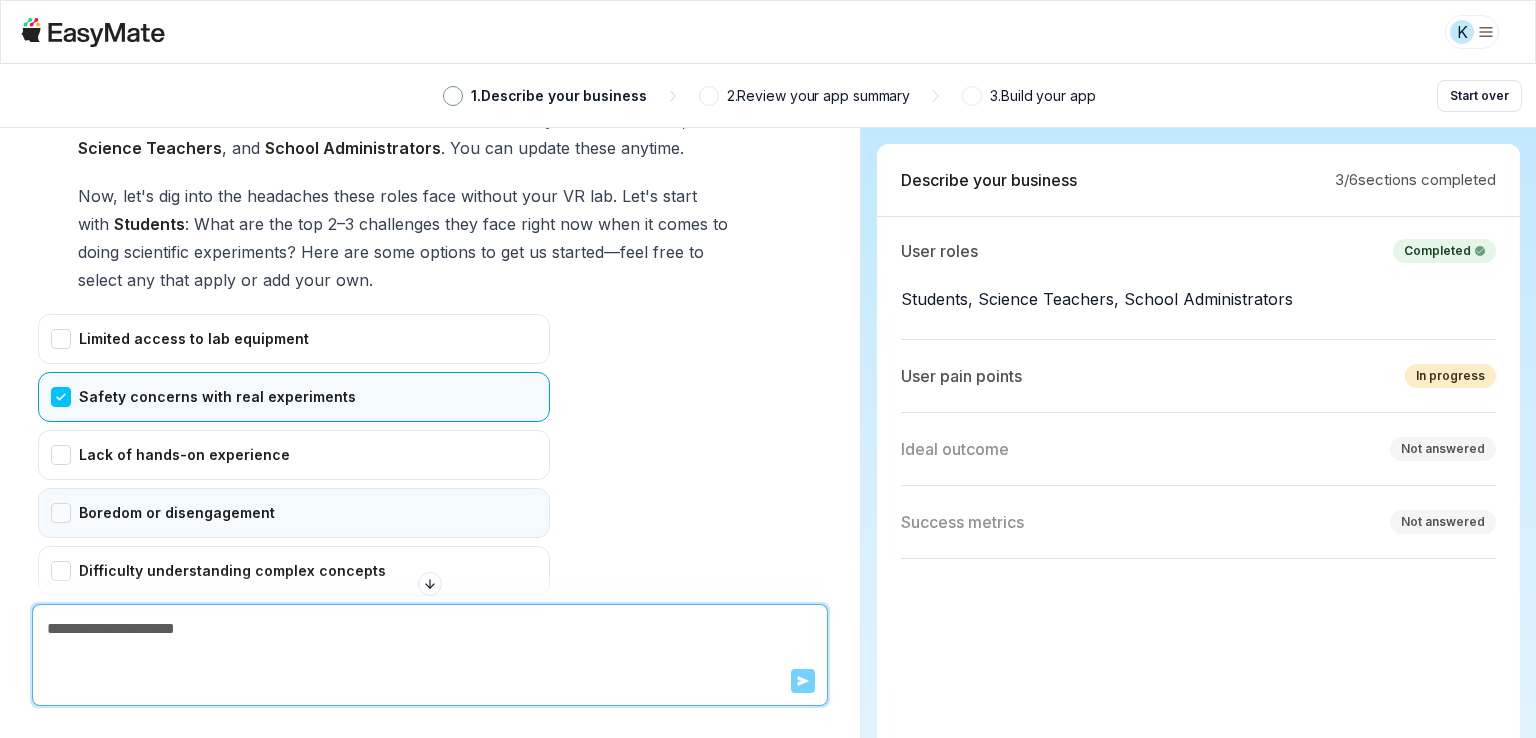click on "Boredom or disengagement" at bounding box center (294, 513) 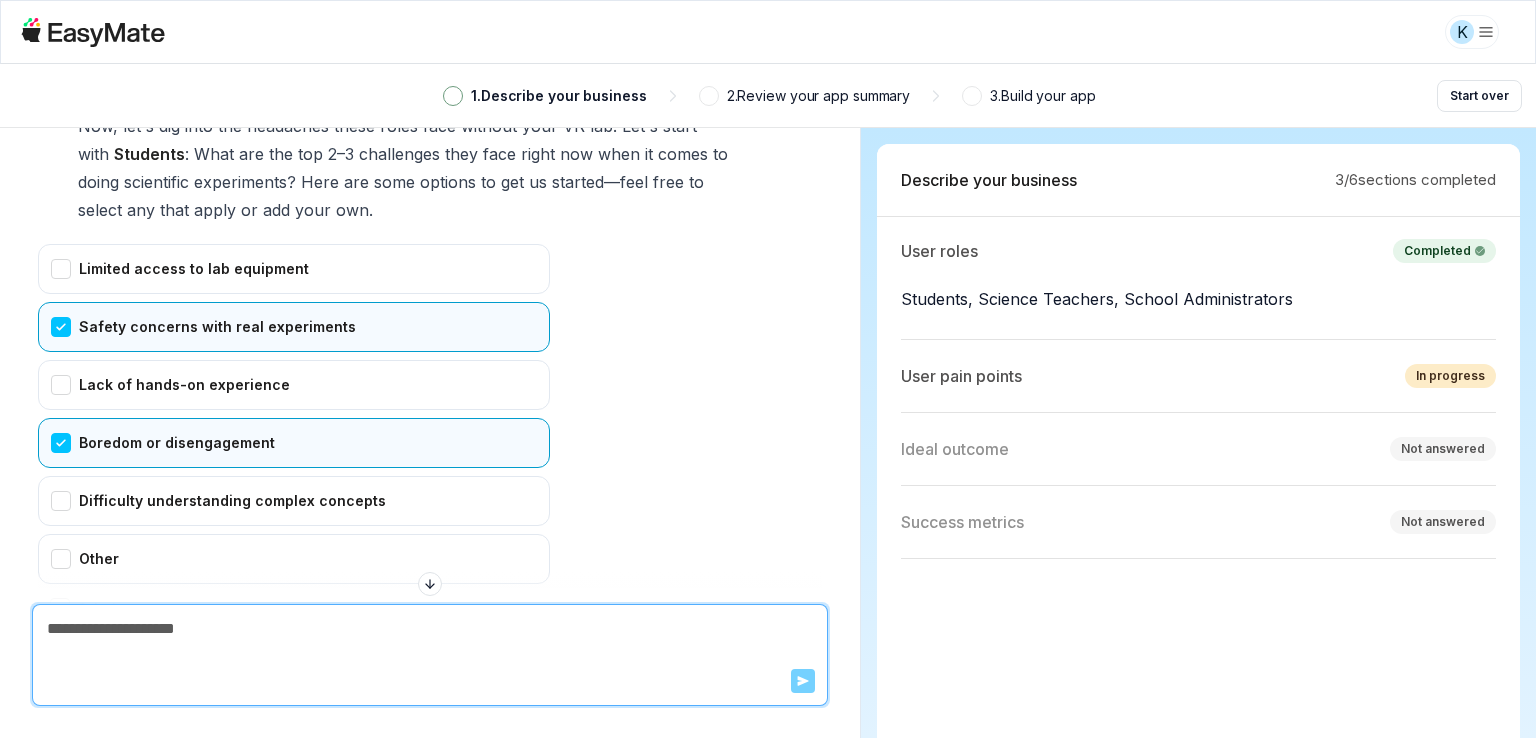 scroll, scrollTop: 4624, scrollLeft: 0, axis: vertical 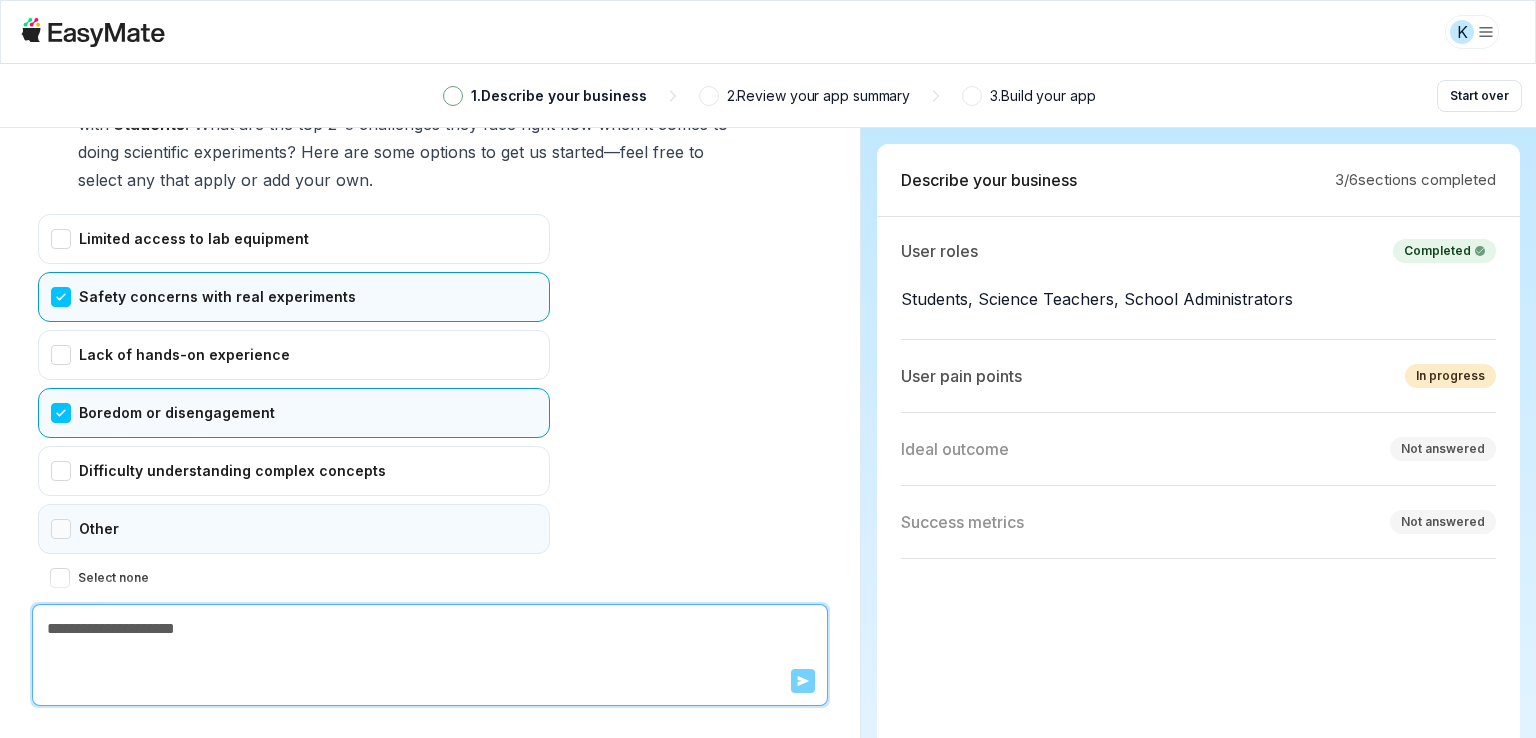click on "Other" at bounding box center [294, 529] 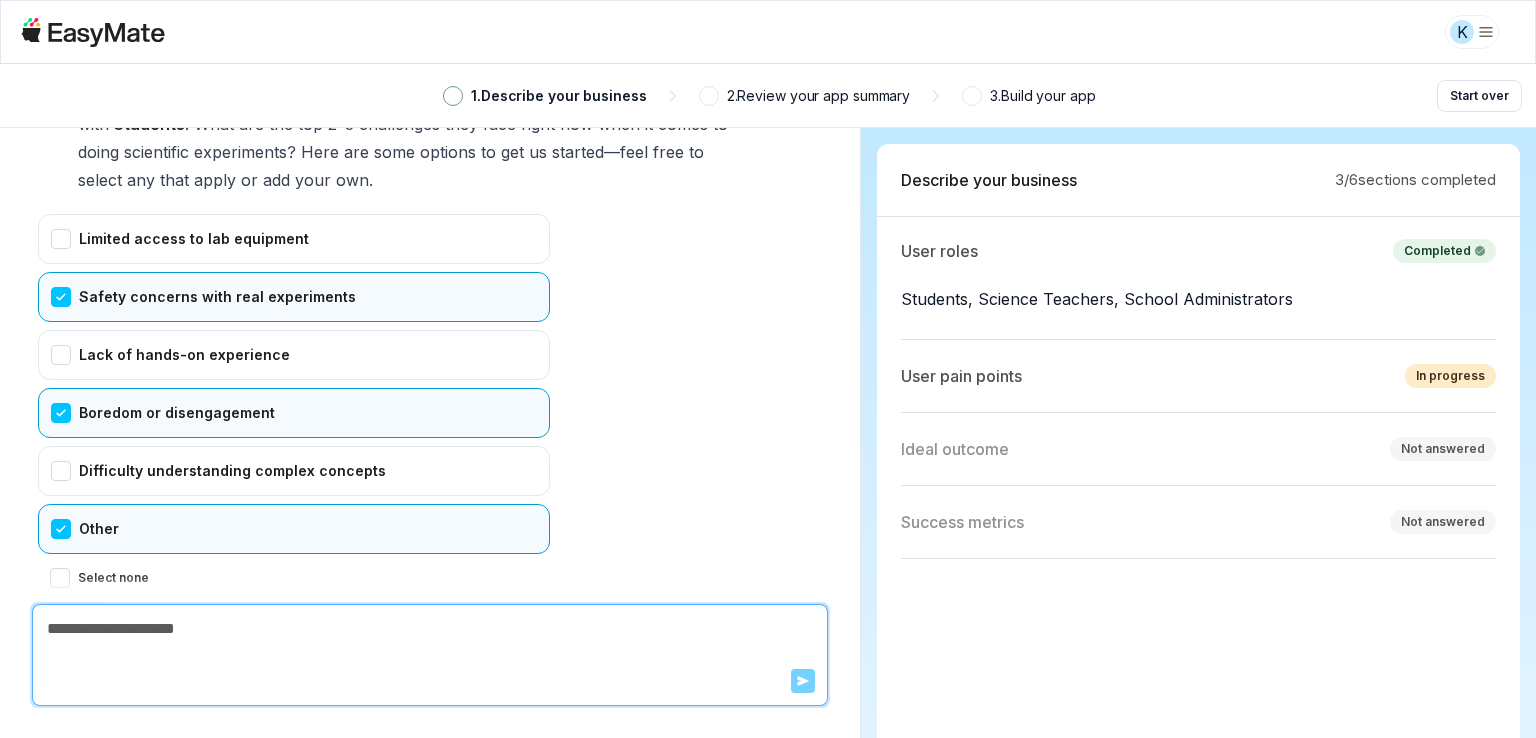 click at bounding box center [430, 629] 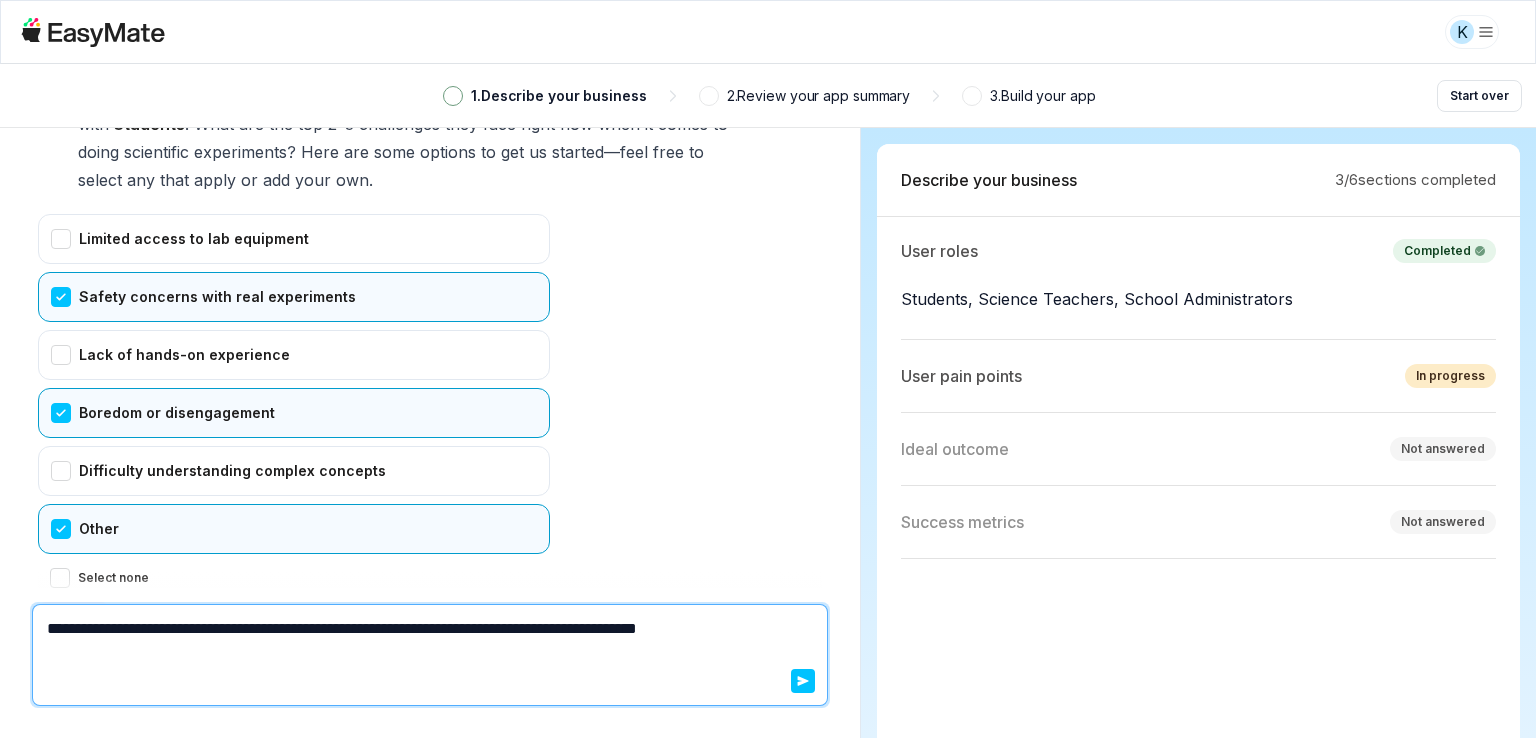 type on "**********" 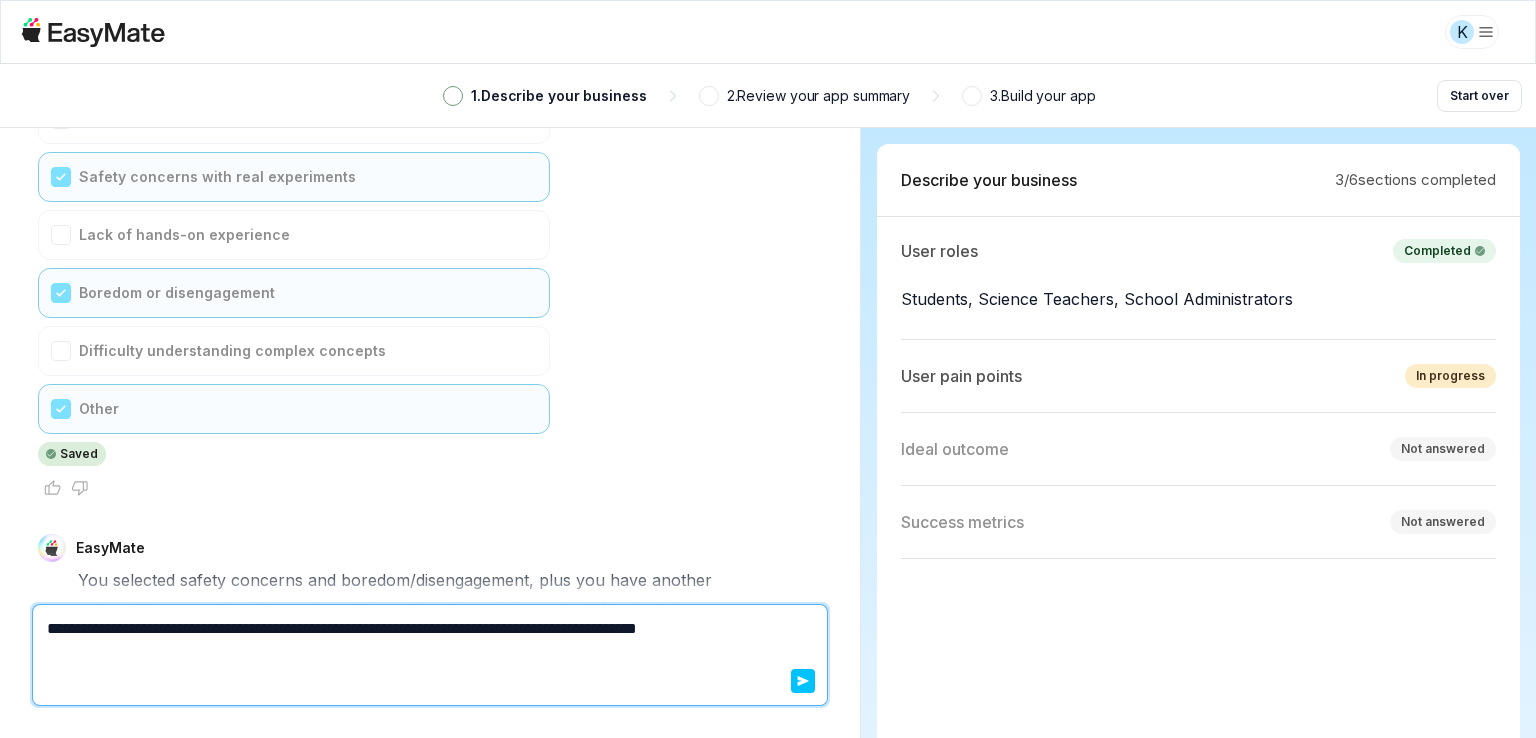 scroll, scrollTop: 4780, scrollLeft: 0, axis: vertical 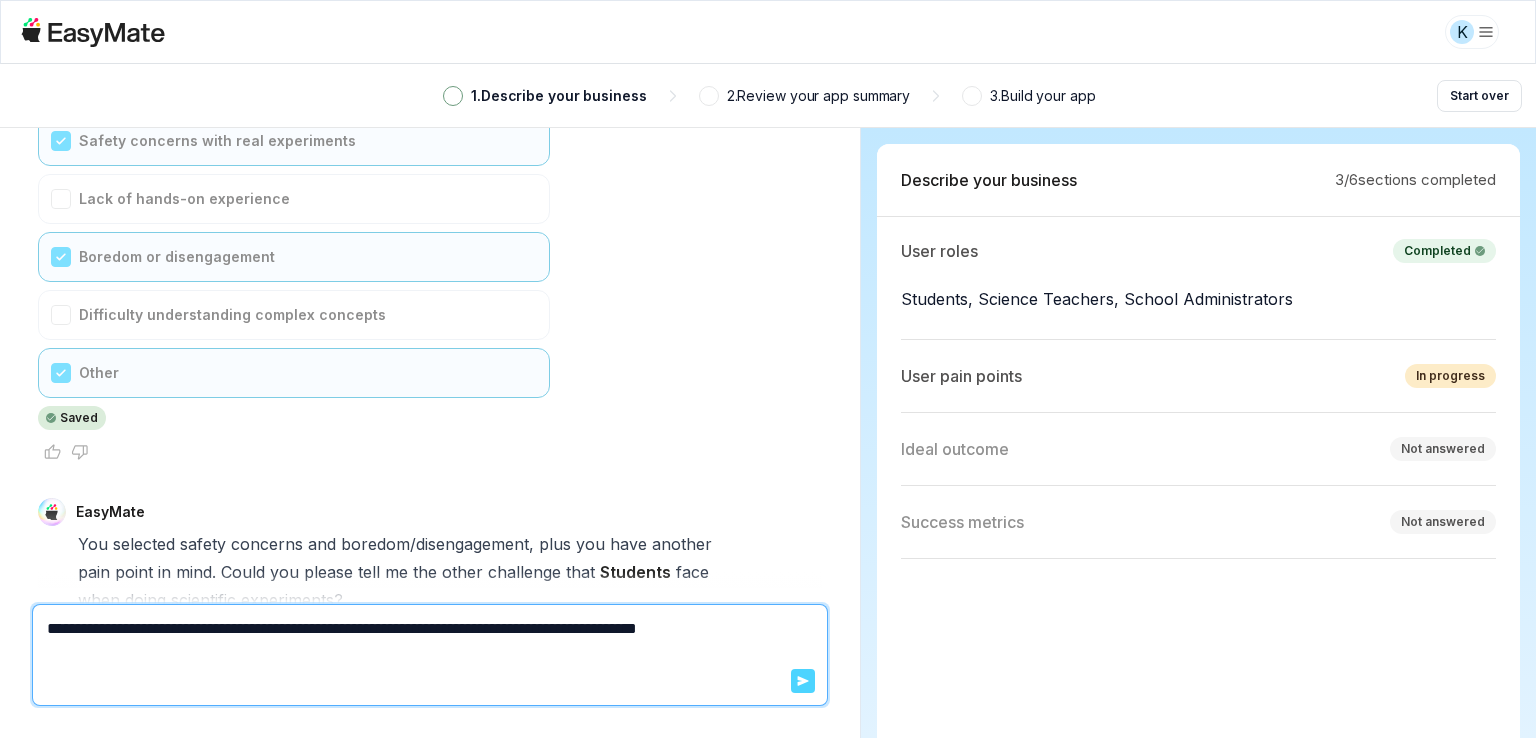 click 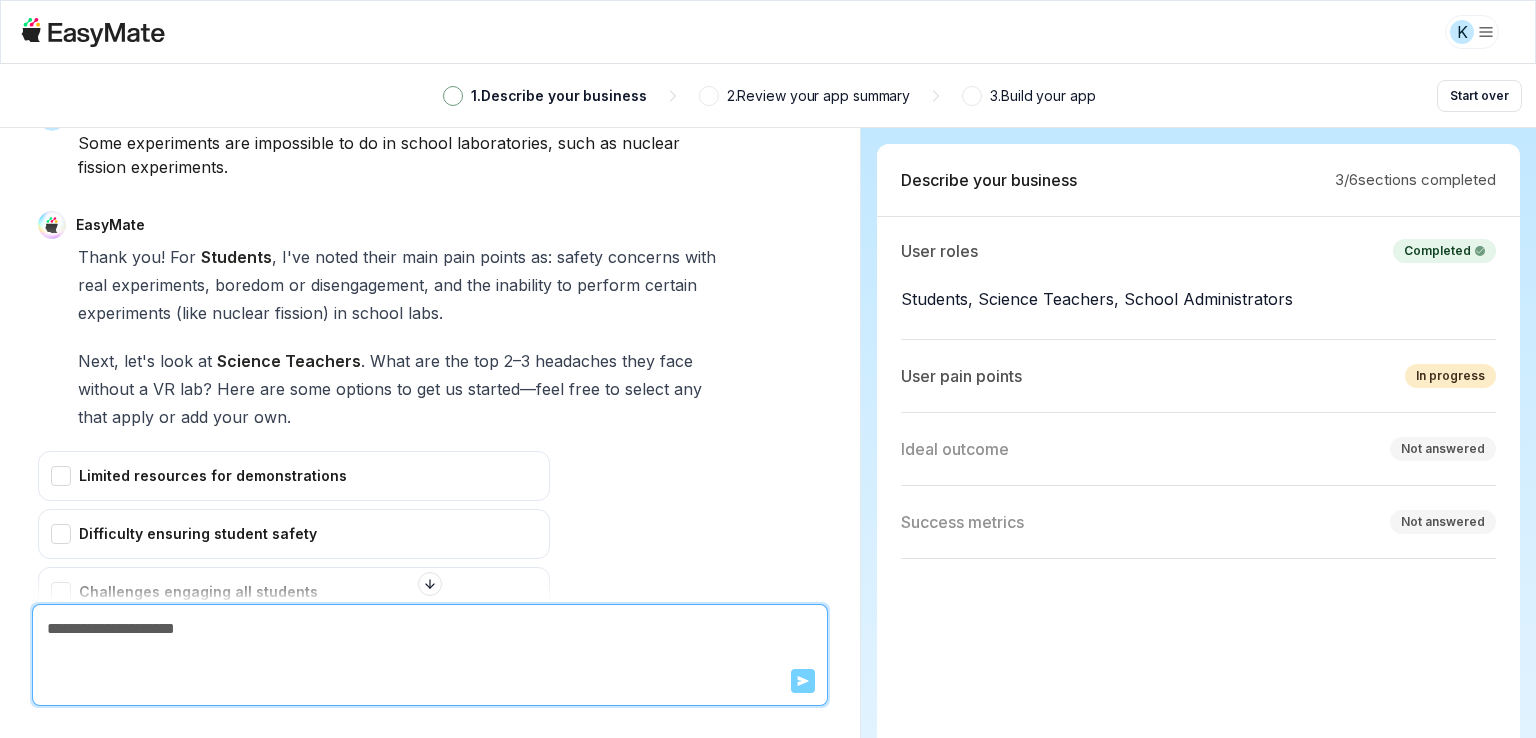 scroll, scrollTop: 5413, scrollLeft: 0, axis: vertical 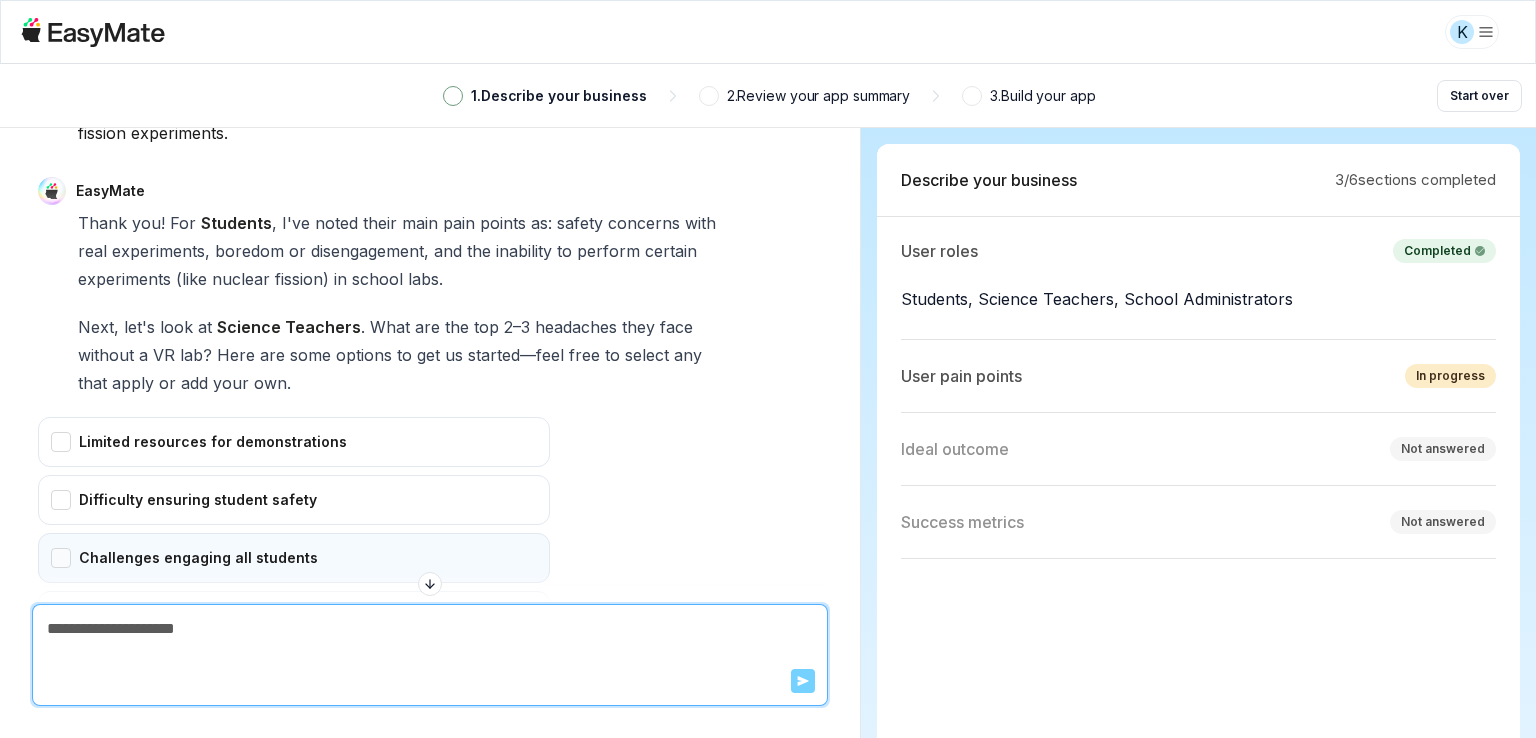 click on "Challenges engaging all students" at bounding box center [294, 558] 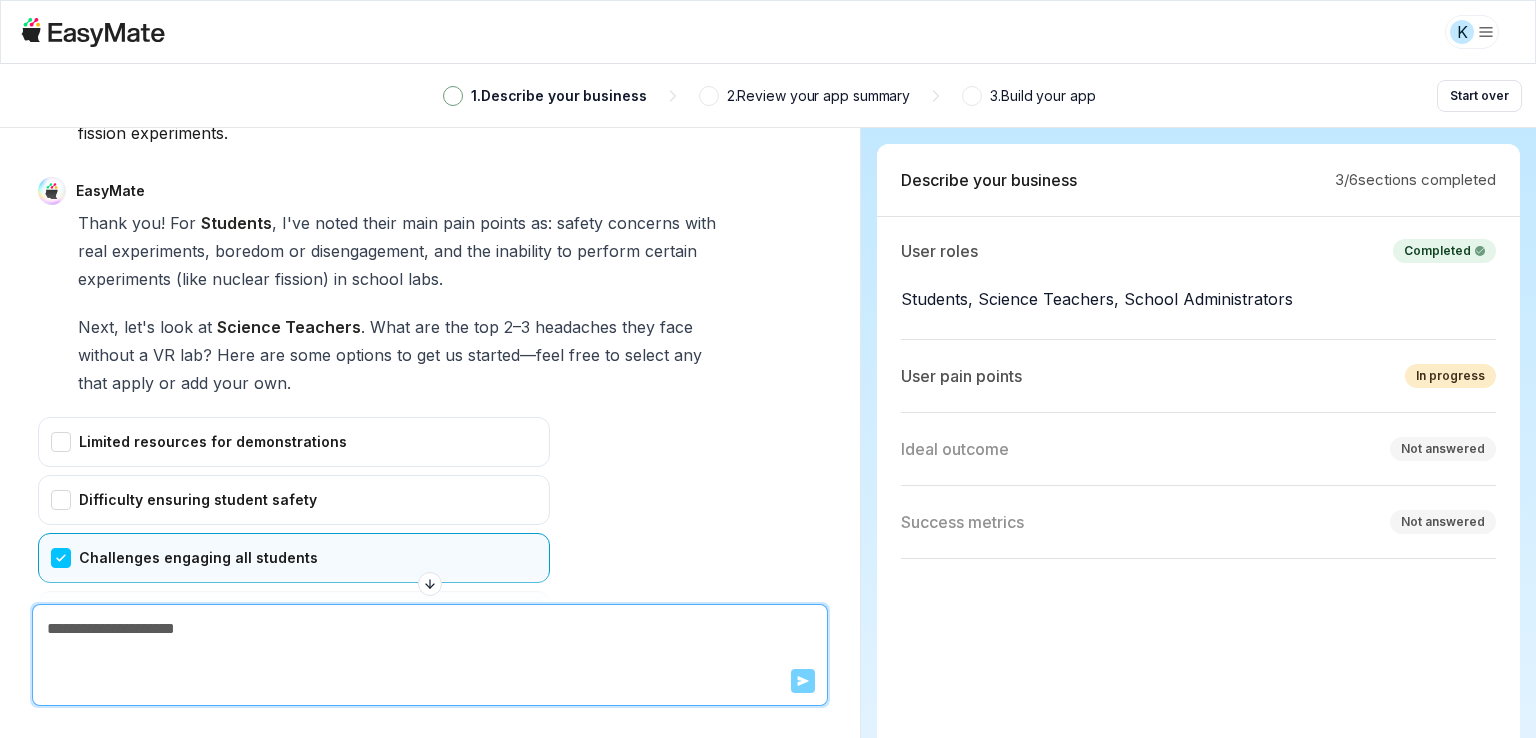 scroll, scrollTop: 5513, scrollLeft: 0, axis: vertical 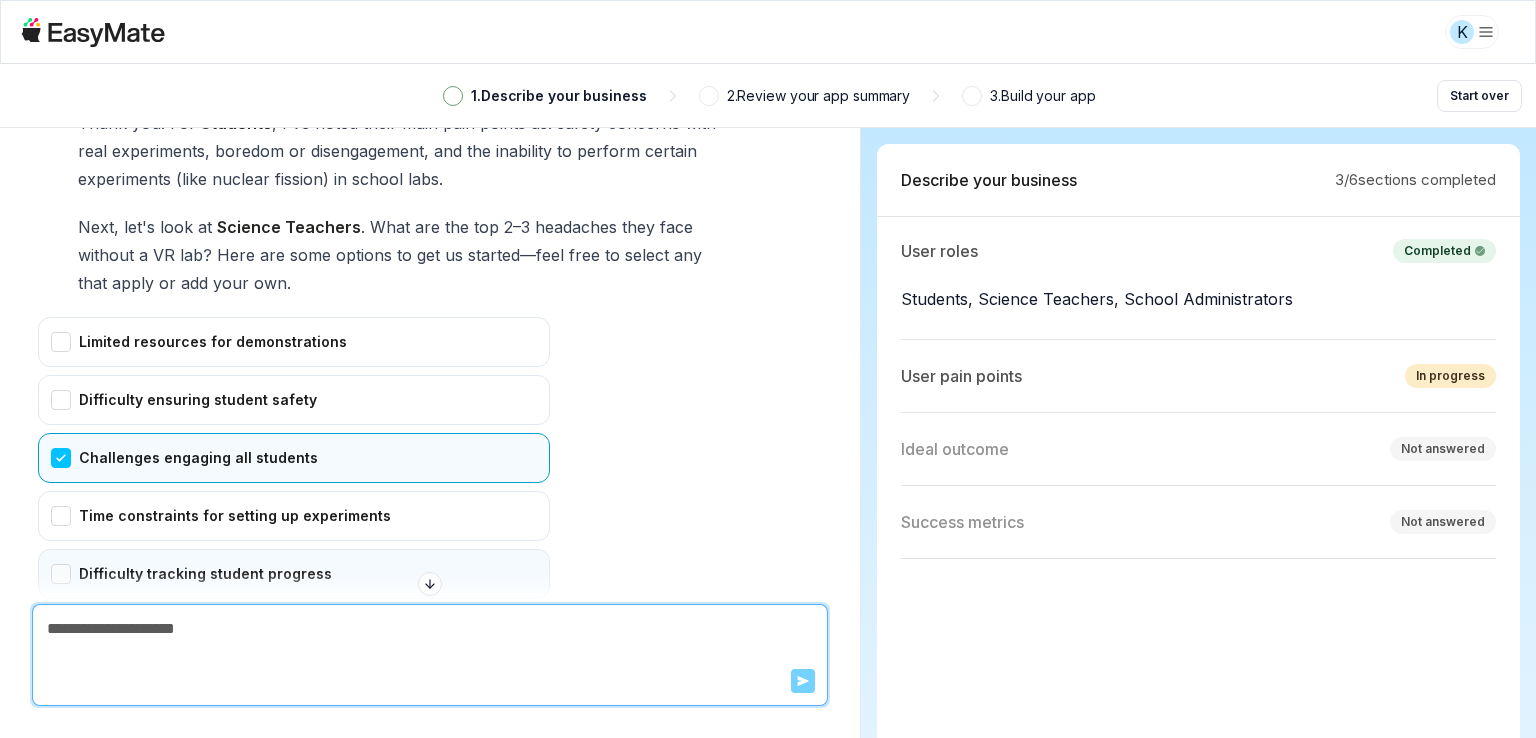click on "Difficulty tracking student progress" at bounding box center (294, 574) 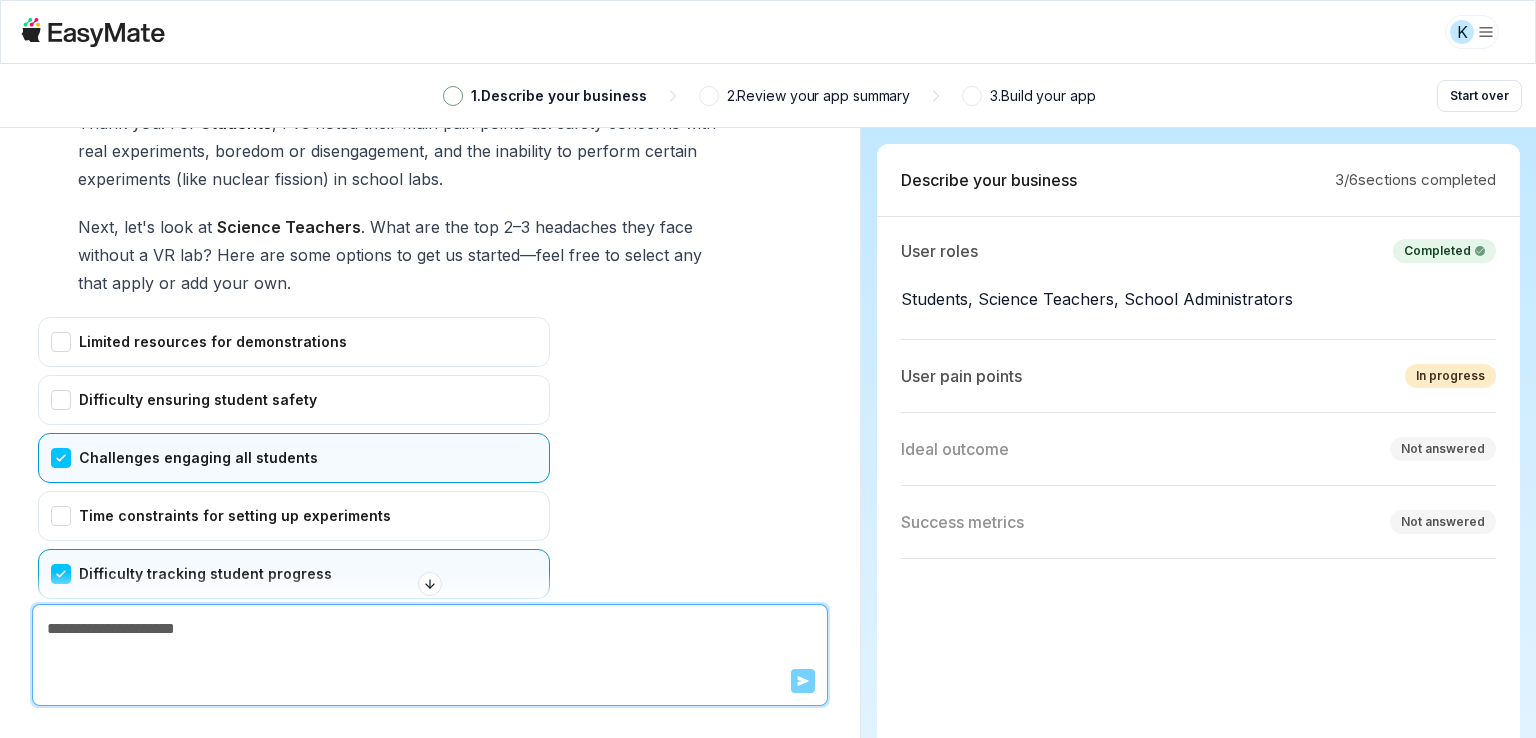 scroll, scrollTop: 5613, scrollLeft: 0, axis: vertical 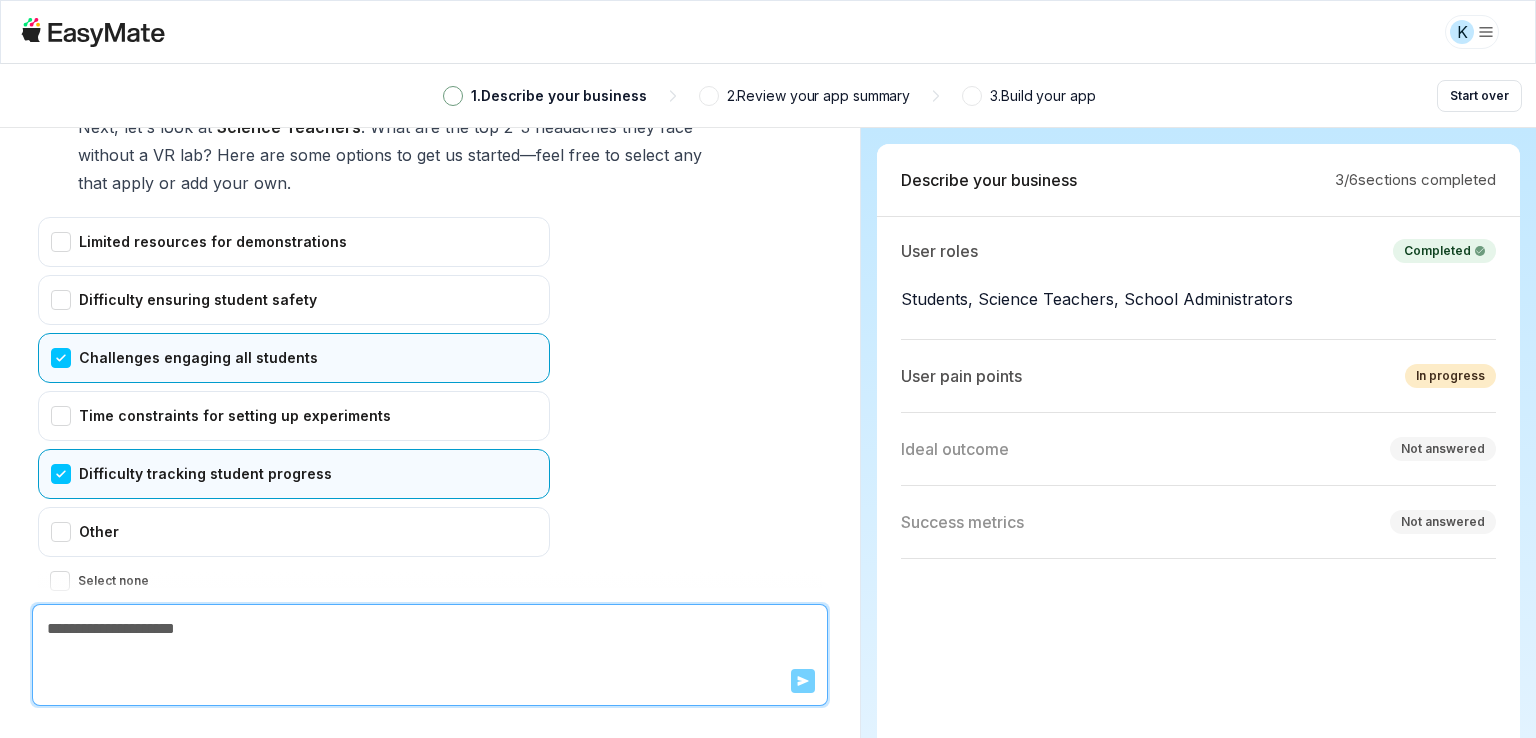 click on "Confirm" at bounding box center (73, 621) 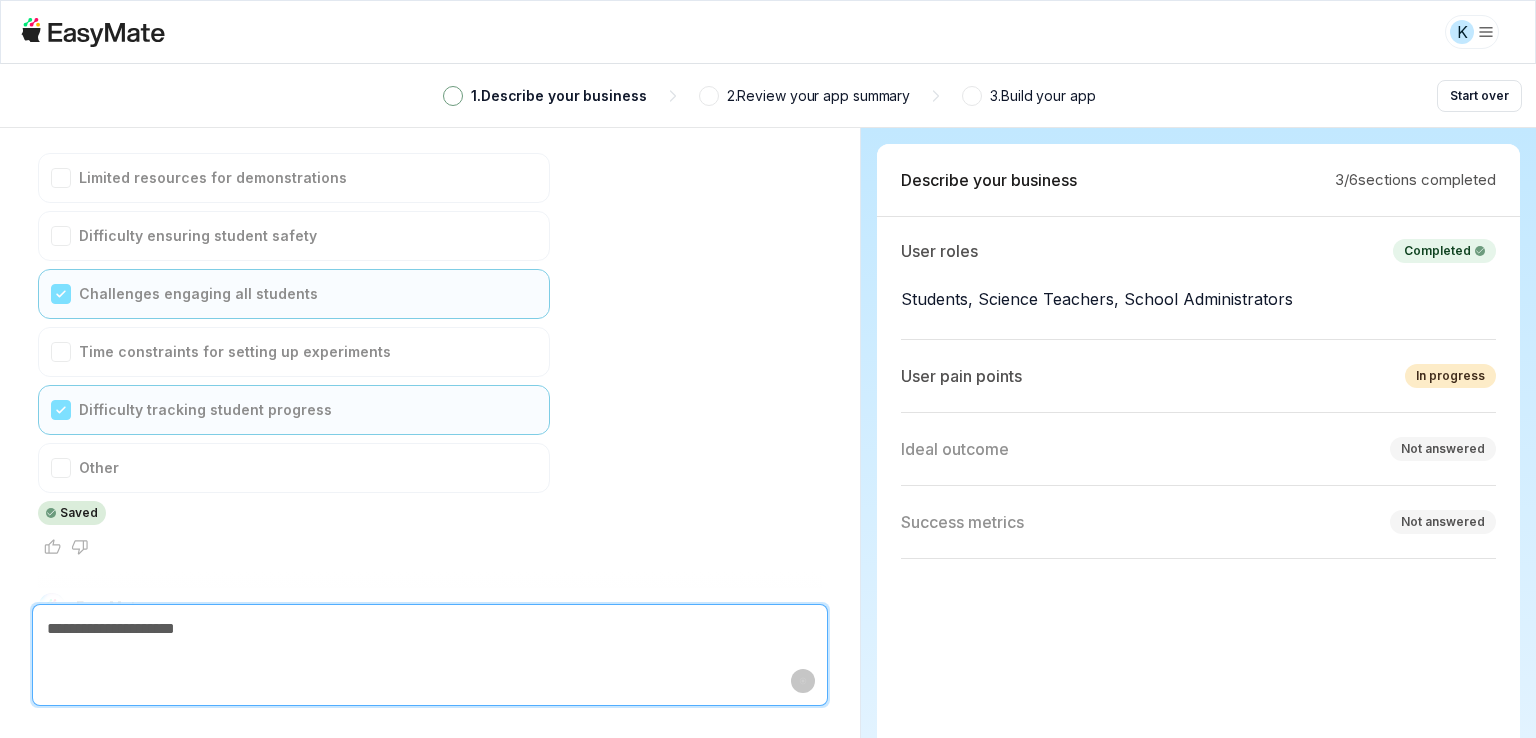 click at bounding box center [430, 629] 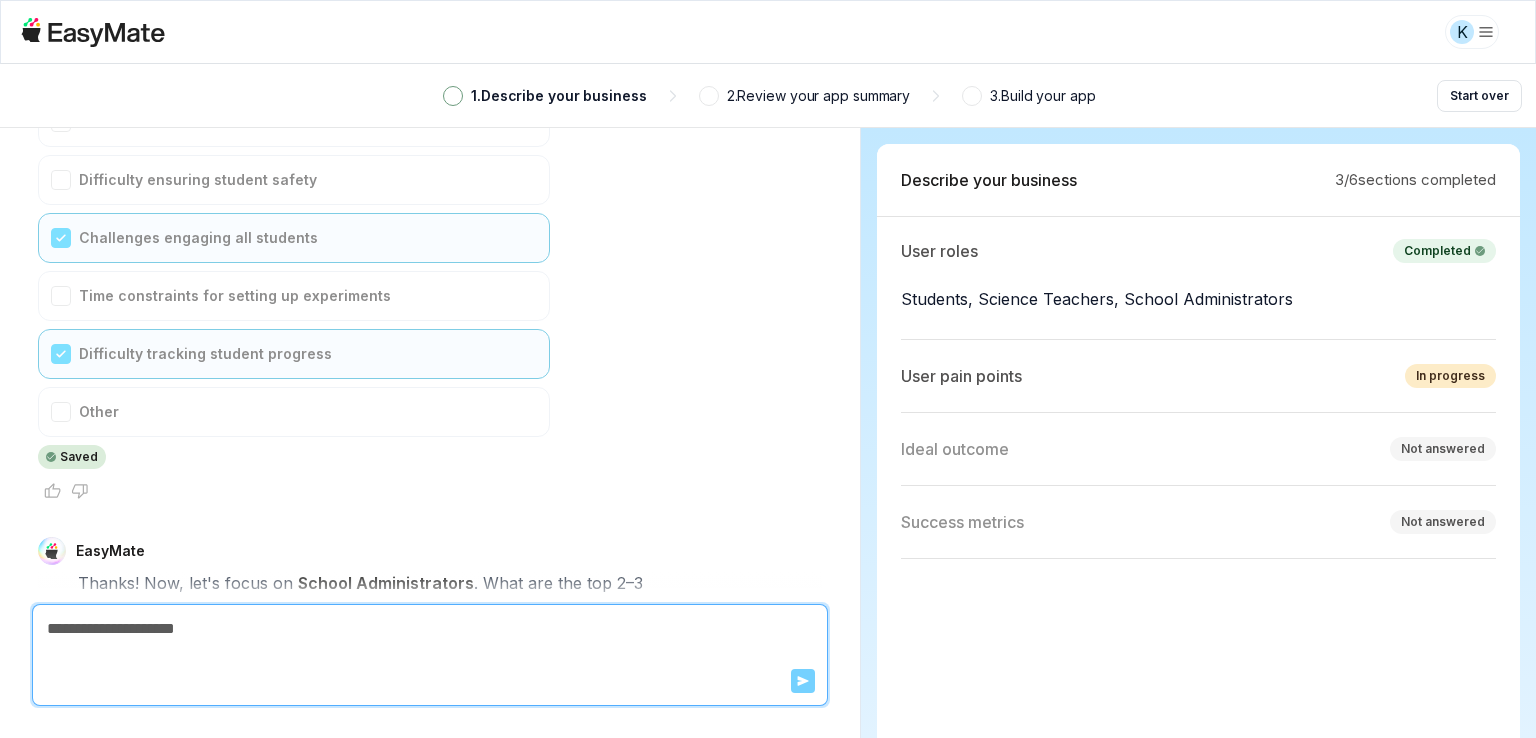 scroll, scrollTop: 6187, scrollLeft: 0, axis: vertical 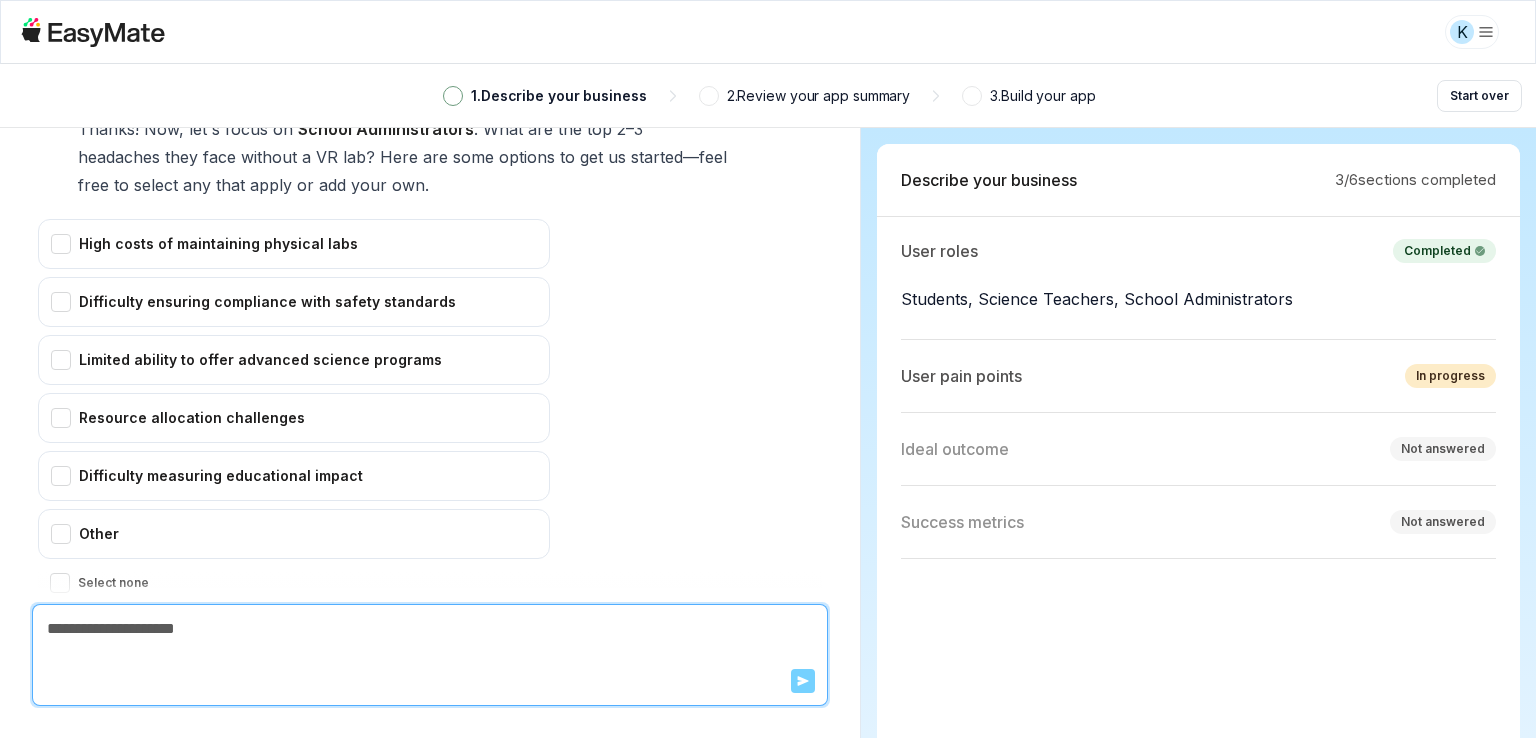 drag, startPoint x: 147, startPoint y: 638, endPoint x: 72, endPoint y: 631, distance: 75.32596 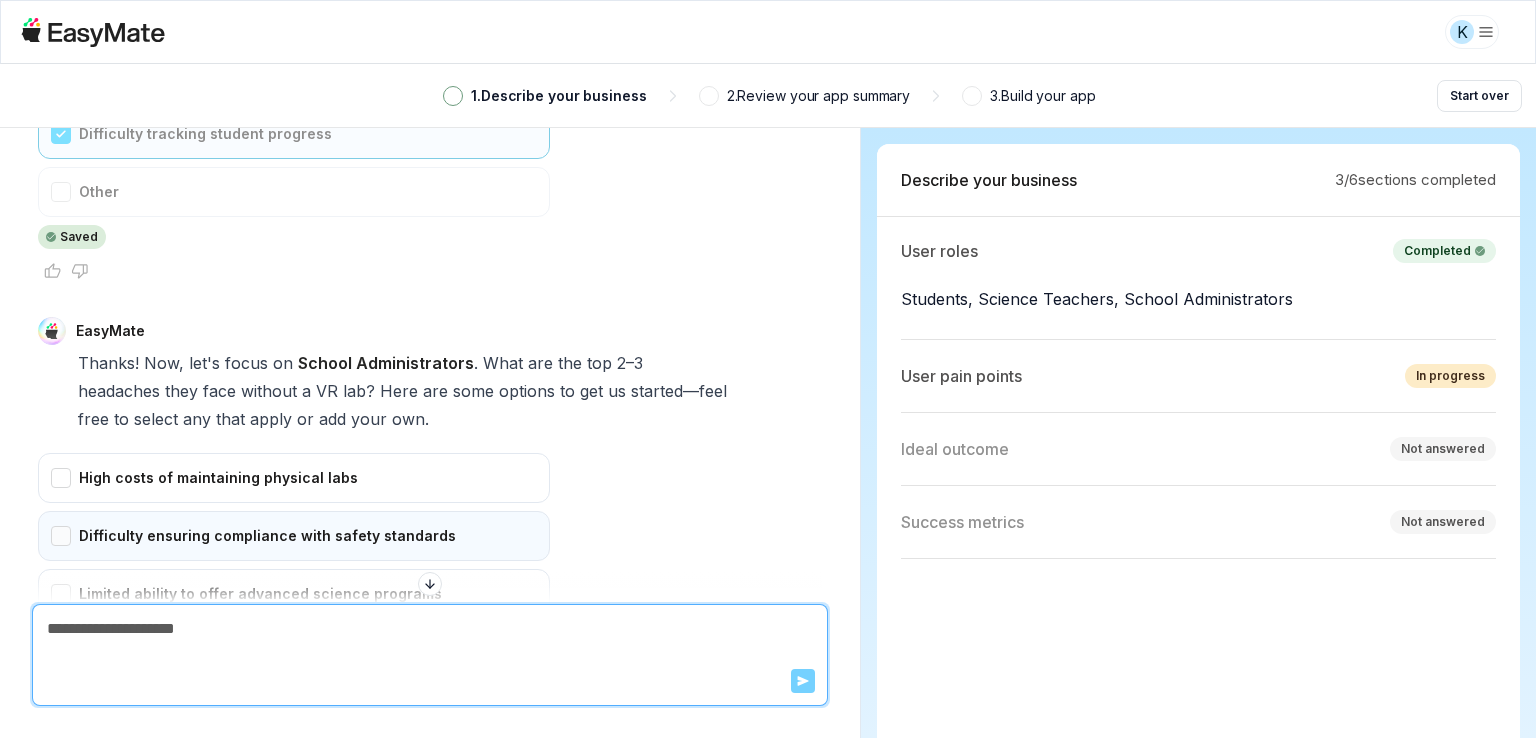 scroll, scrollTop: 5987, scrollLeft: 0, axis: vertical 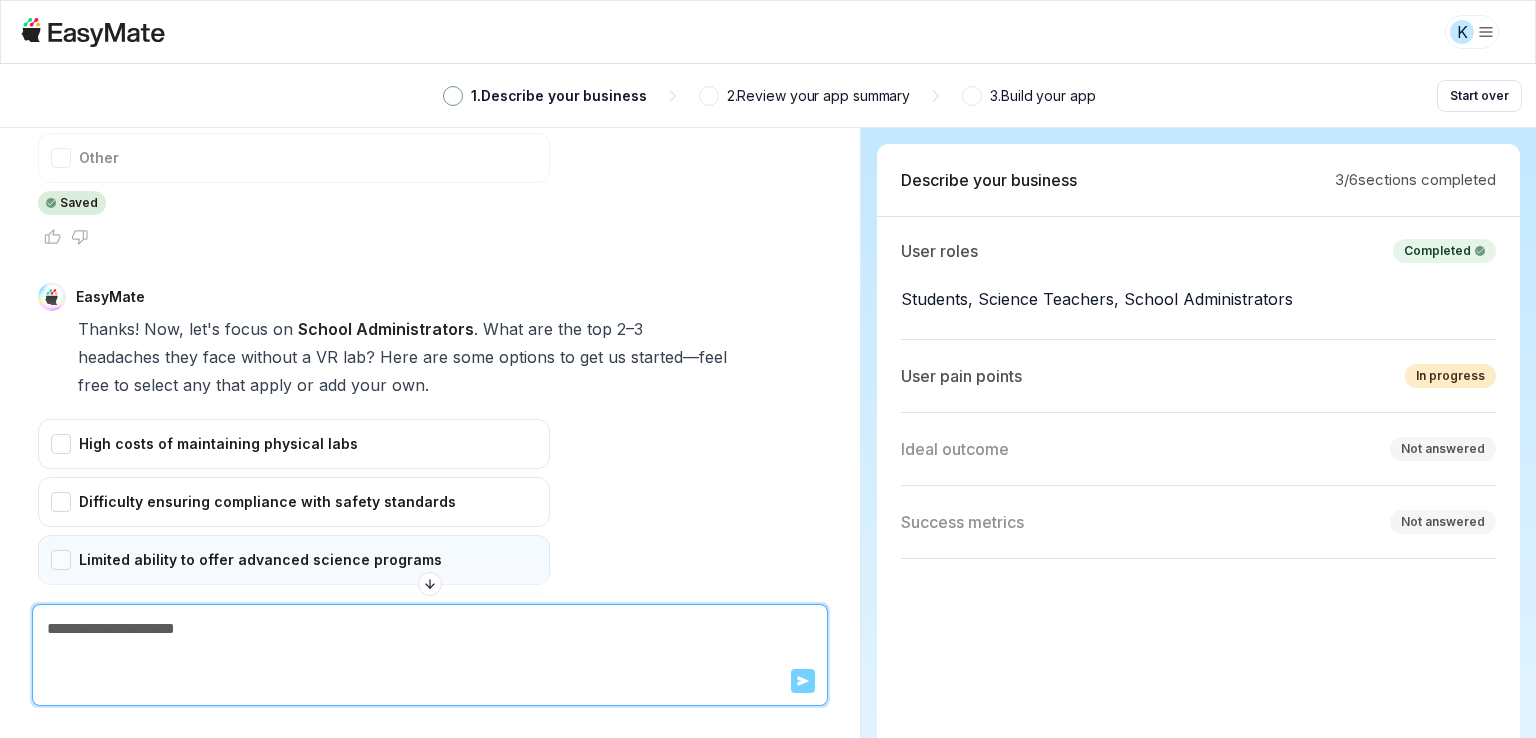 click on "Limited ability to offer advanced science programs" at bounding box center (294, 560) 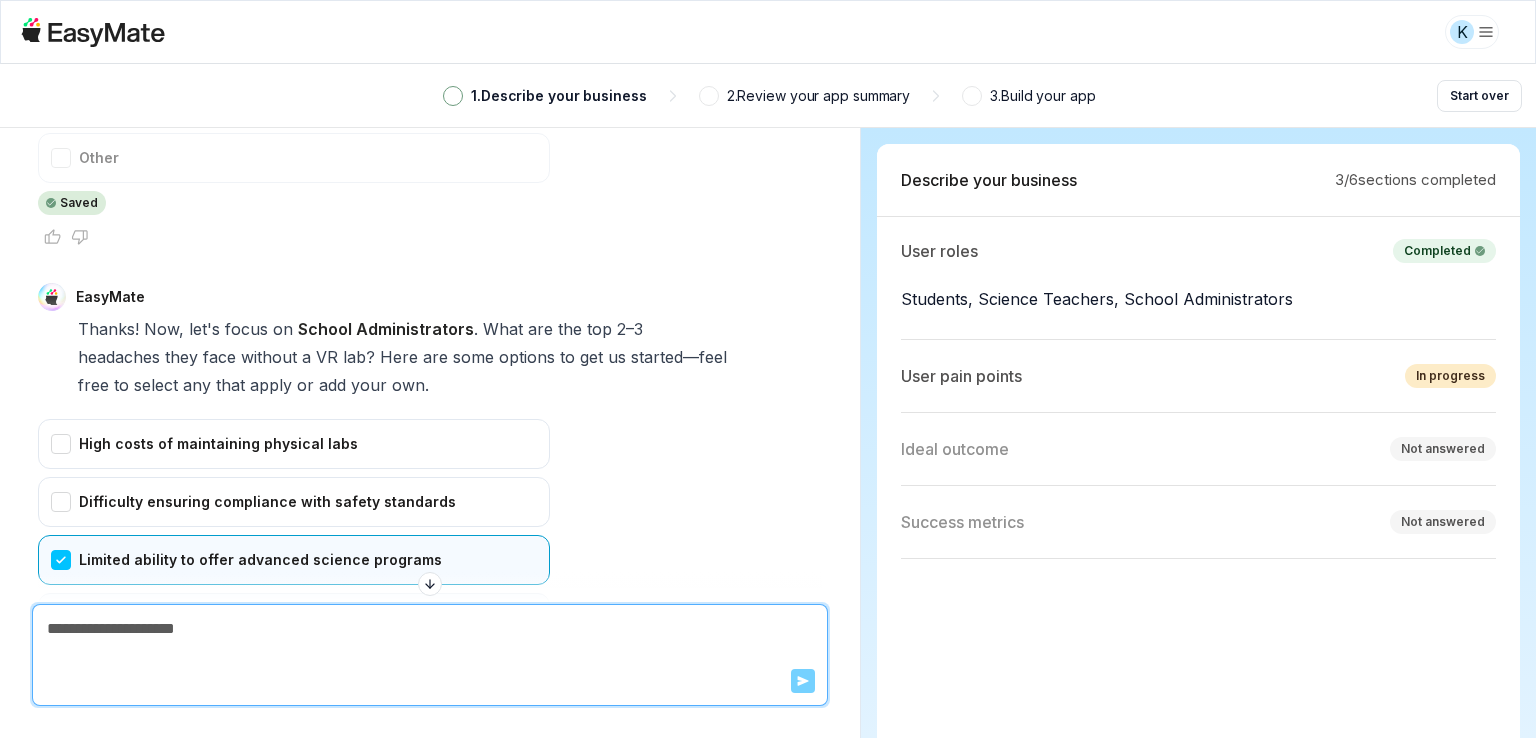 scroll, scrollTop: 6087, scrollLeft: 0, axis: vertical 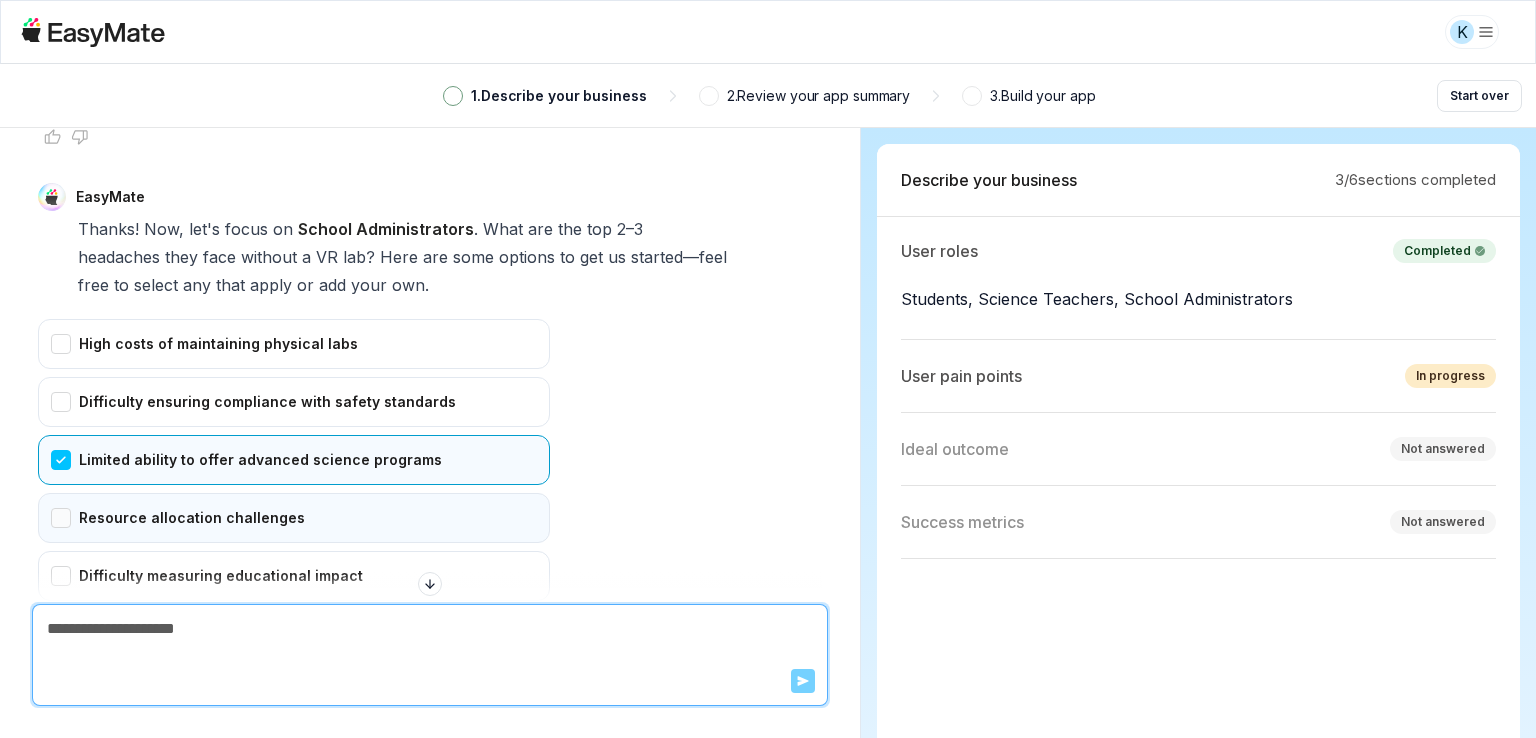 click on "Resource allocation challenges" at bounding box center (294, 518) 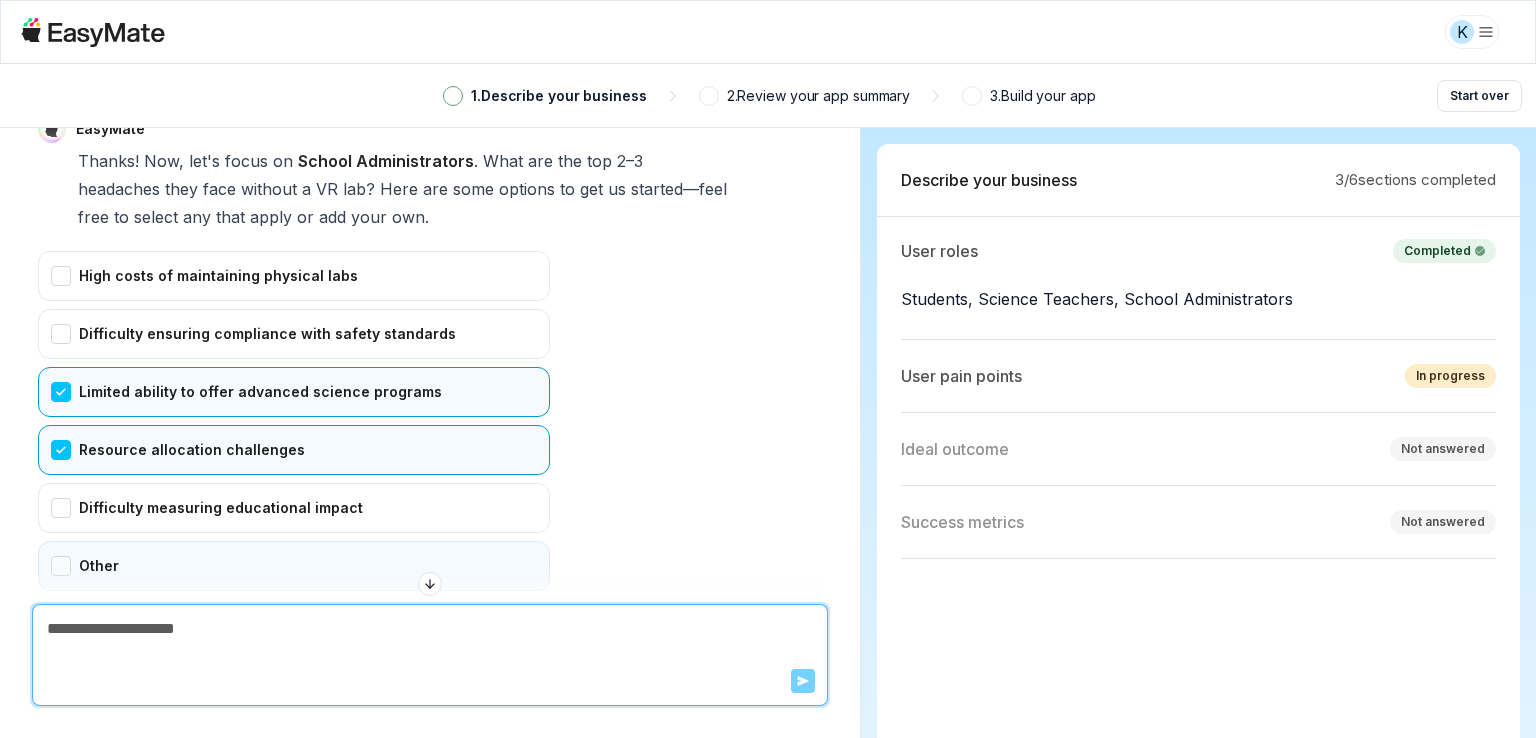 scroll, scrollTop: 6187, scrollLeft: 0, axis: vertical 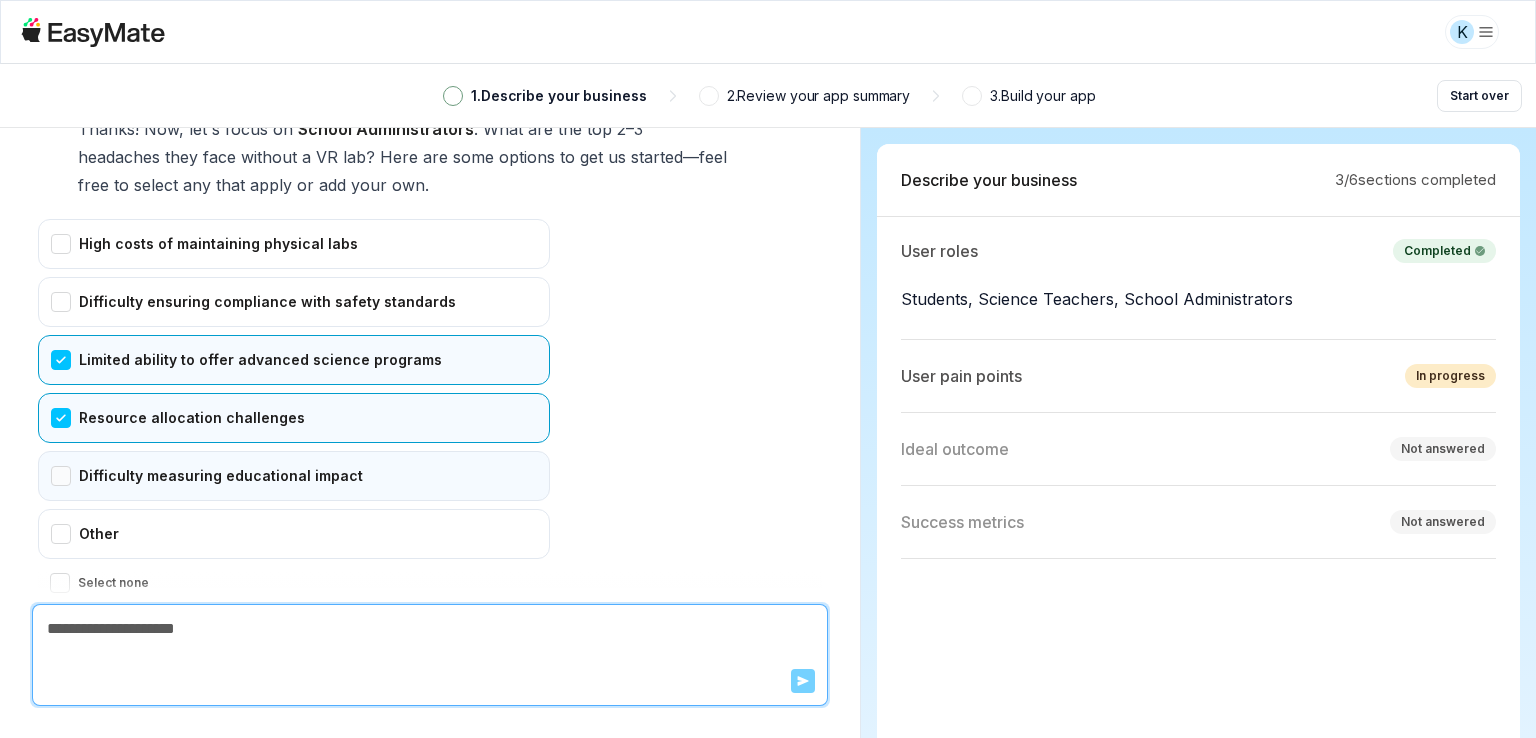 click on "Difficulty measuring educational impact" at bounding box center (294, 476) 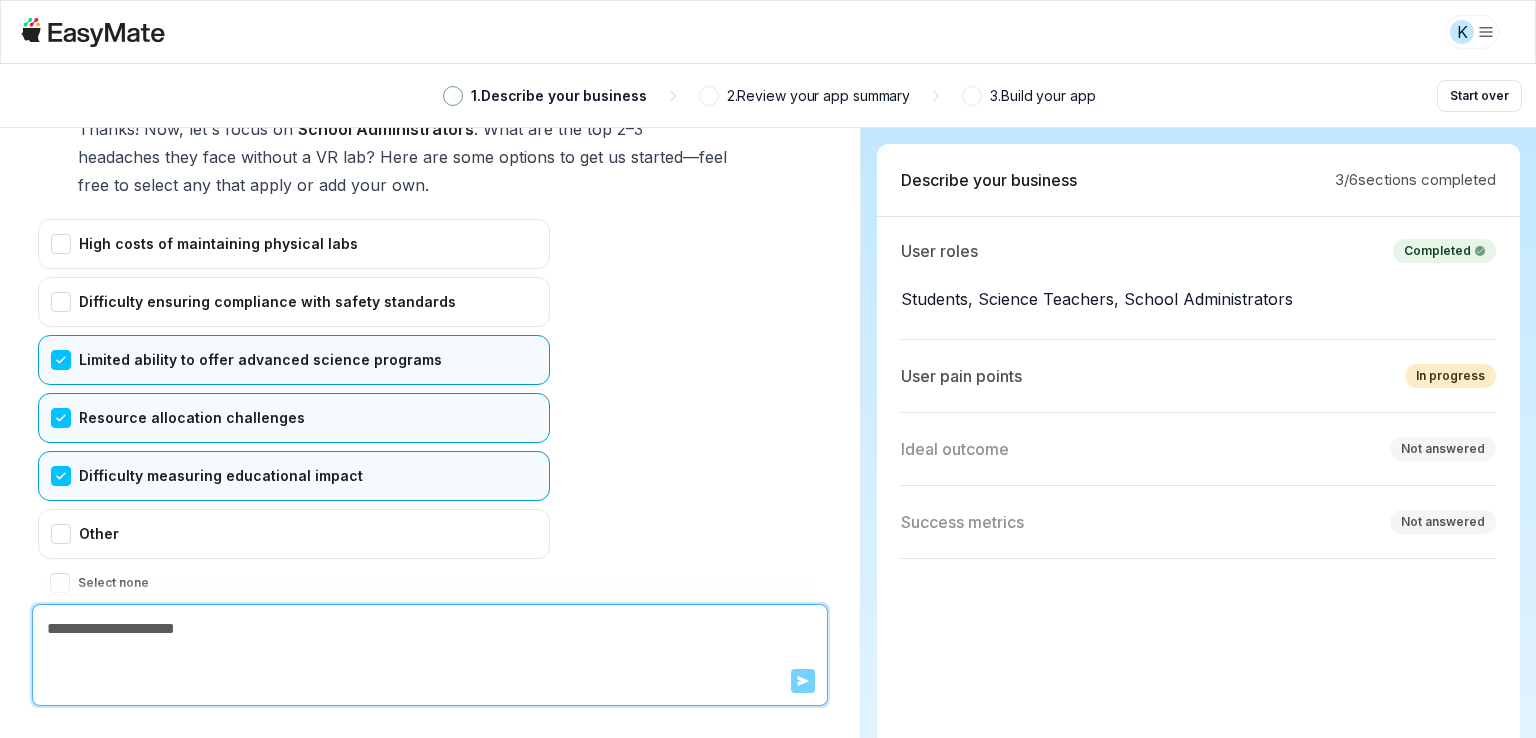 click on "Confirm" at bounding box center (73, 623) 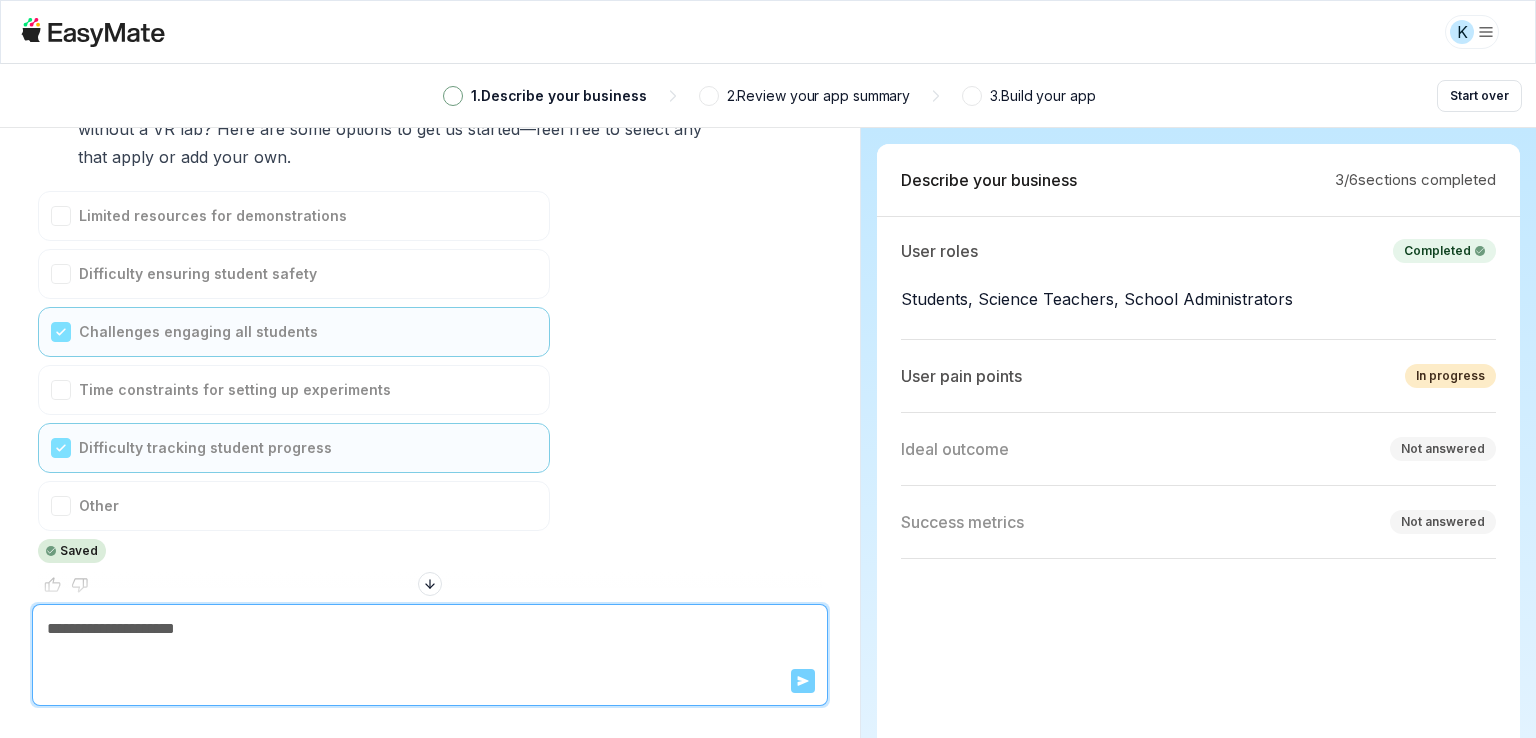scroll, scrollTop: 5239, scrollLeft: 0, axis: vertical 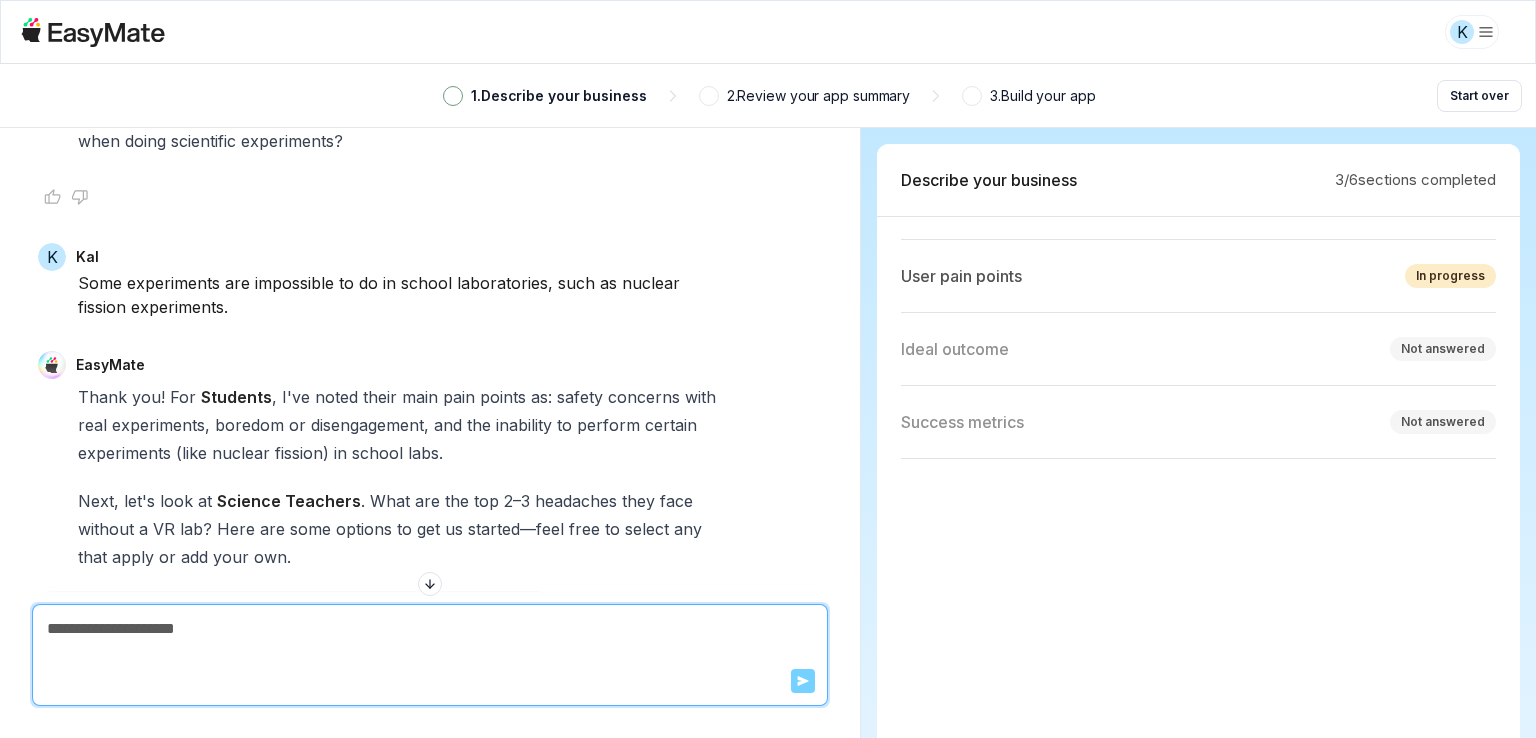 click on "User pain points In progress" at bounding box center [1198, 276] 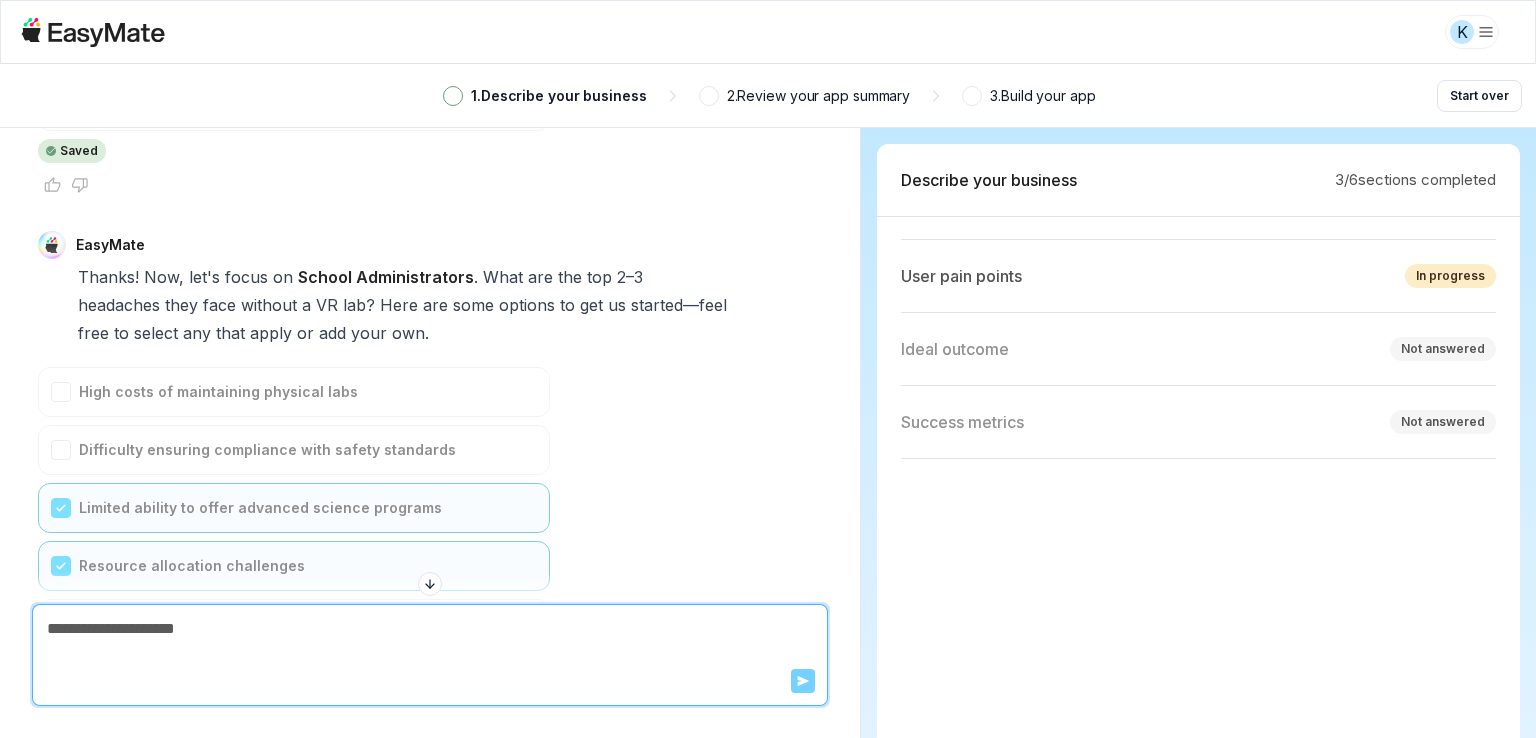 scroll, scrollTop: 6139, scrollLeft: 0, axis: vertical 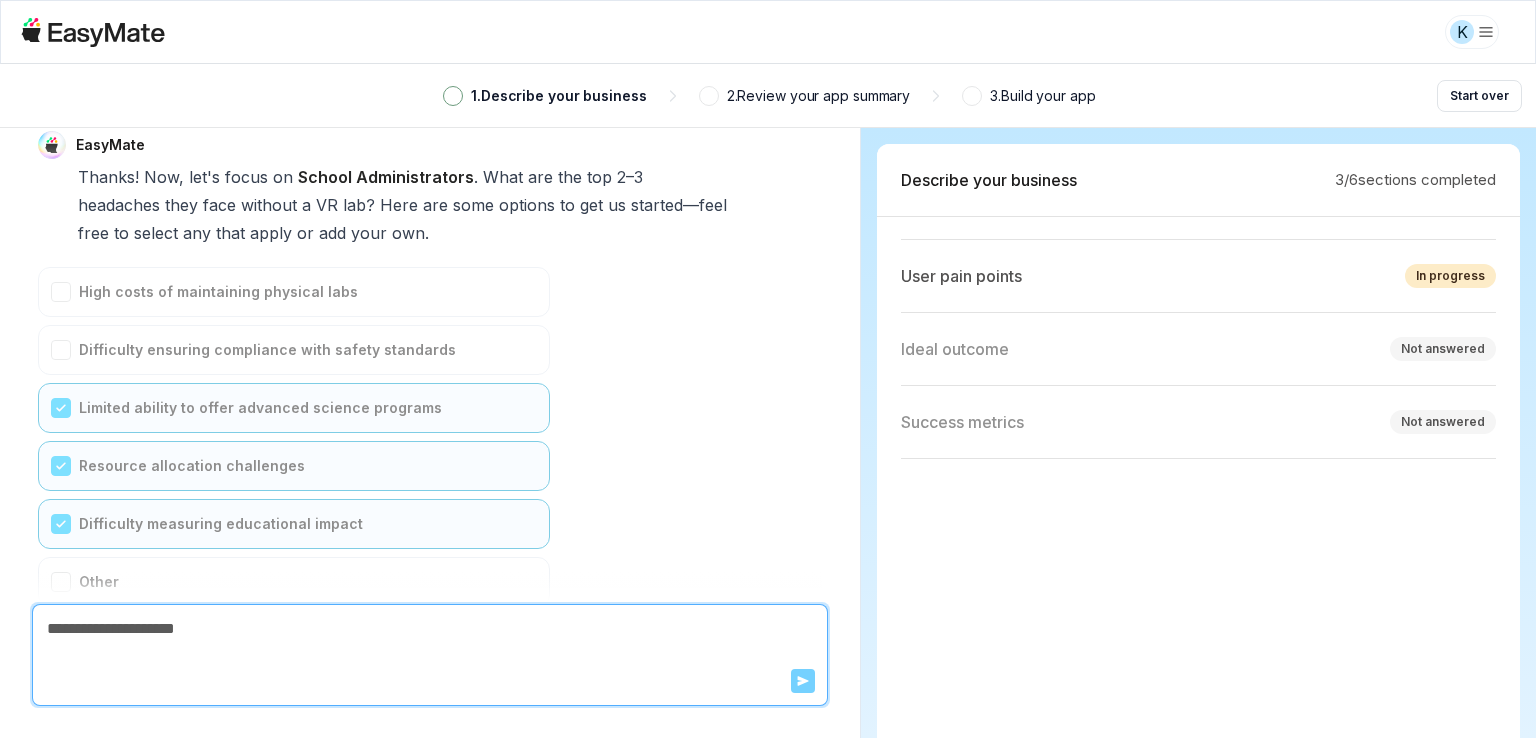 click on "High costs of maintaining physical labs Difficulty ensuring compliance with safety standards Limited ability to offer advanced science programs Resource allocation challenges Difficulty measuring educational impact Other Saved" at bounding box center [294, 453] 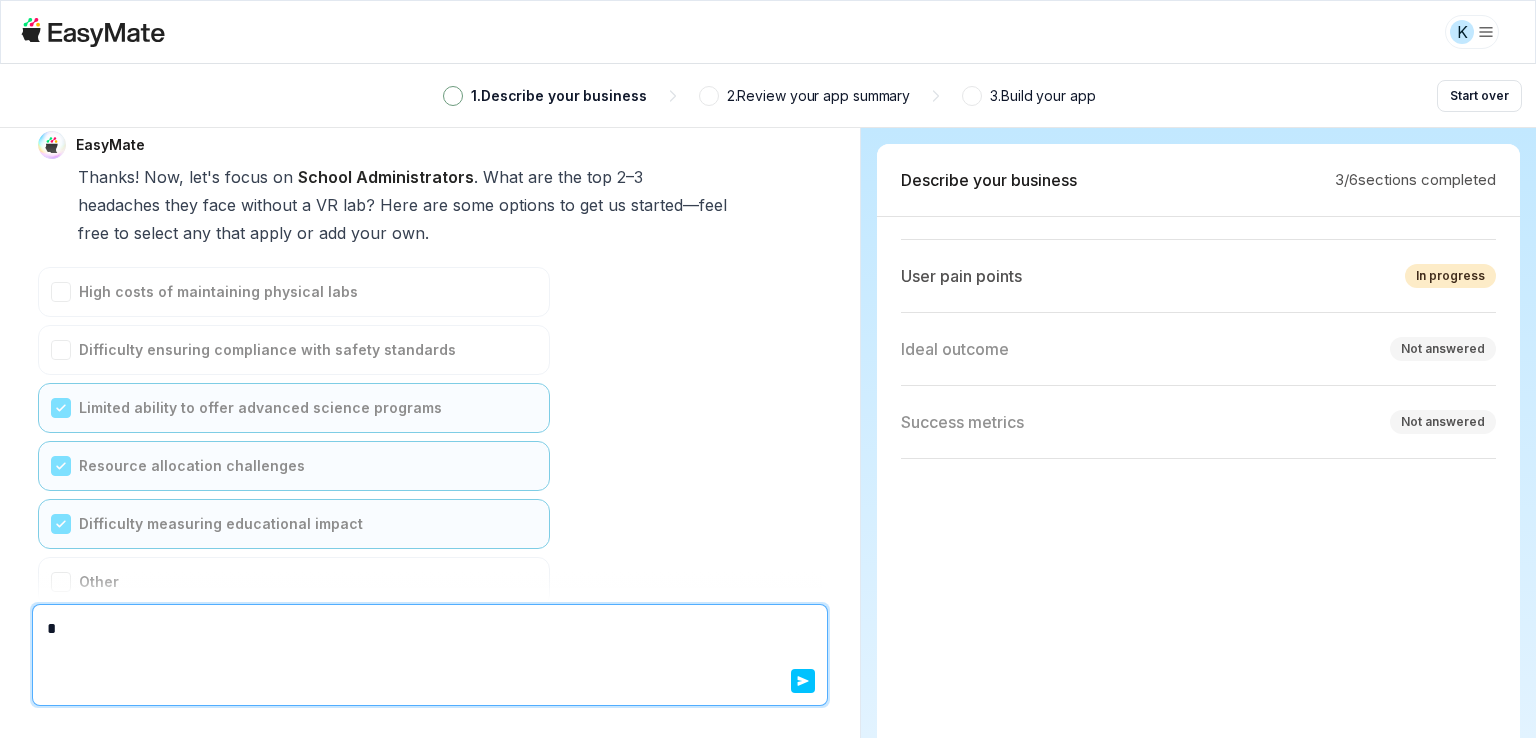 type on "*" 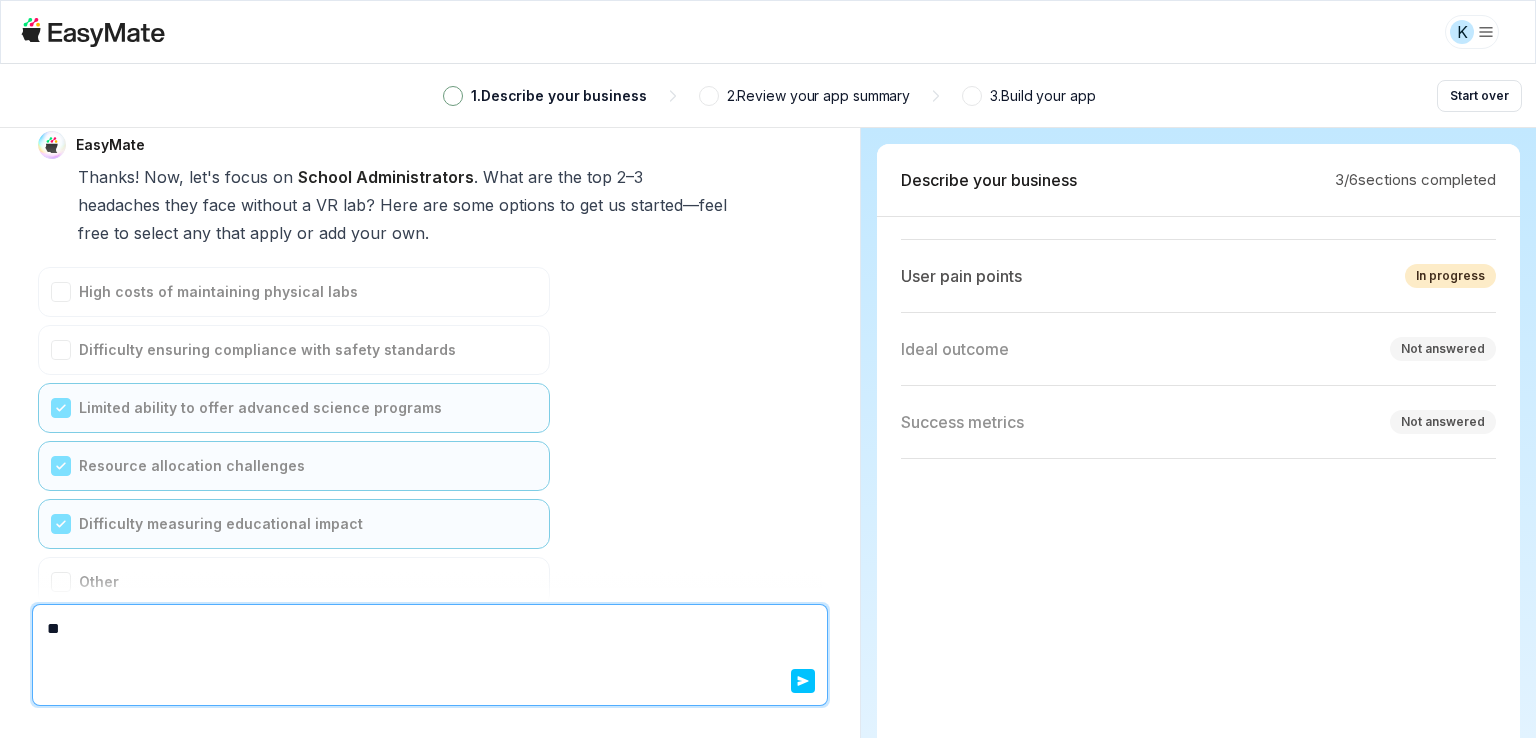 type on "*" 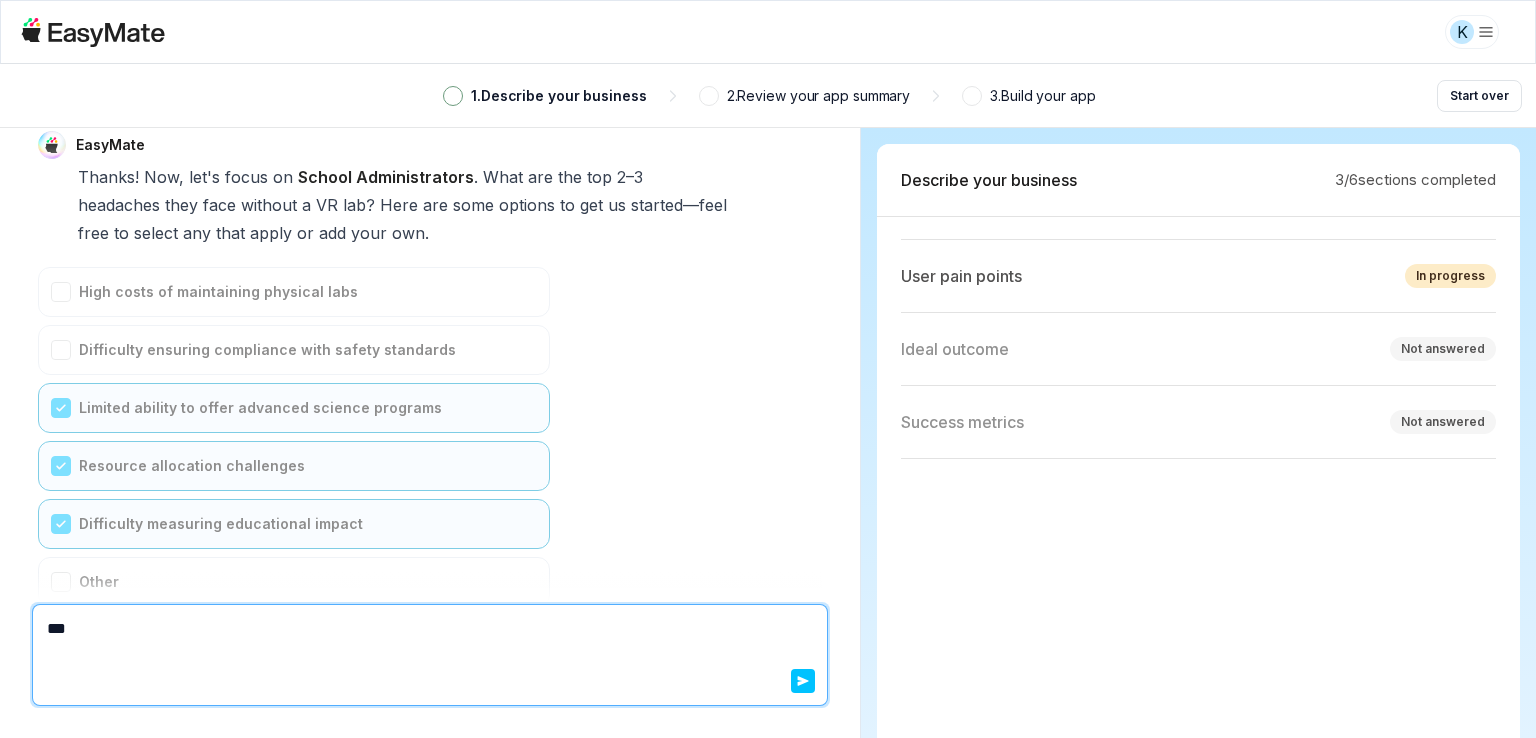 type on "*" 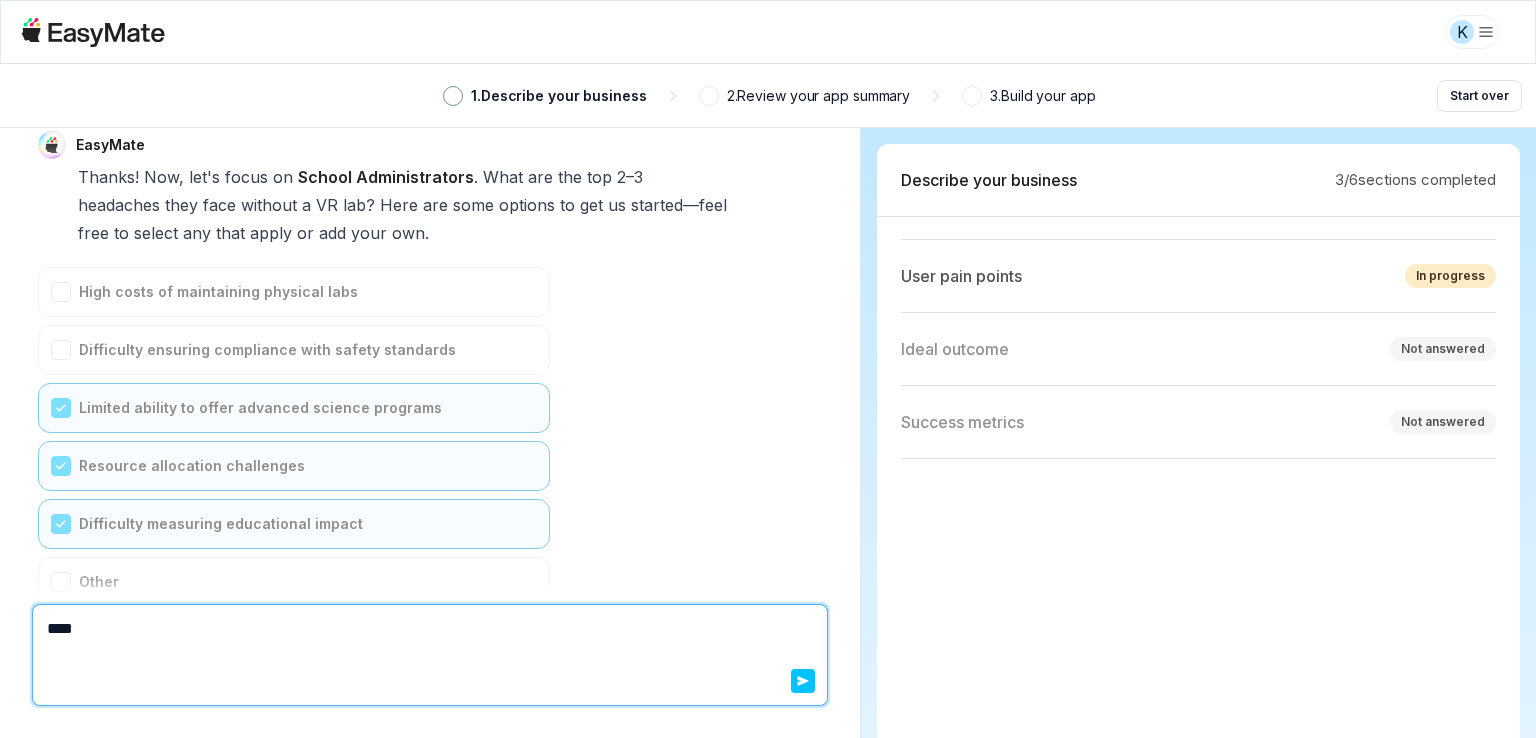 type on "*" 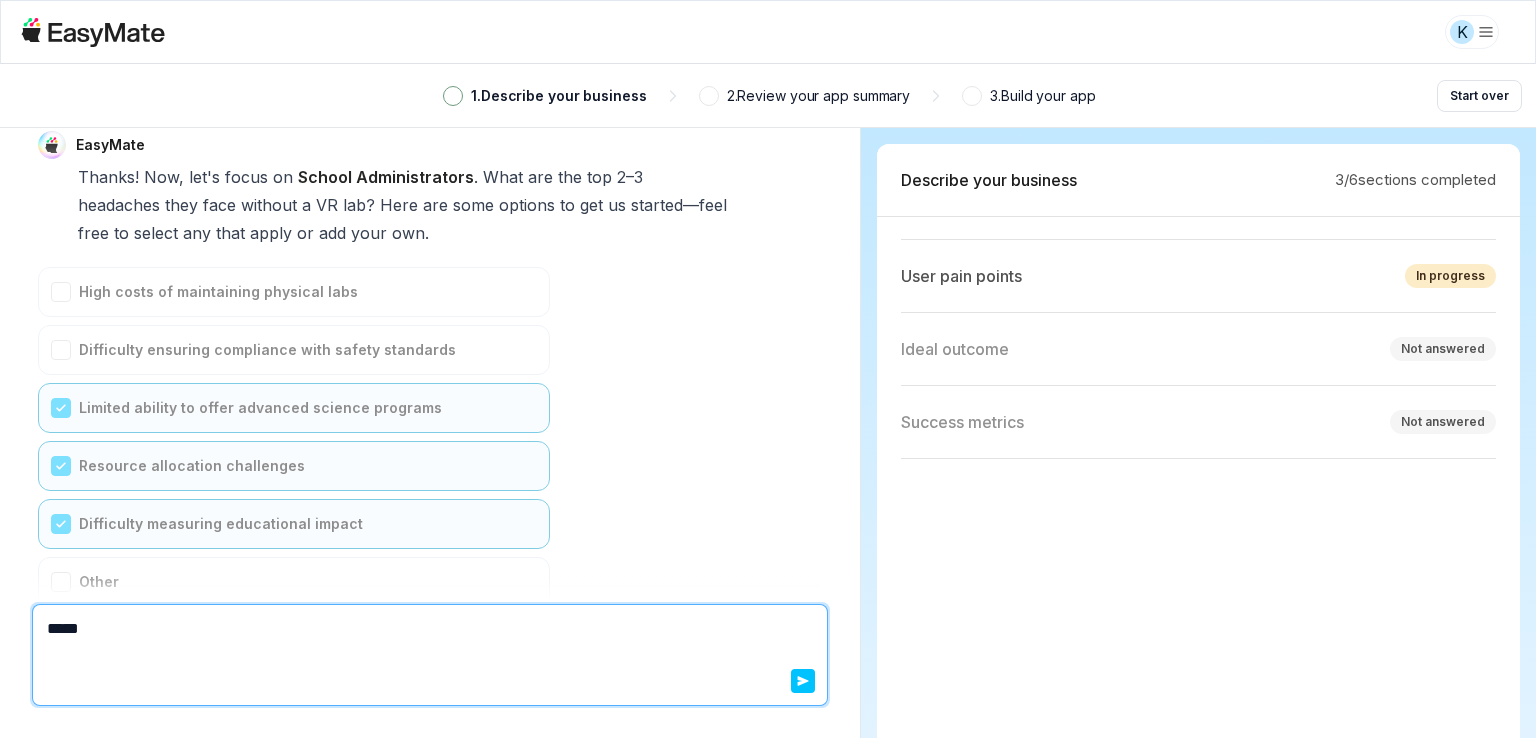 type on "*" 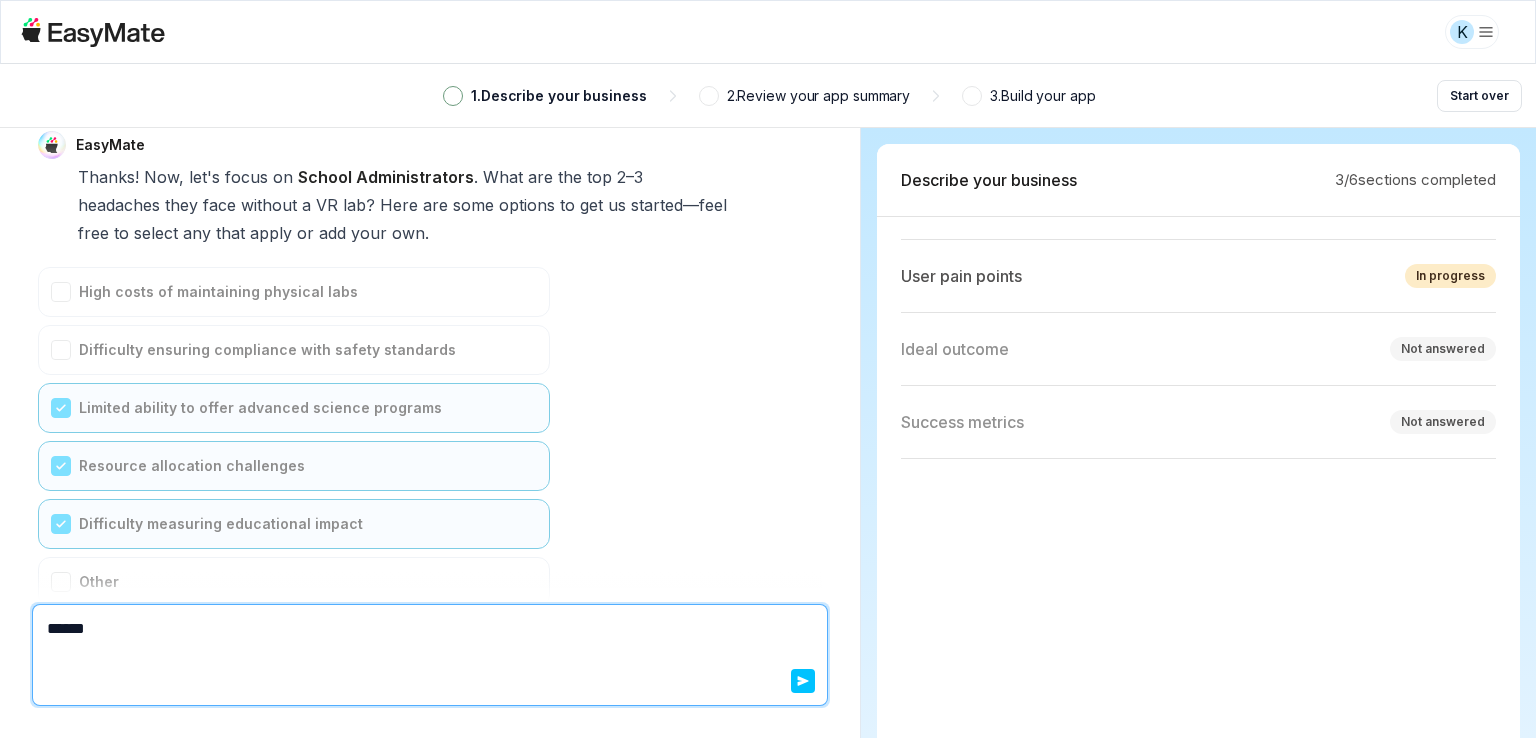type on "*" 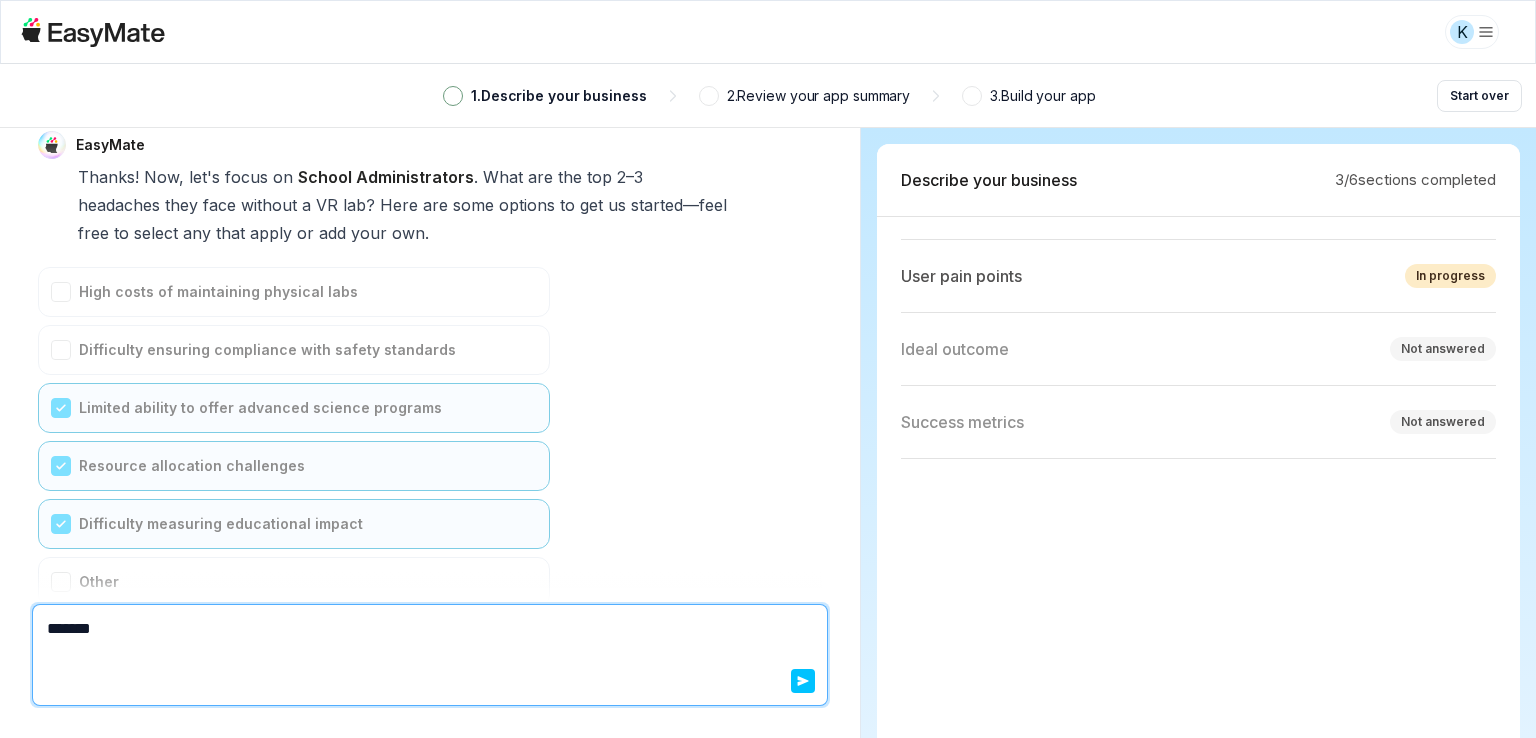 type on "*" 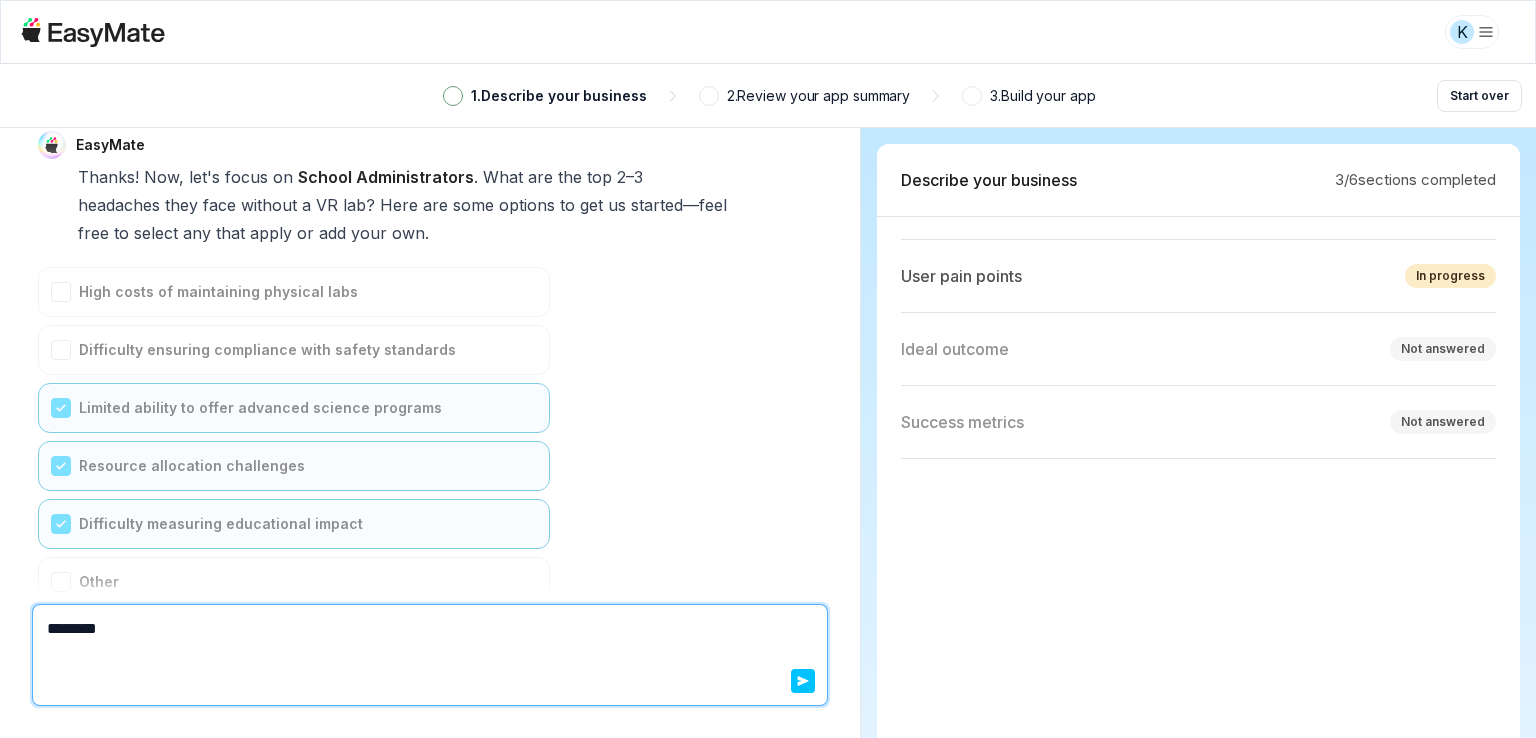 type on "*" 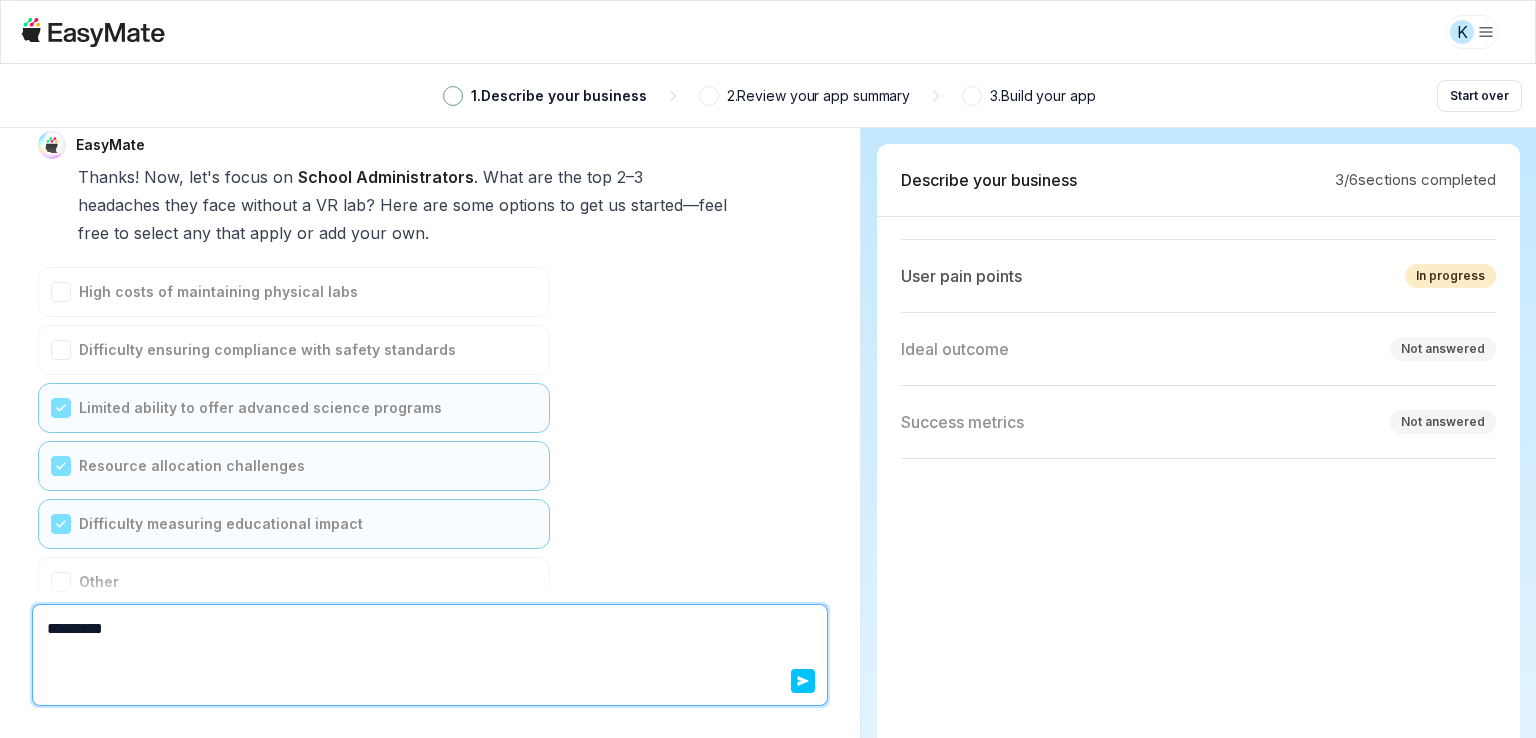 type on "*" 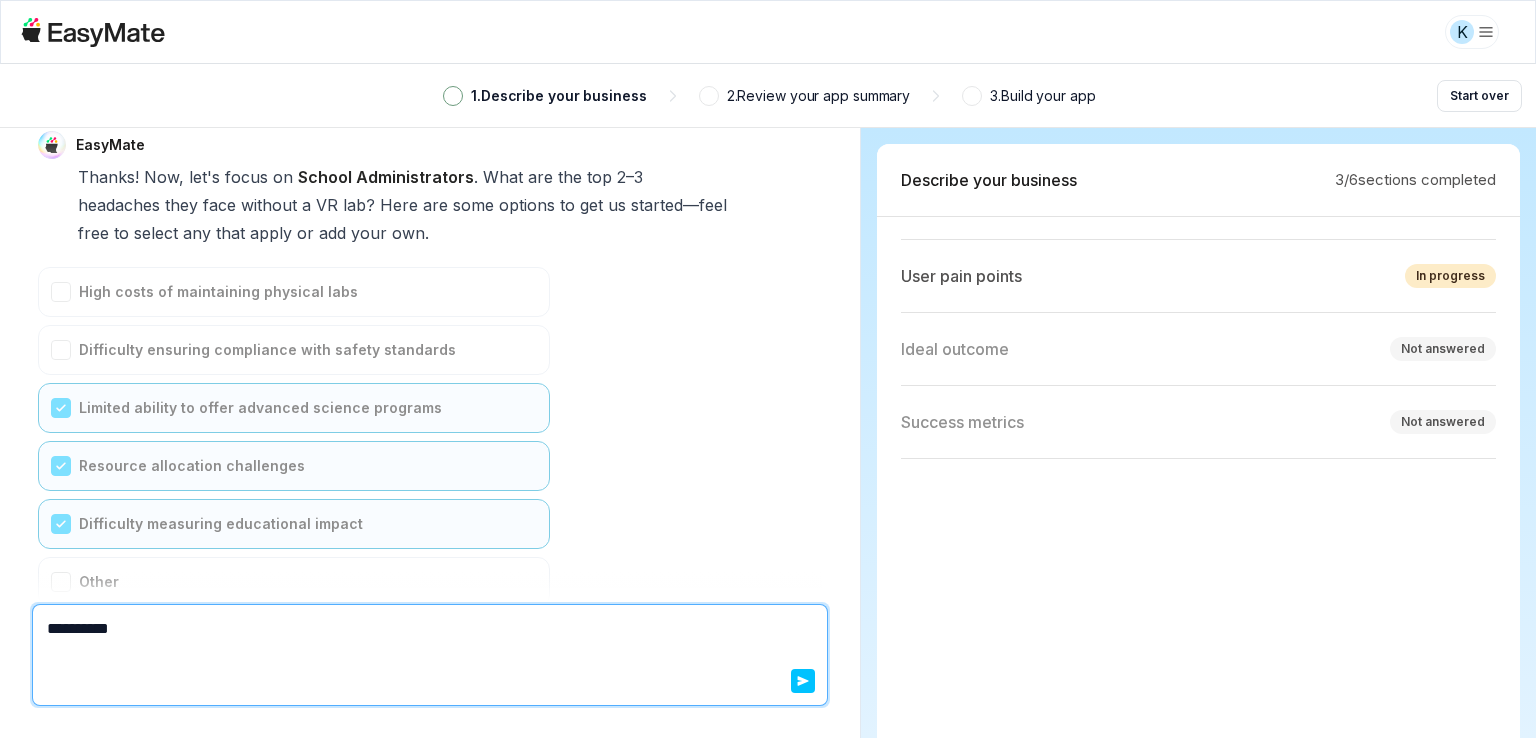 type on "*" 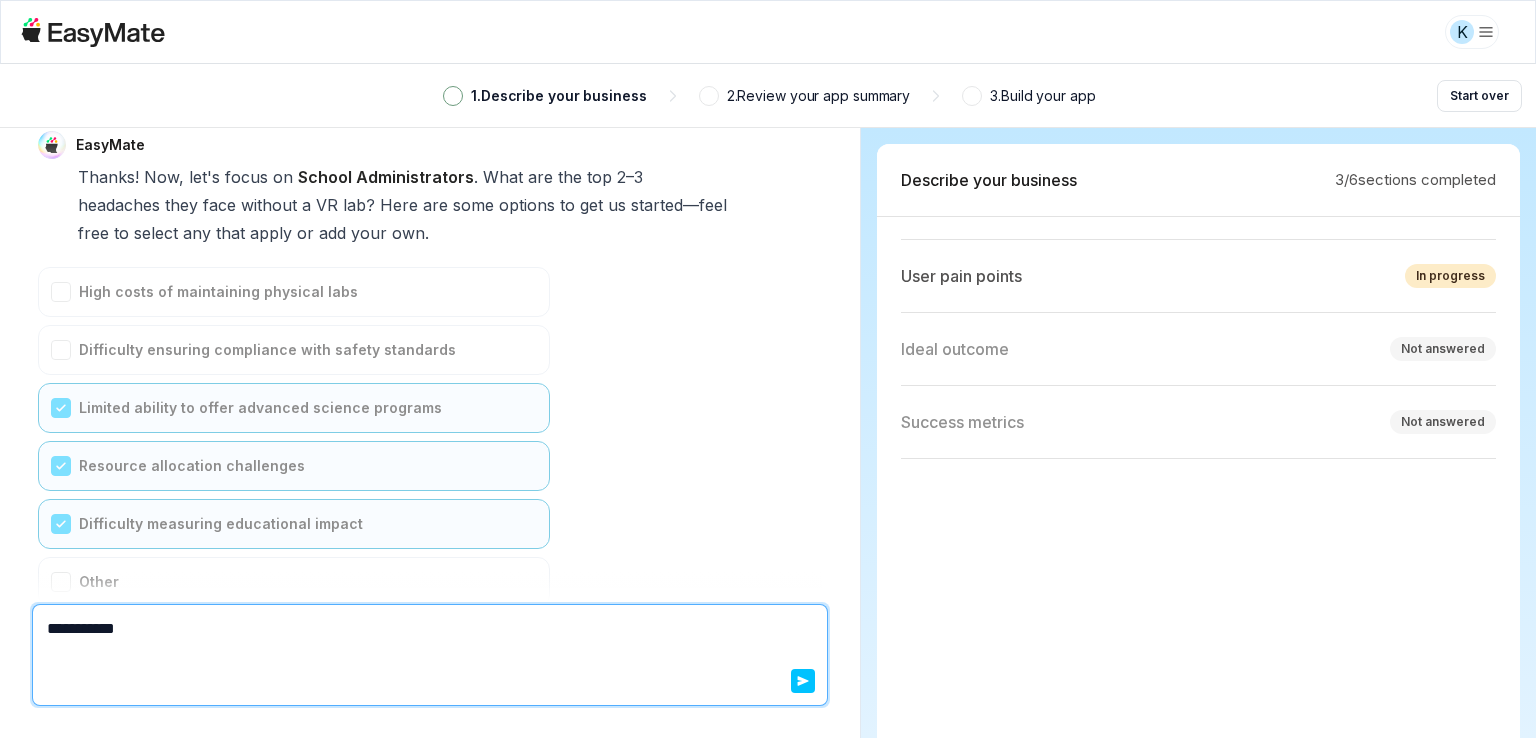 type on "*" 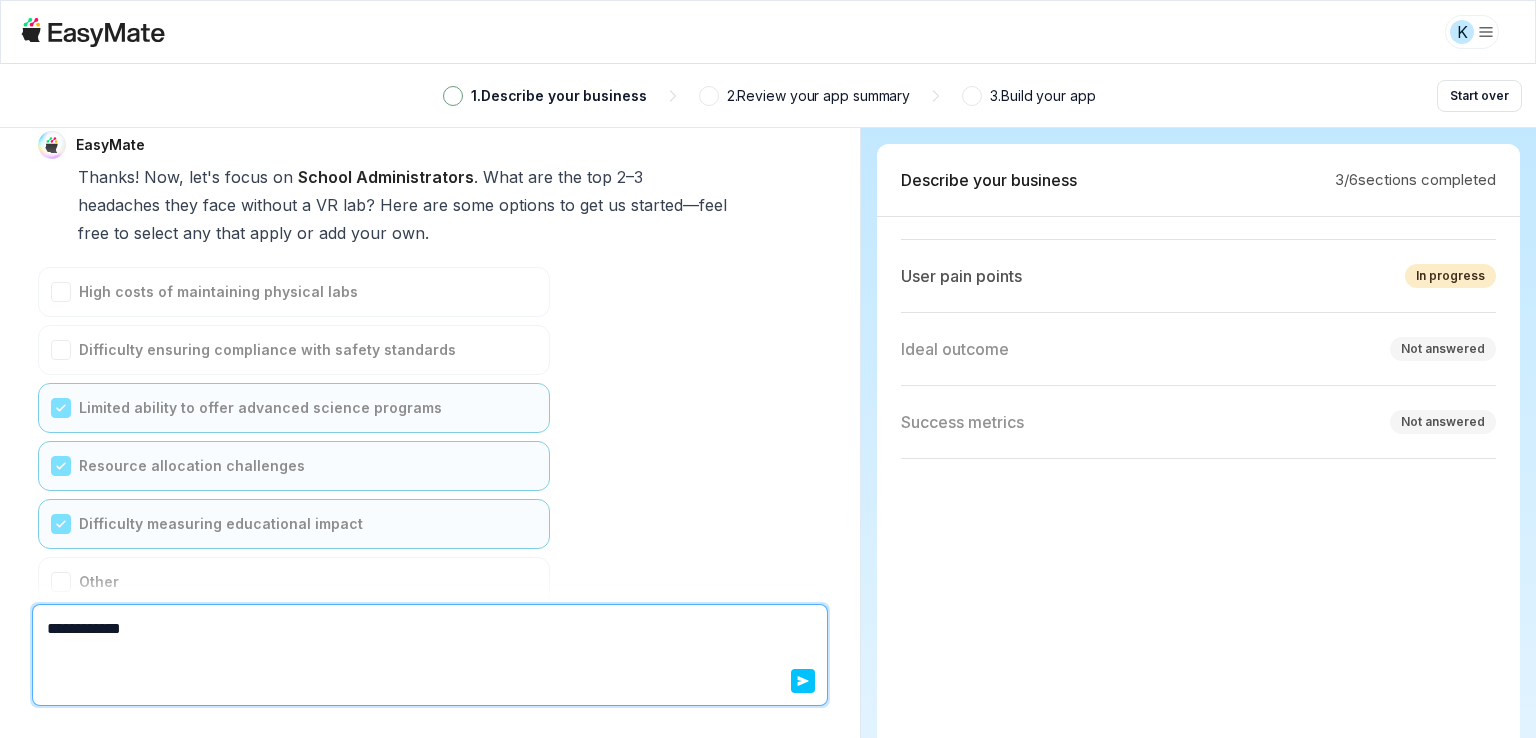 type on "*" 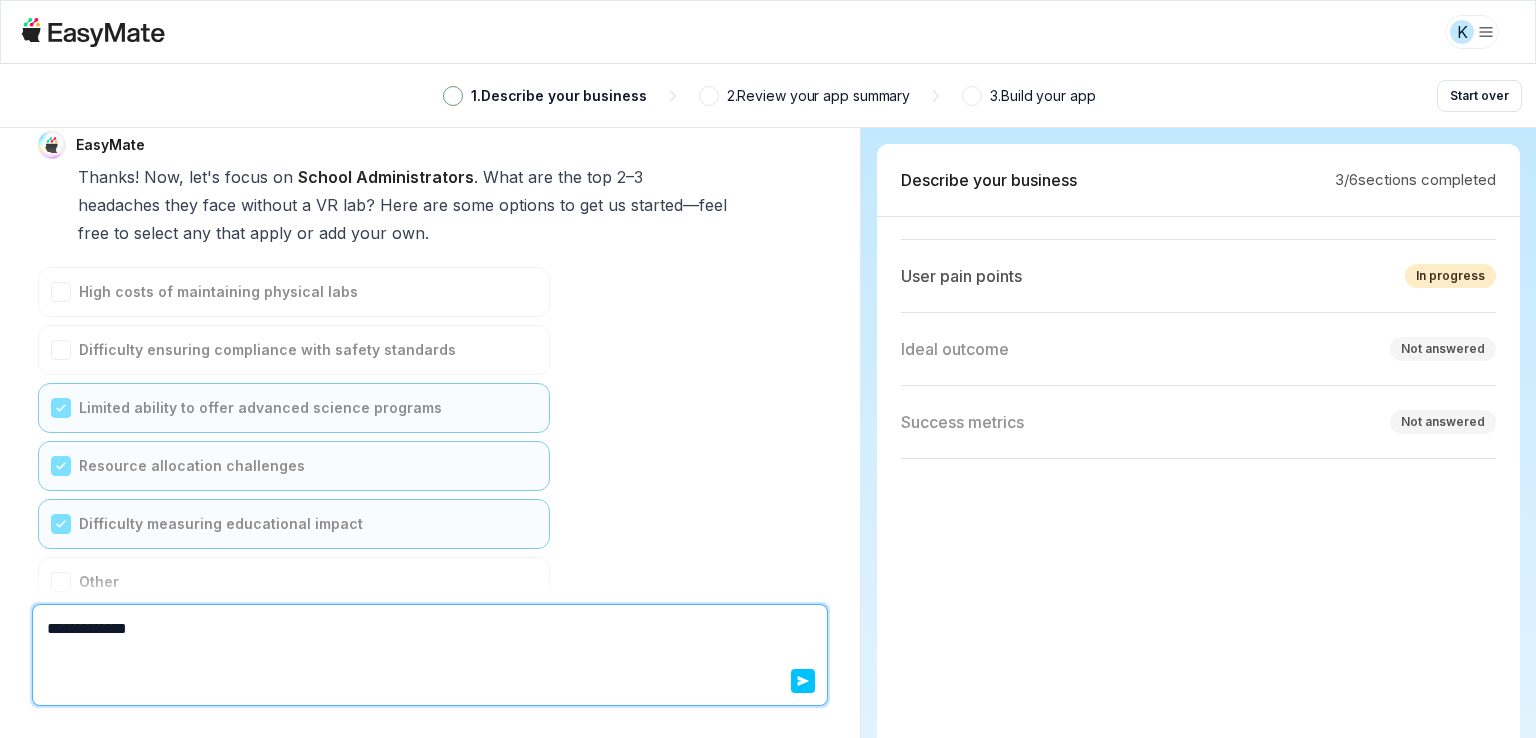 type on "*" 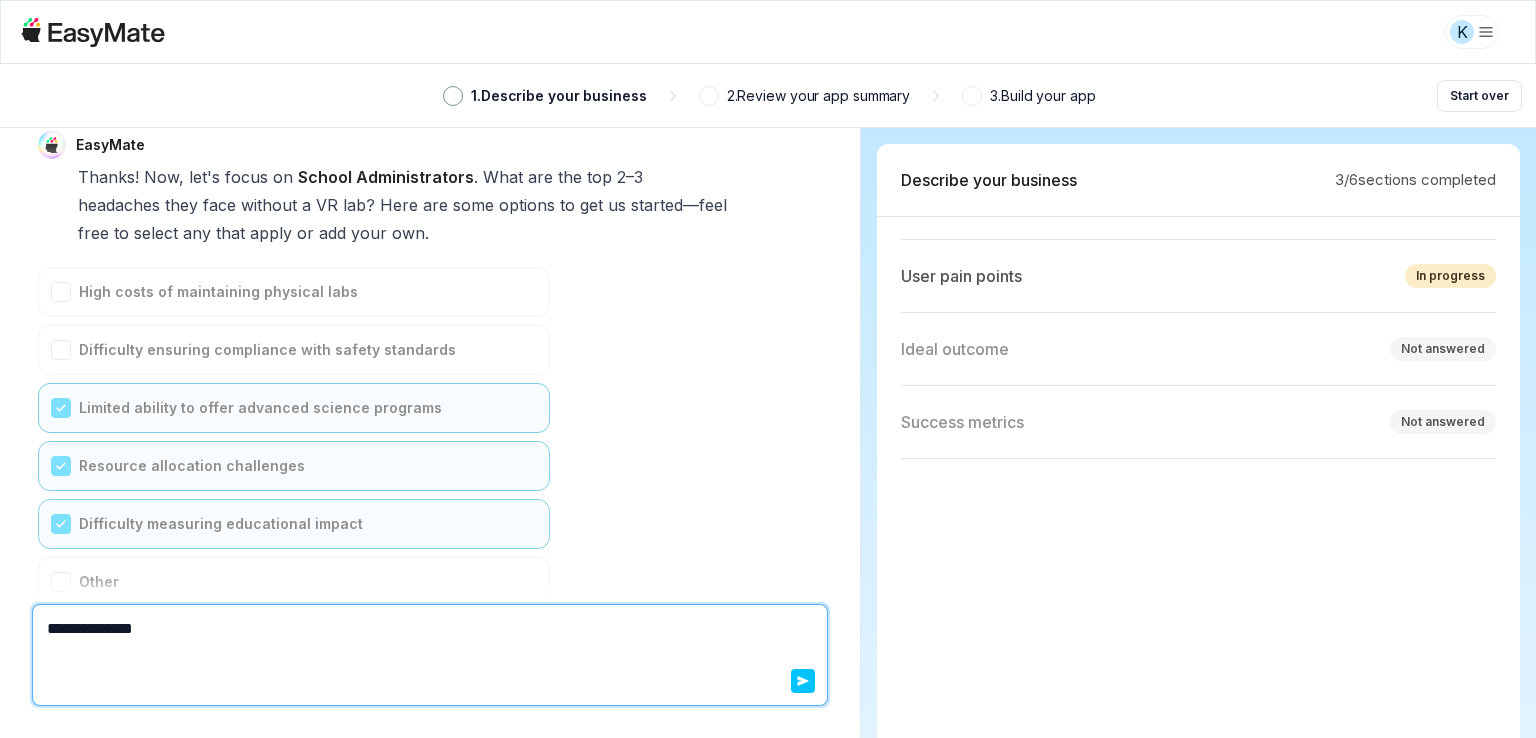 type on "*" 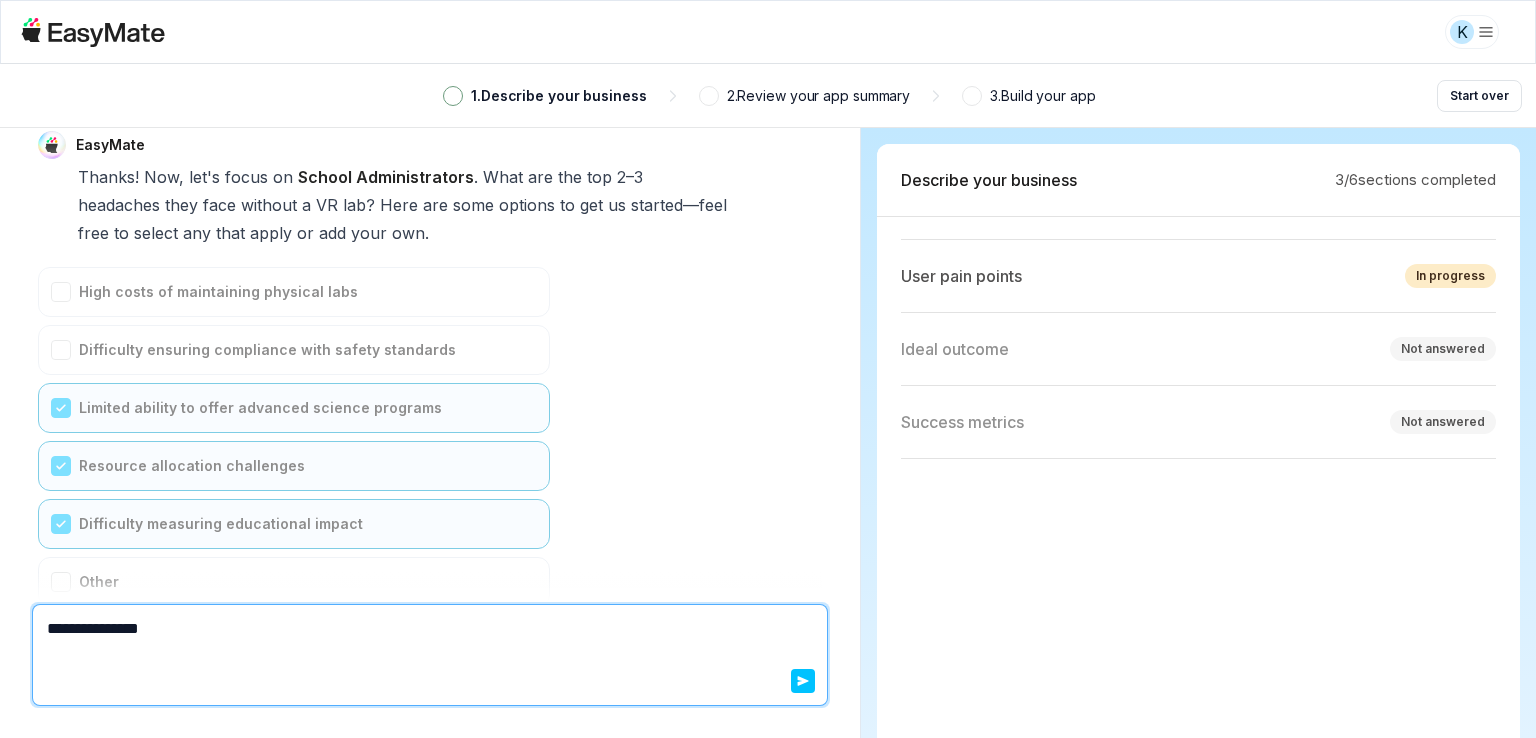 type on "*" 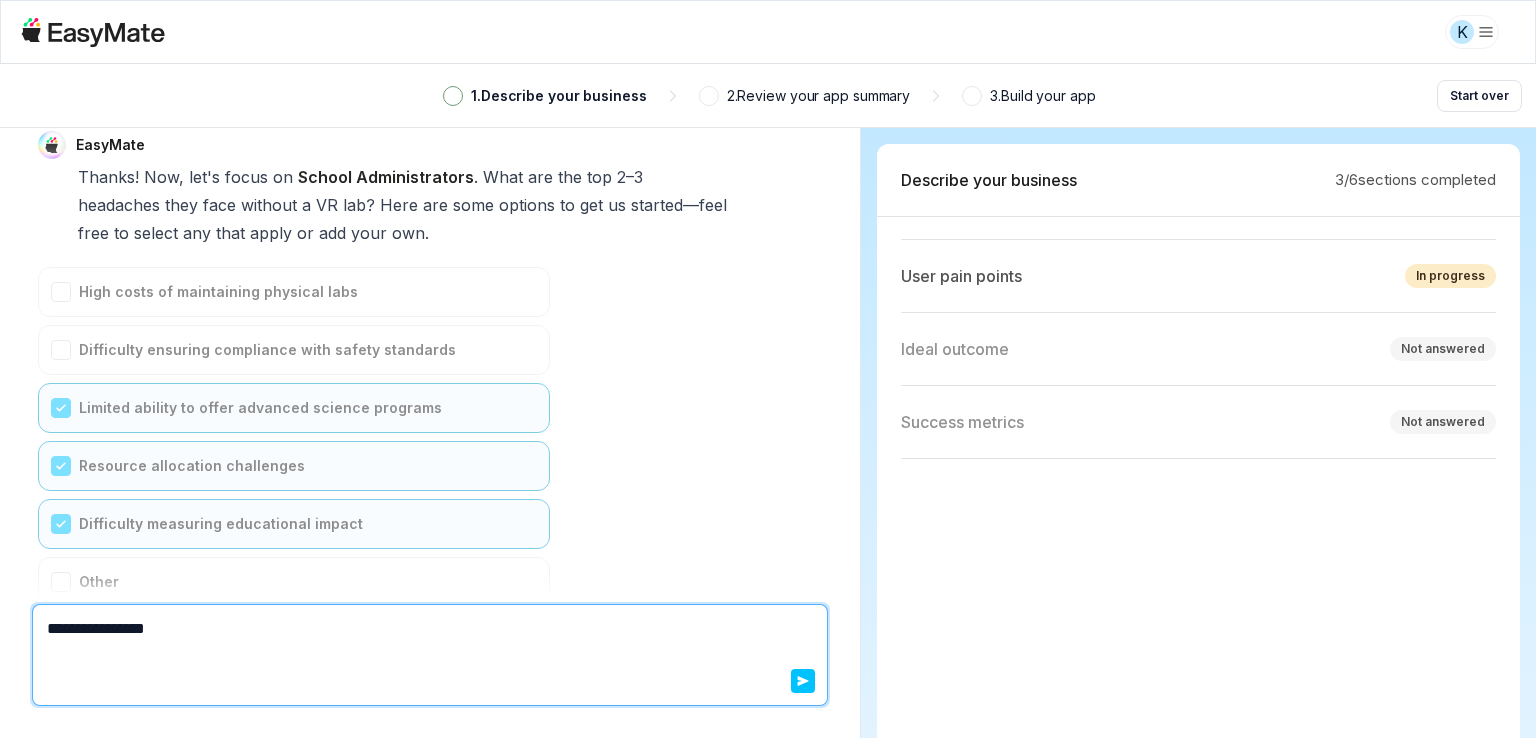 type on "*" 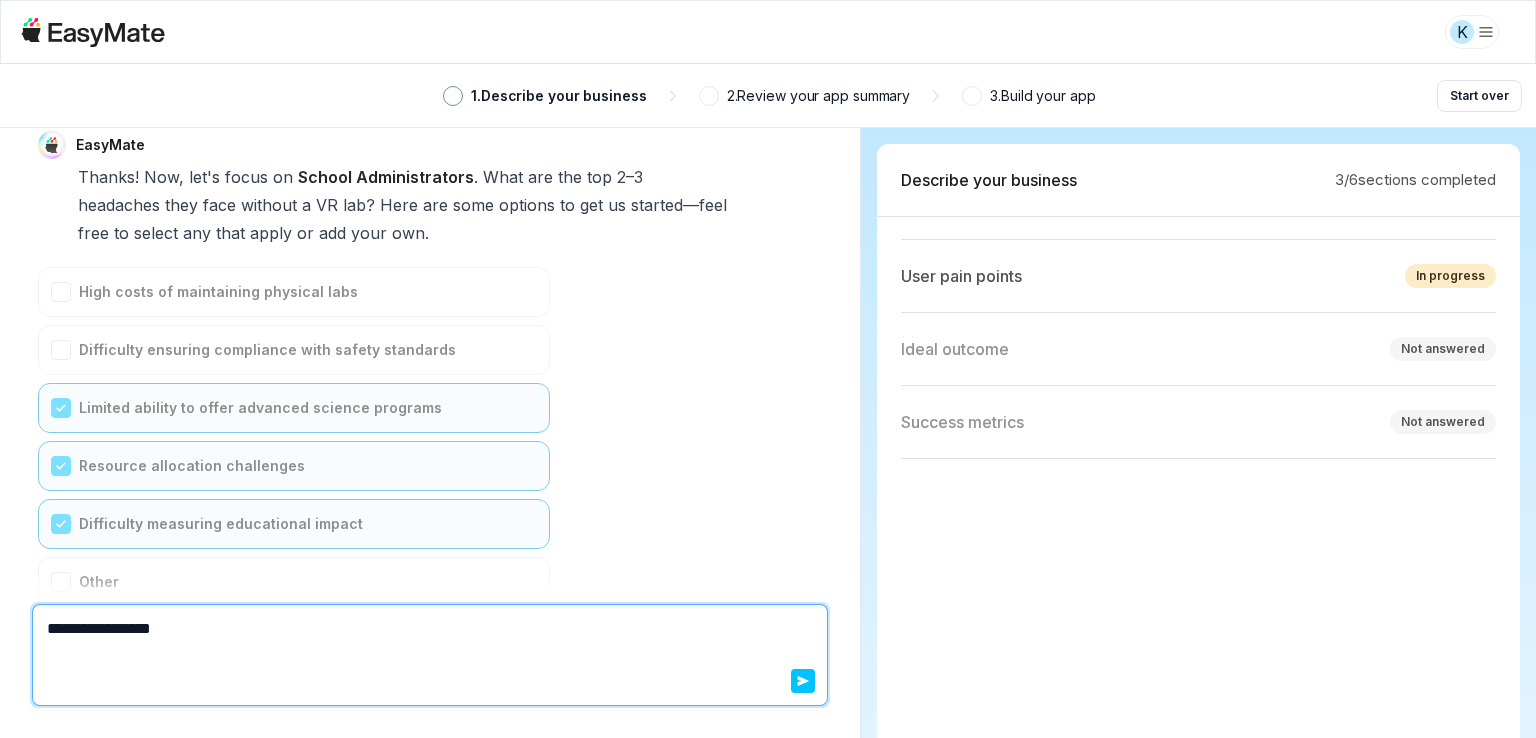 type on "*" 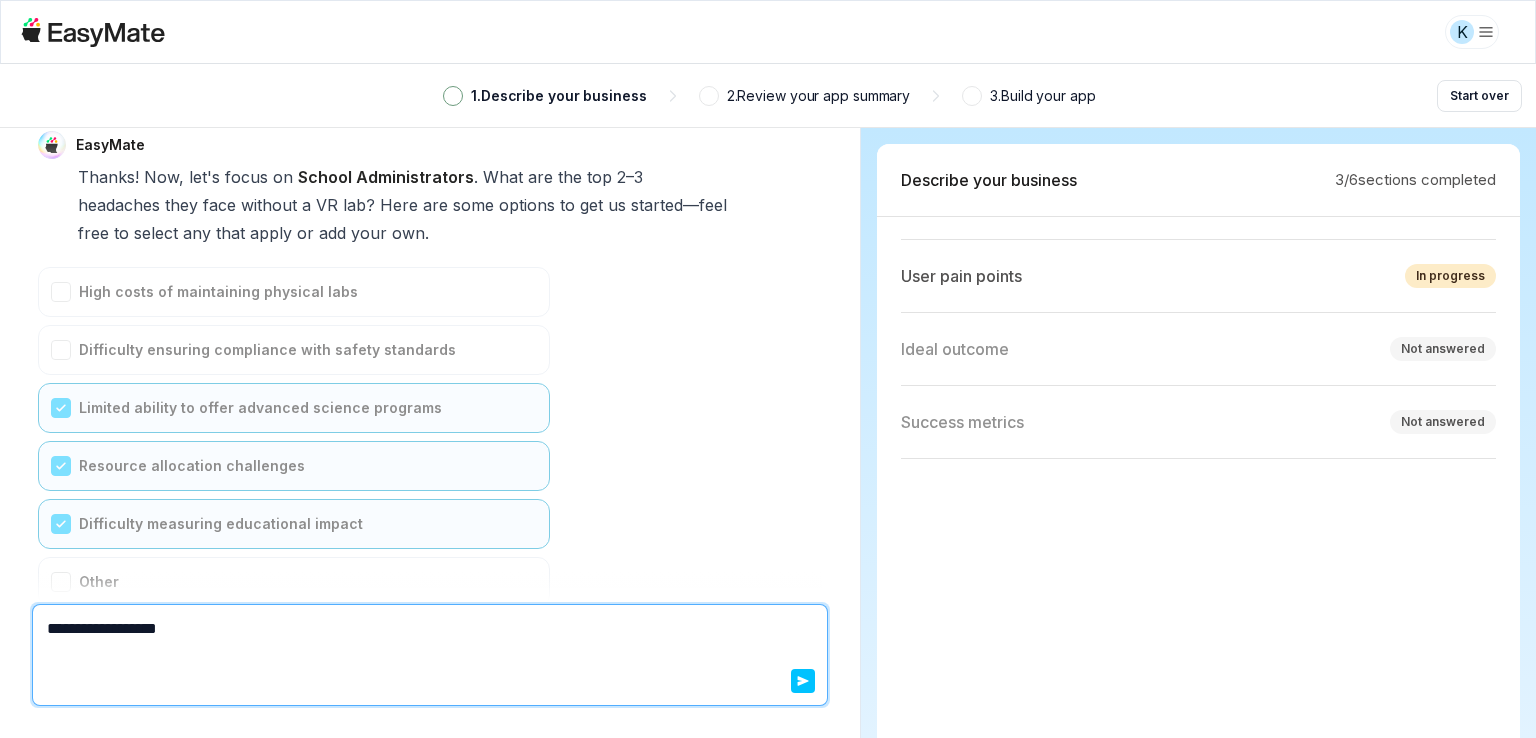 type on "*" 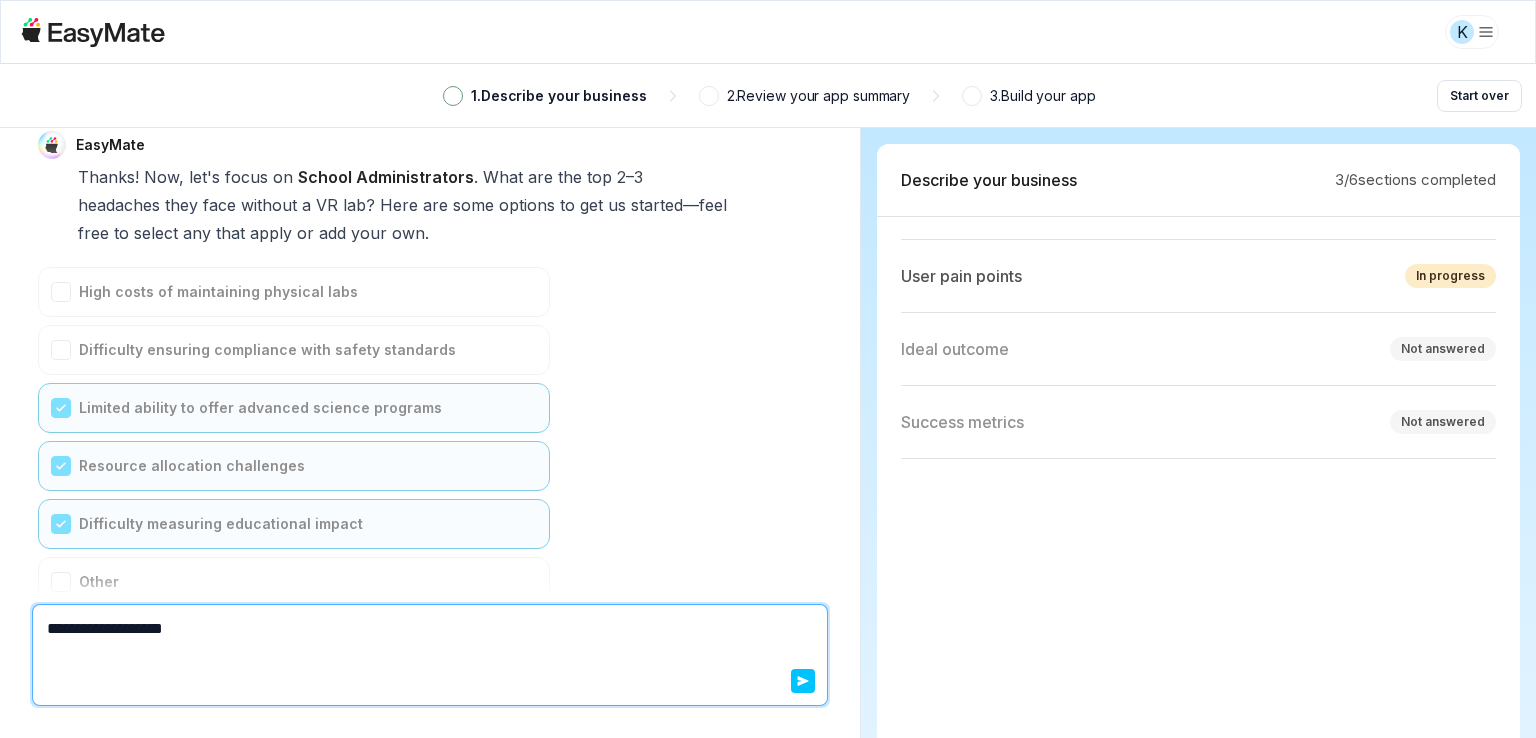 type on "*" 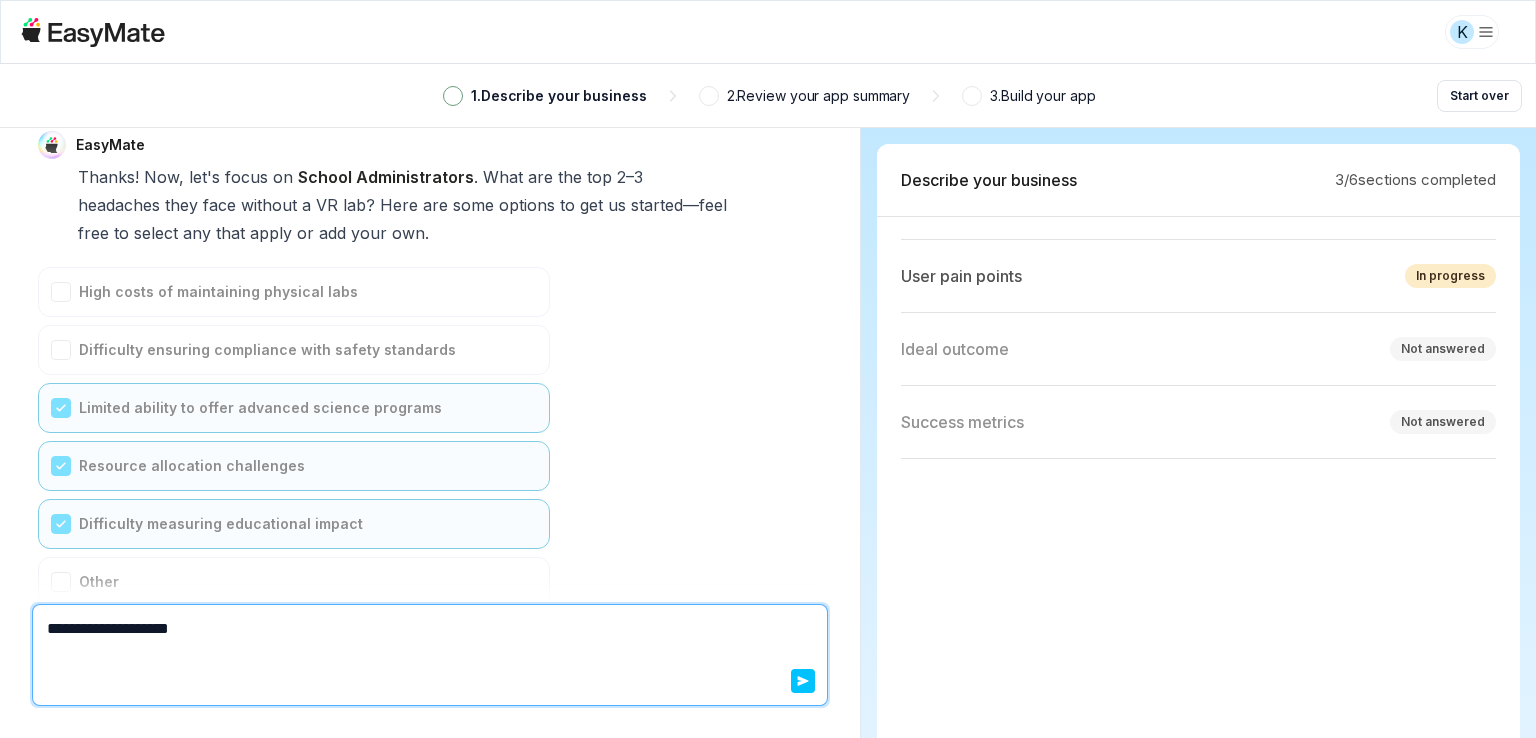 type on "*" 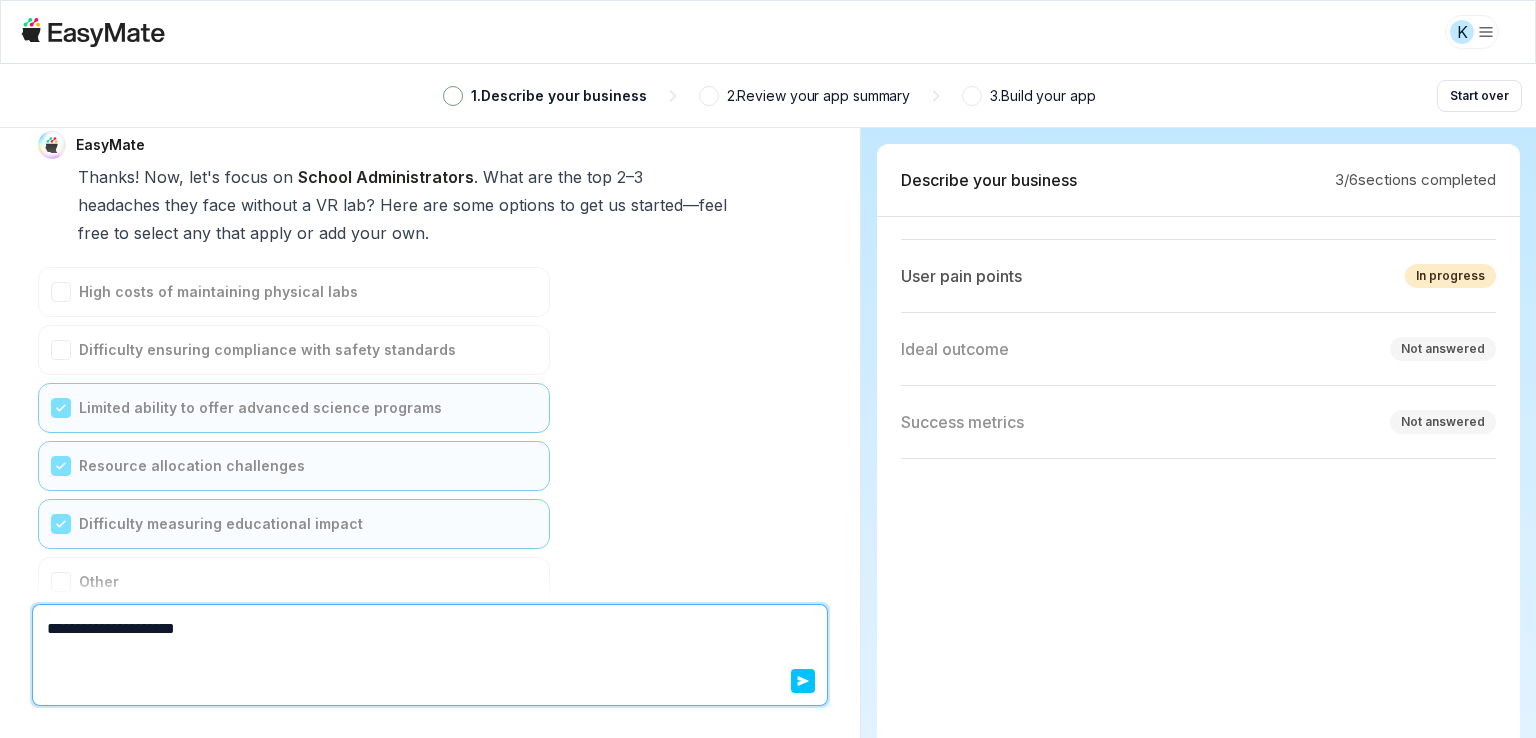 type on "*" 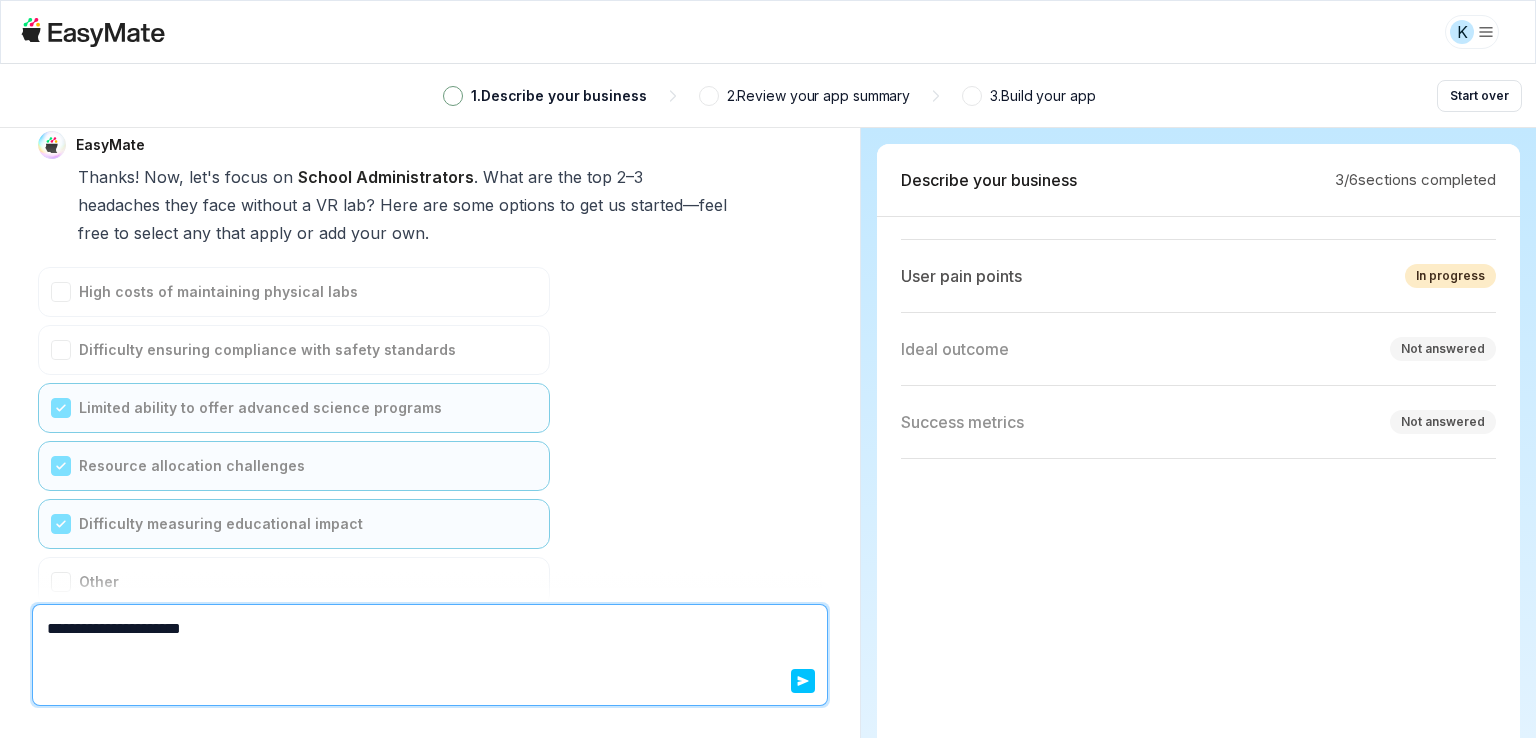 type on "*" 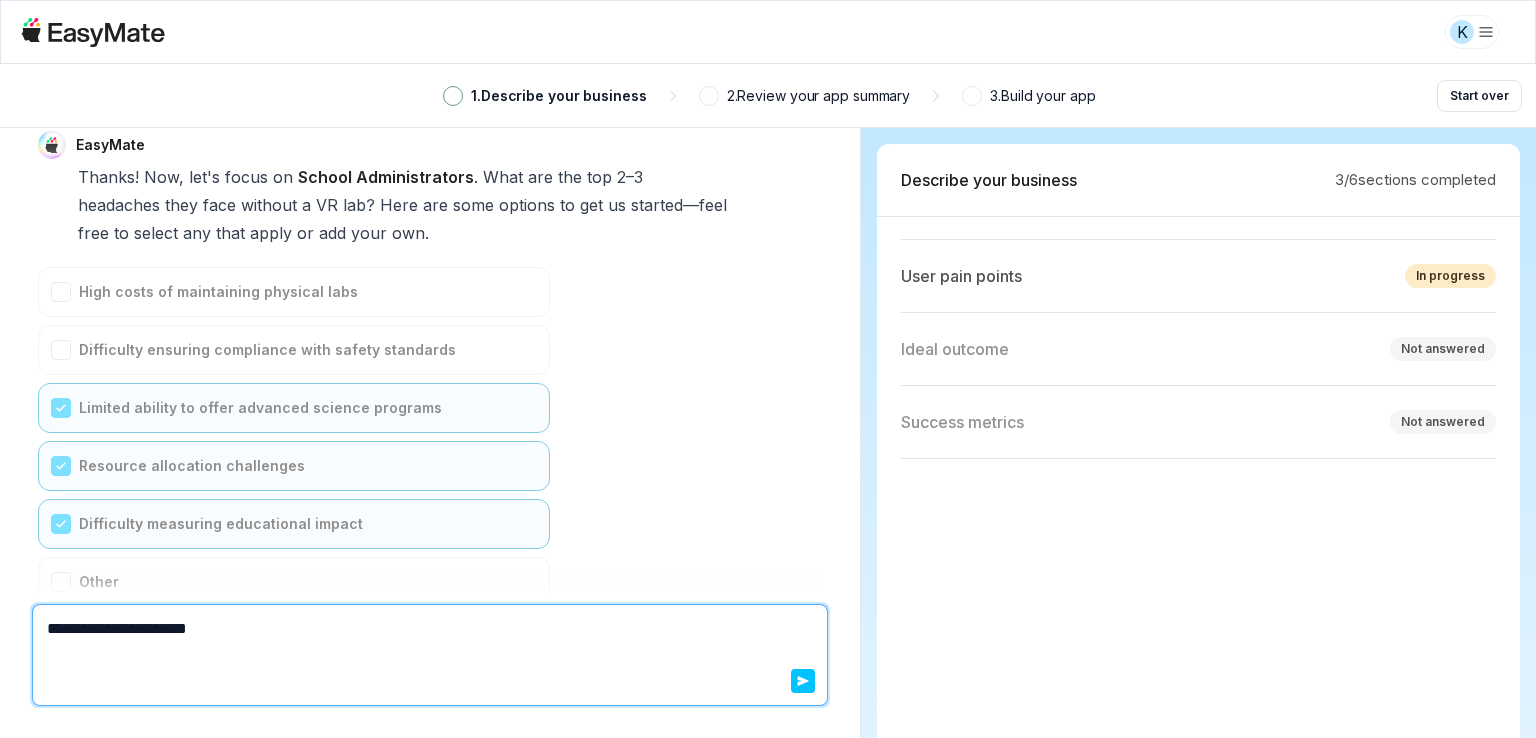 type on "*" 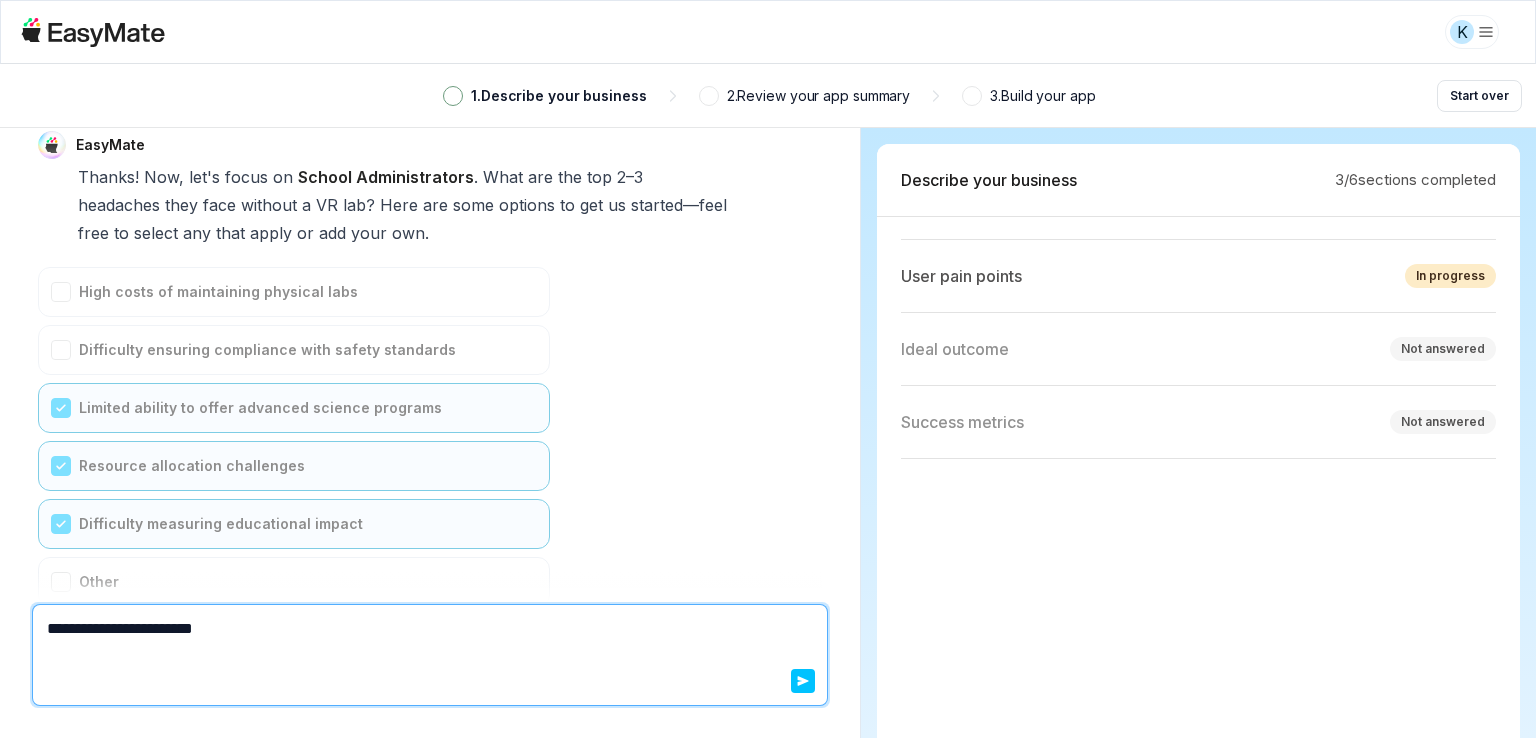 type on "*" 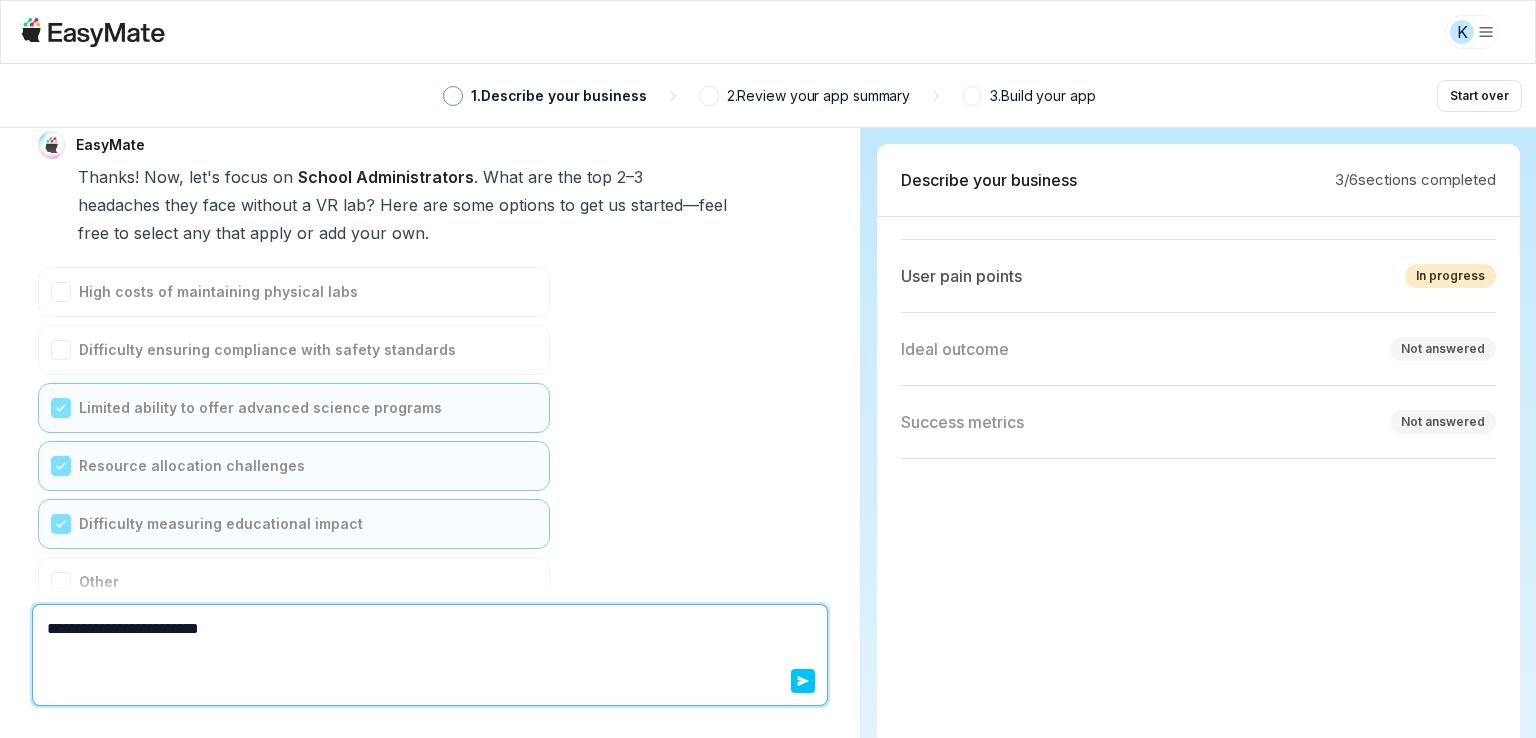 type on "*" 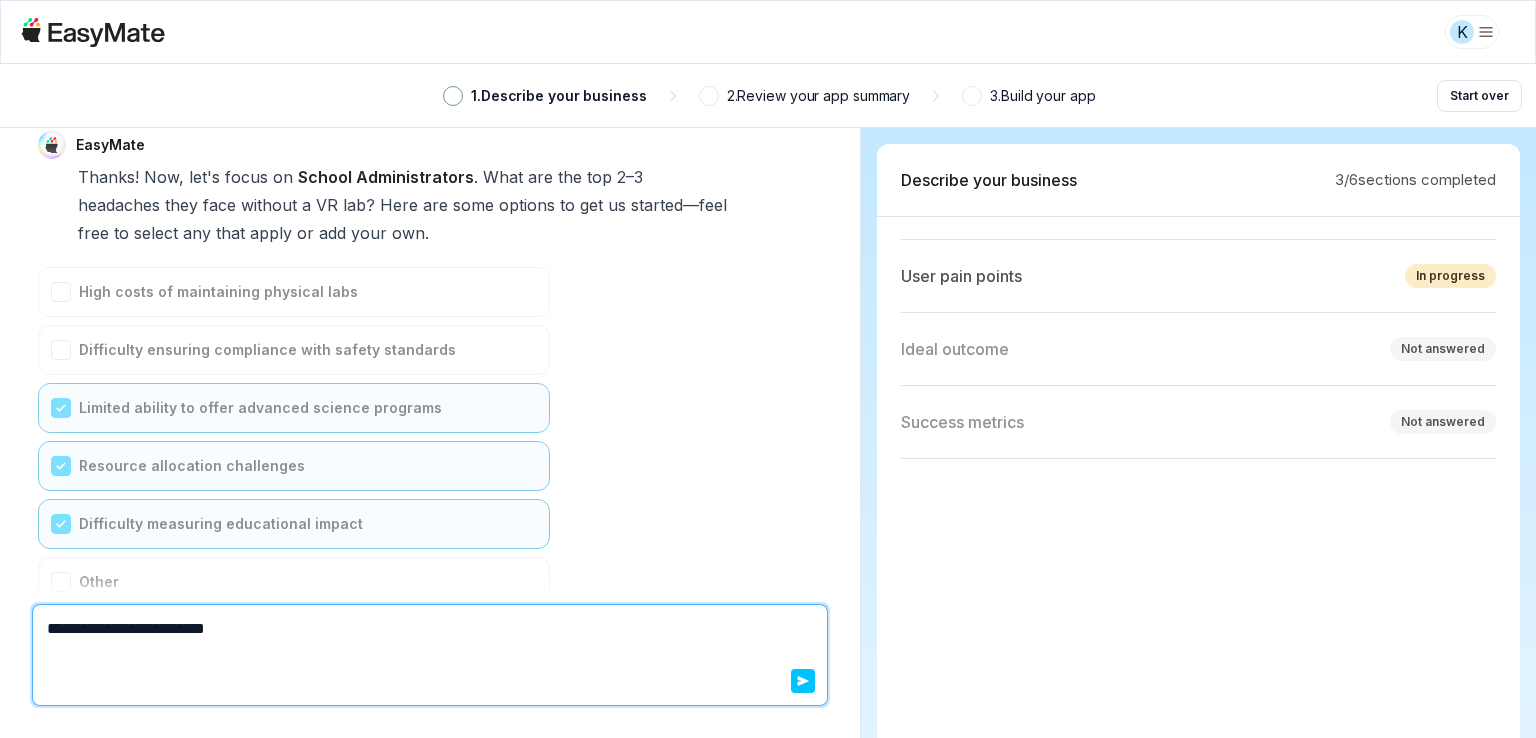 type on "*" 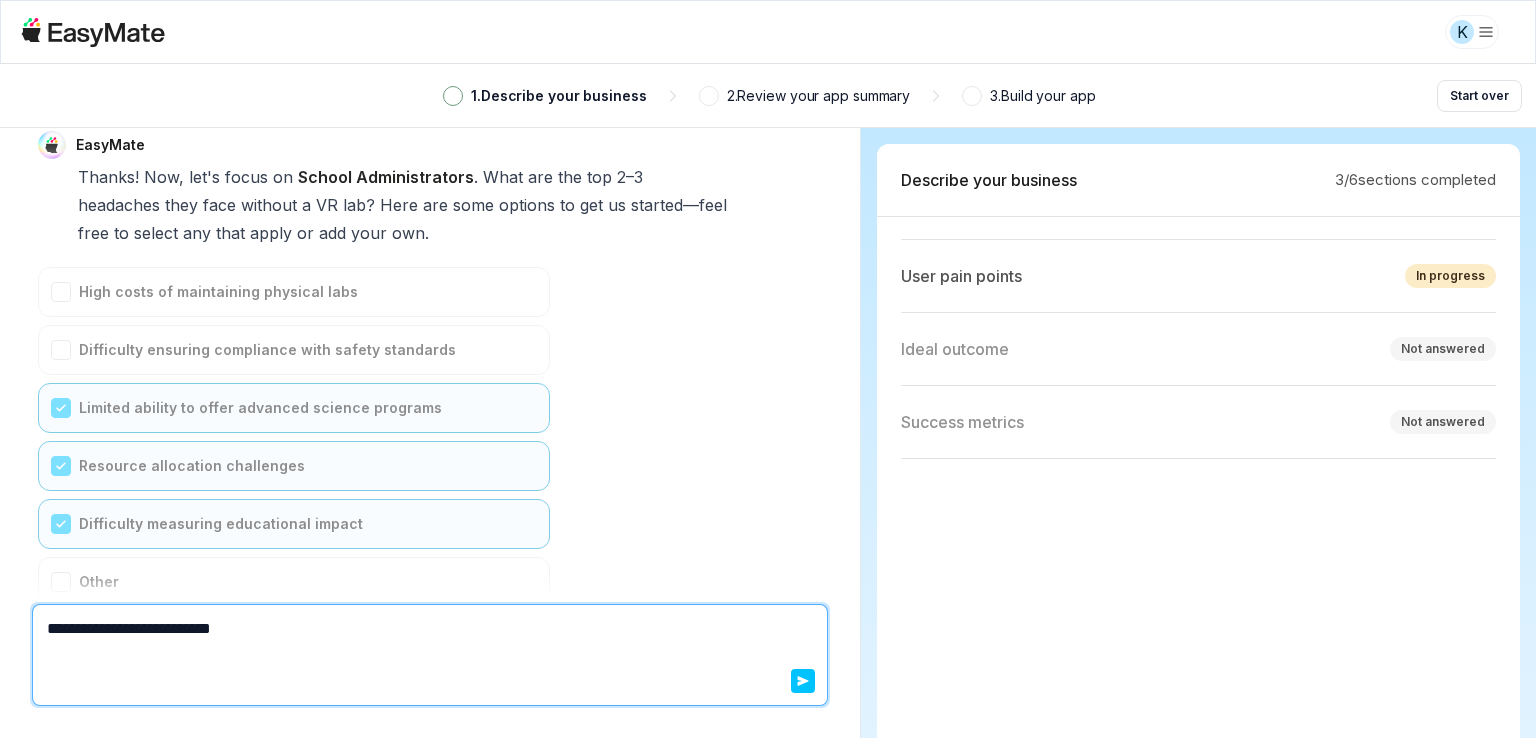 type on "*" 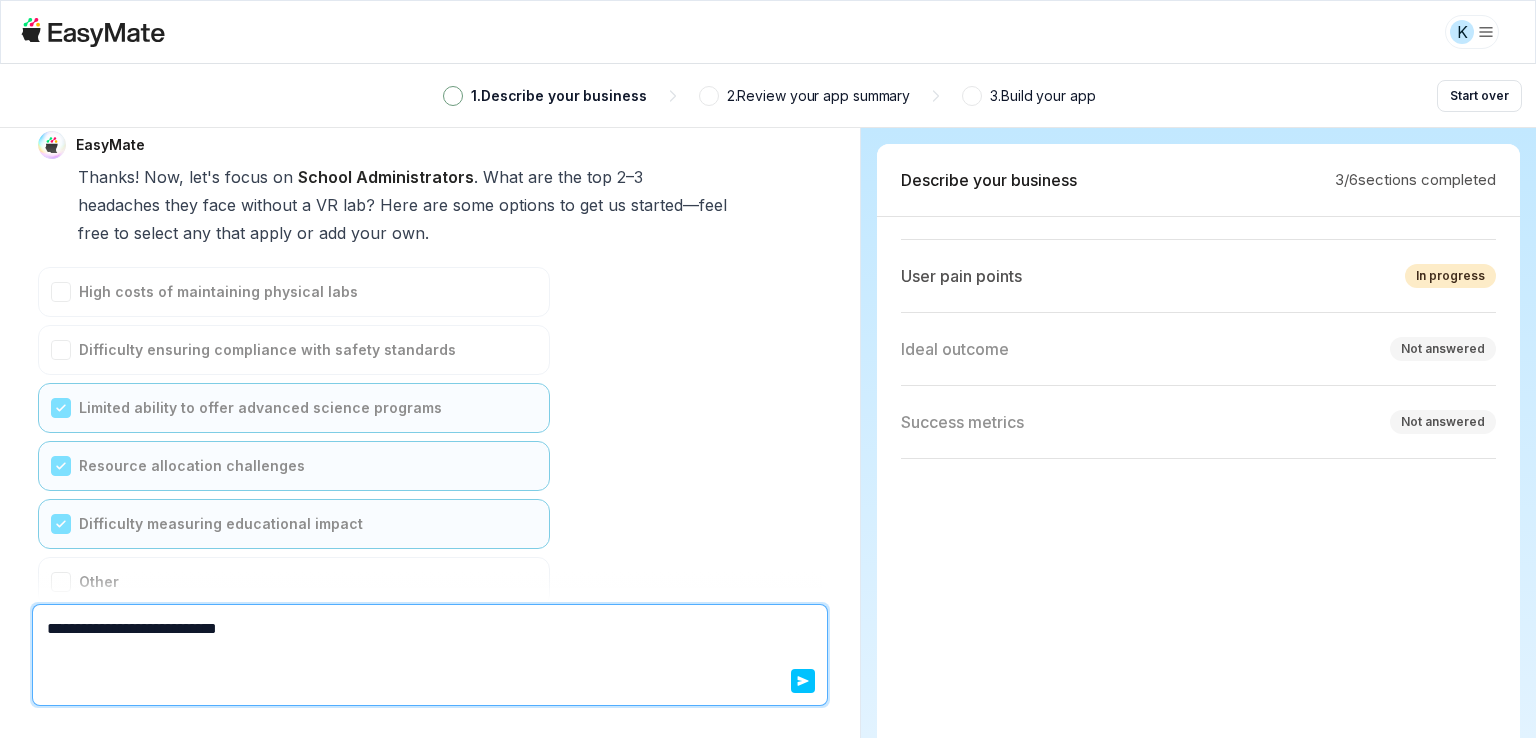 type on "*" 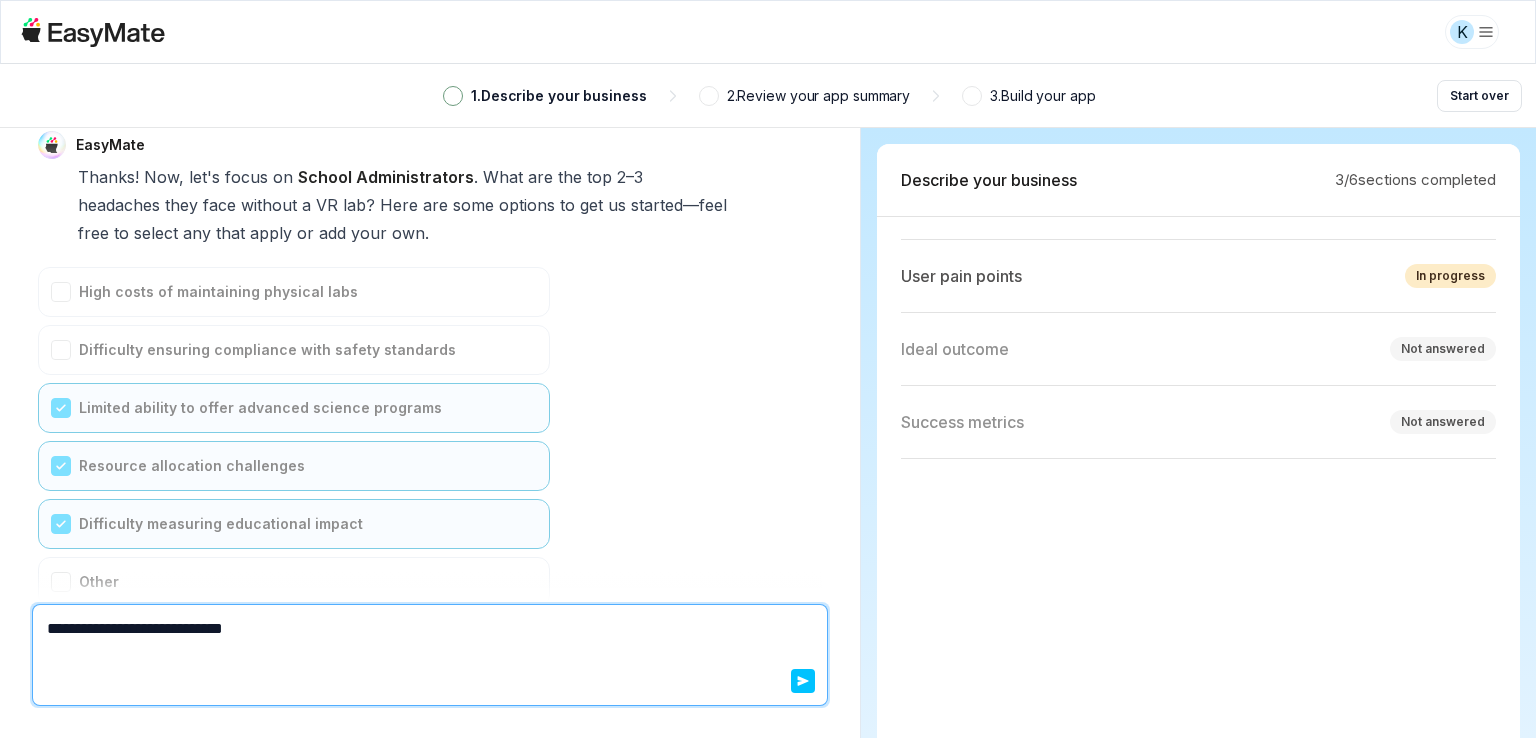 type on "*" 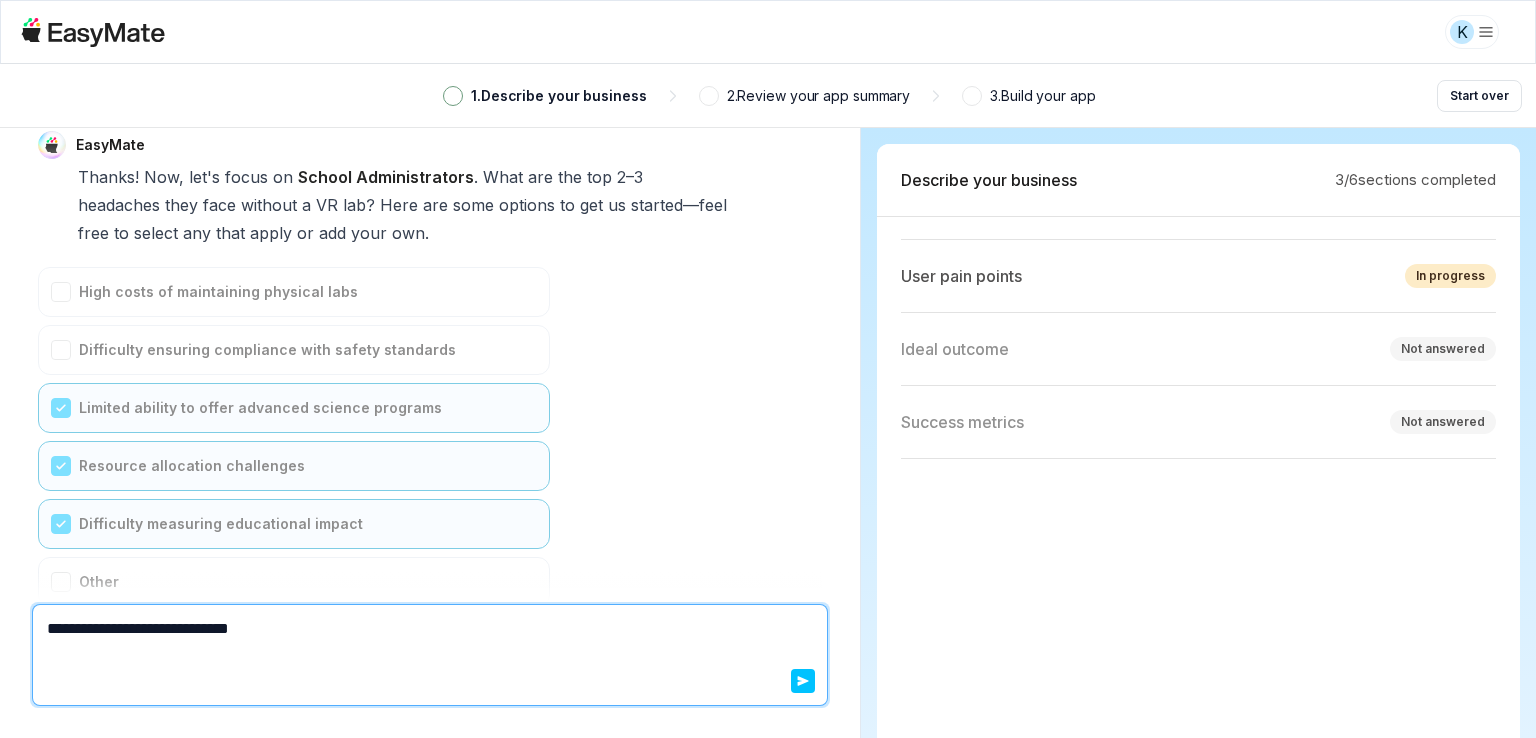 type on "*" 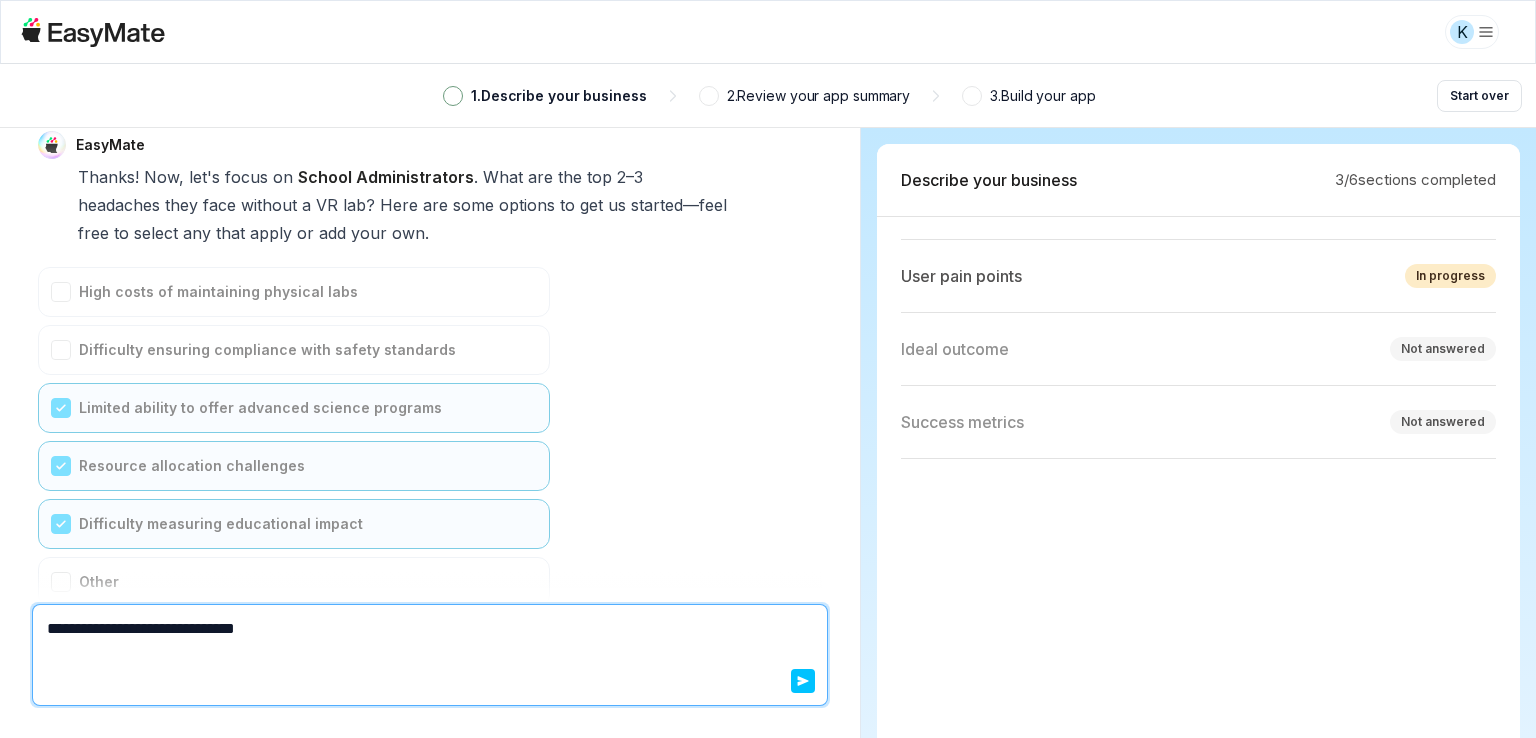 type on "*" 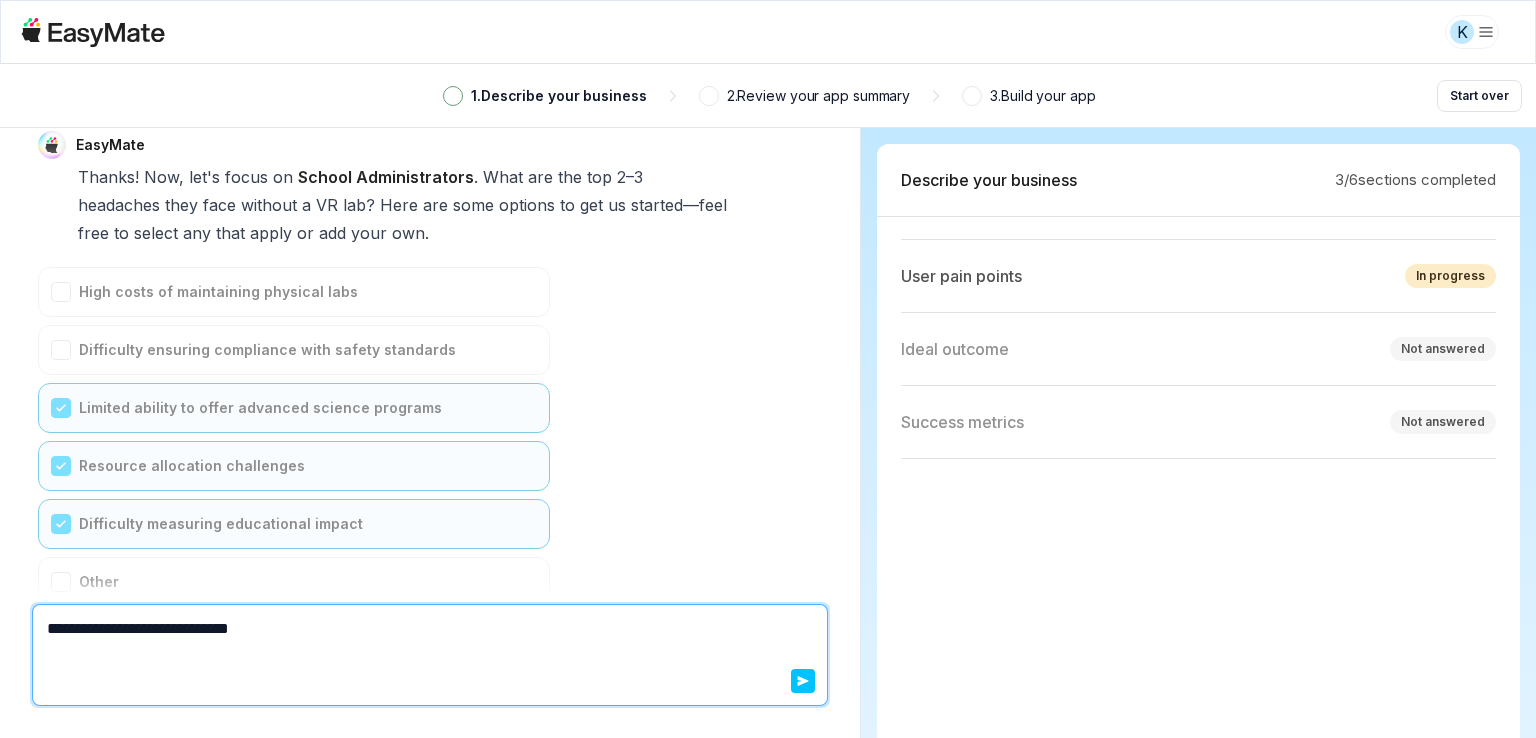 type on "*" 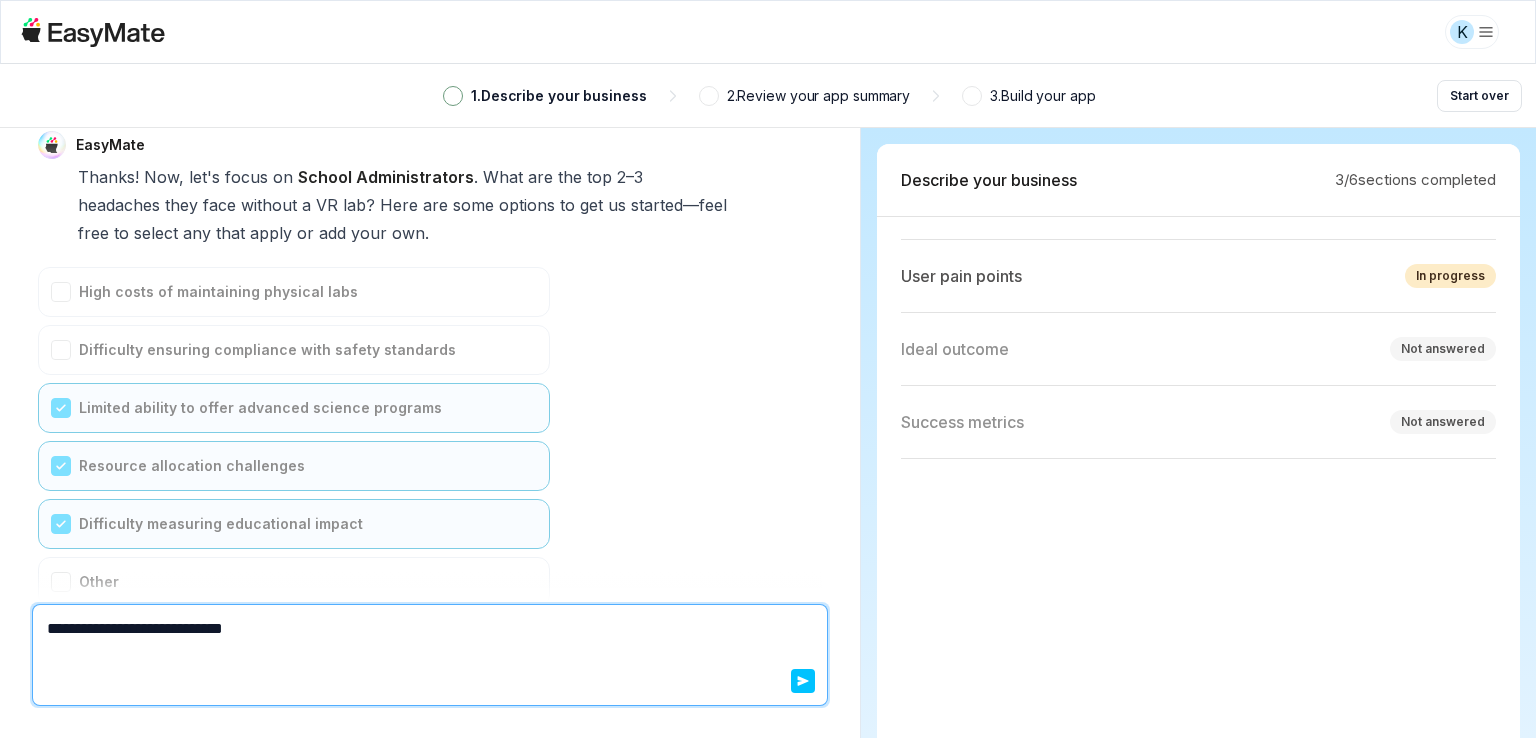 type on "*" 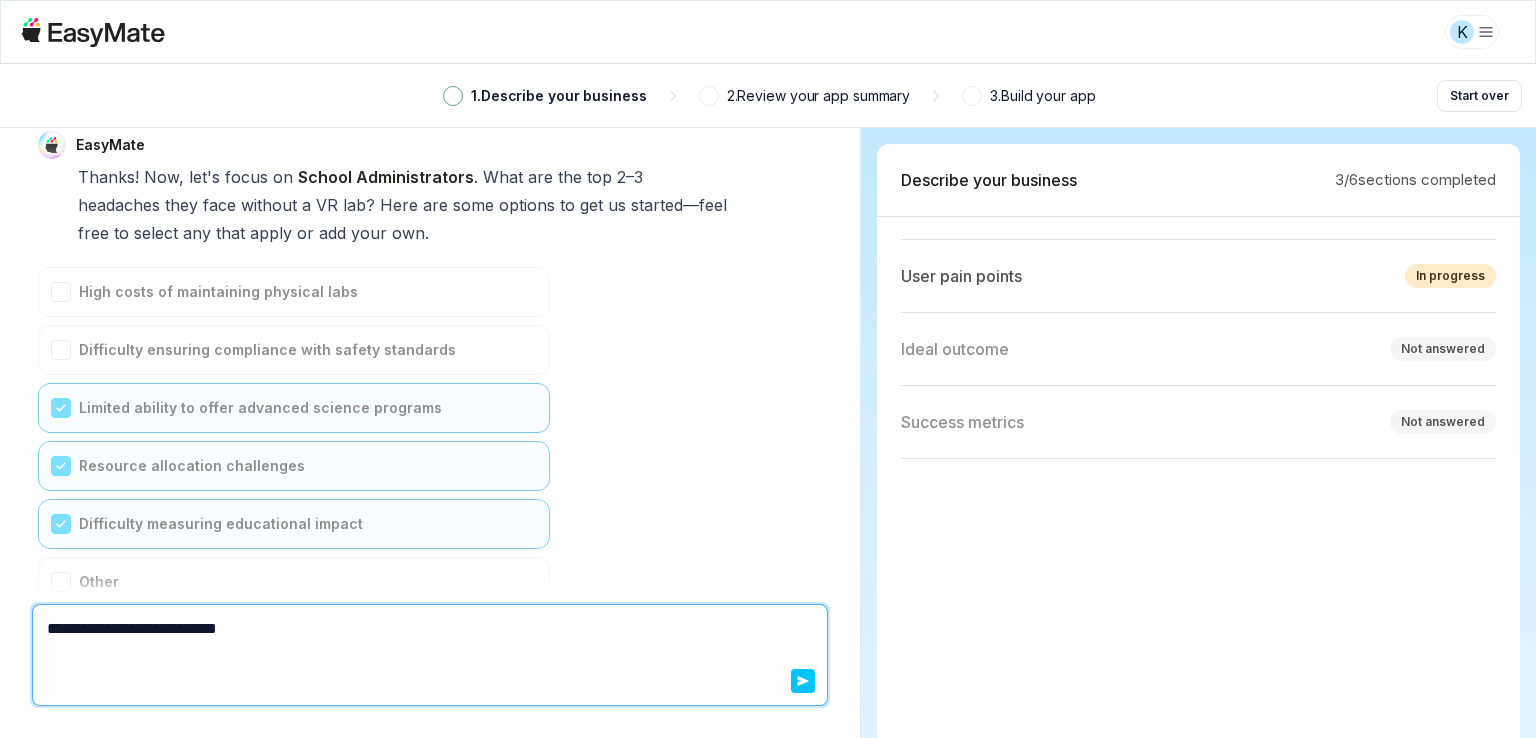 type on "*" 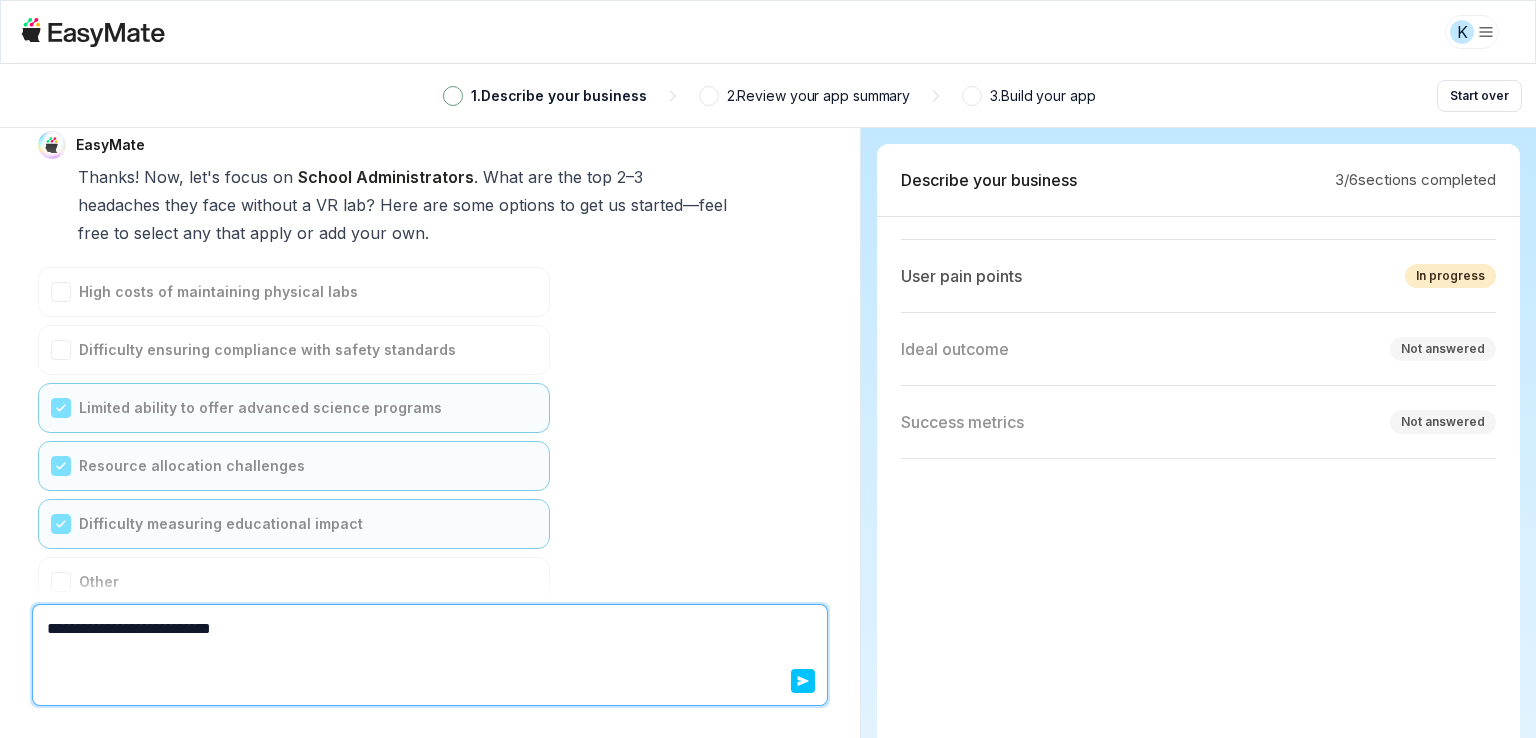 type on "*" 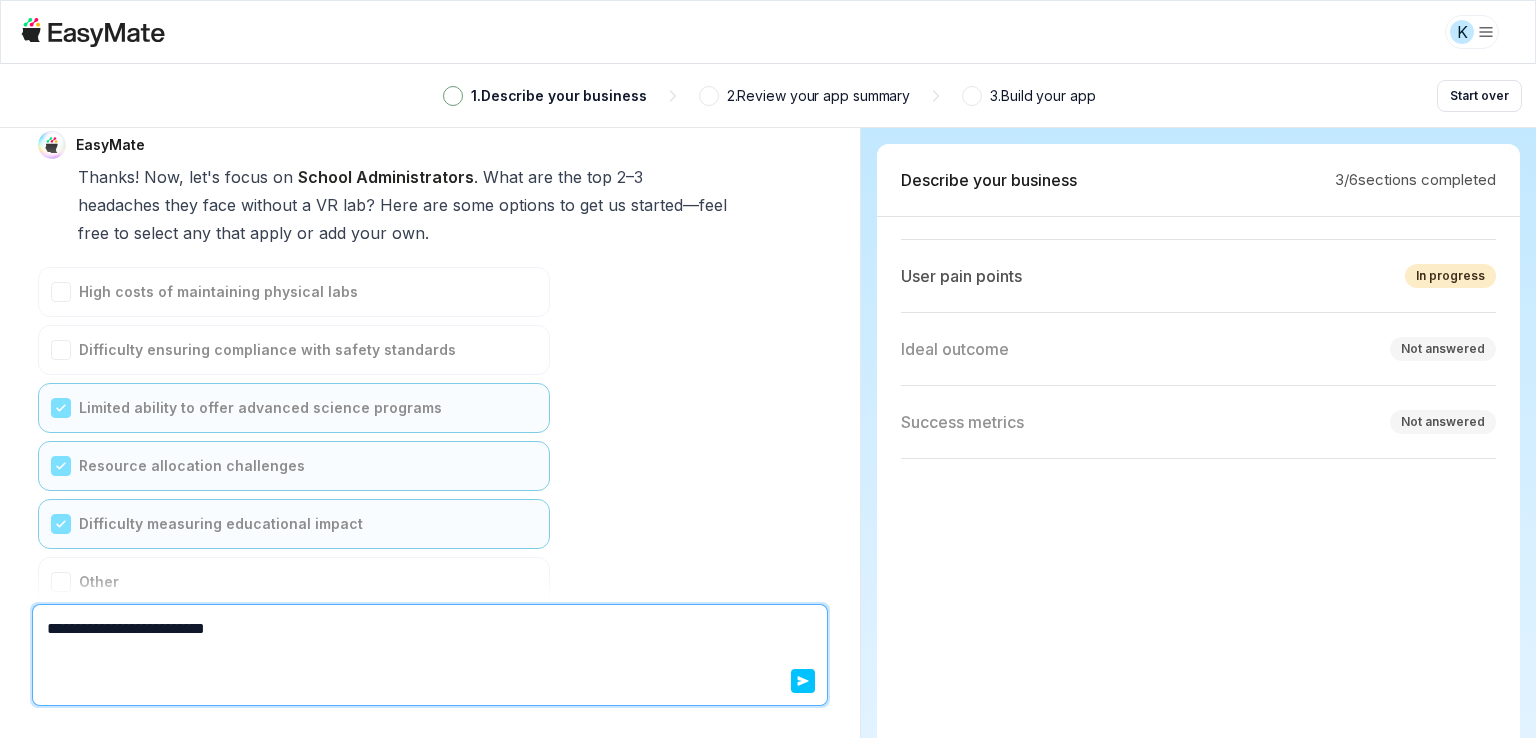 type on "*" 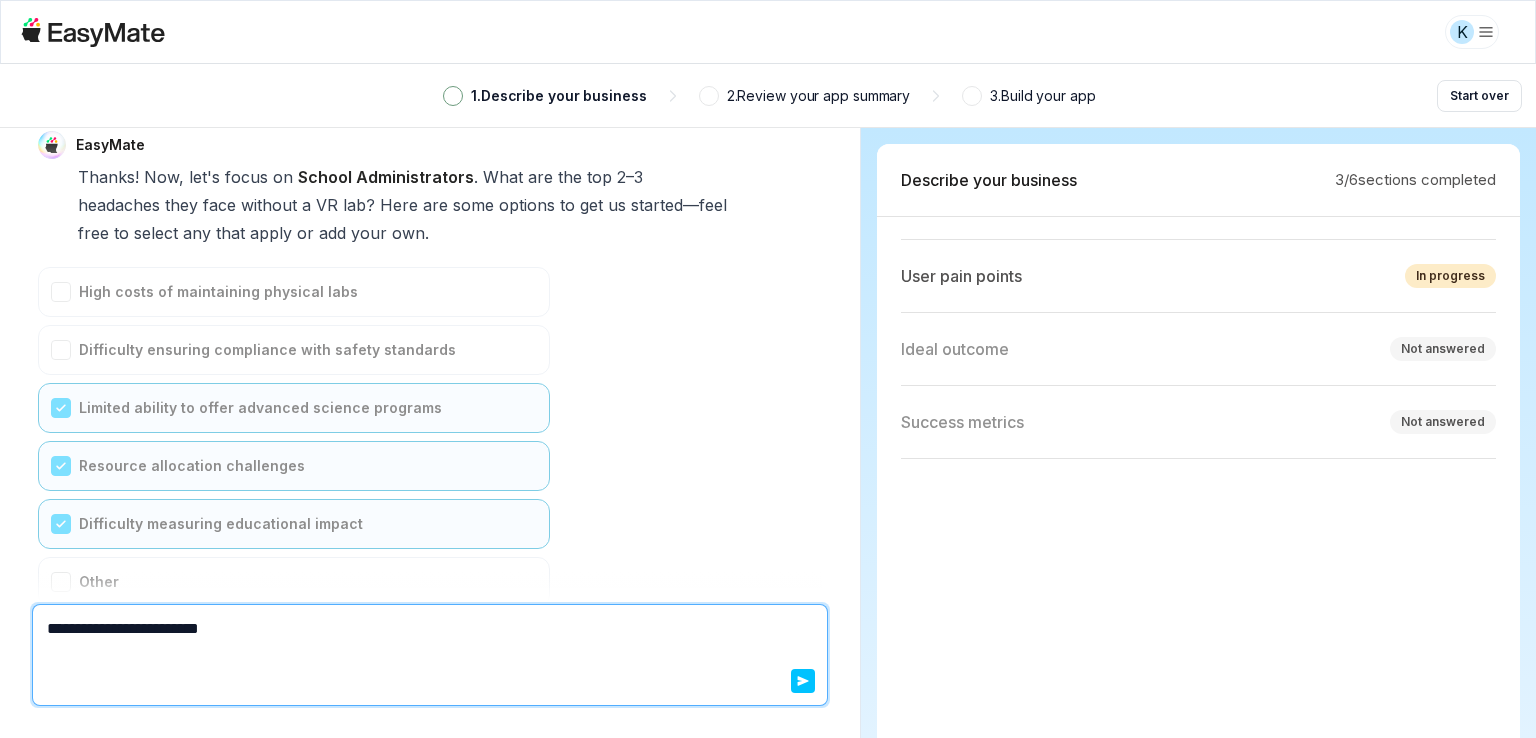 type on "*" 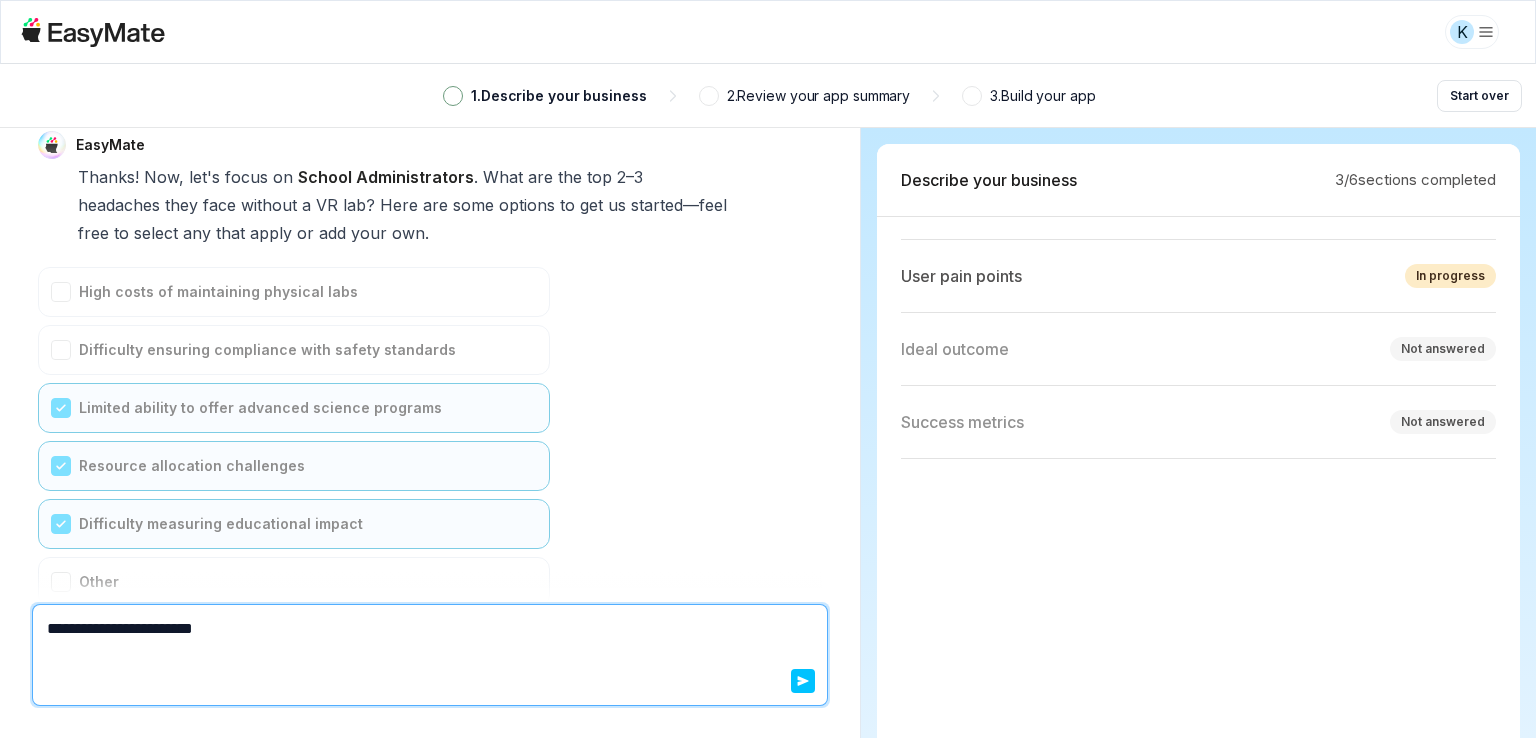 type on "*" 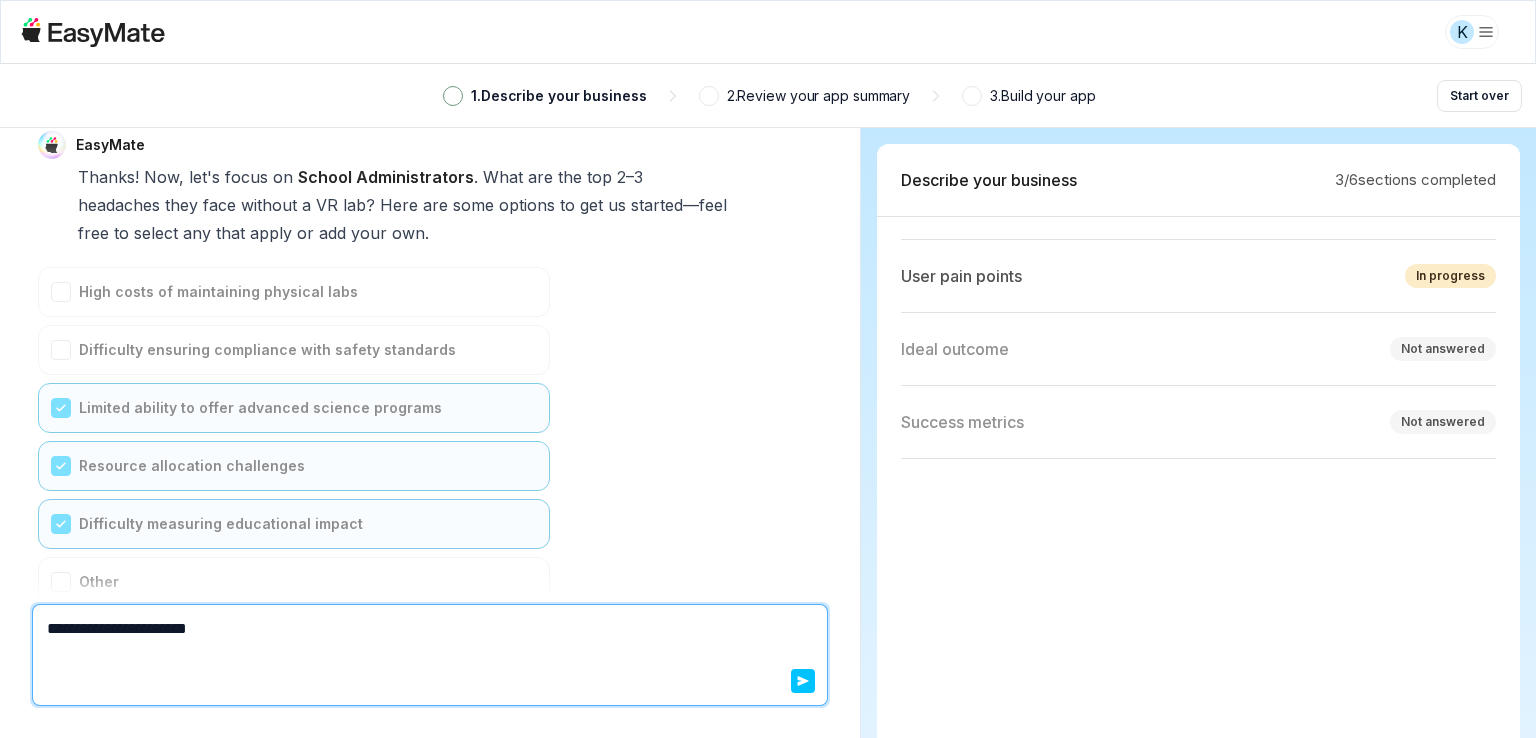 type on "*" 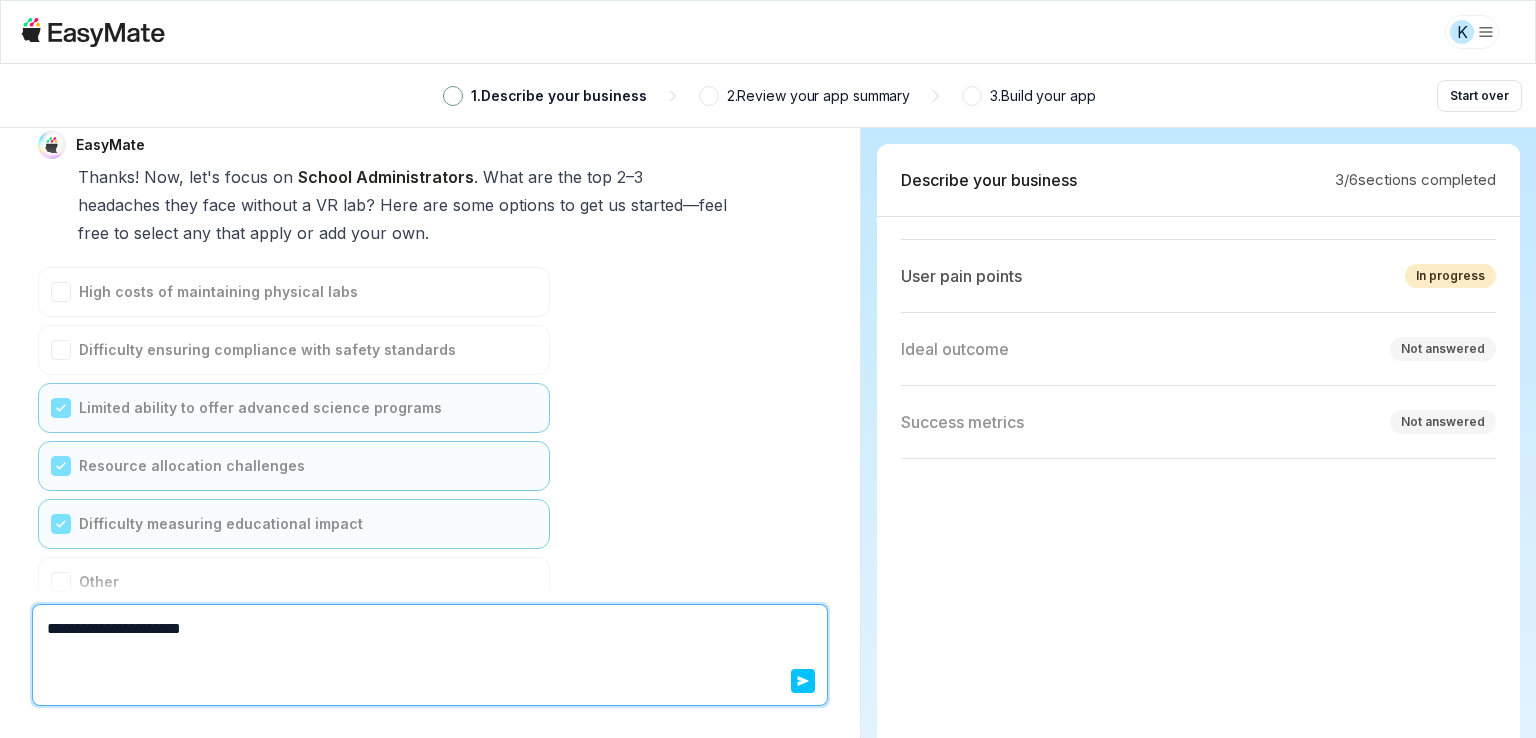 type on "*" 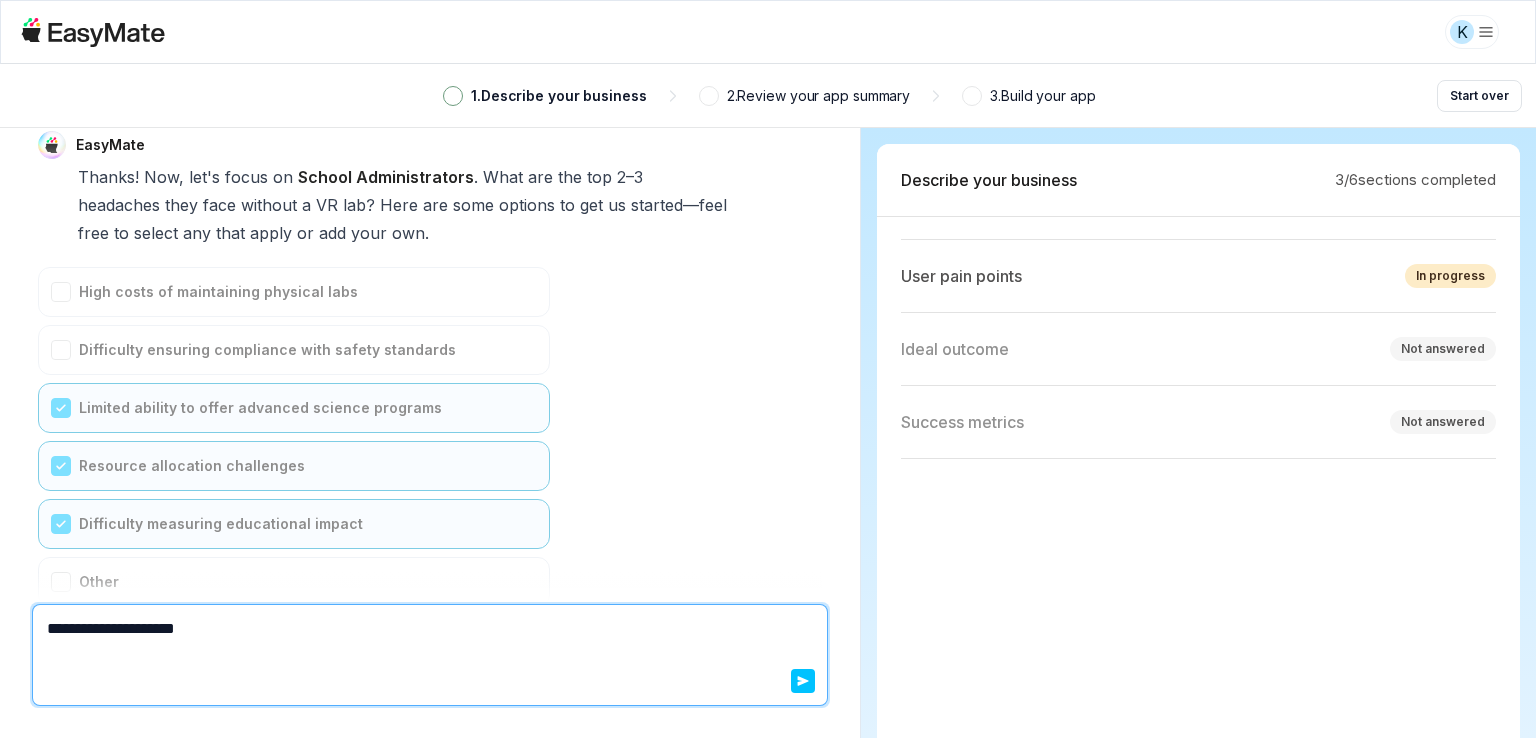 type on "*" 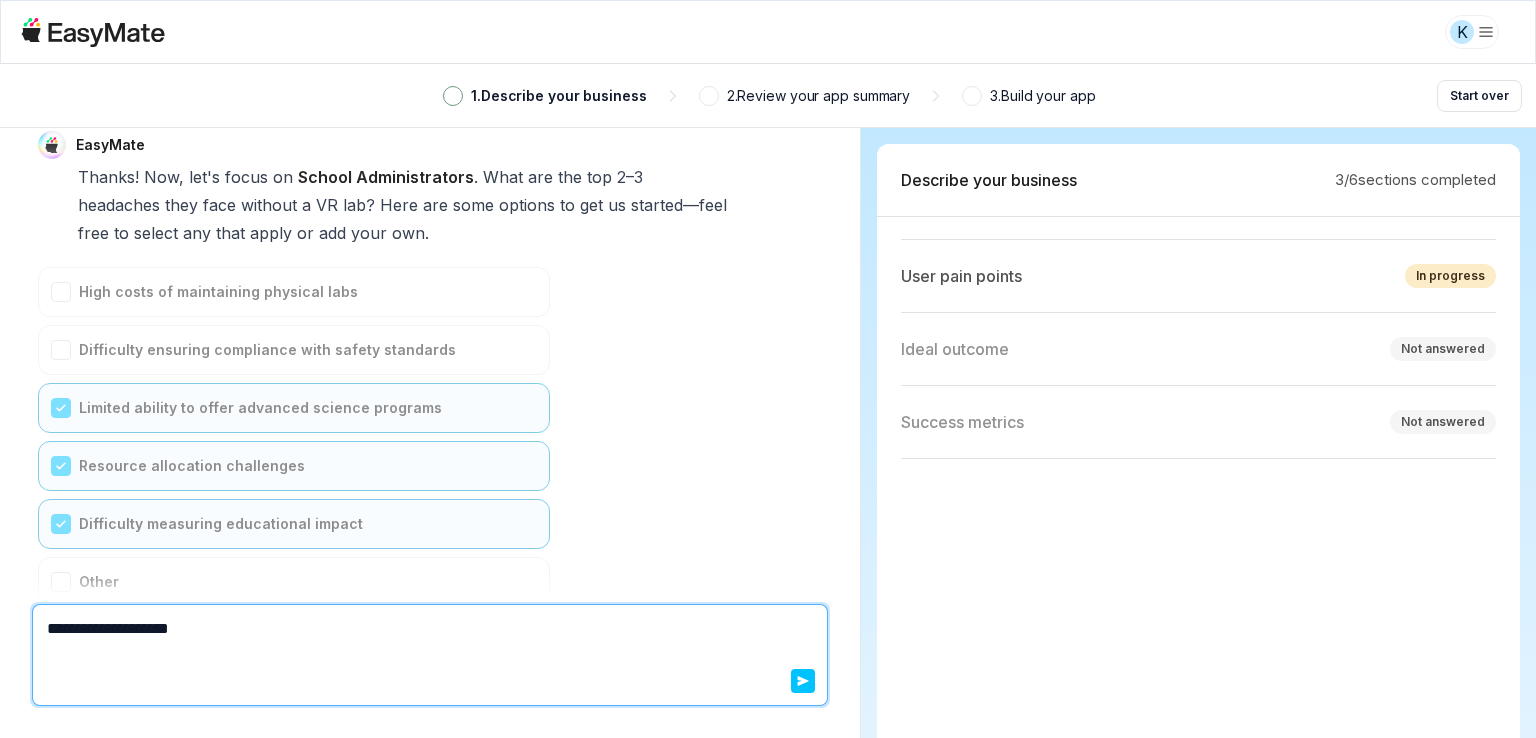type on "*" 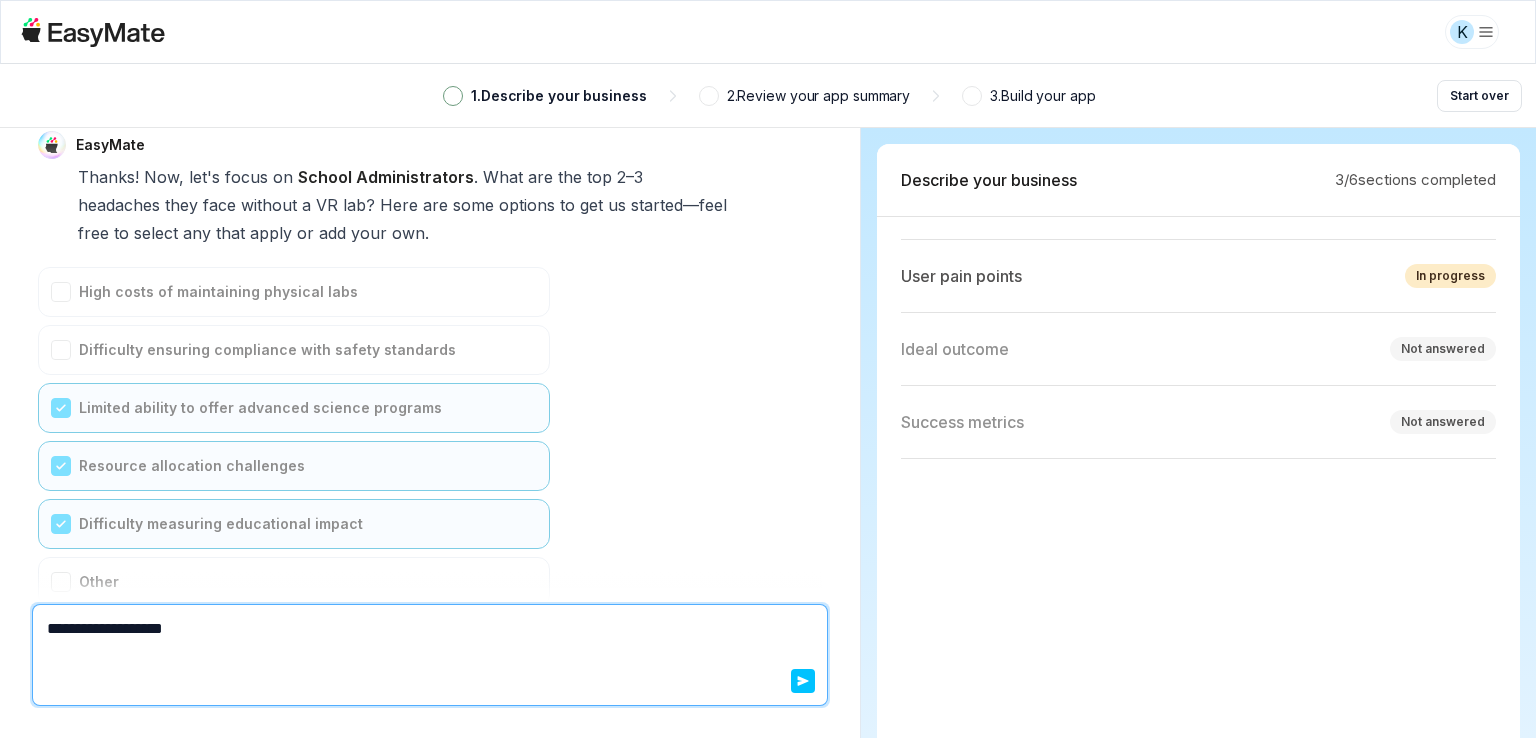 type on "*" 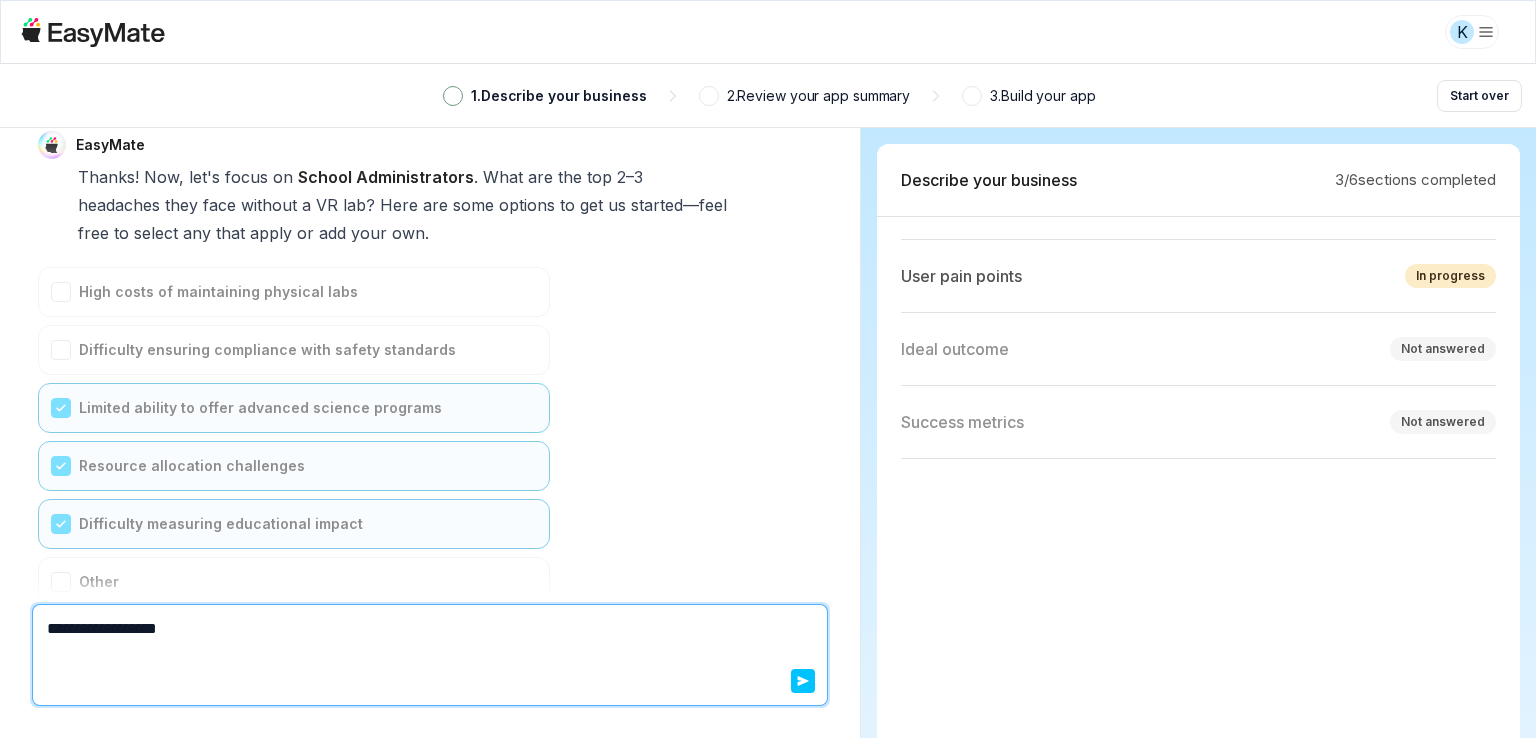 type on "*" 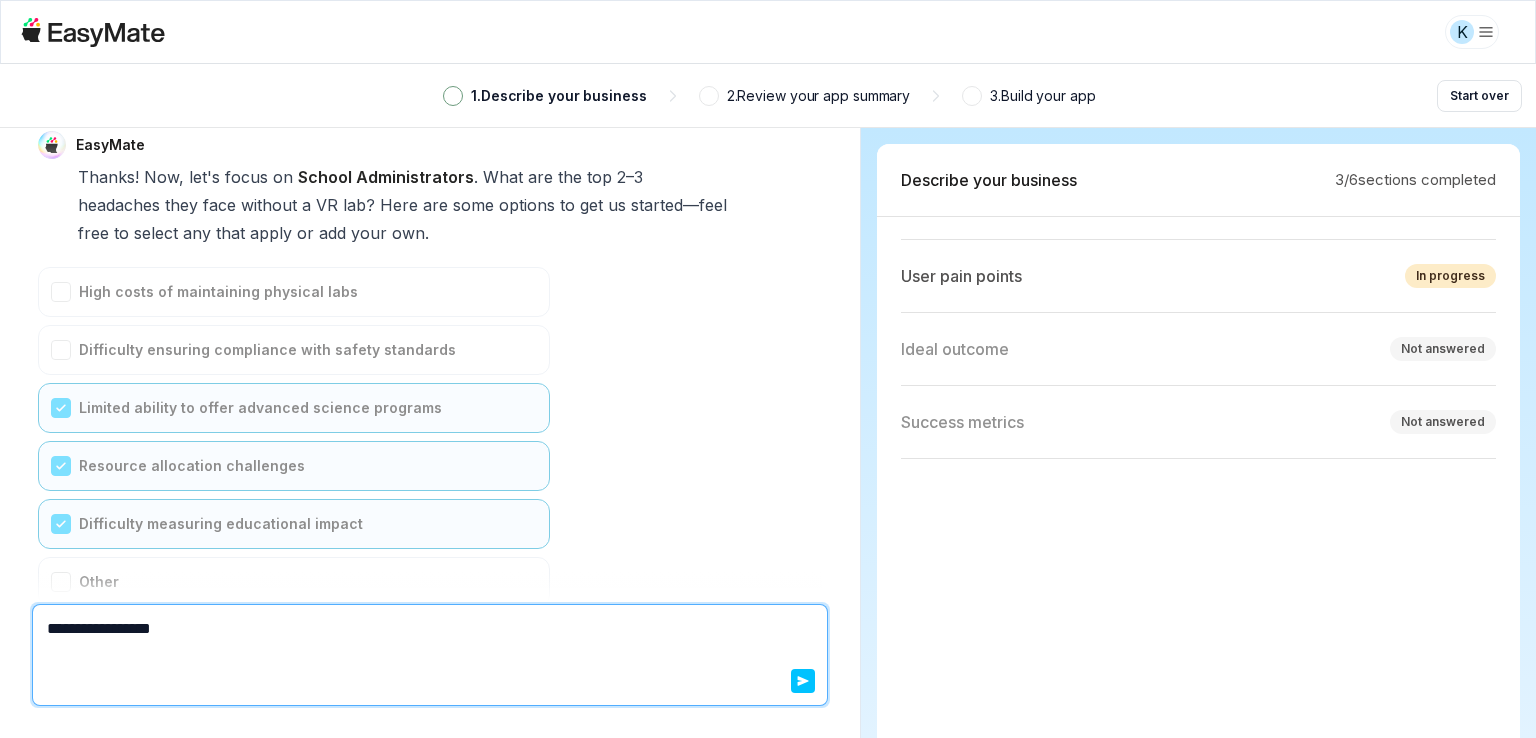 type on "*" 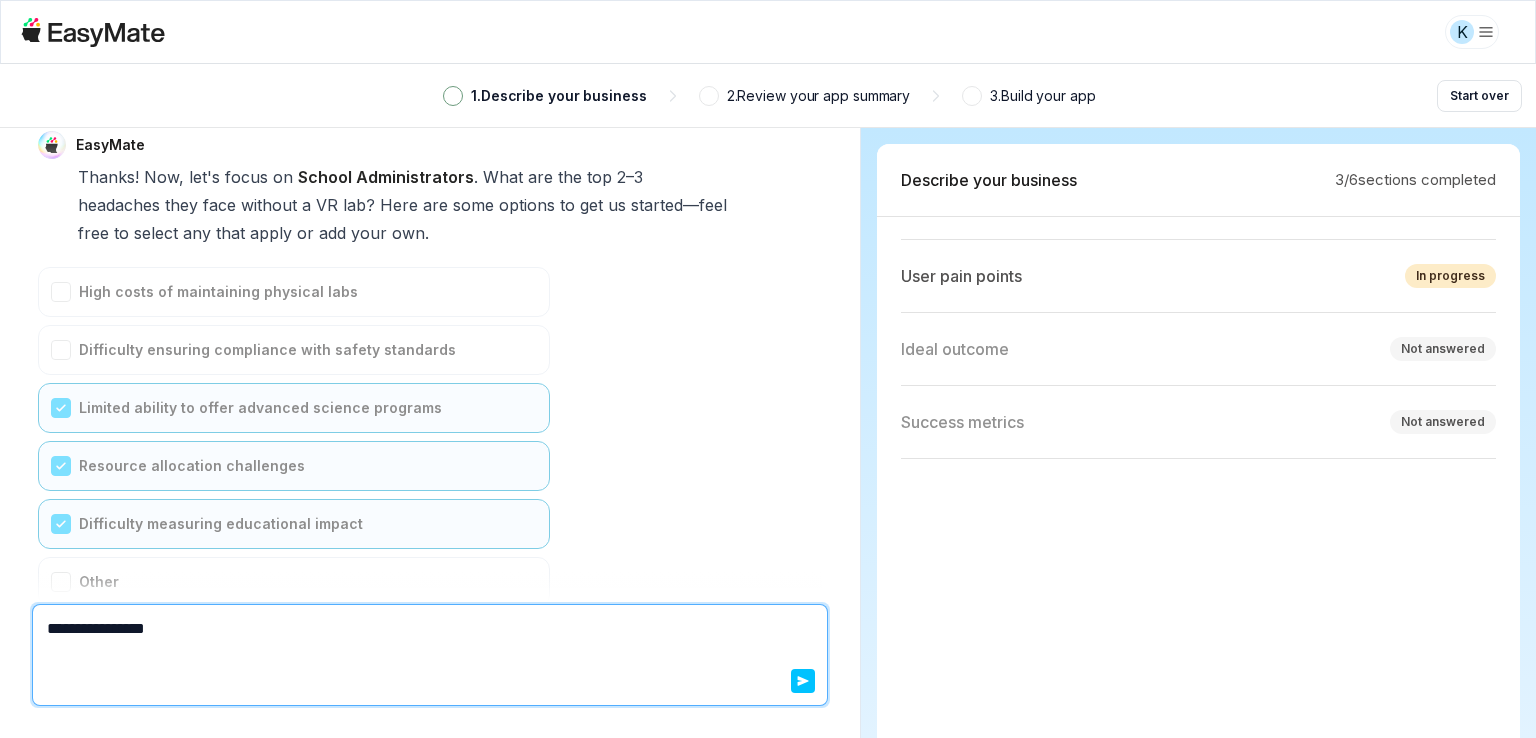 type on "*" 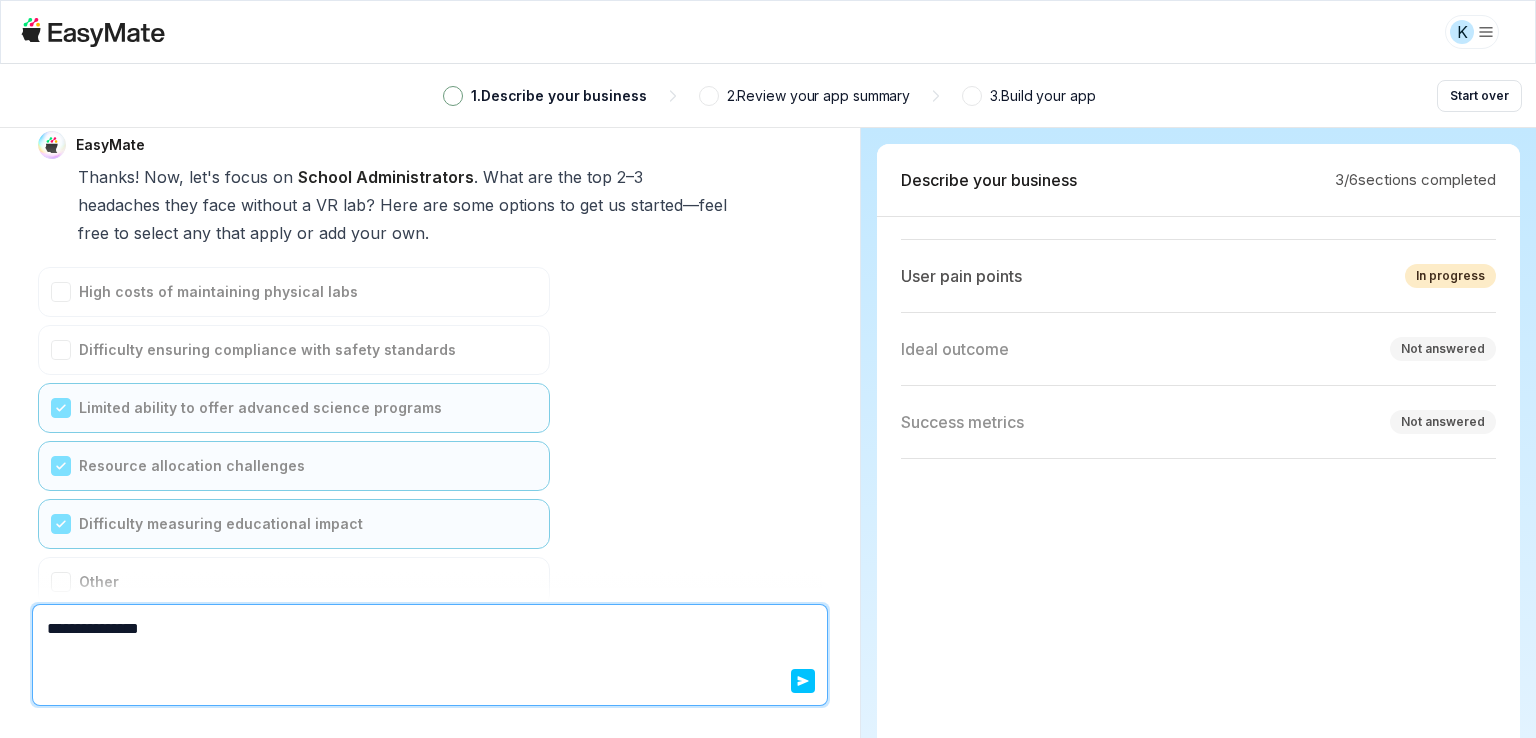 type on "*" 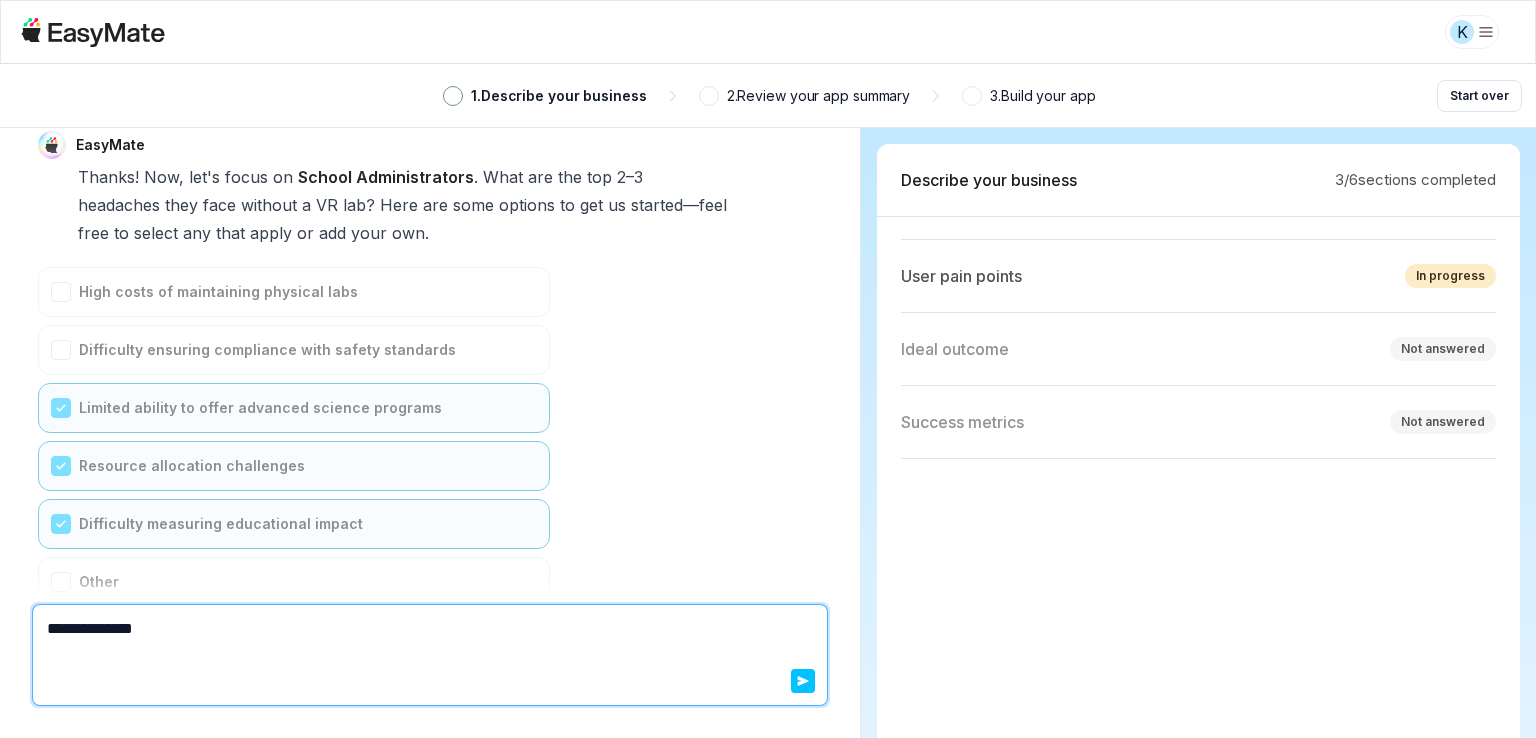 type on "*" 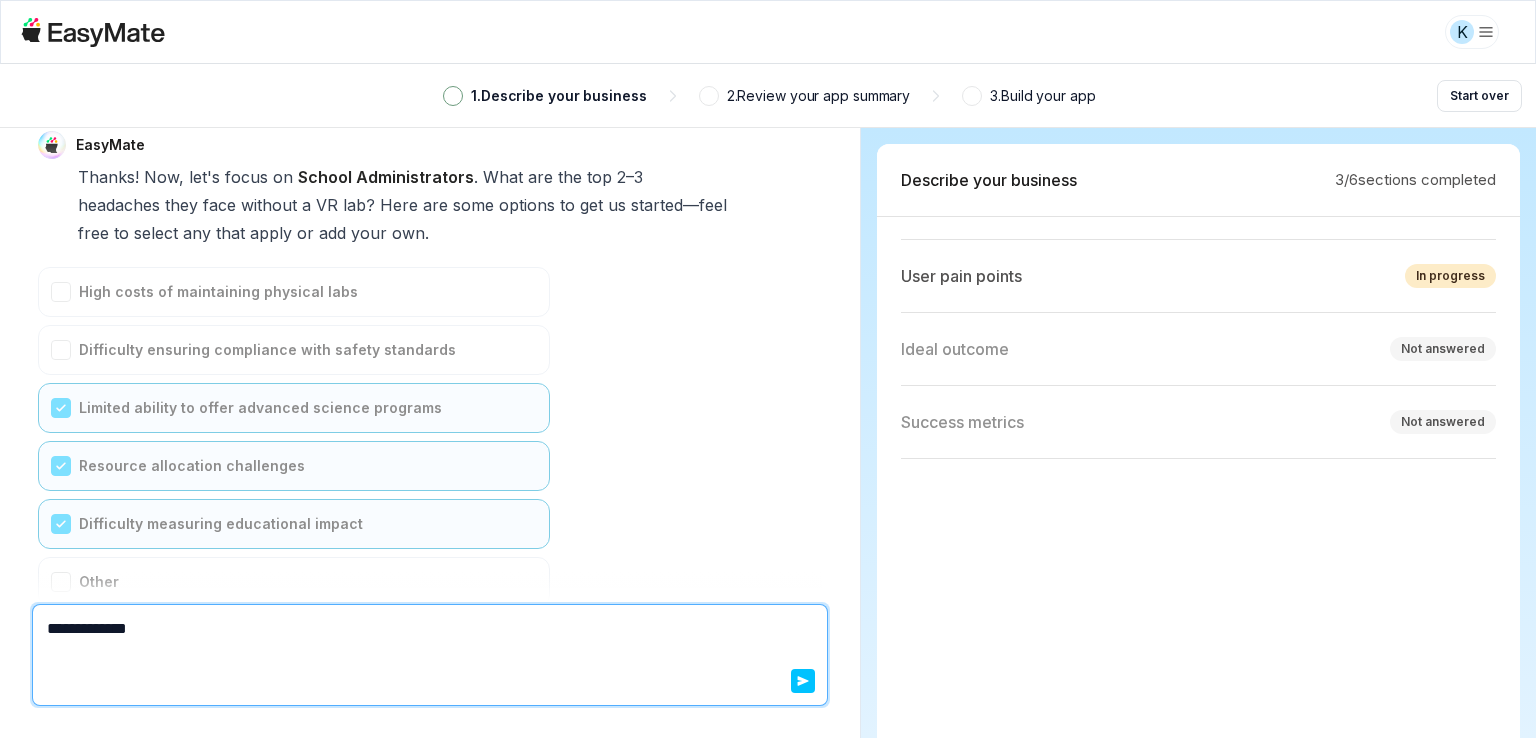 type on "*" 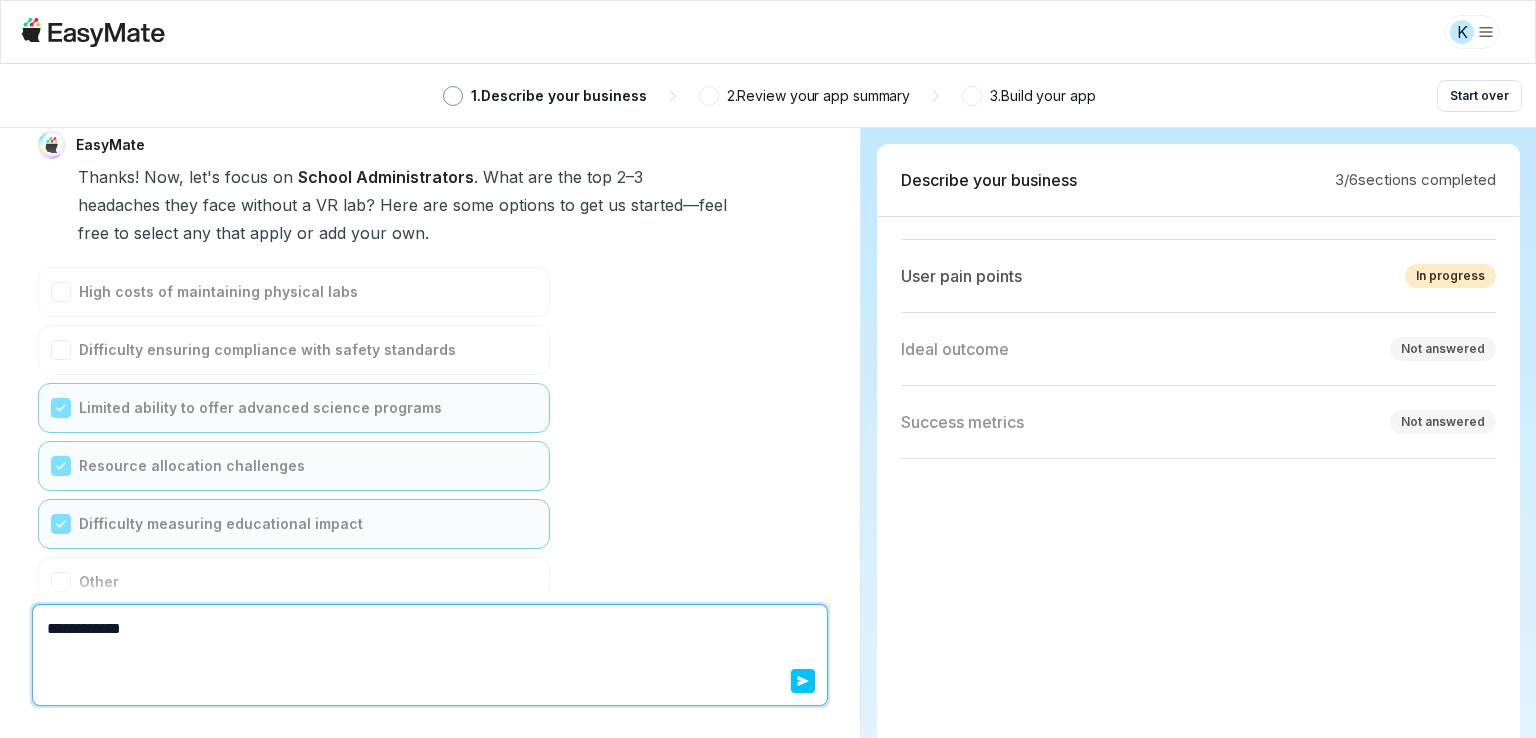 type on "*" 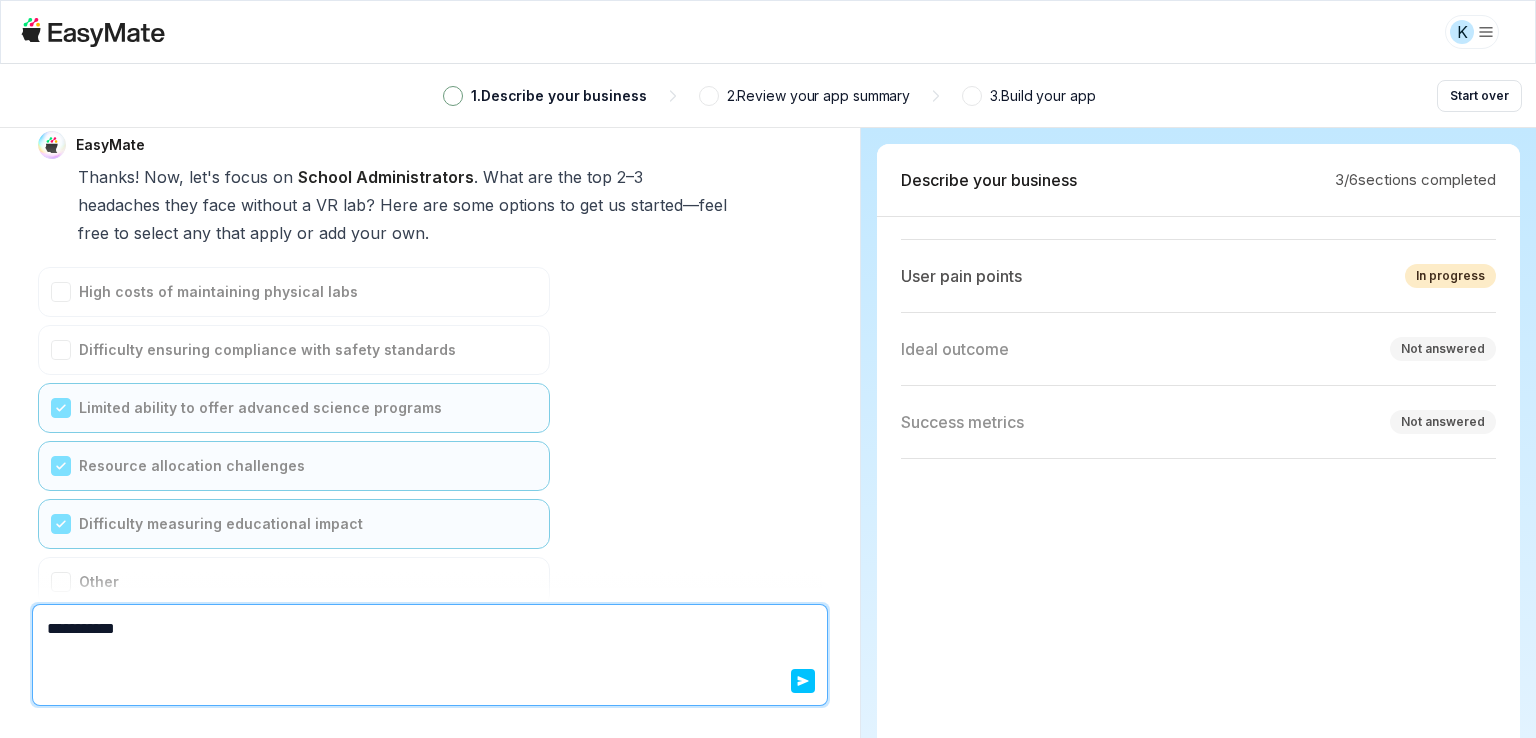 type on "*" 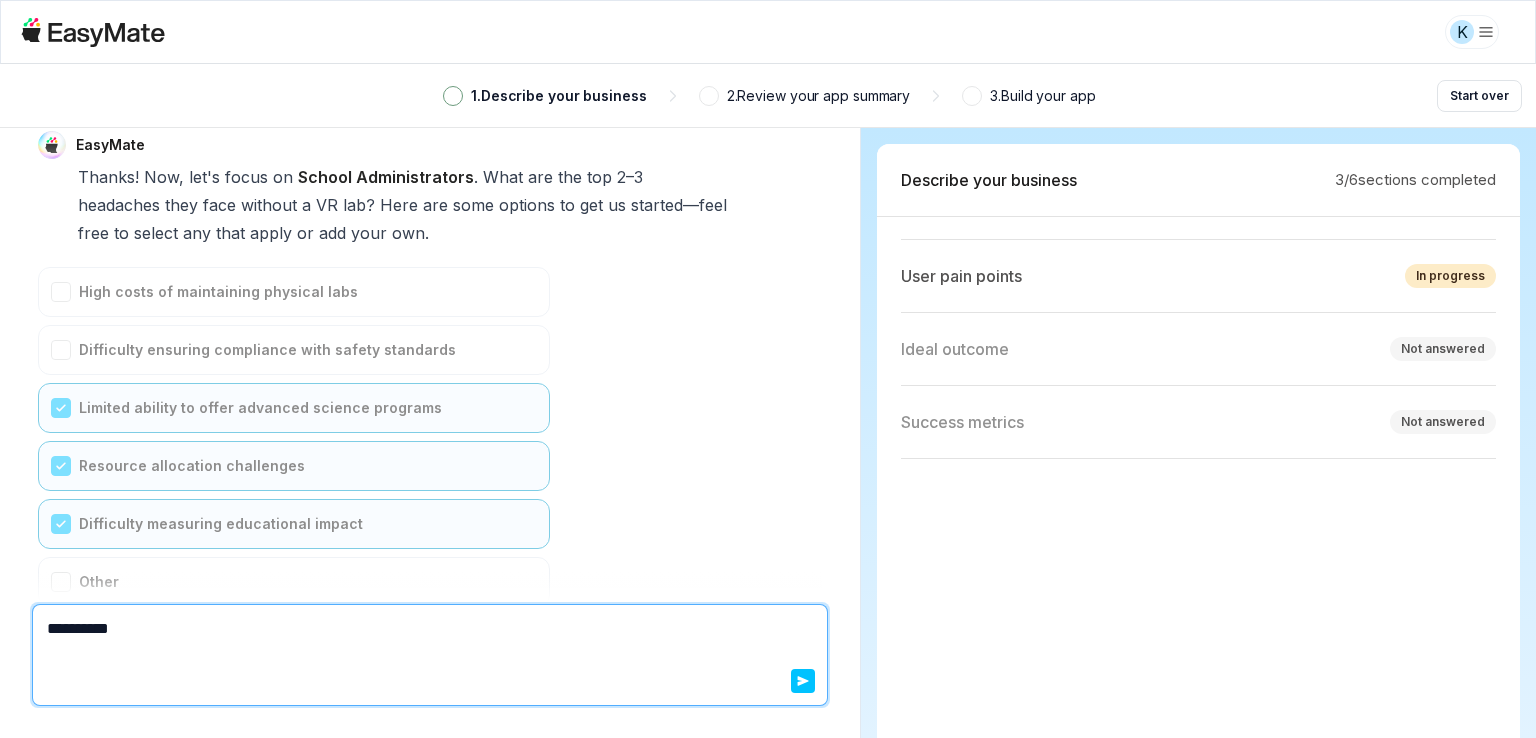 type on "*" 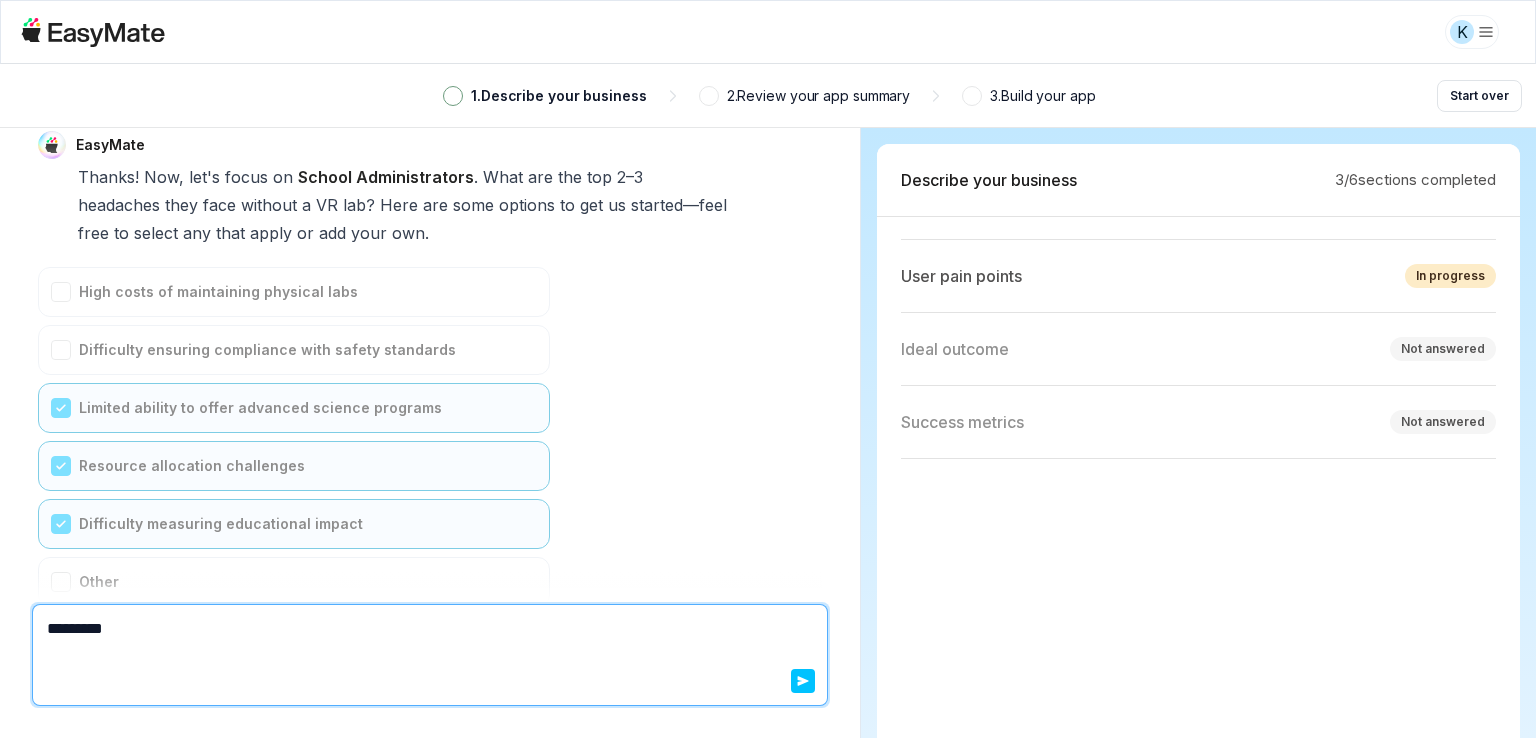 type on "*" 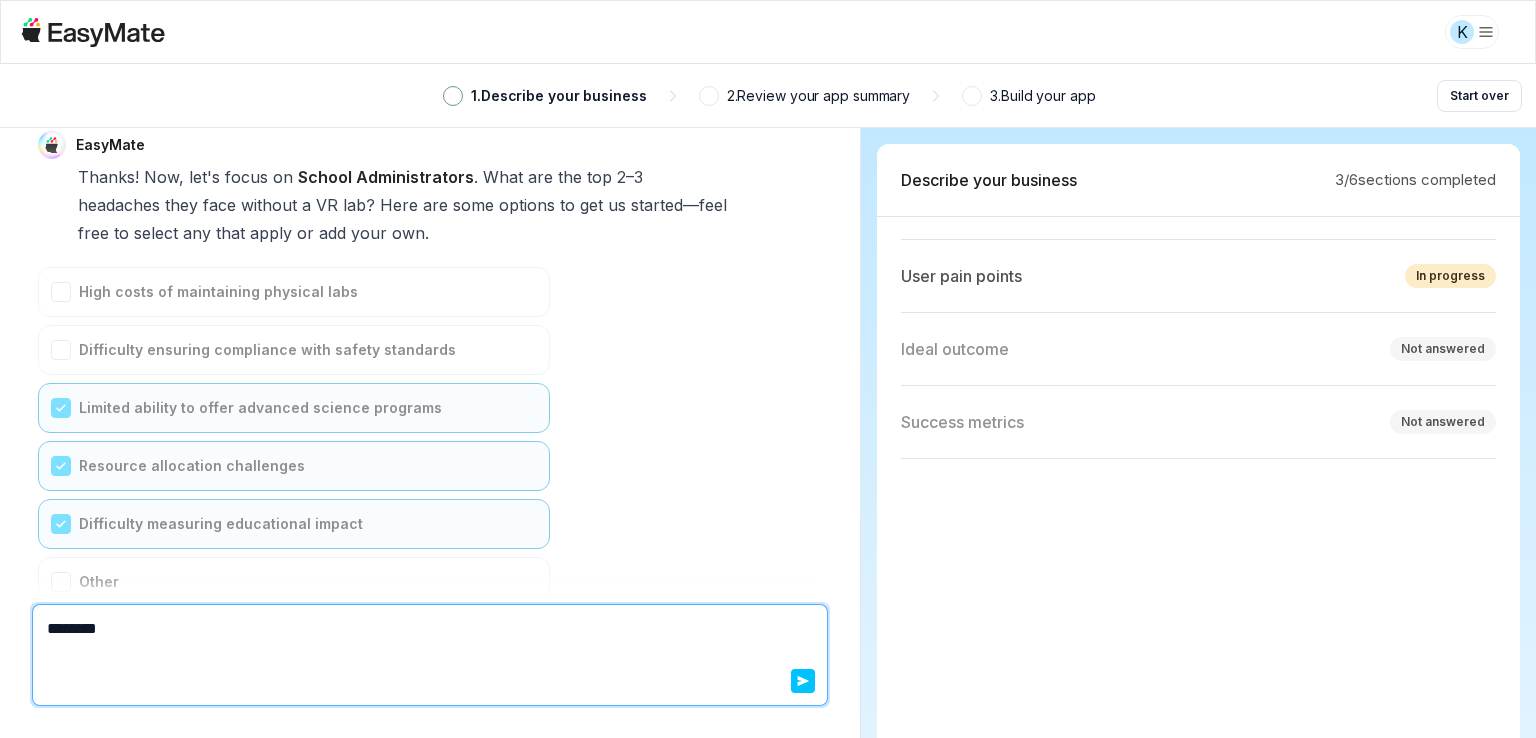 type on "*" 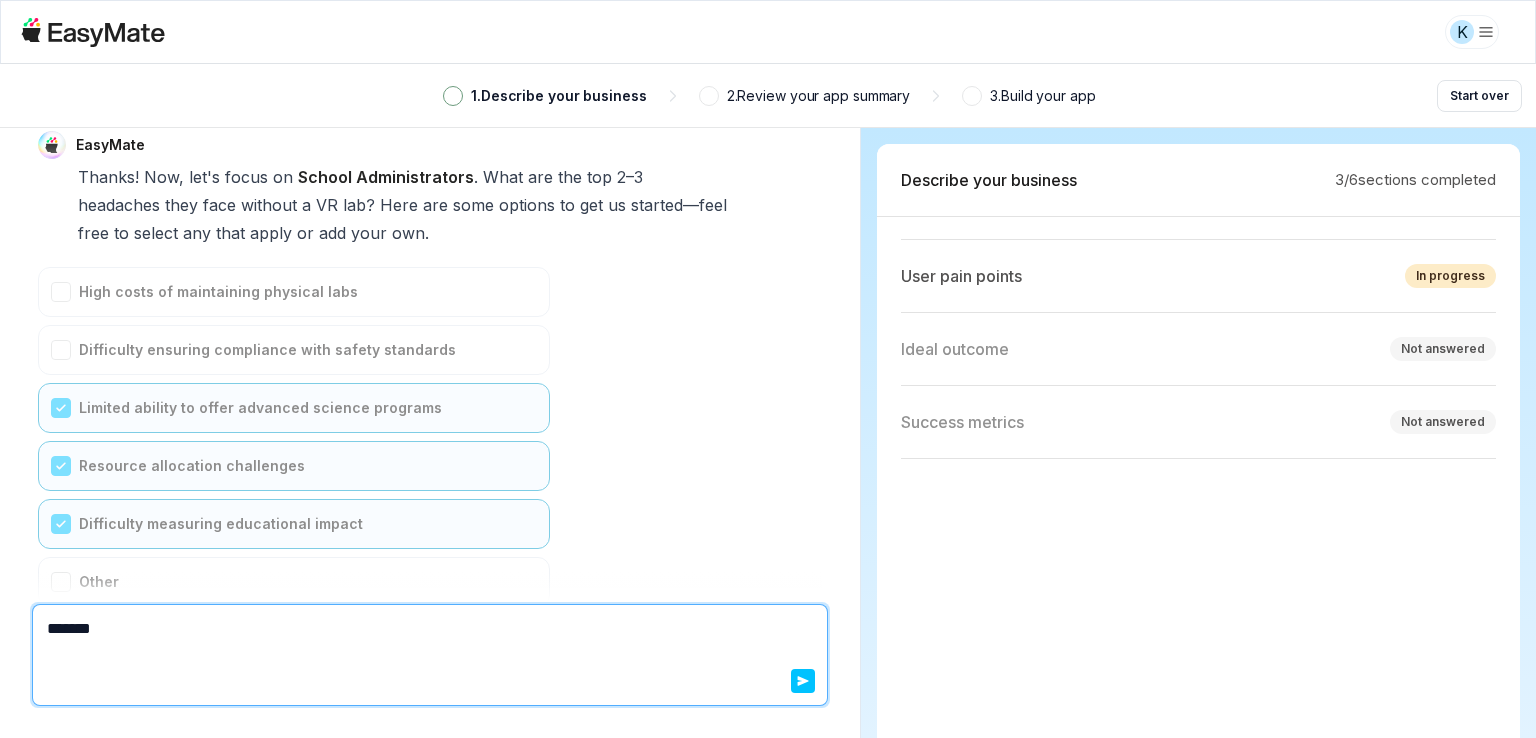 type on "*" 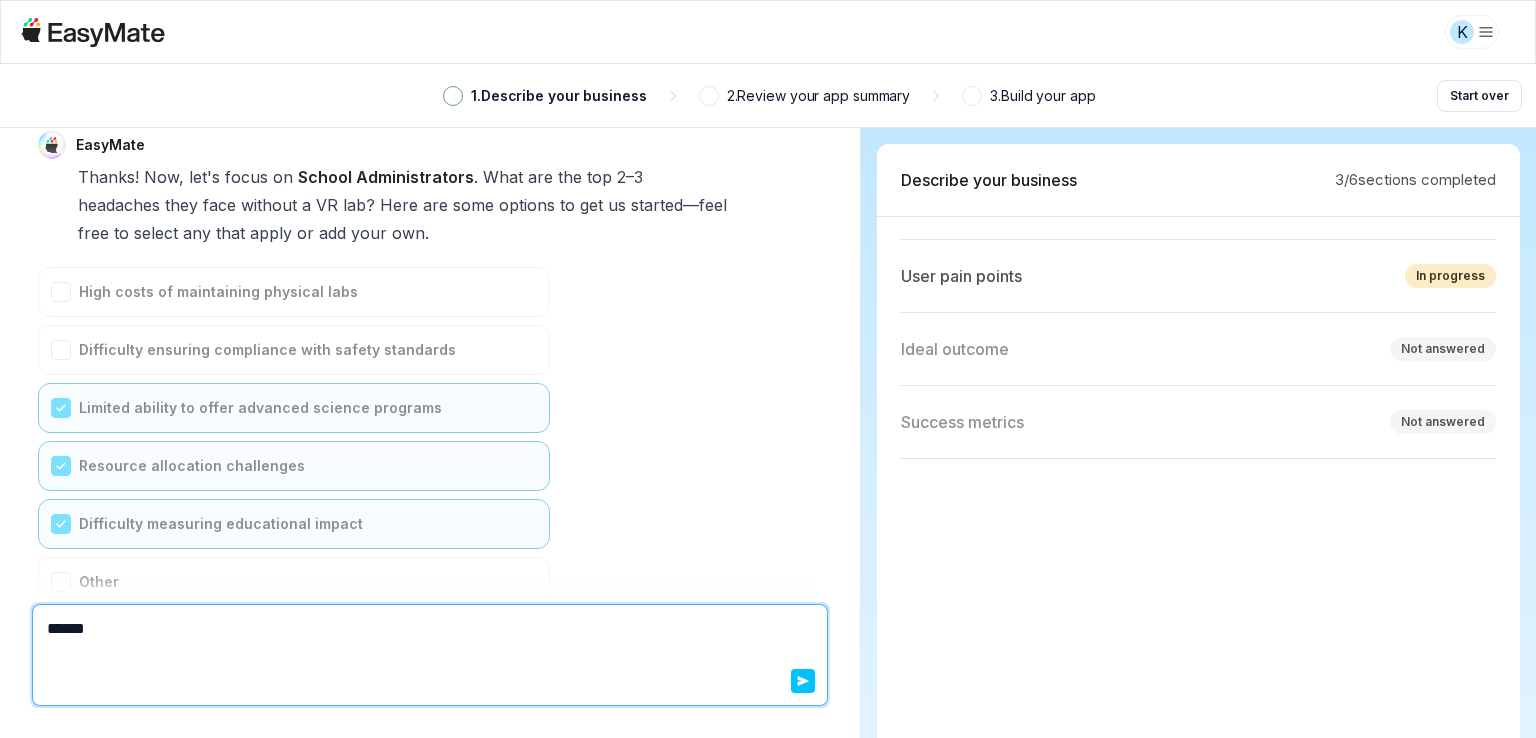 type on "*" 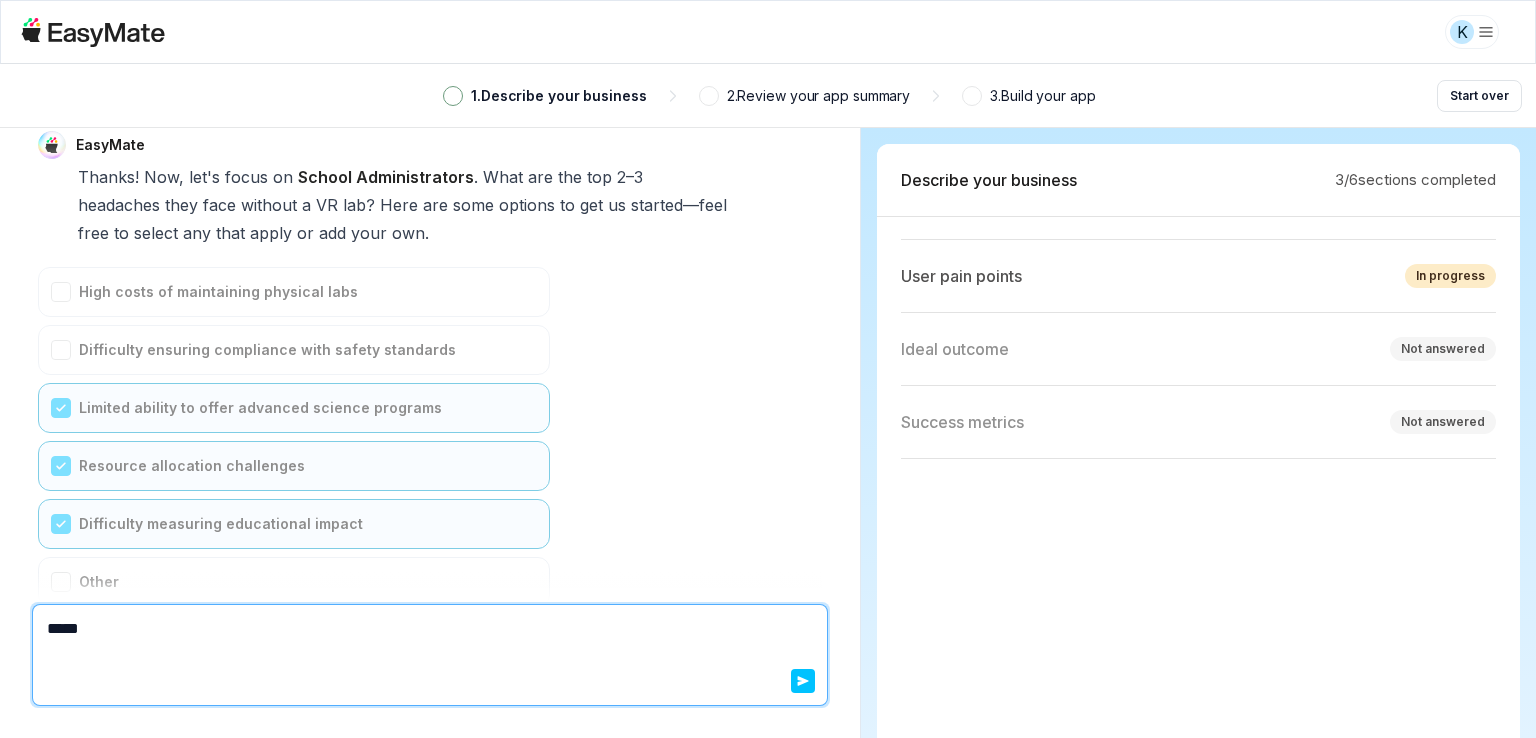 type on "*" 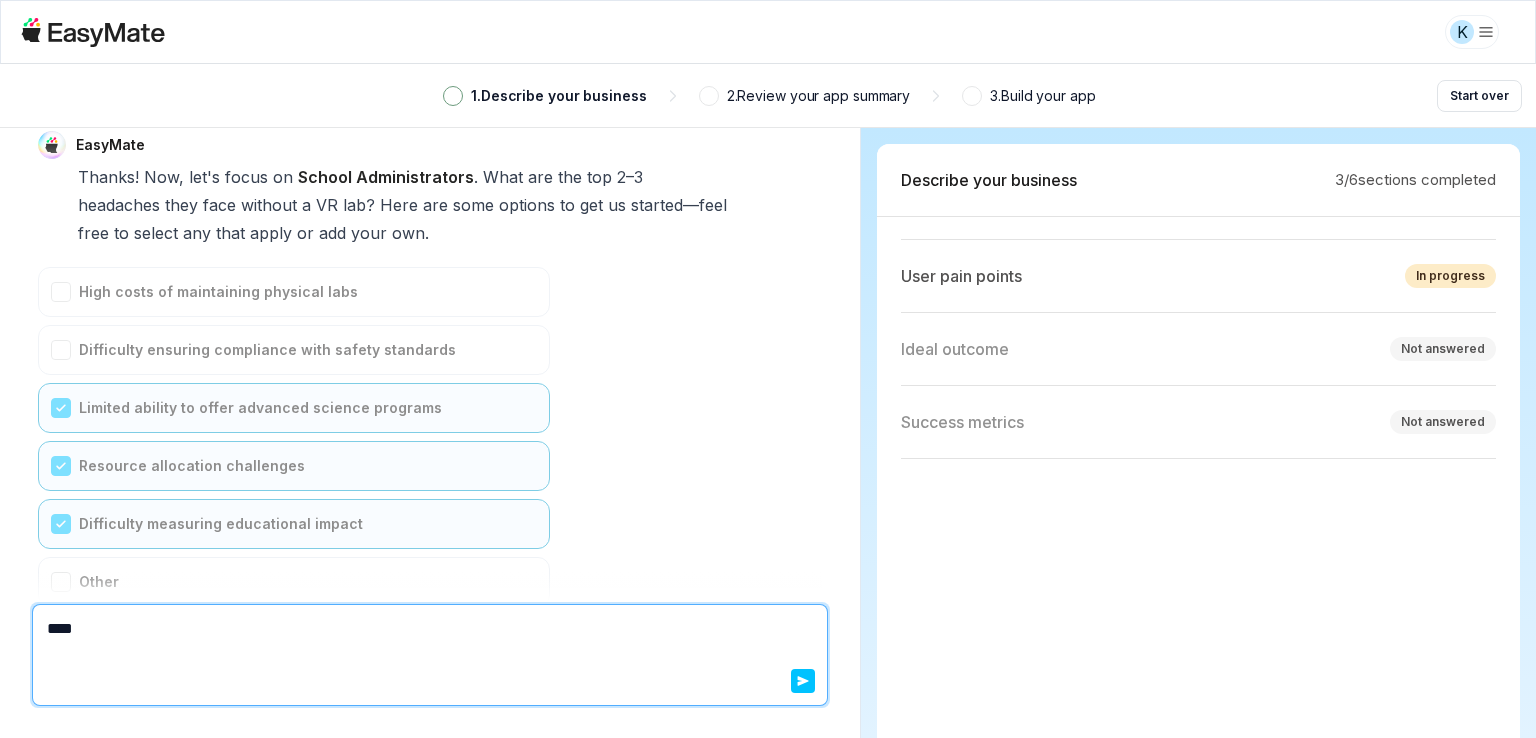 type on "*" 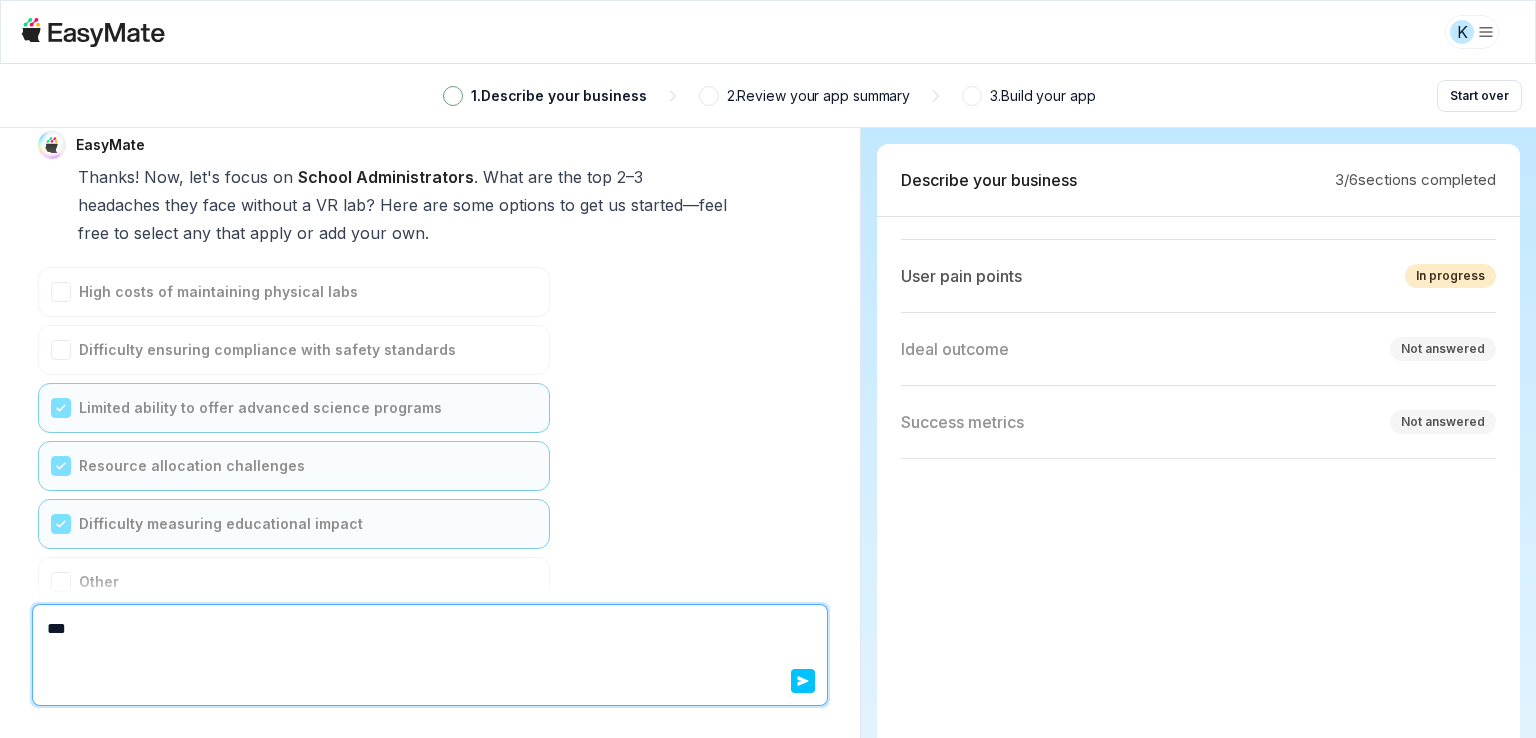 type on "*" 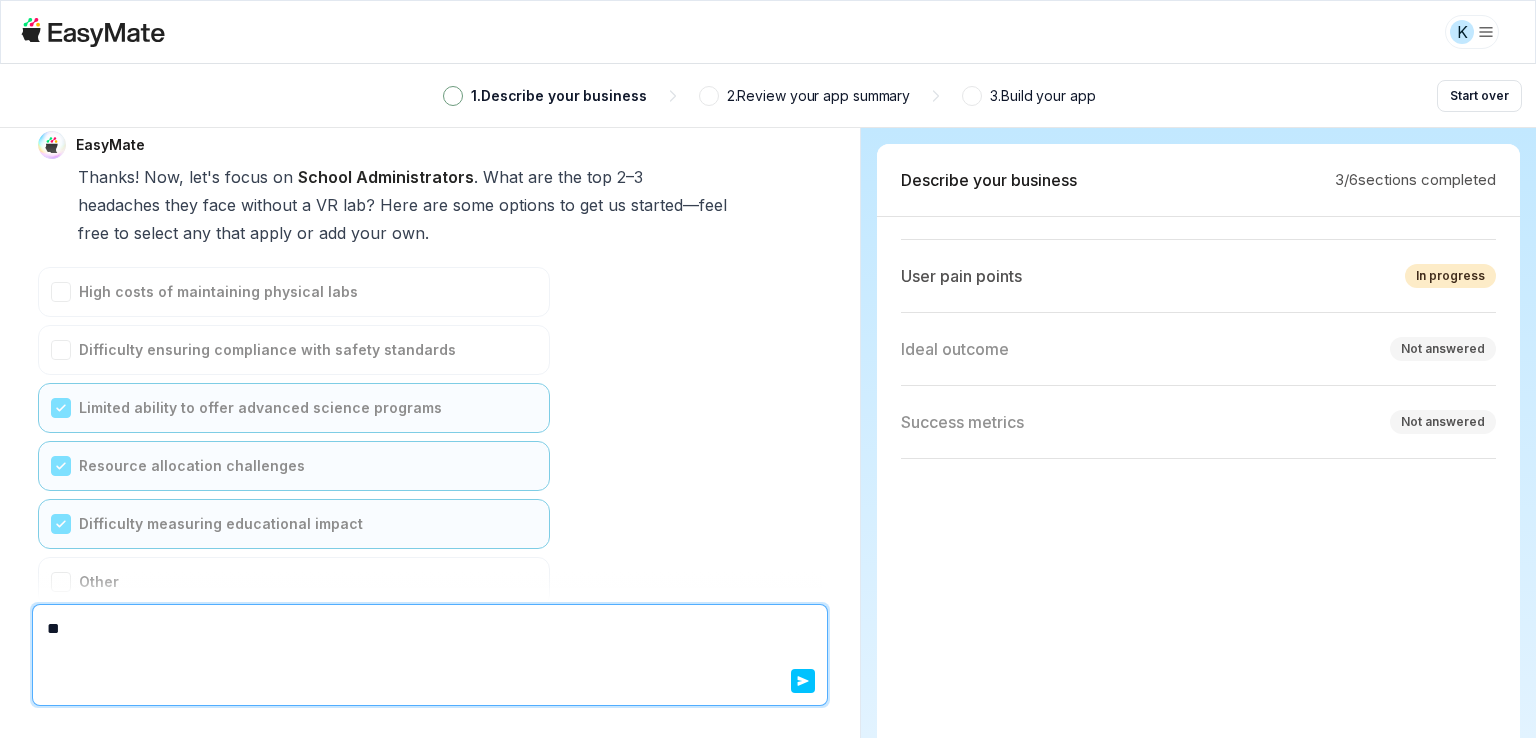 type on "*" 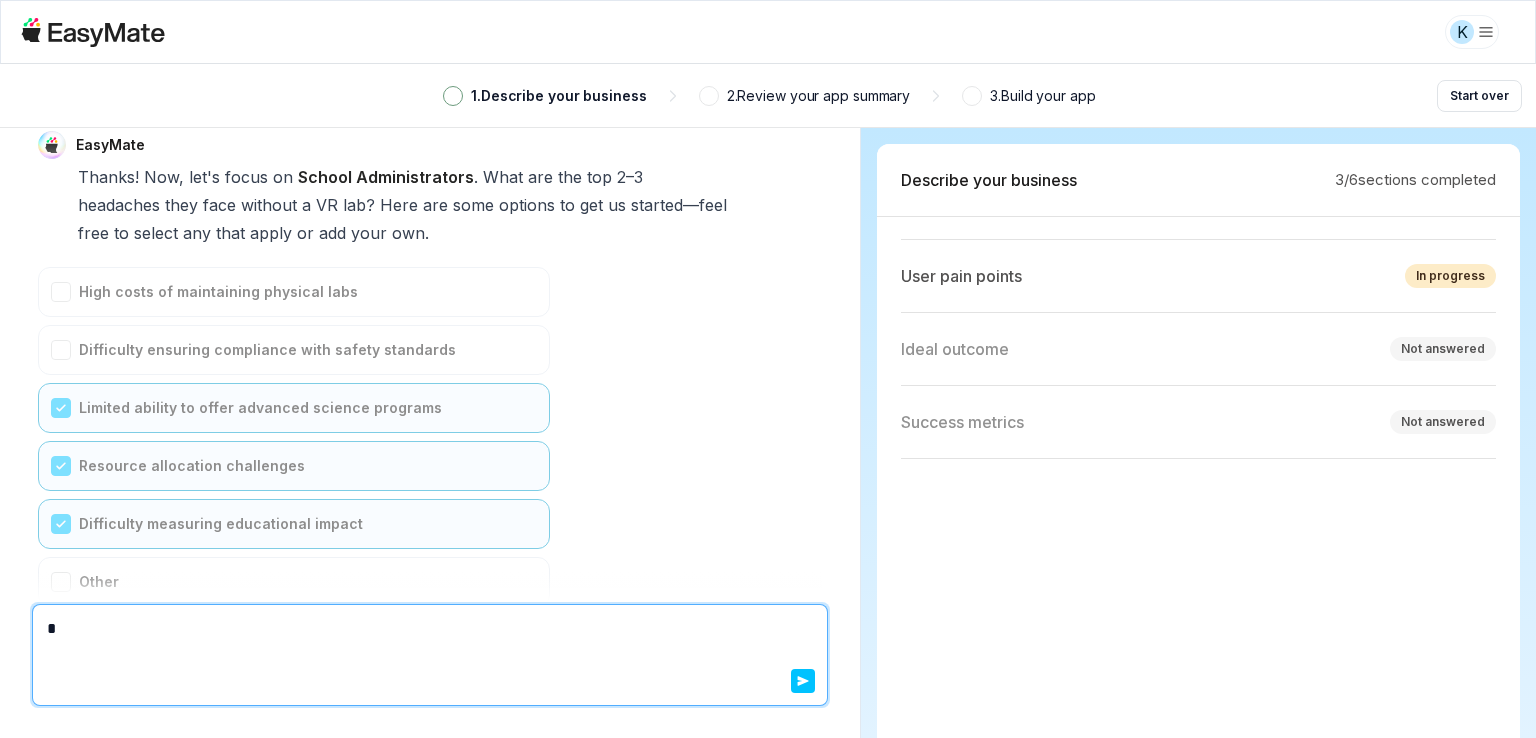 type on "*" 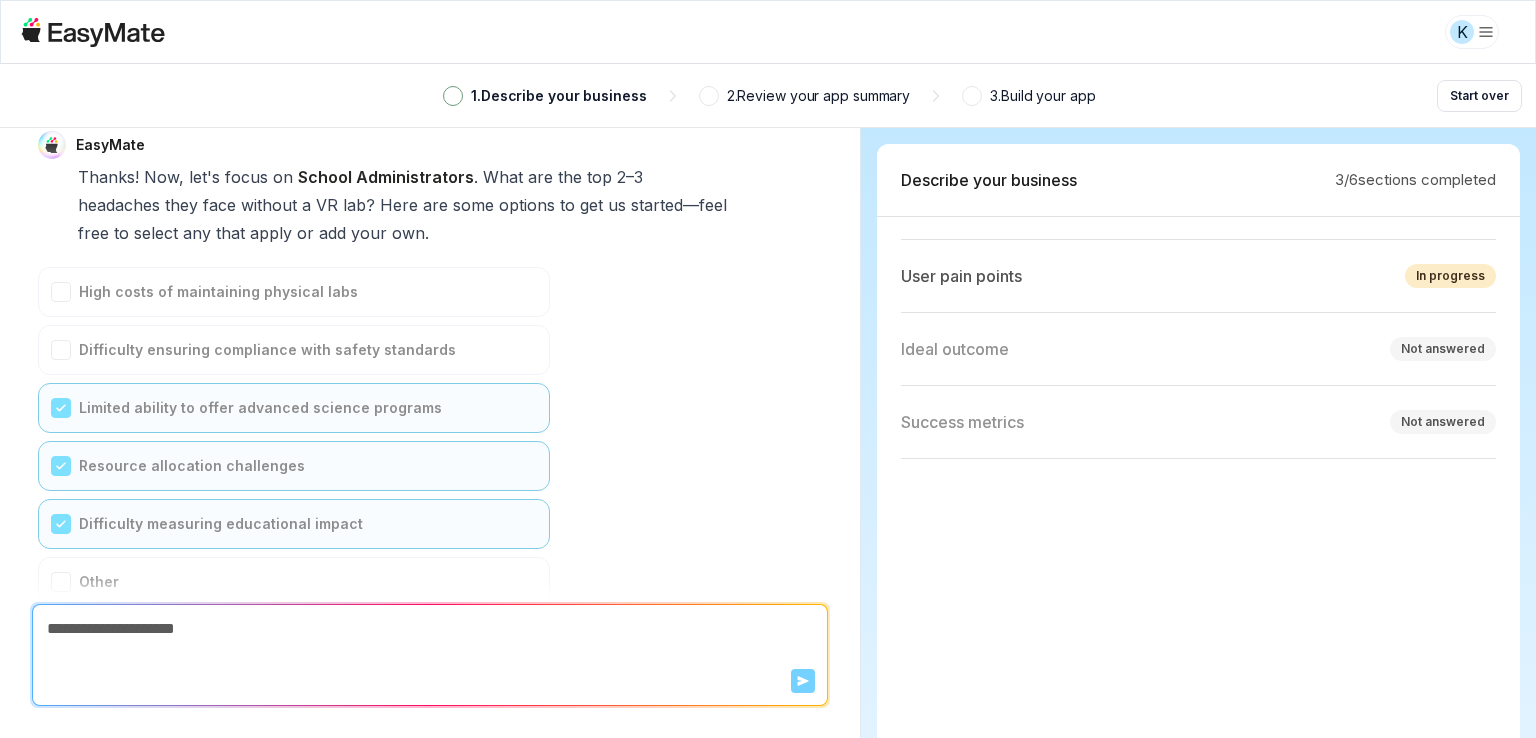 type on "*" 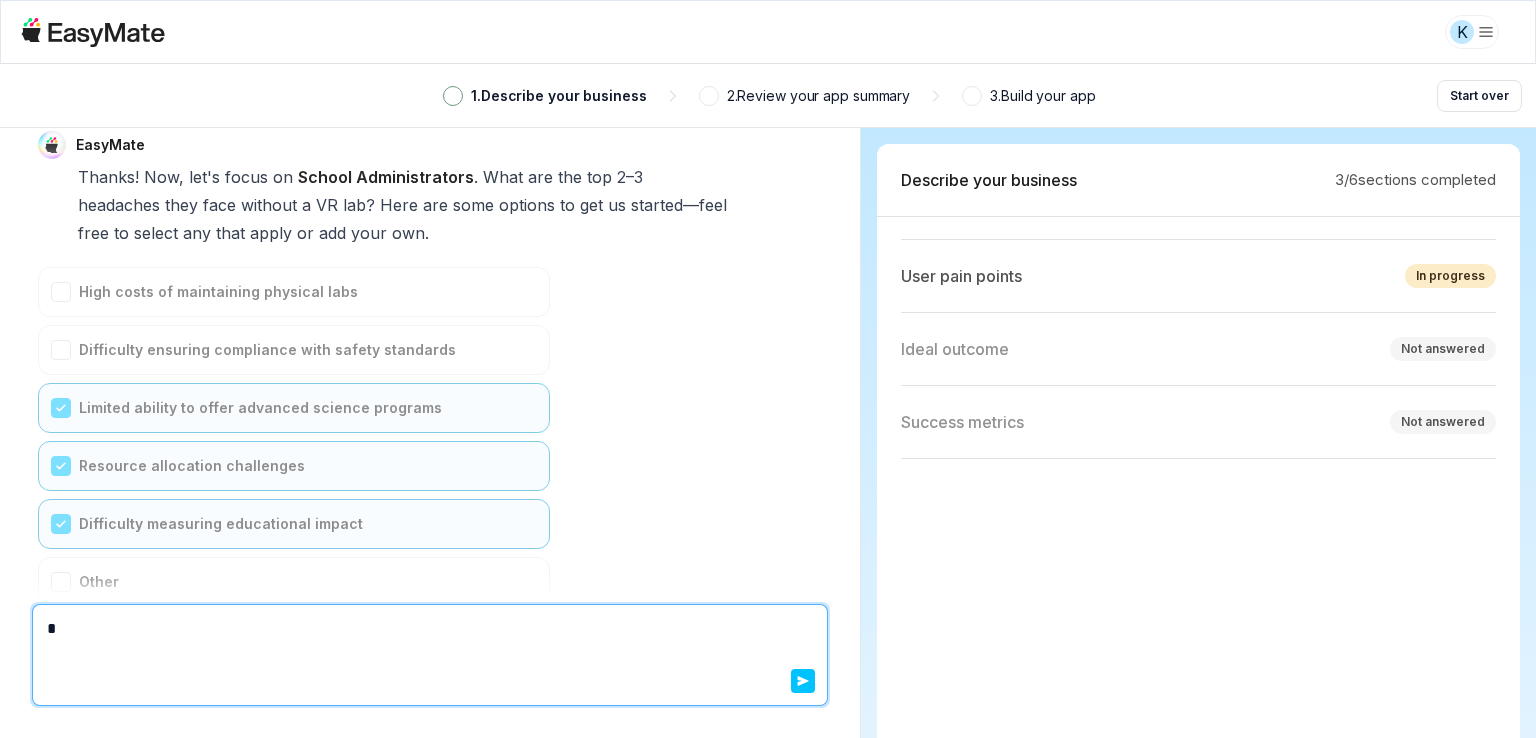 type on "*" 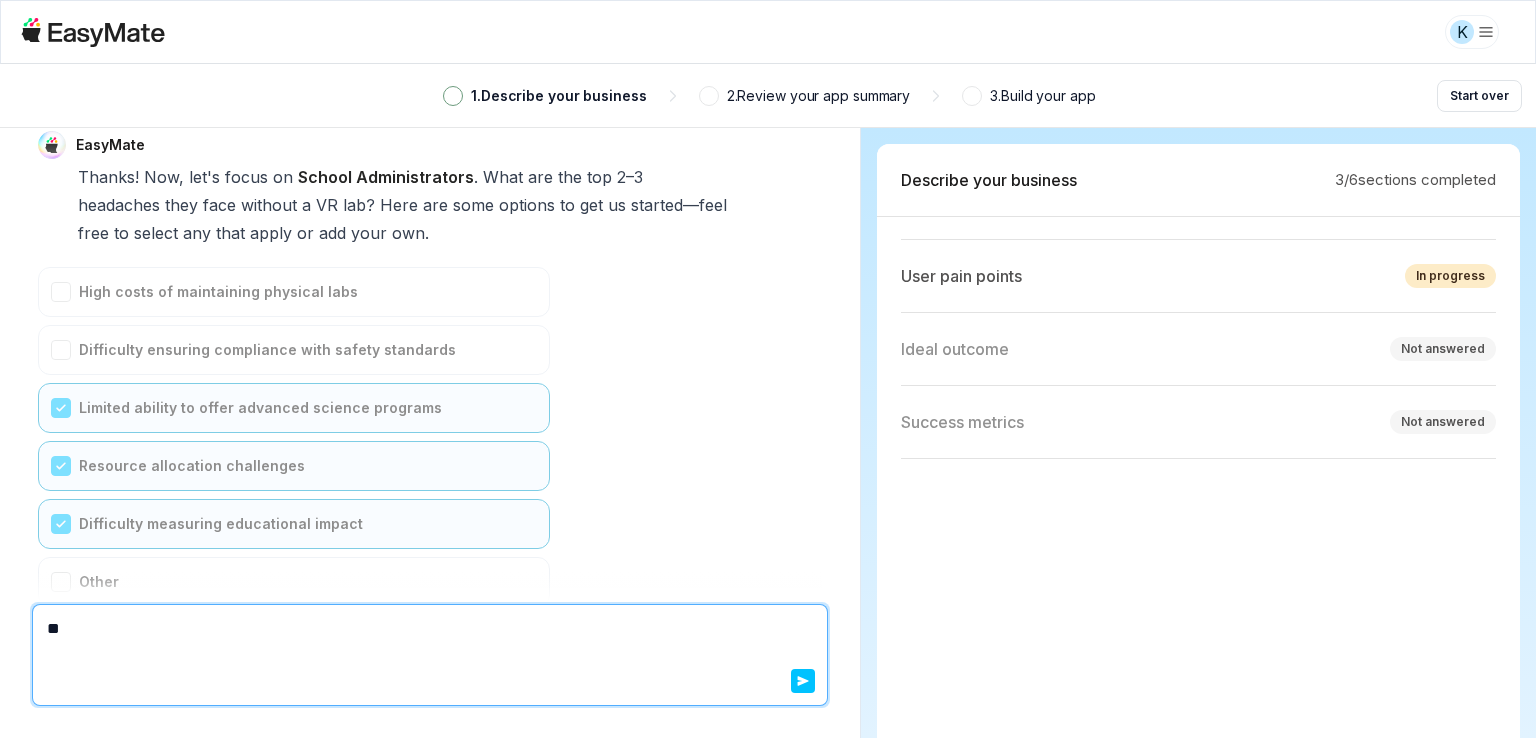 type on "*" 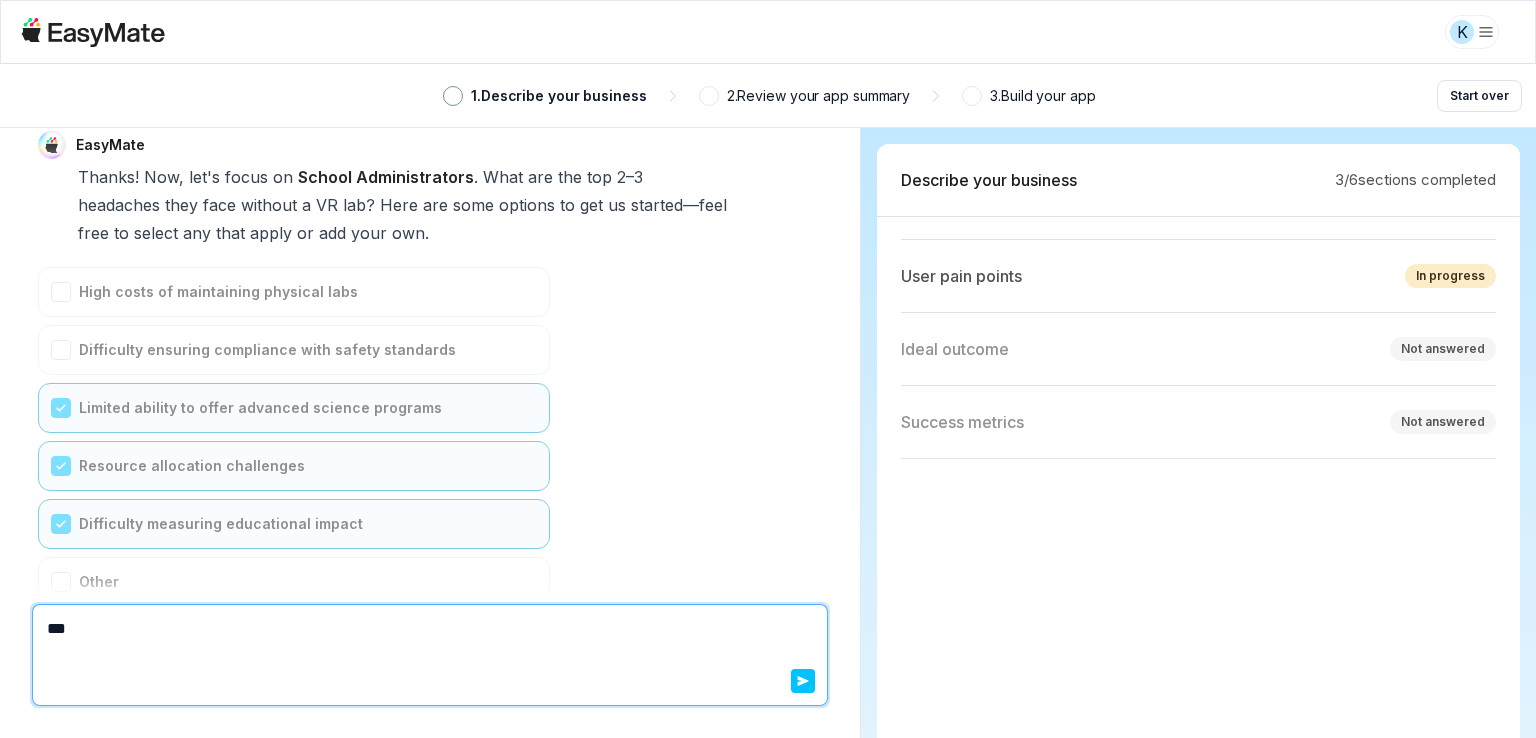 type on "*" 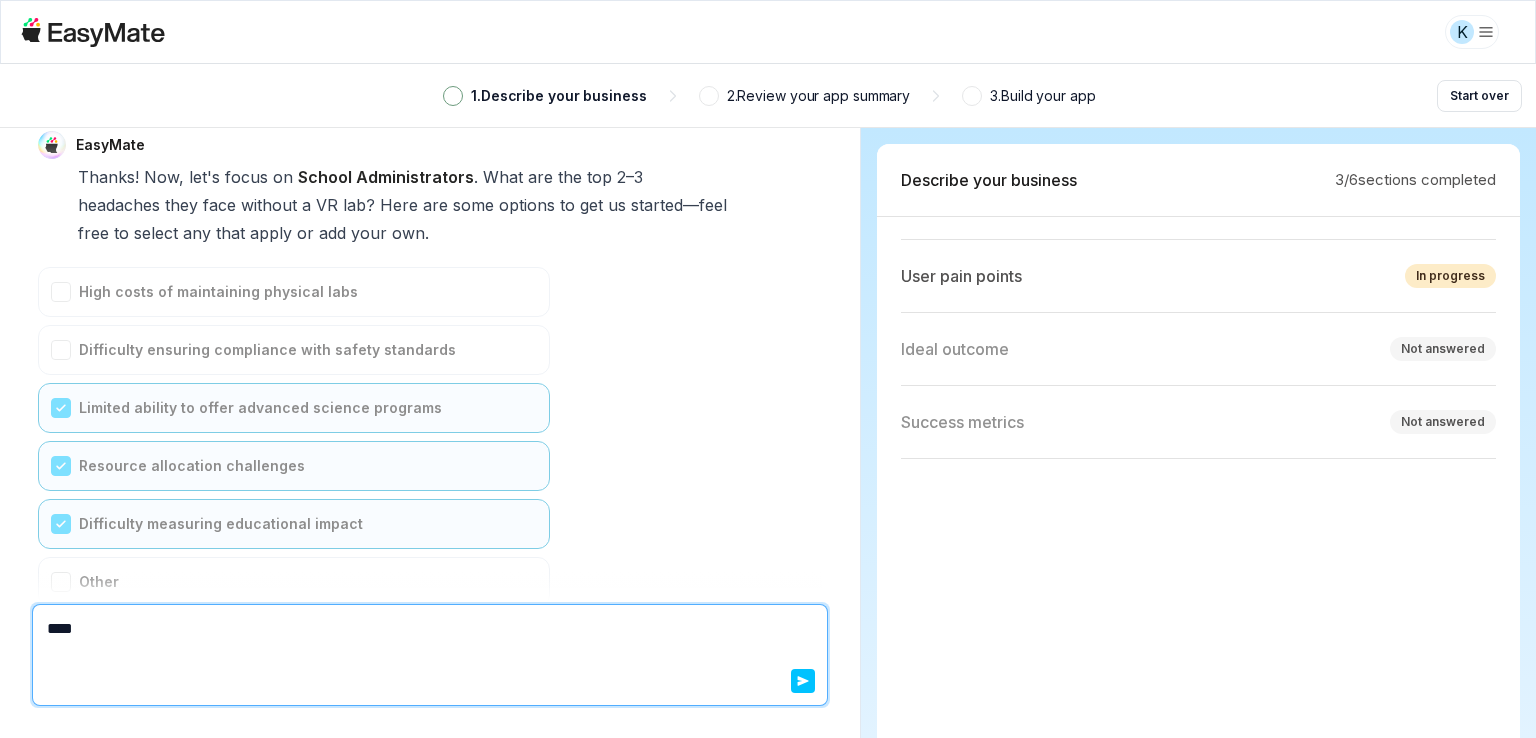 type on "*" 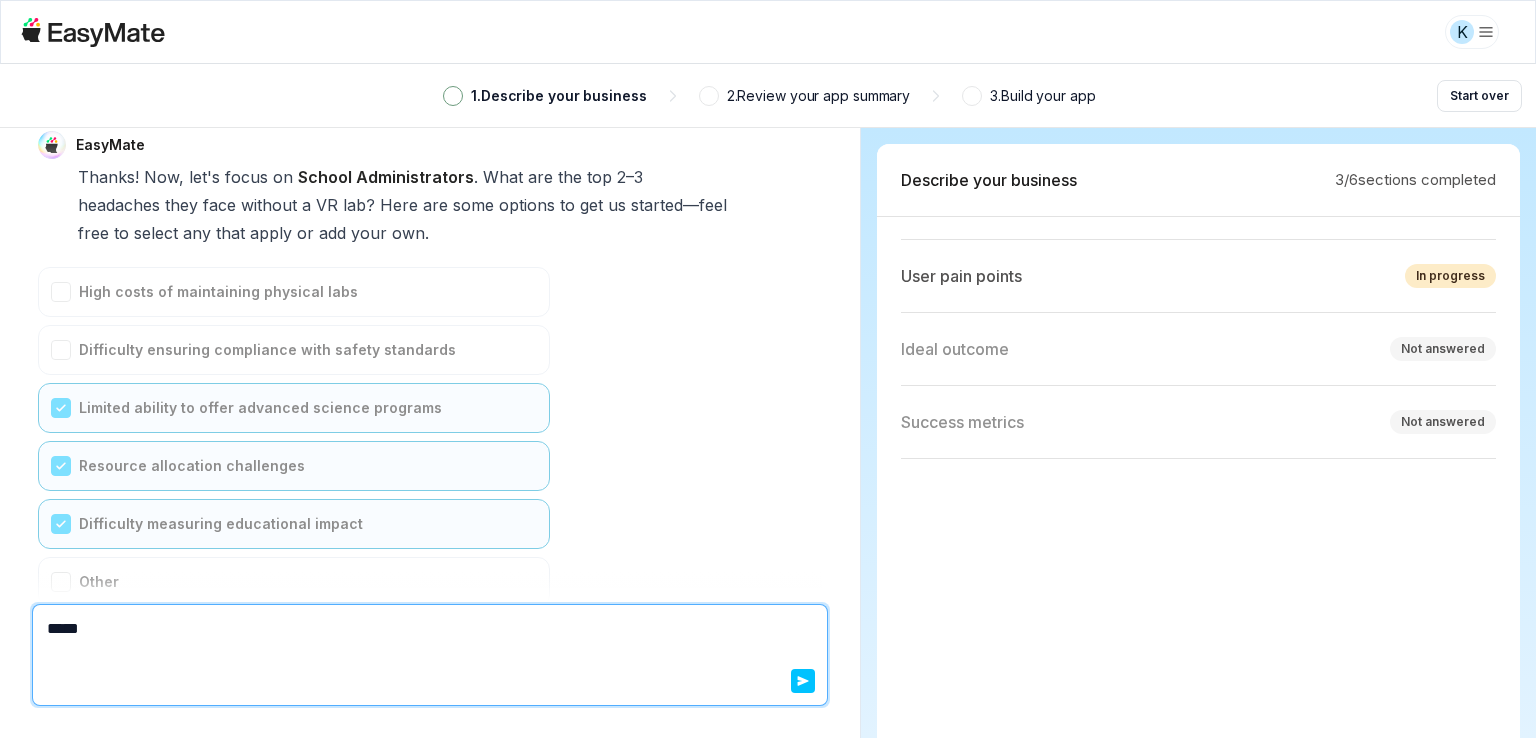 type on "*" 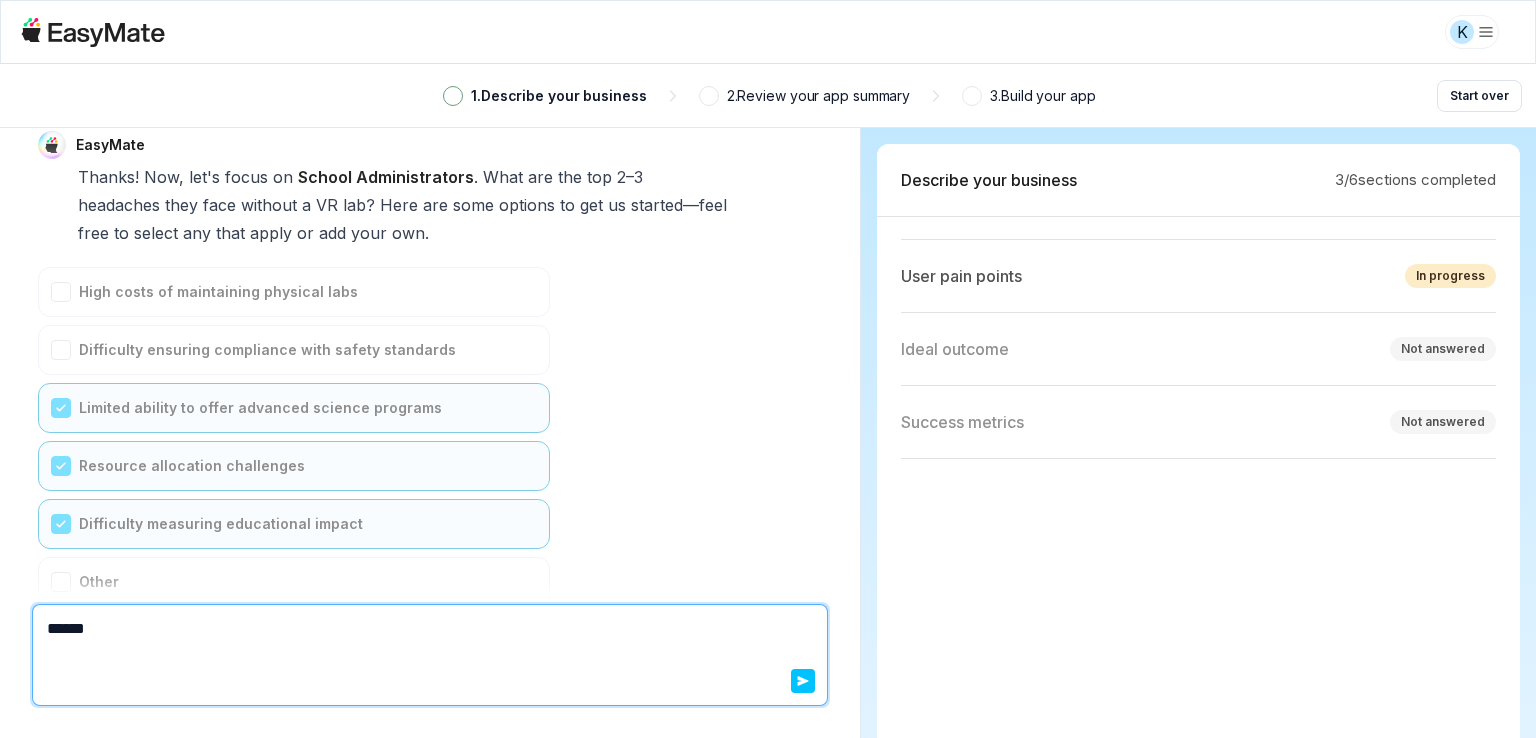 type on "*" 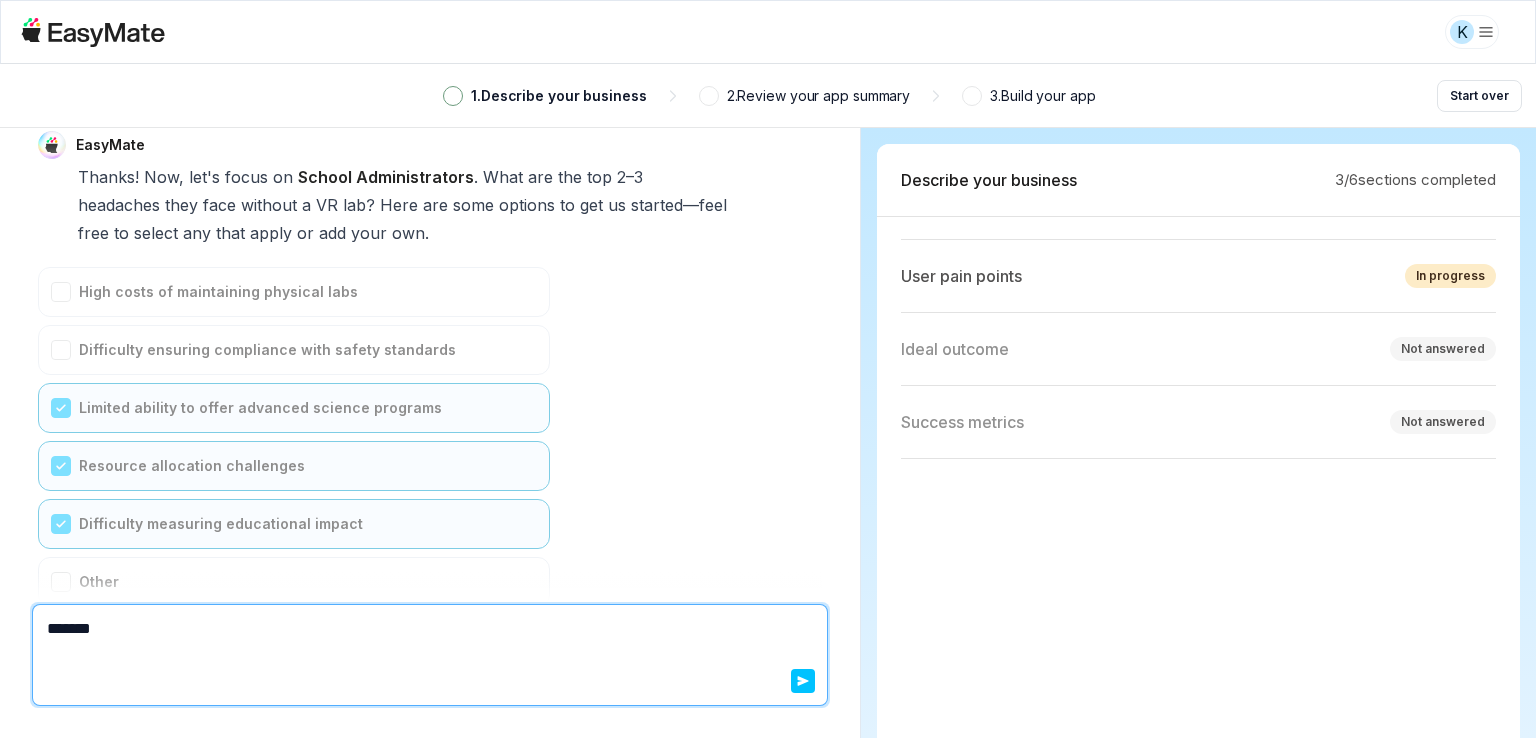type on "*" 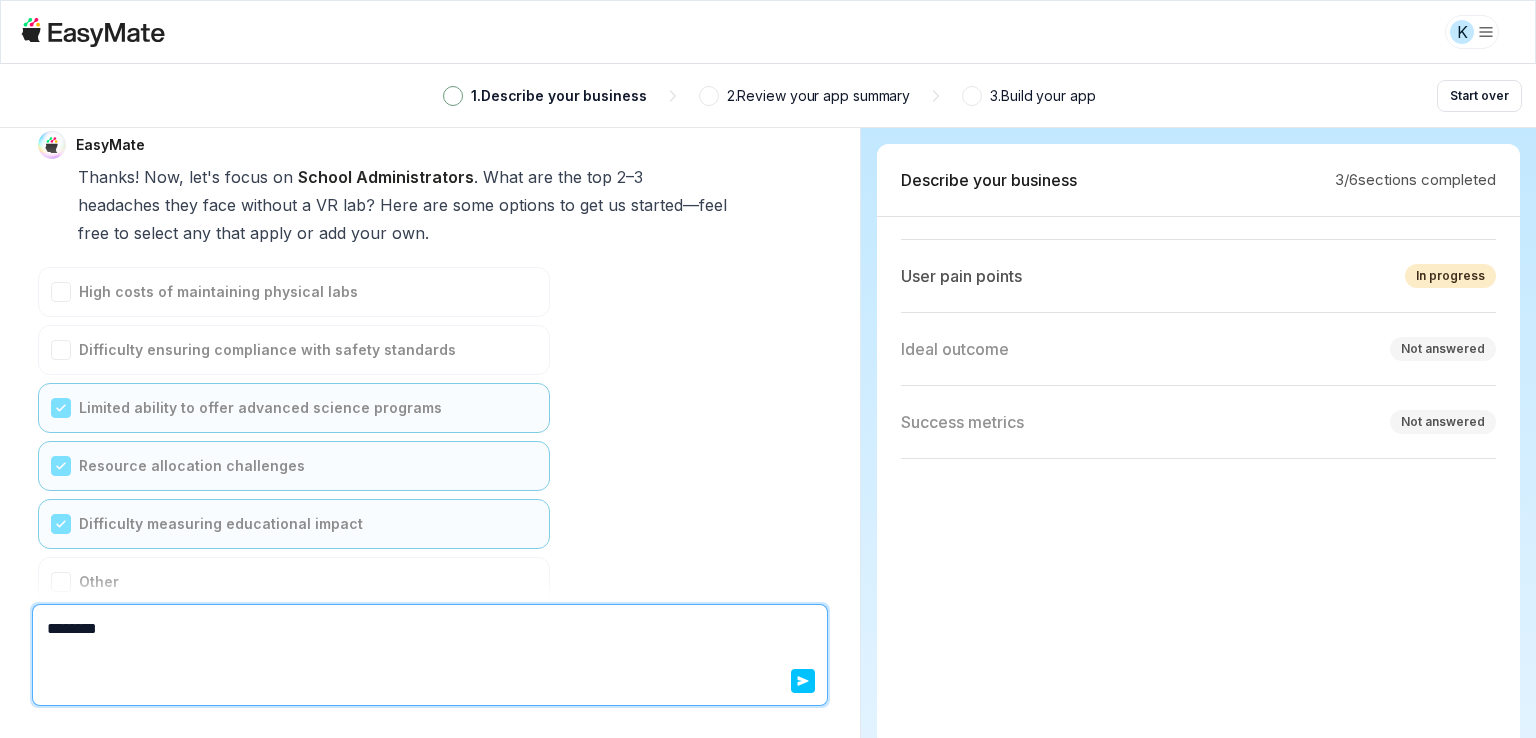 type on "*" 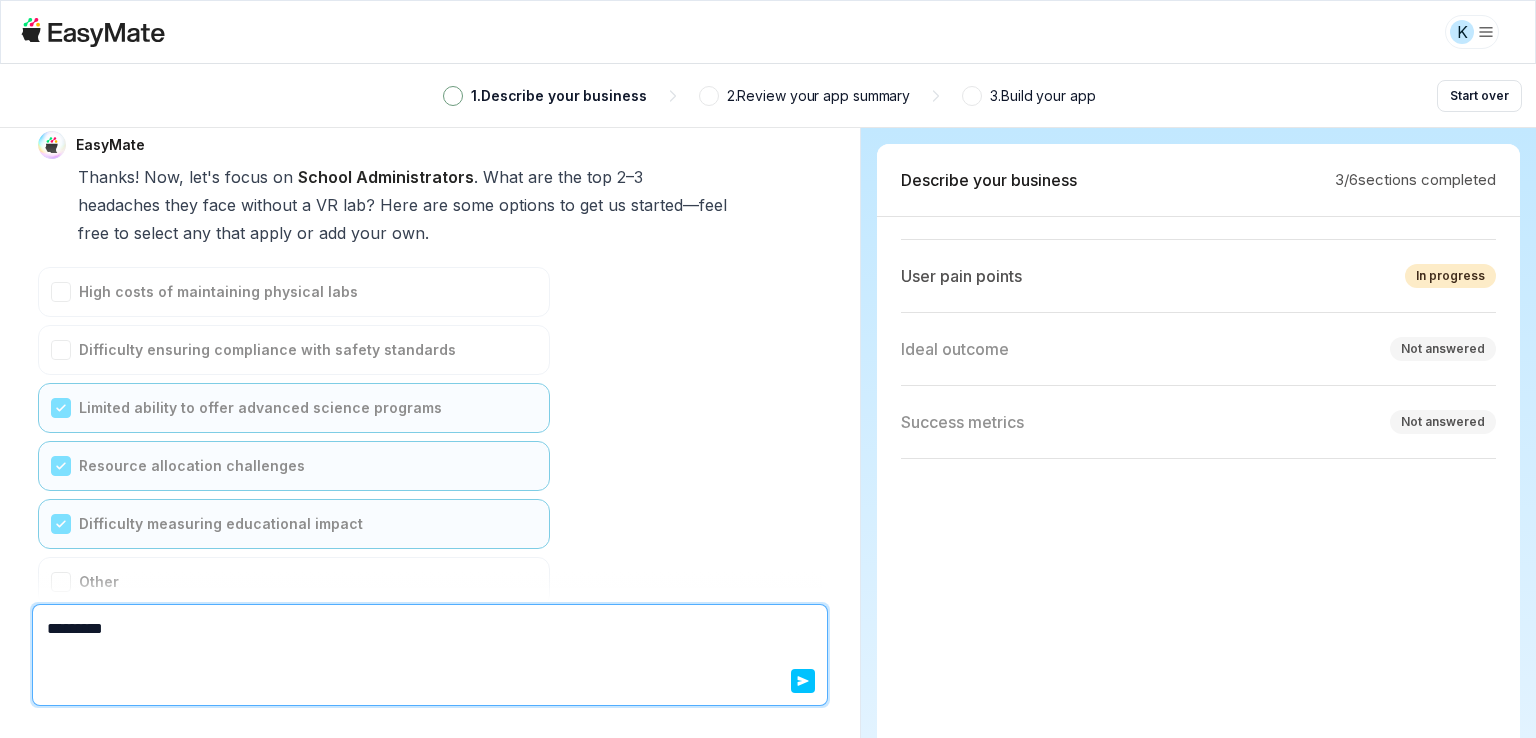 type on "*" 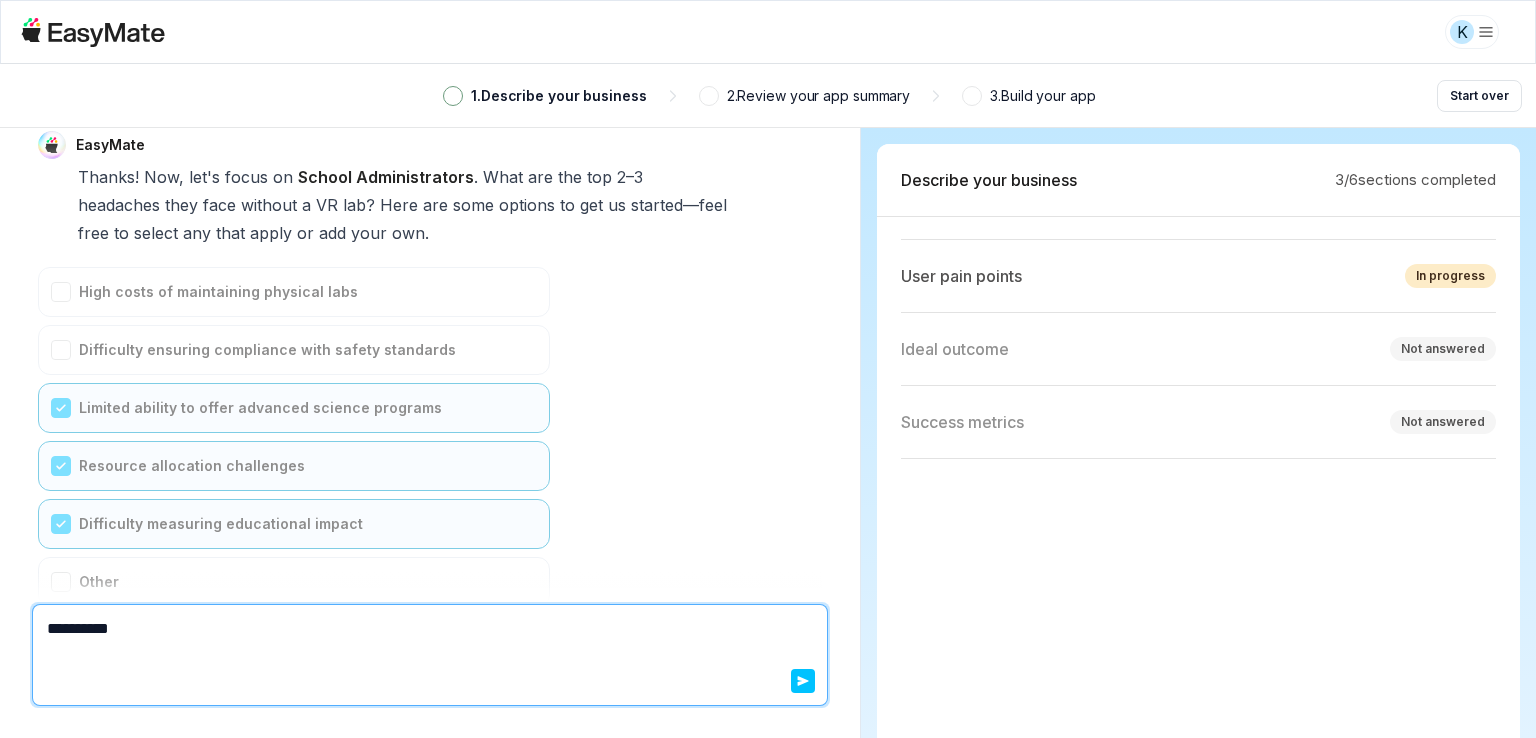 type on "*" 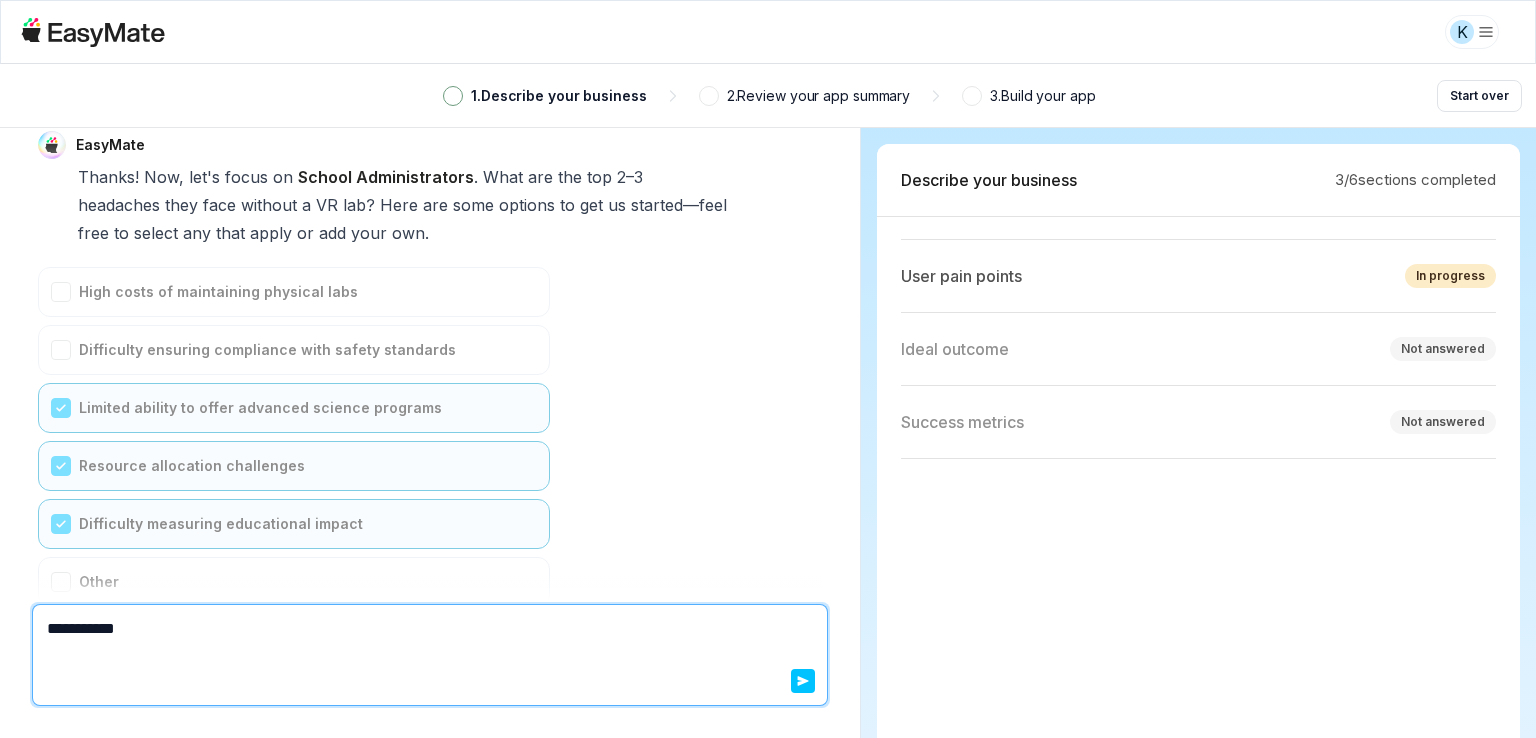 type on "*" 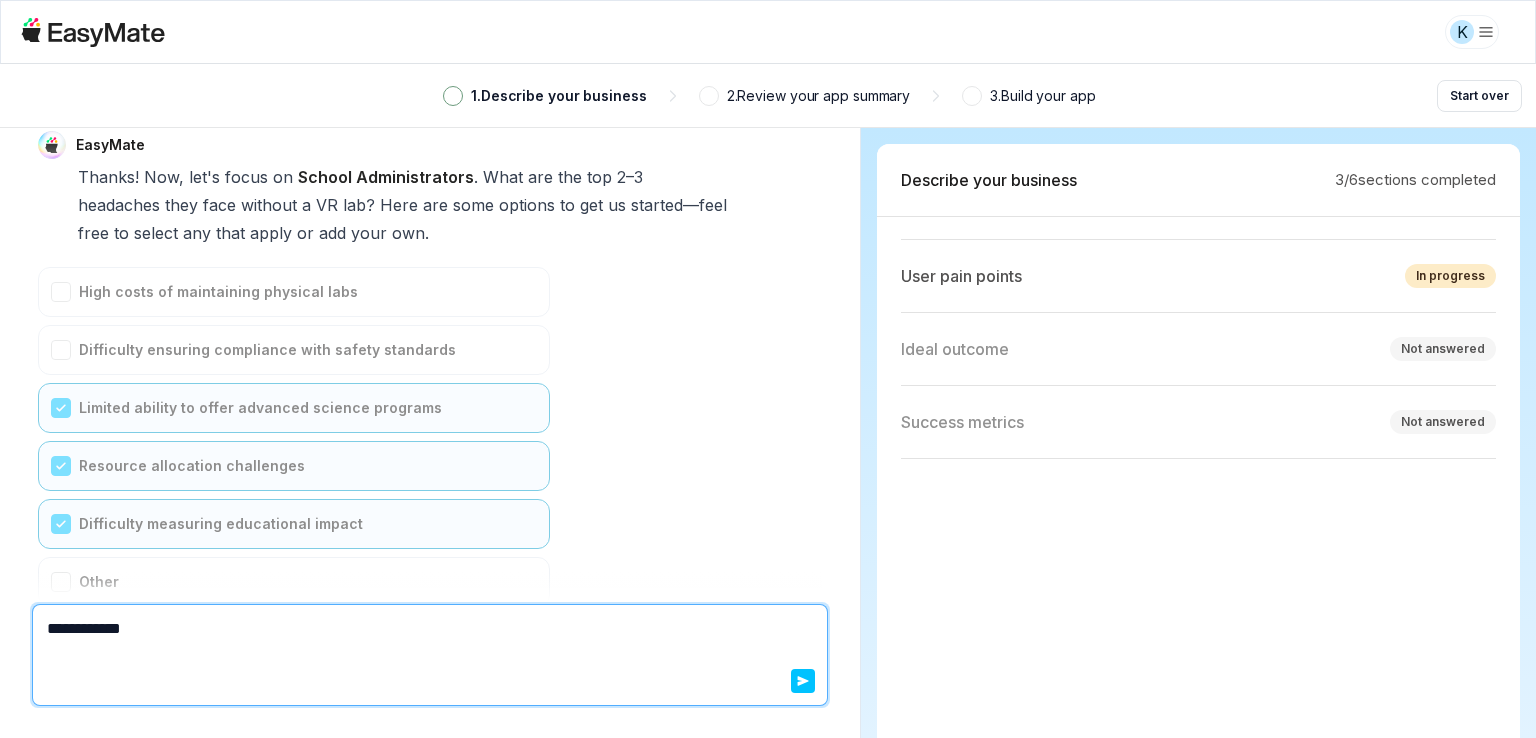 type on "*" 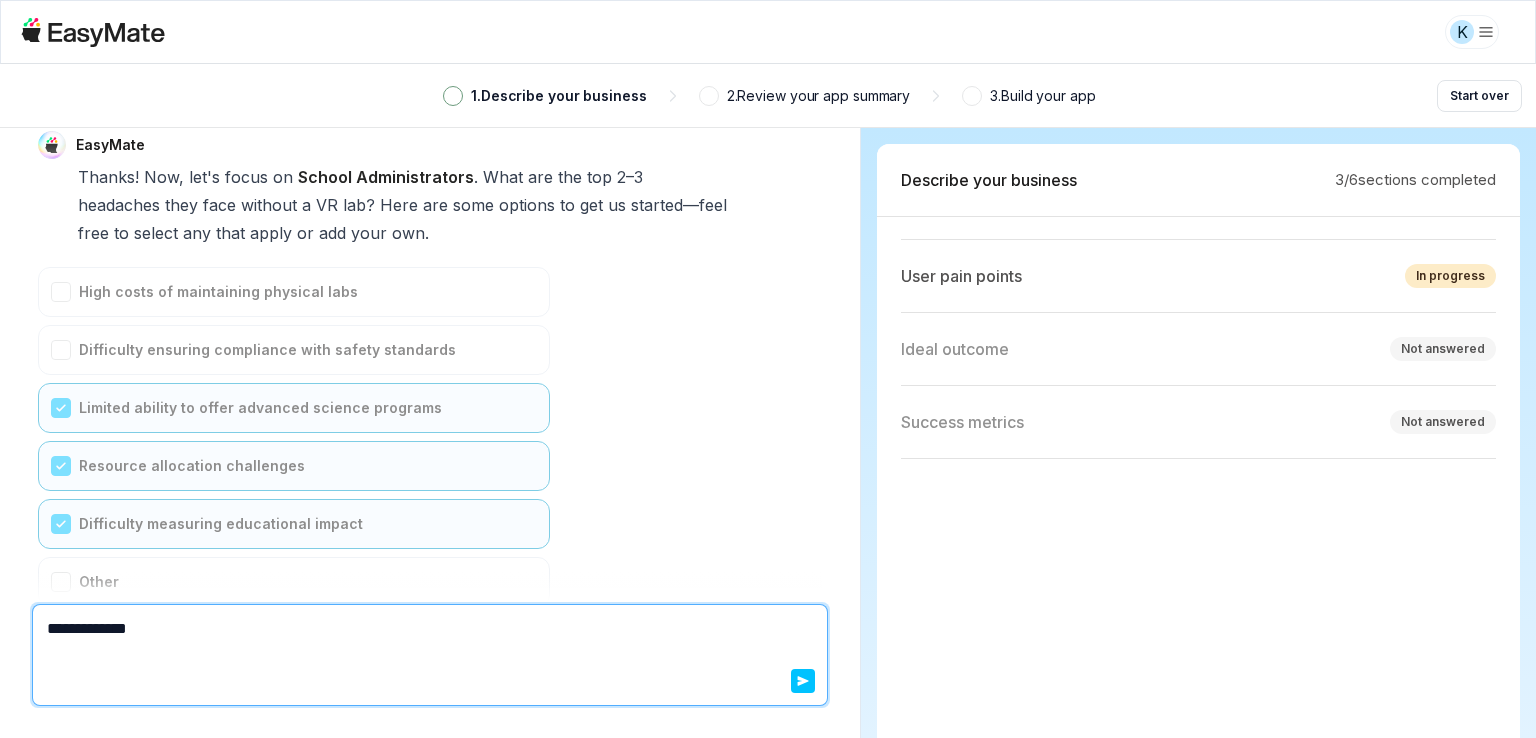 type on "*" 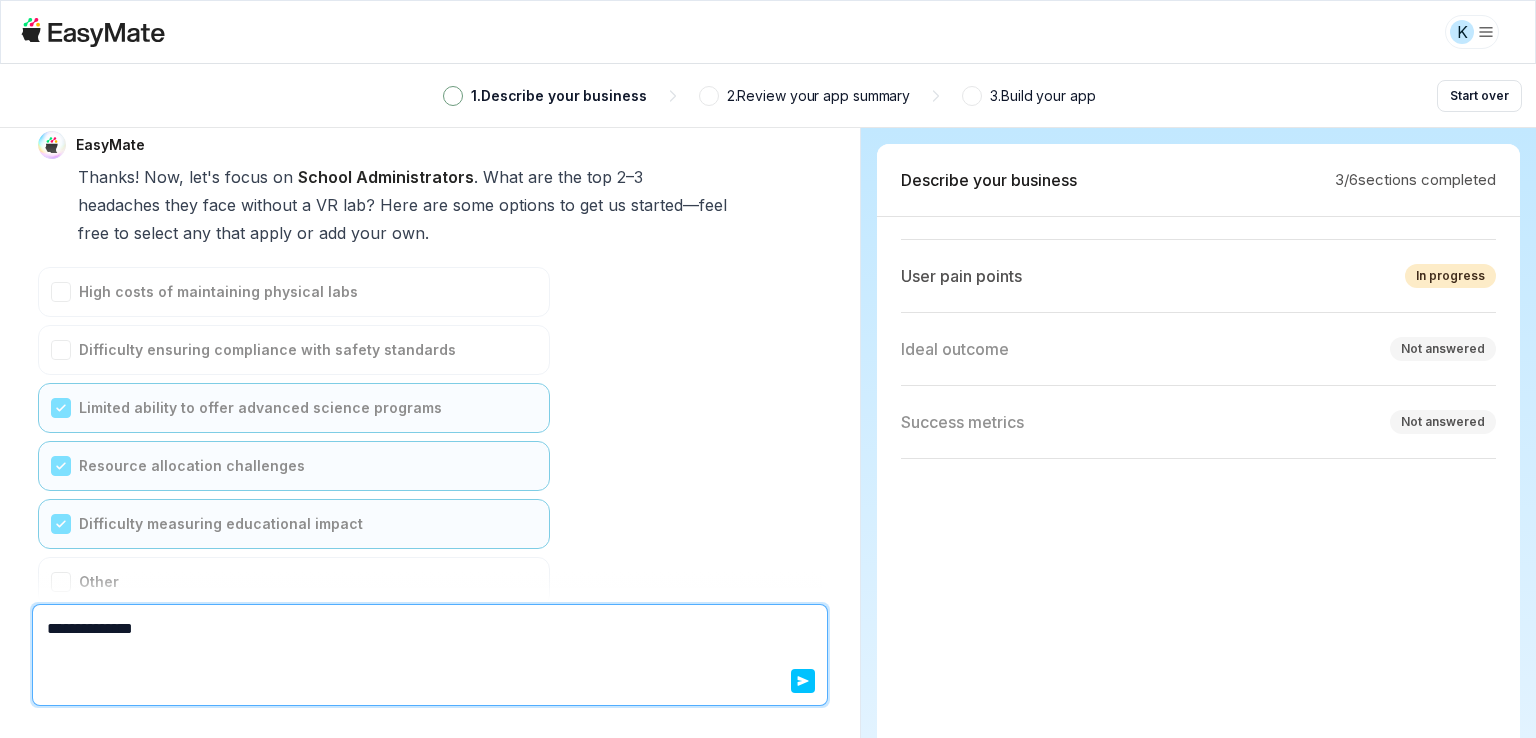 type on "*" 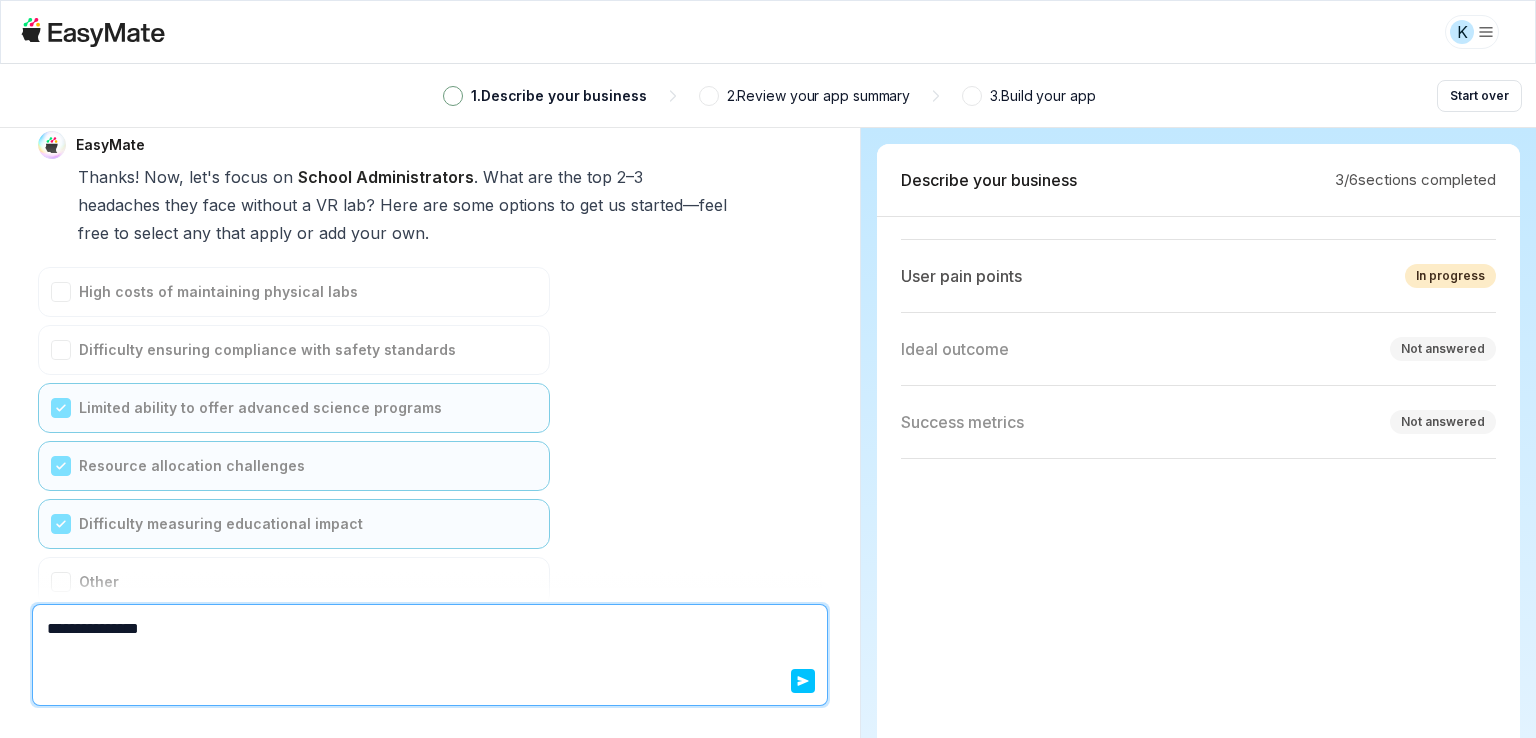 type on "*" 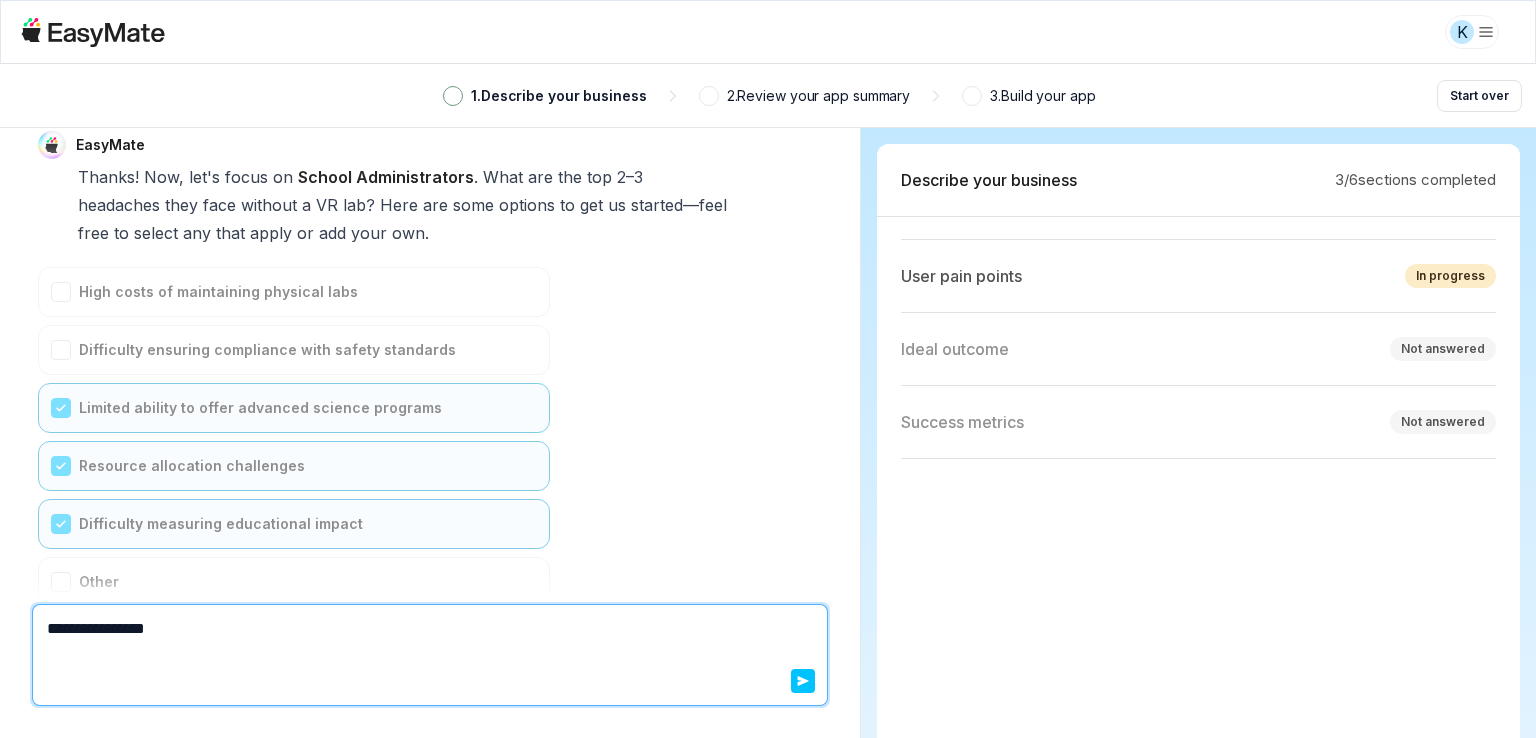 type on "*" 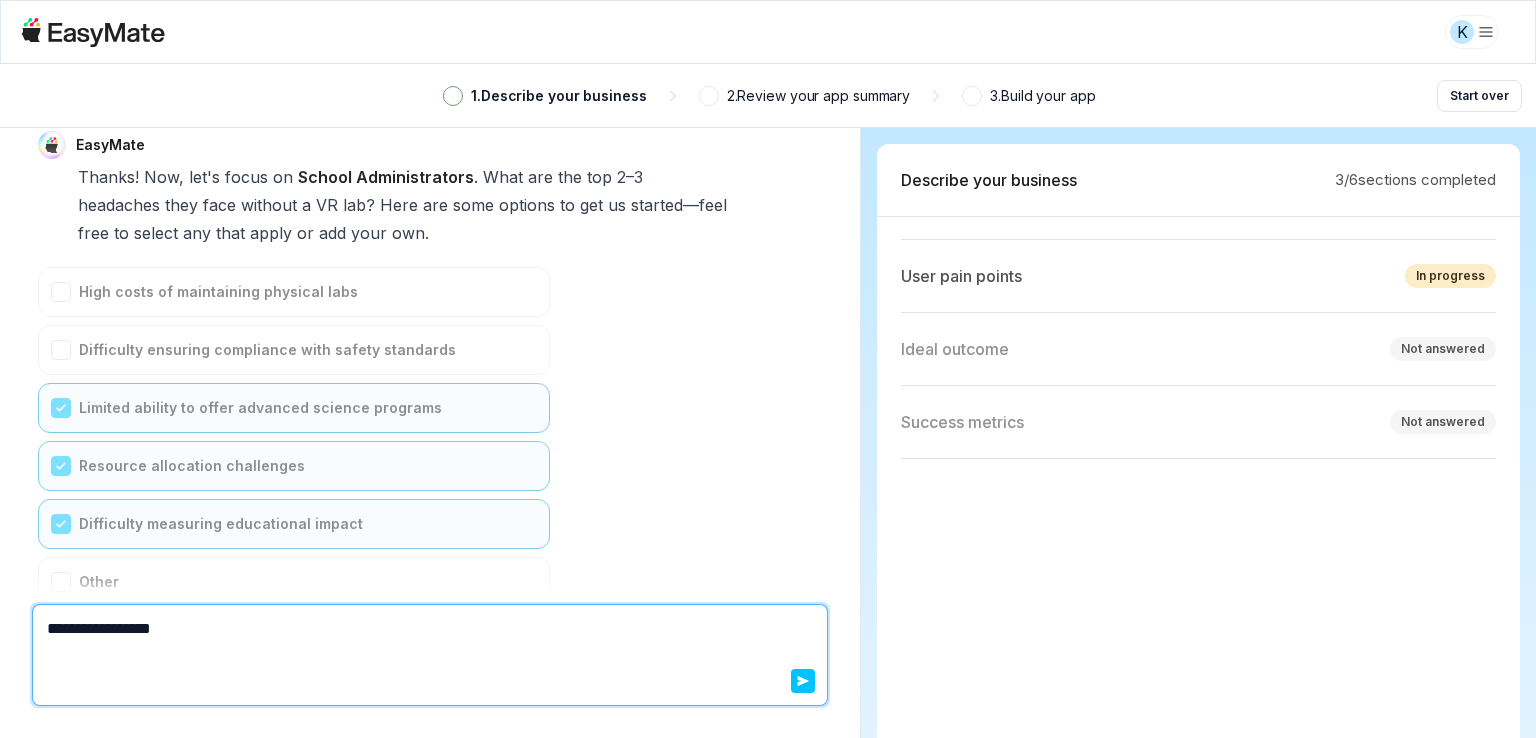 type on "*" 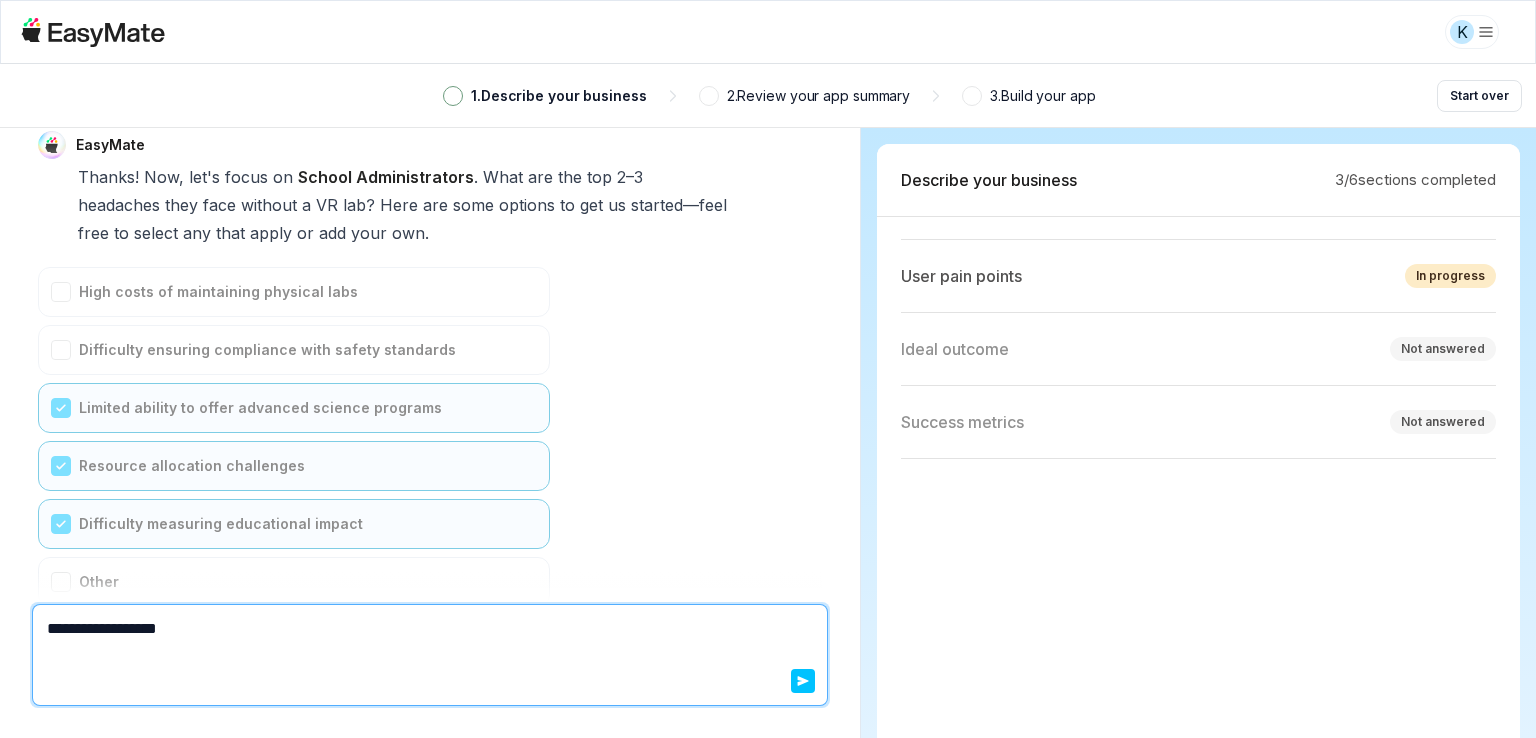 type on "*" 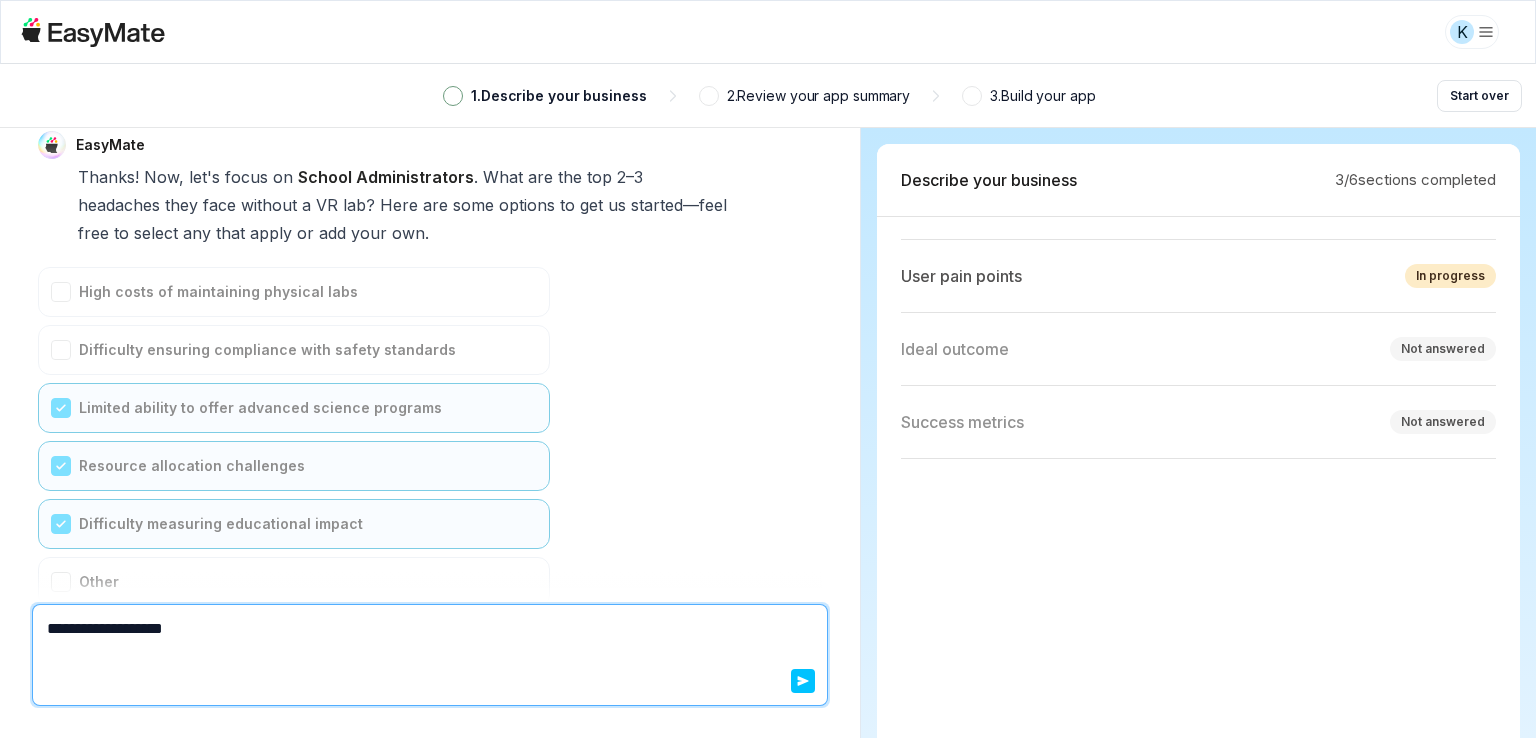 type on "*" 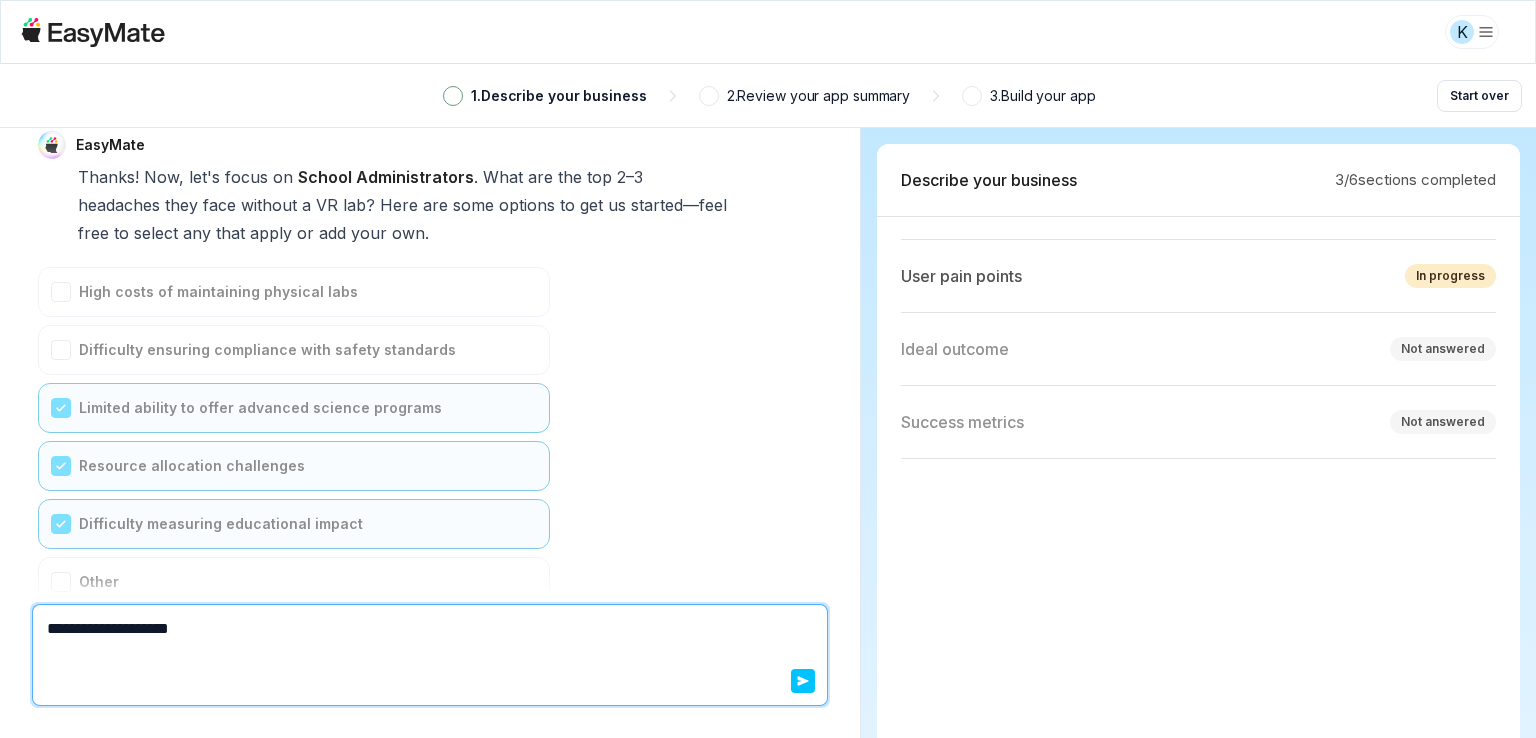type on "*" 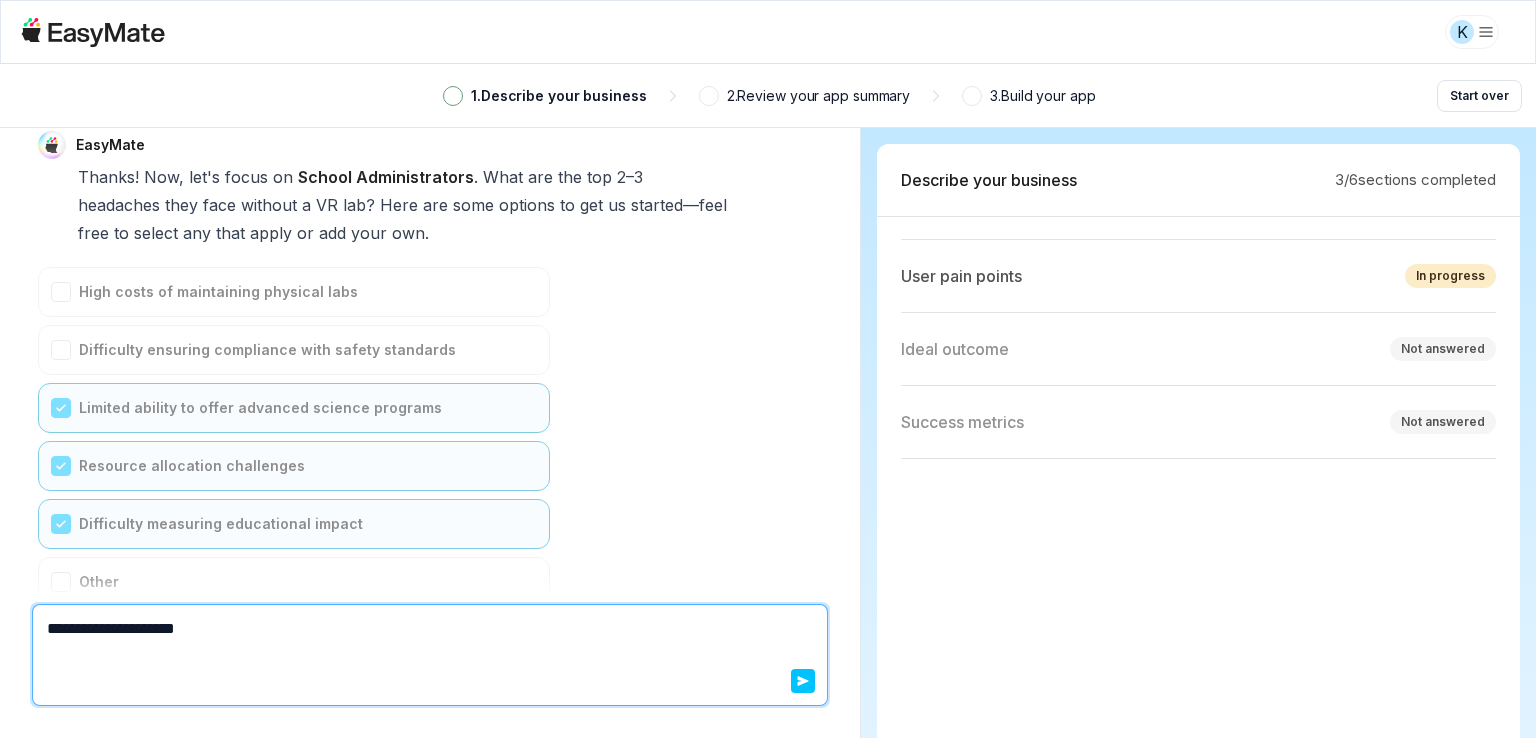 type on "*" 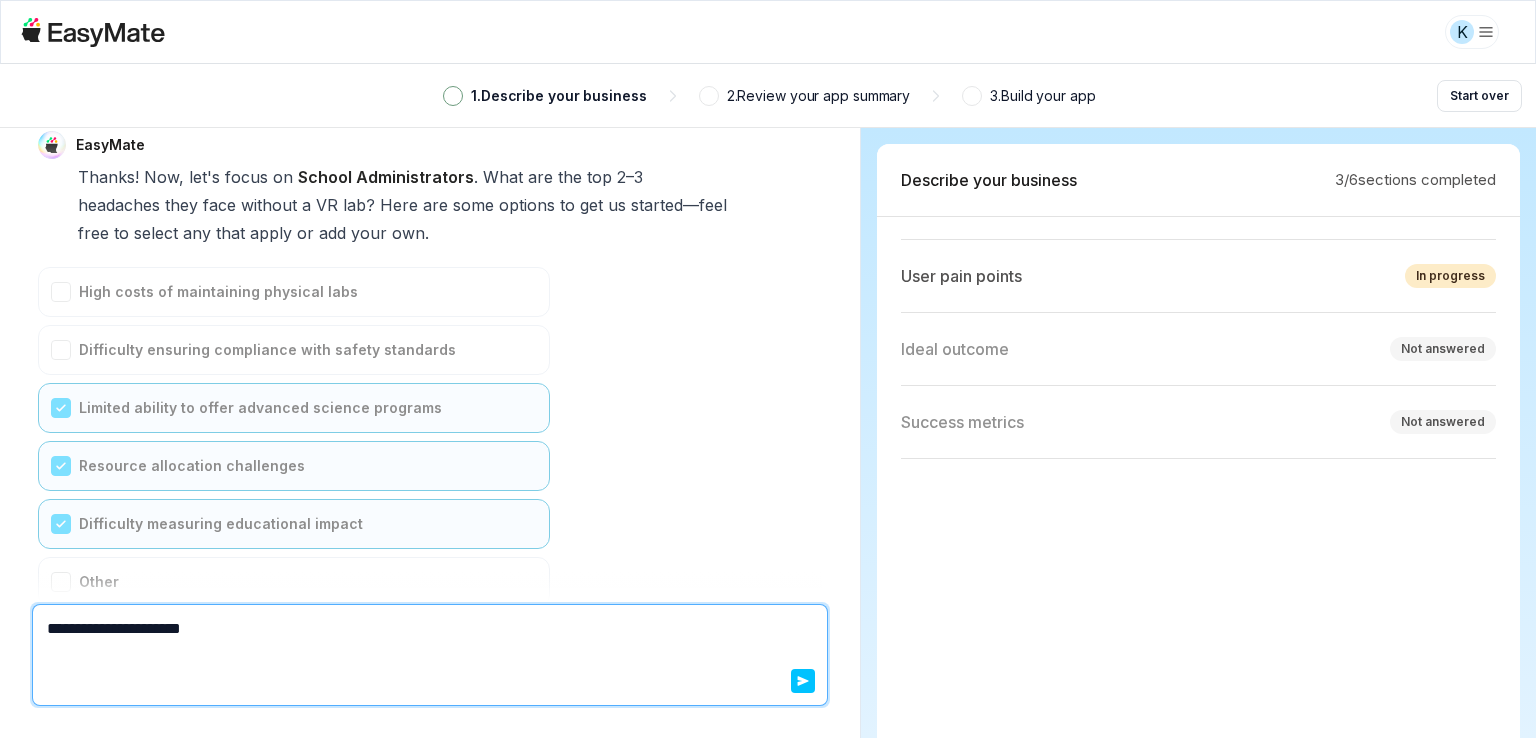 type on "*" 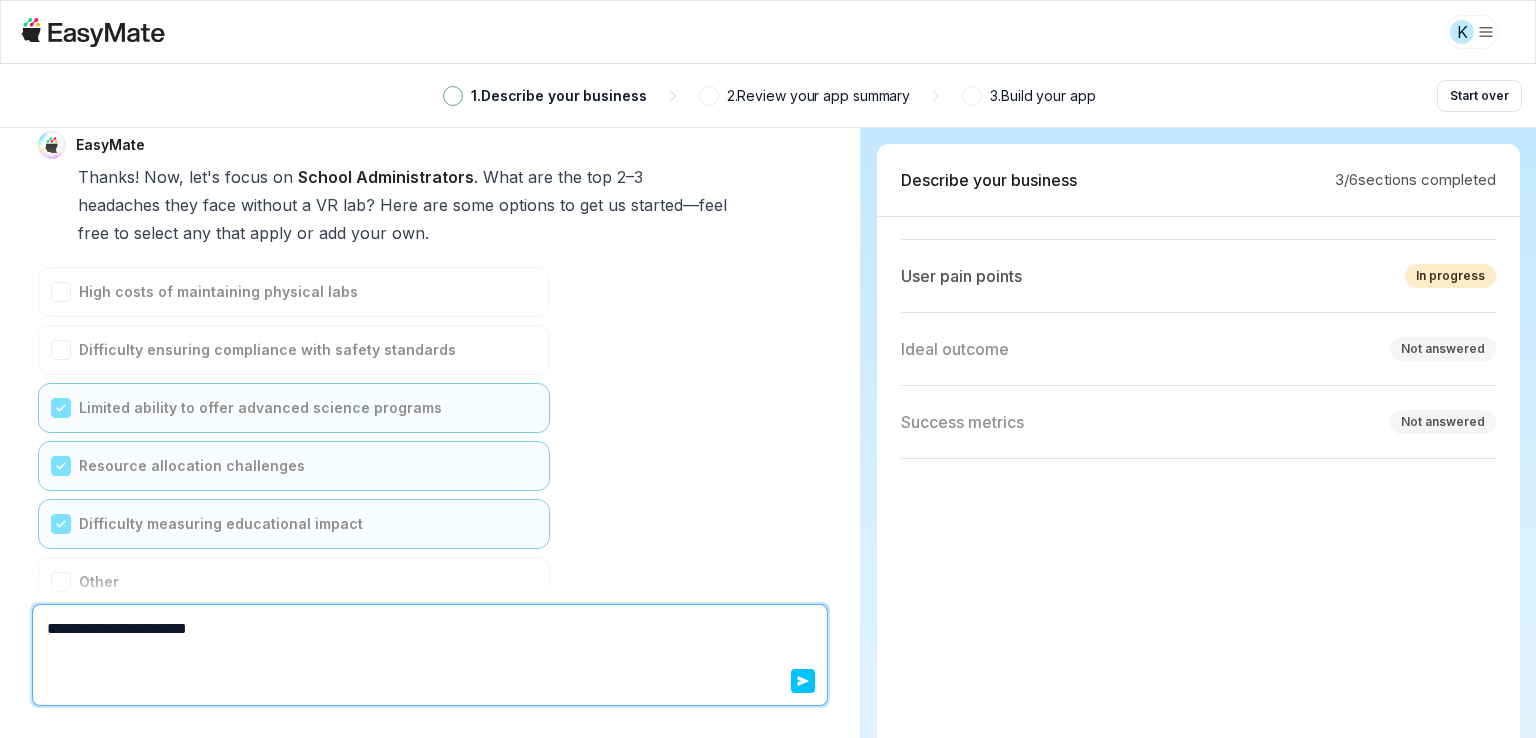 type on "*" 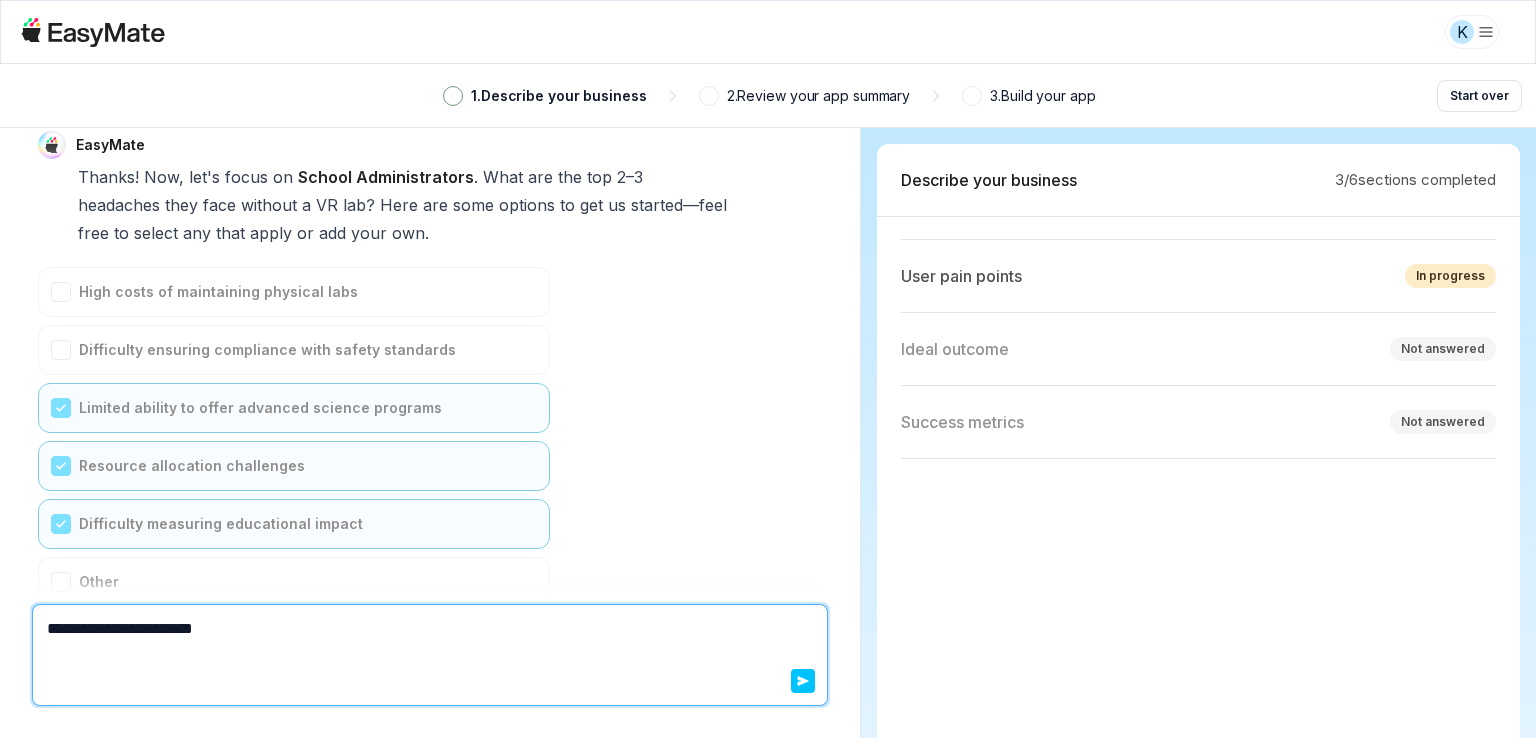 type on "*" 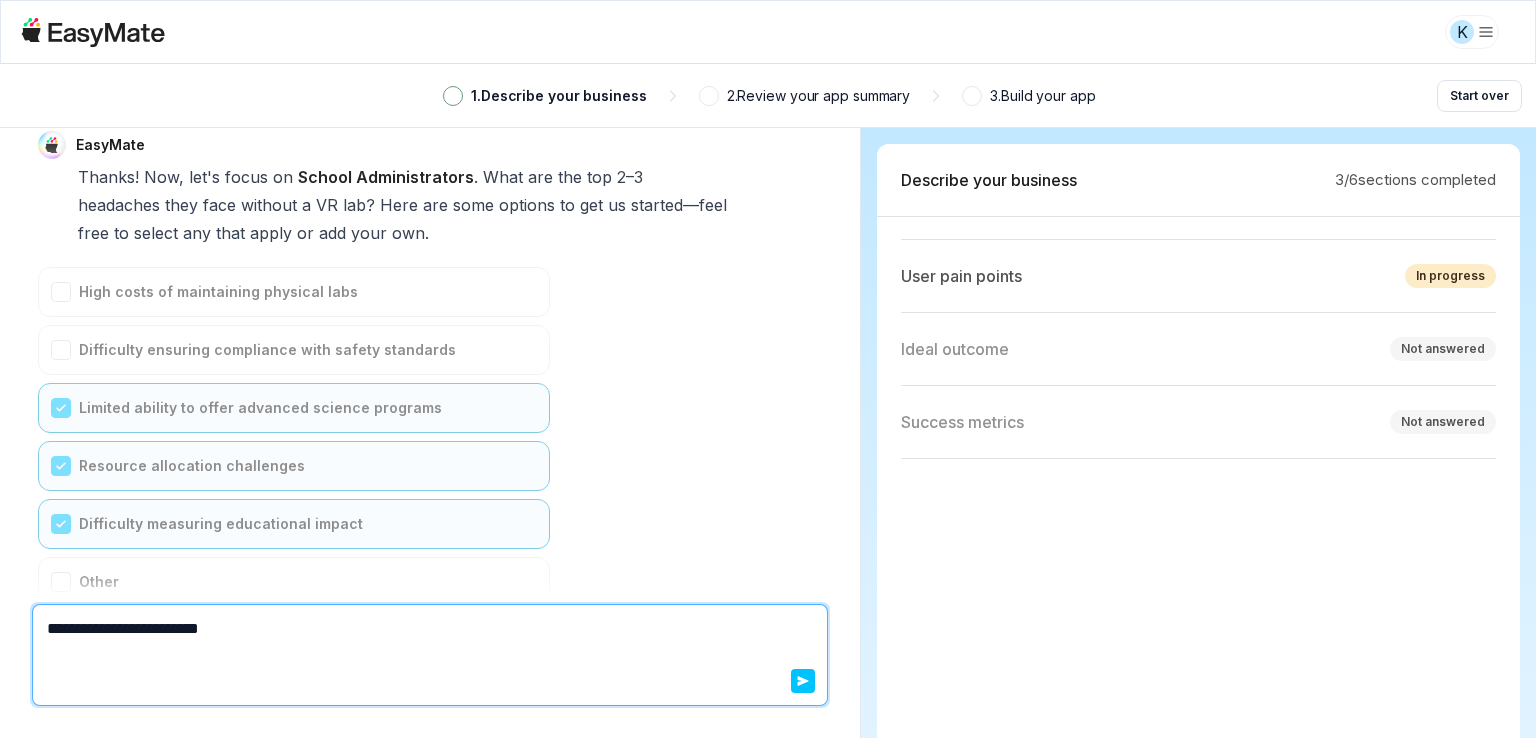 type on "*" 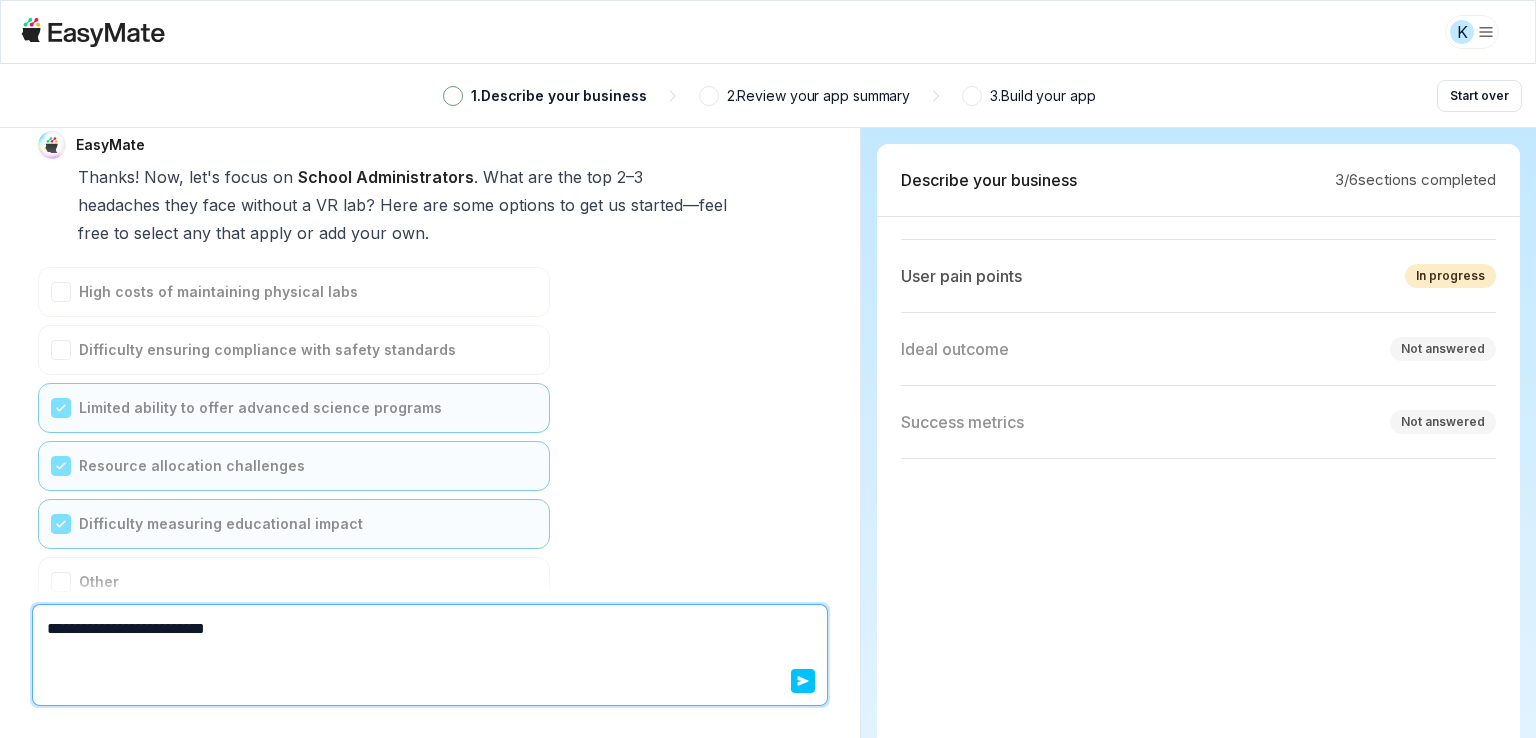 type on "*" 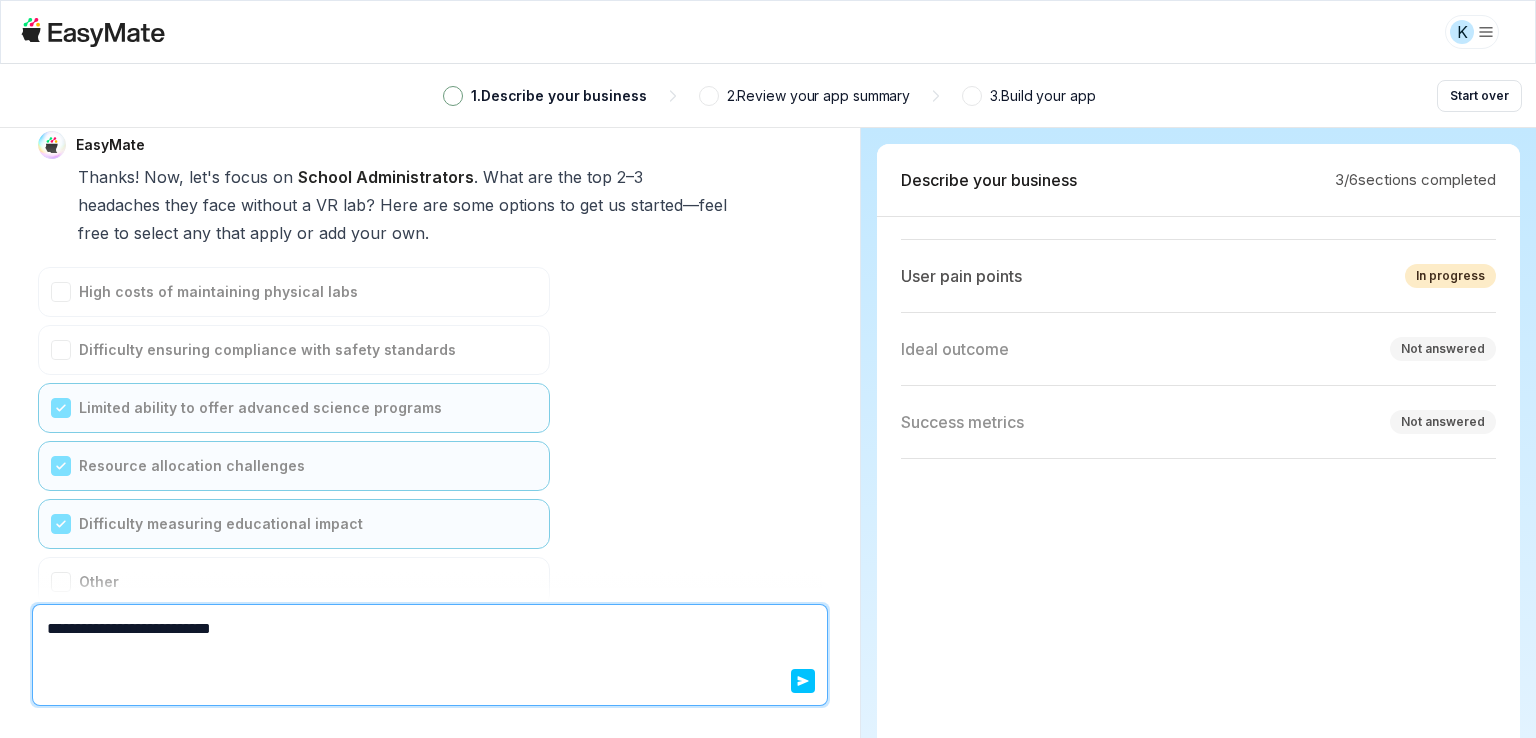 type on "*" 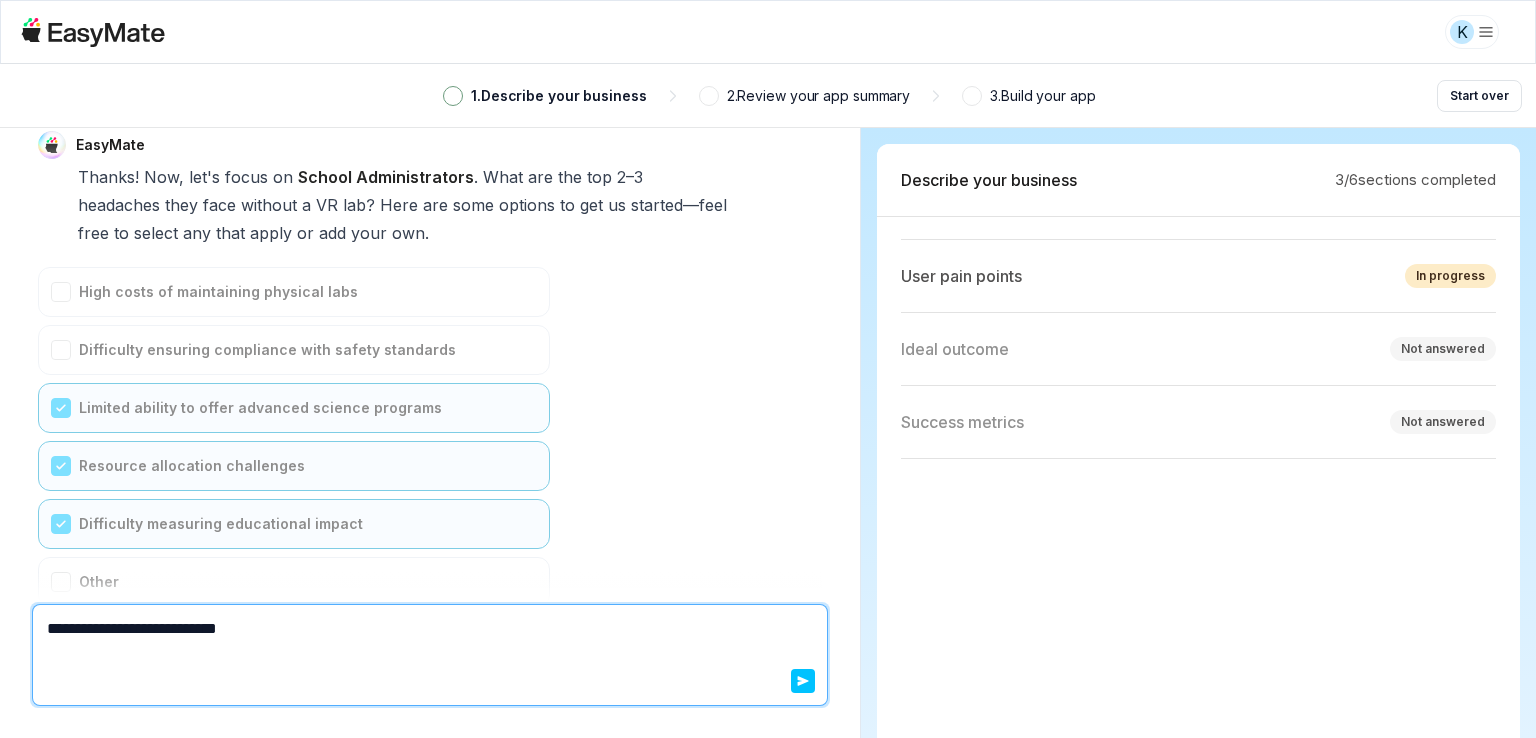 type on "*" 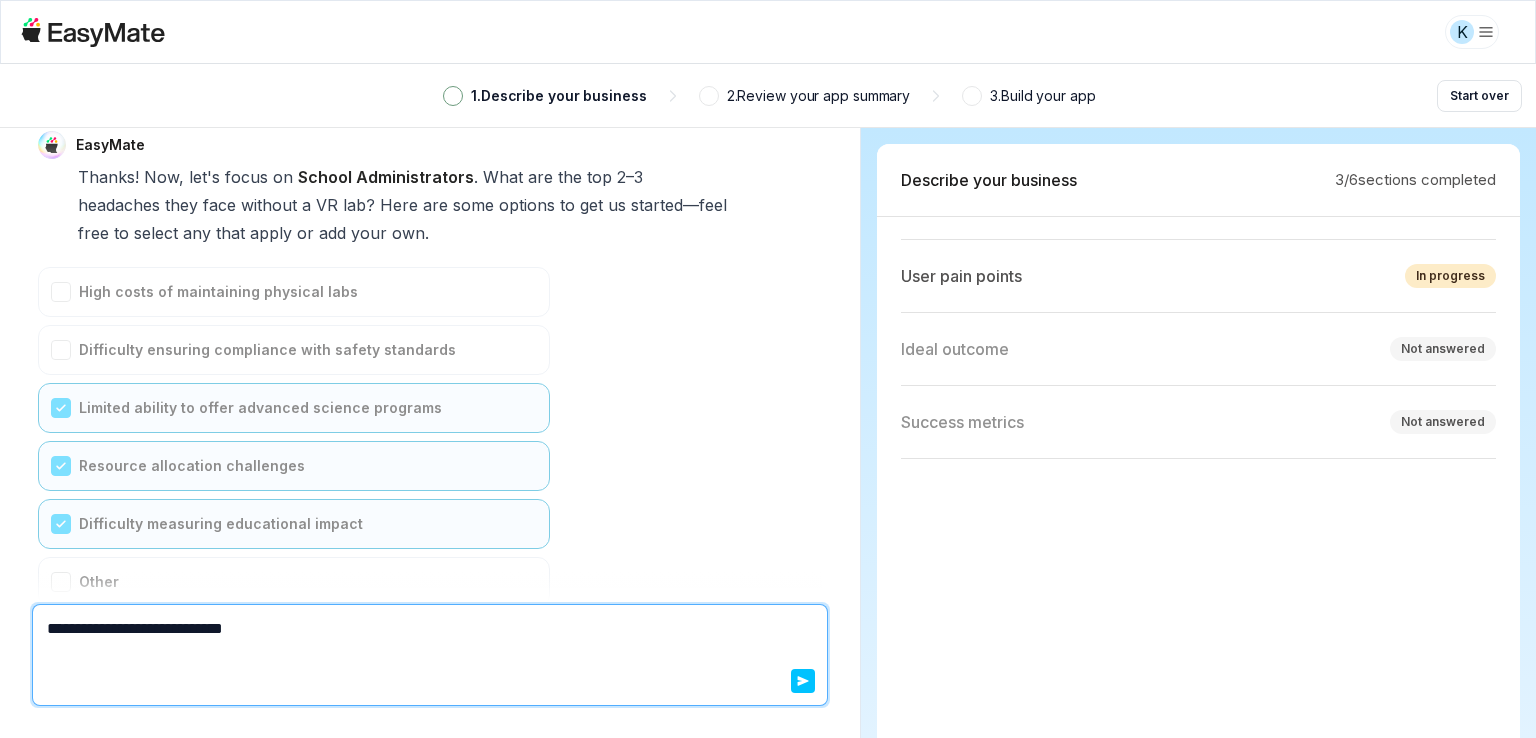 type 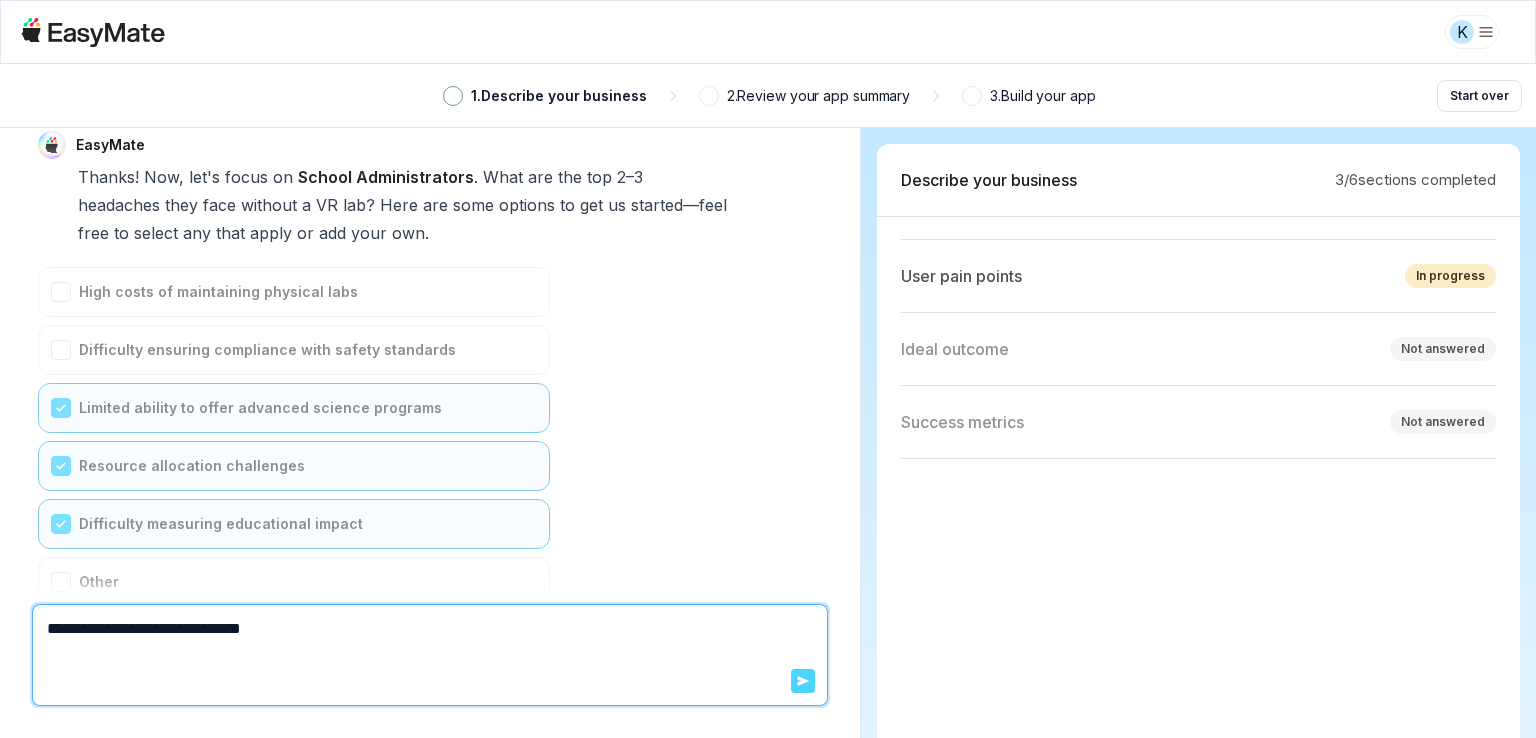 click on "Send" at bounding box center [803, 681] 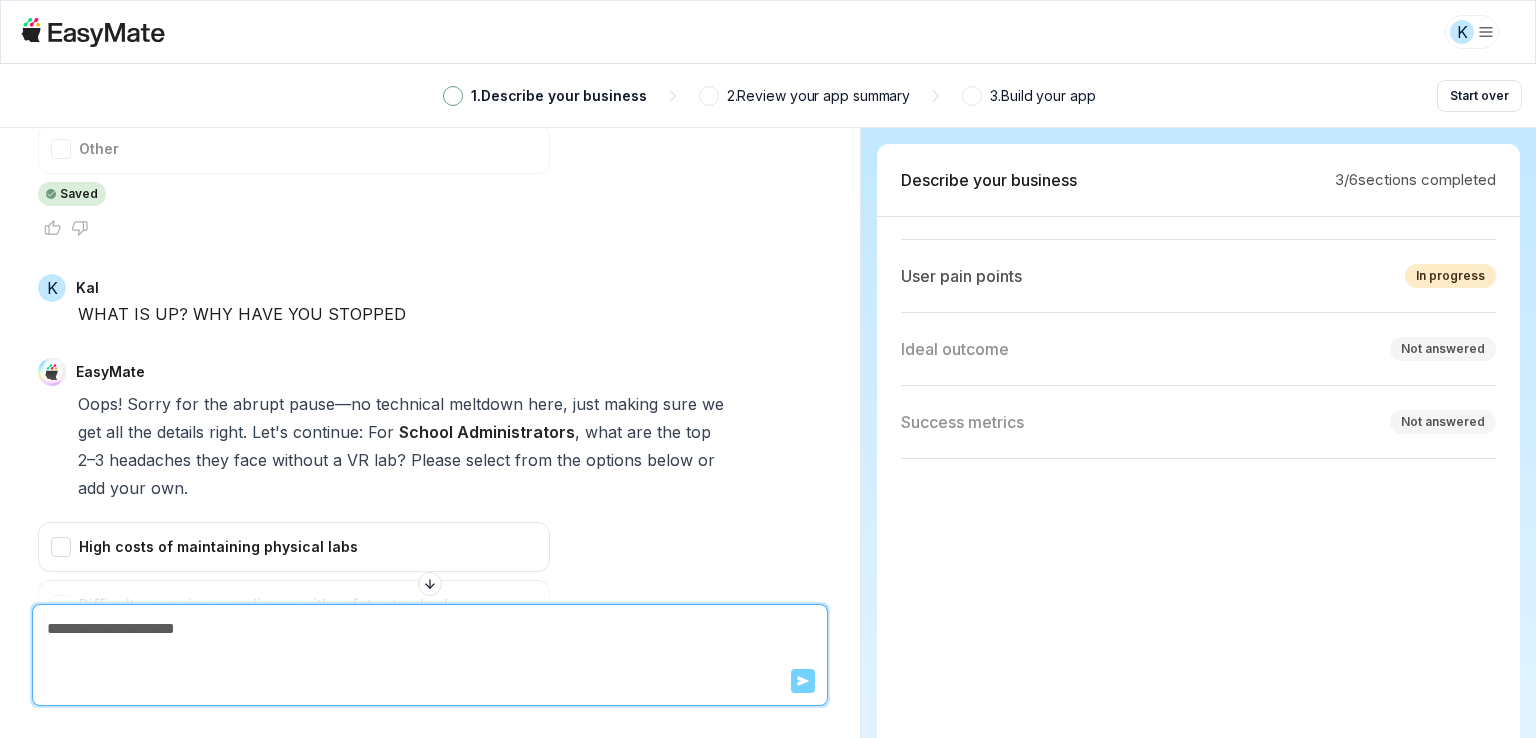scroll, scrollTop: 6672, scrollLeft: 0, axis: vertical 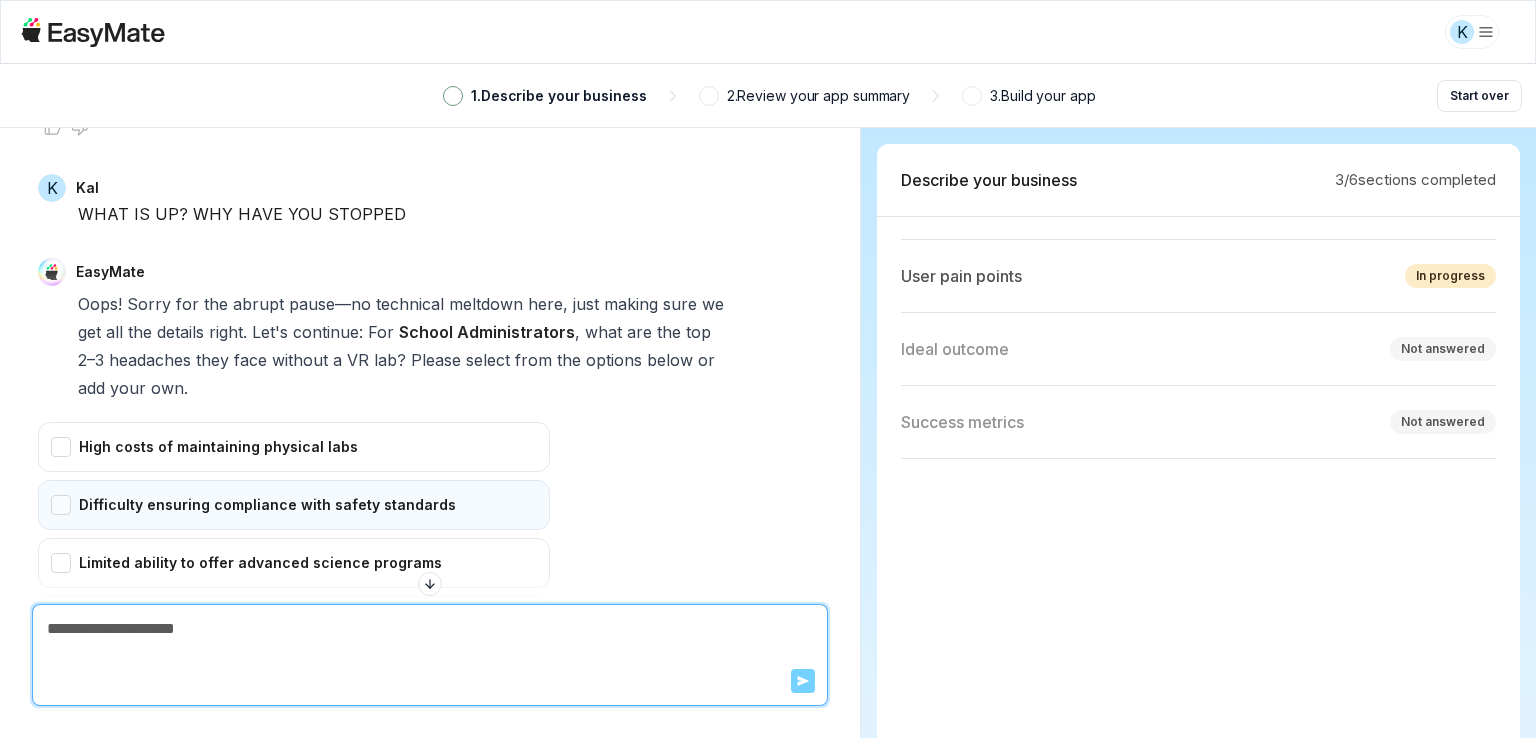 click on "Difficulty ensuring compliance with safety standards" at bounding box center (294, 505) 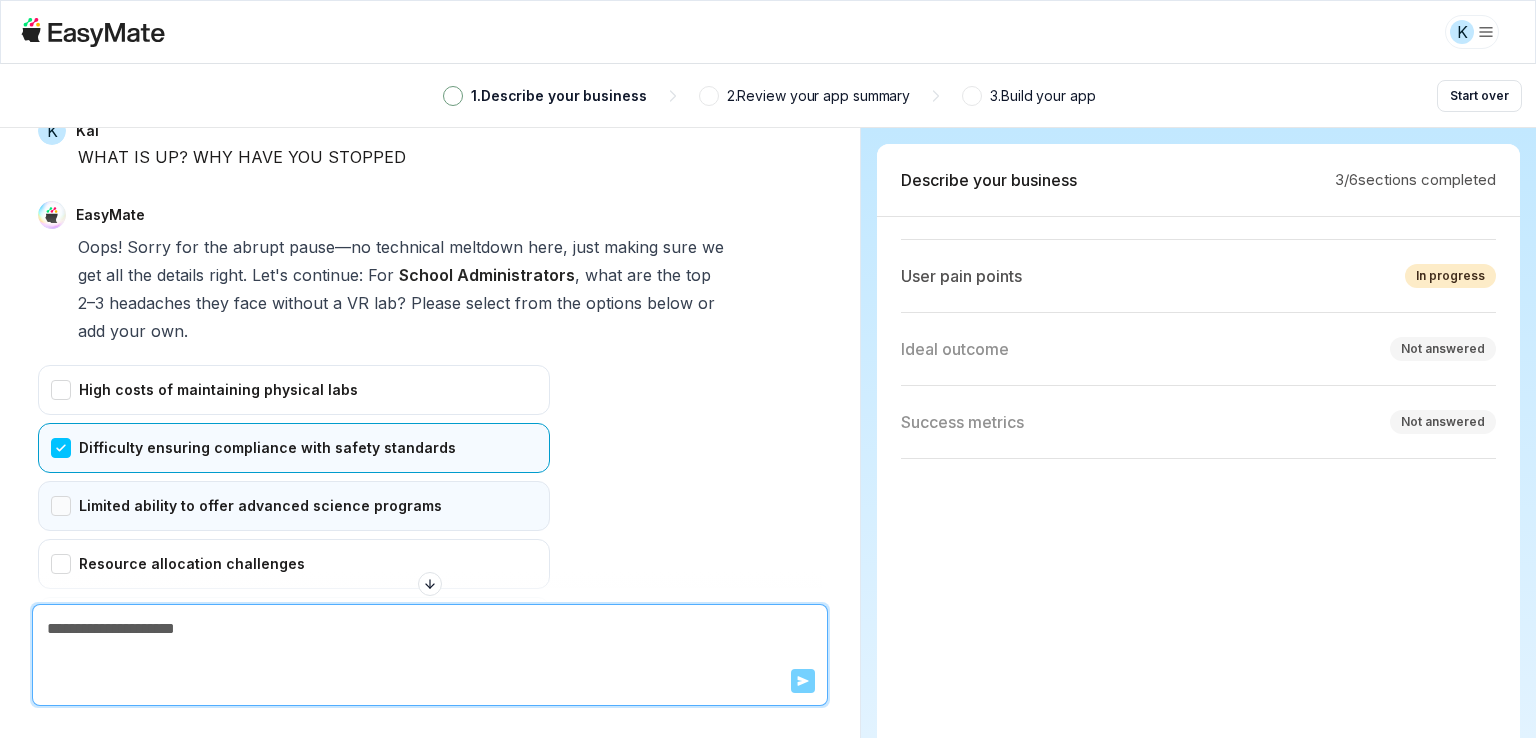 scroll, scrollTop: 6772, scrollLeft: 0, axis: vertical 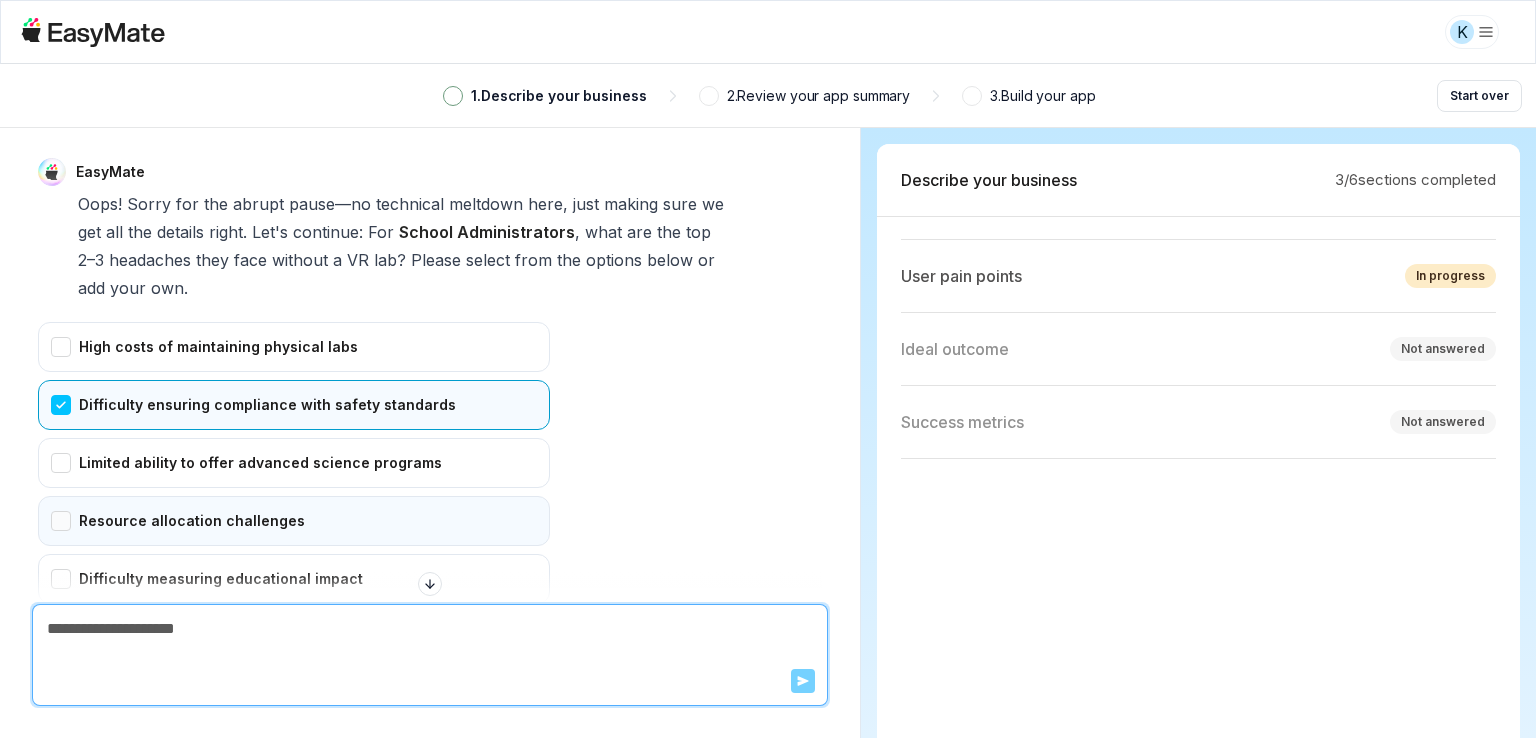 click on "Resource allocation challenges" at bounding box center [294, 521] 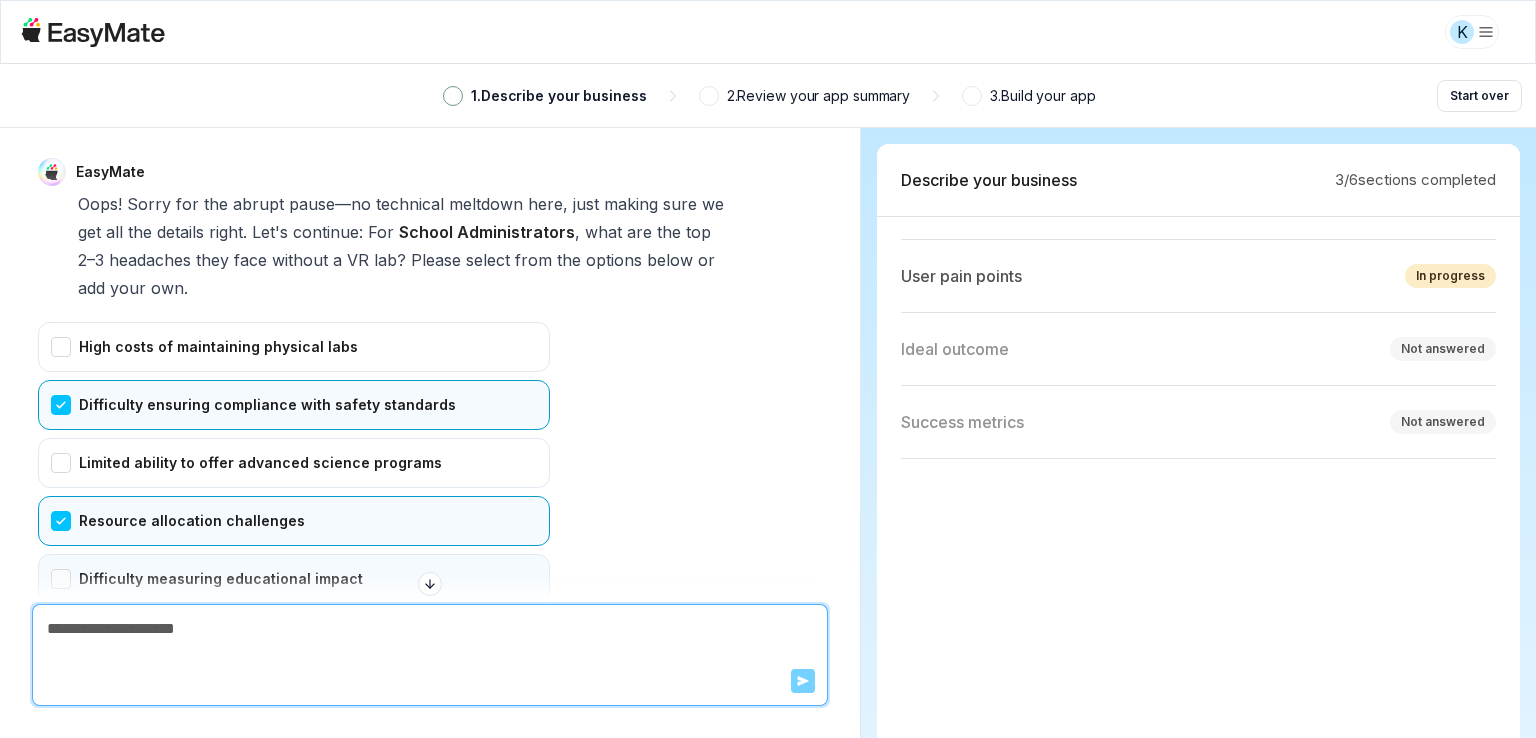 click on "Difficulty measuring educational impact" at bounding box center [294, 579] 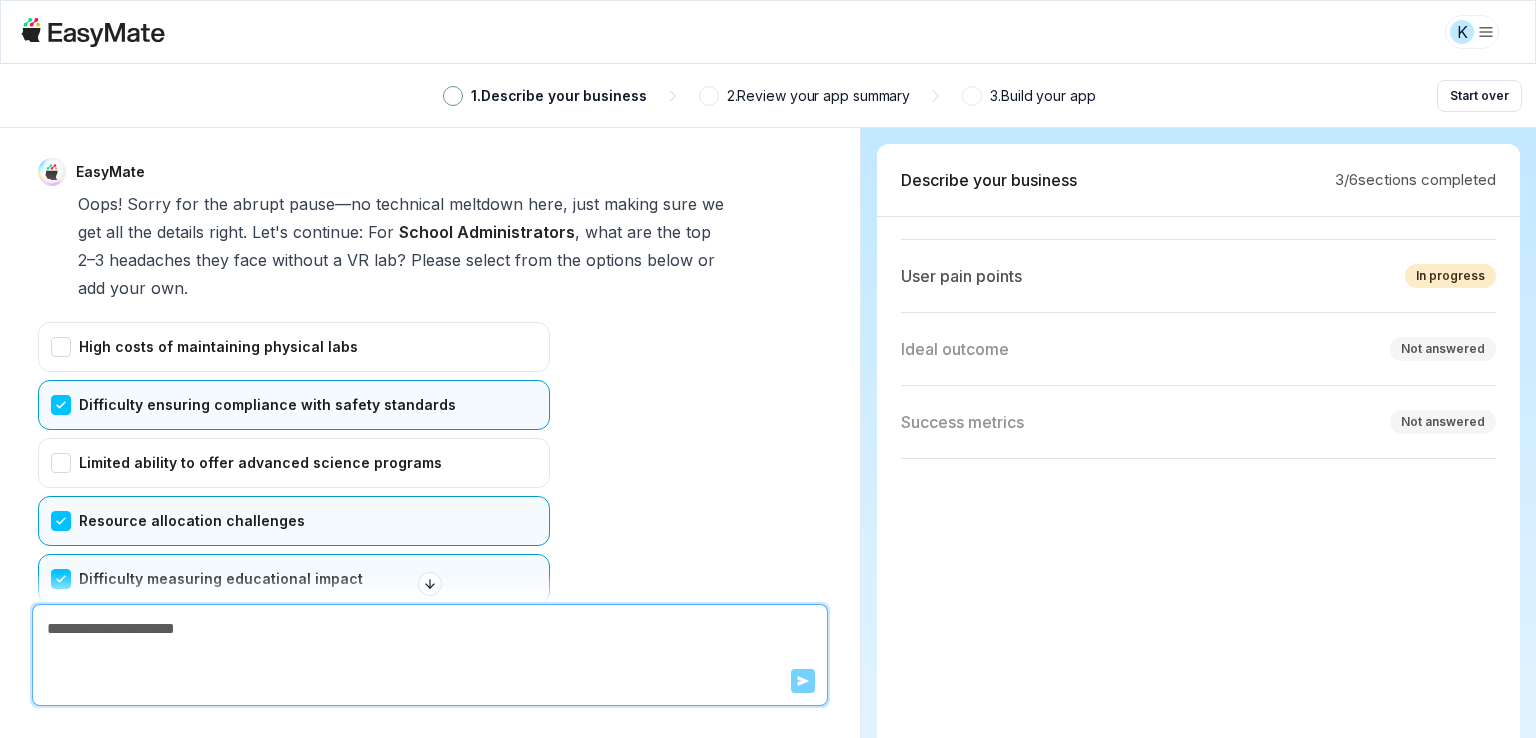 scroll, scrollTop: 6872, scrollLeft: 0, axis: vertical 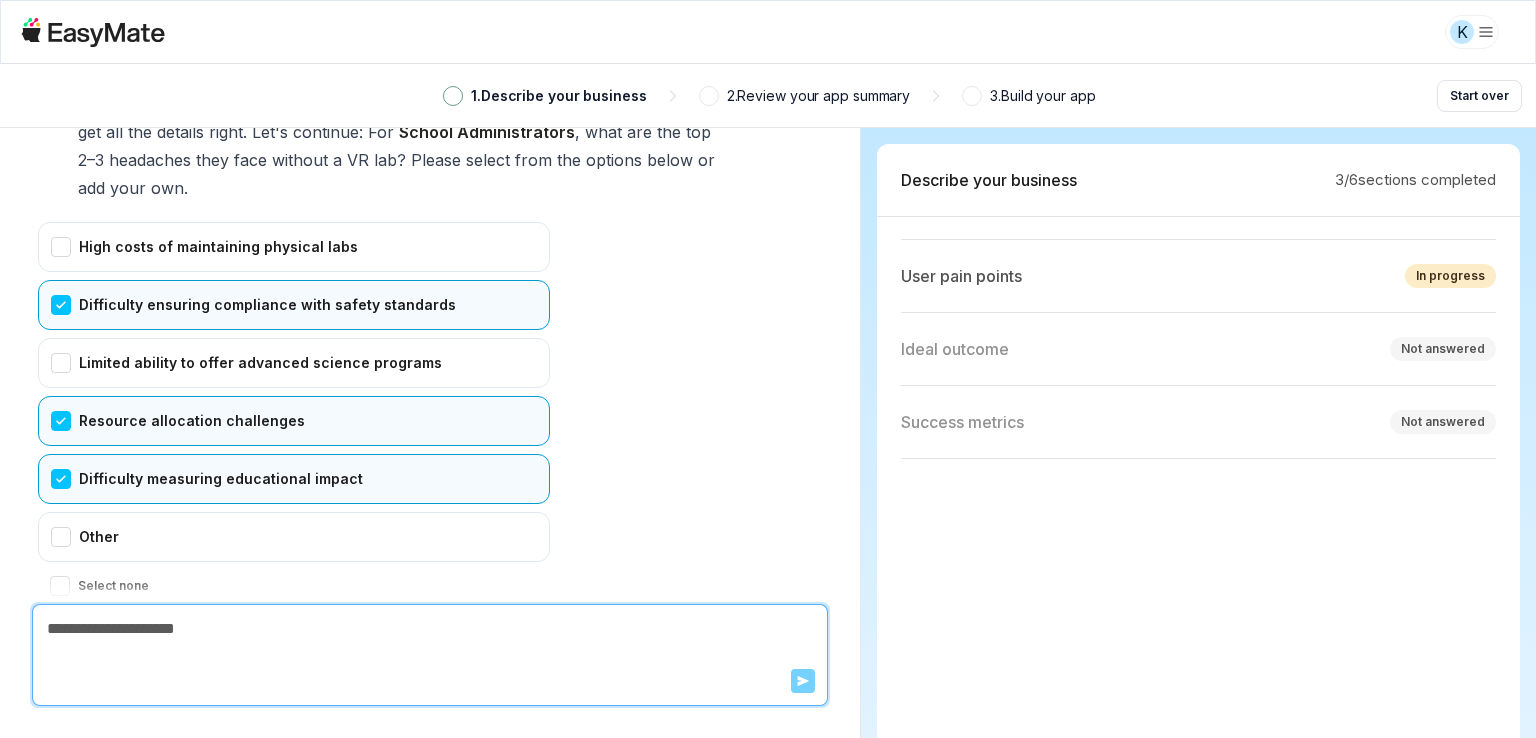 click on "Confirm" at bounding box center [73, 626] 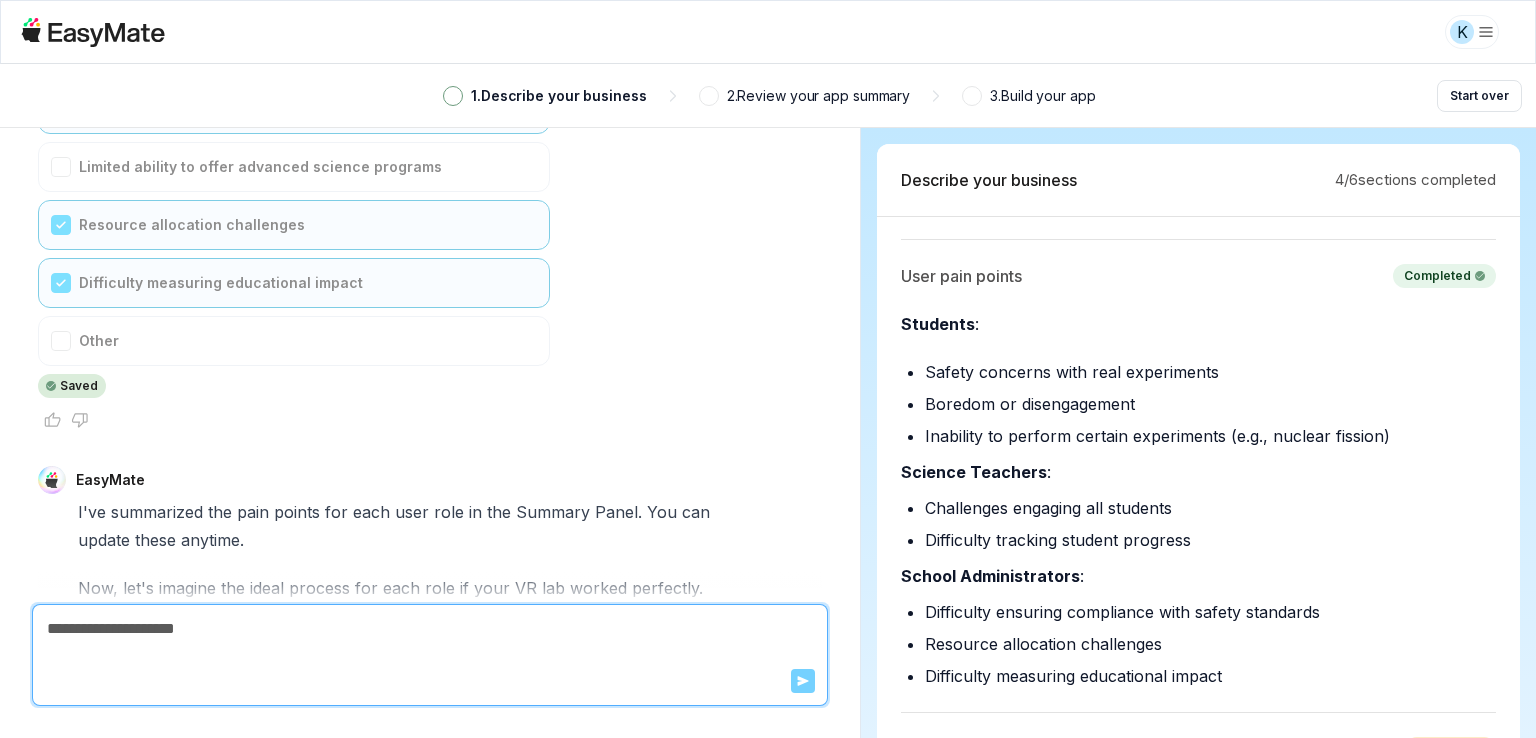 scroll, scrollTop: 7522, scrollLeft: 0, axis: vertical 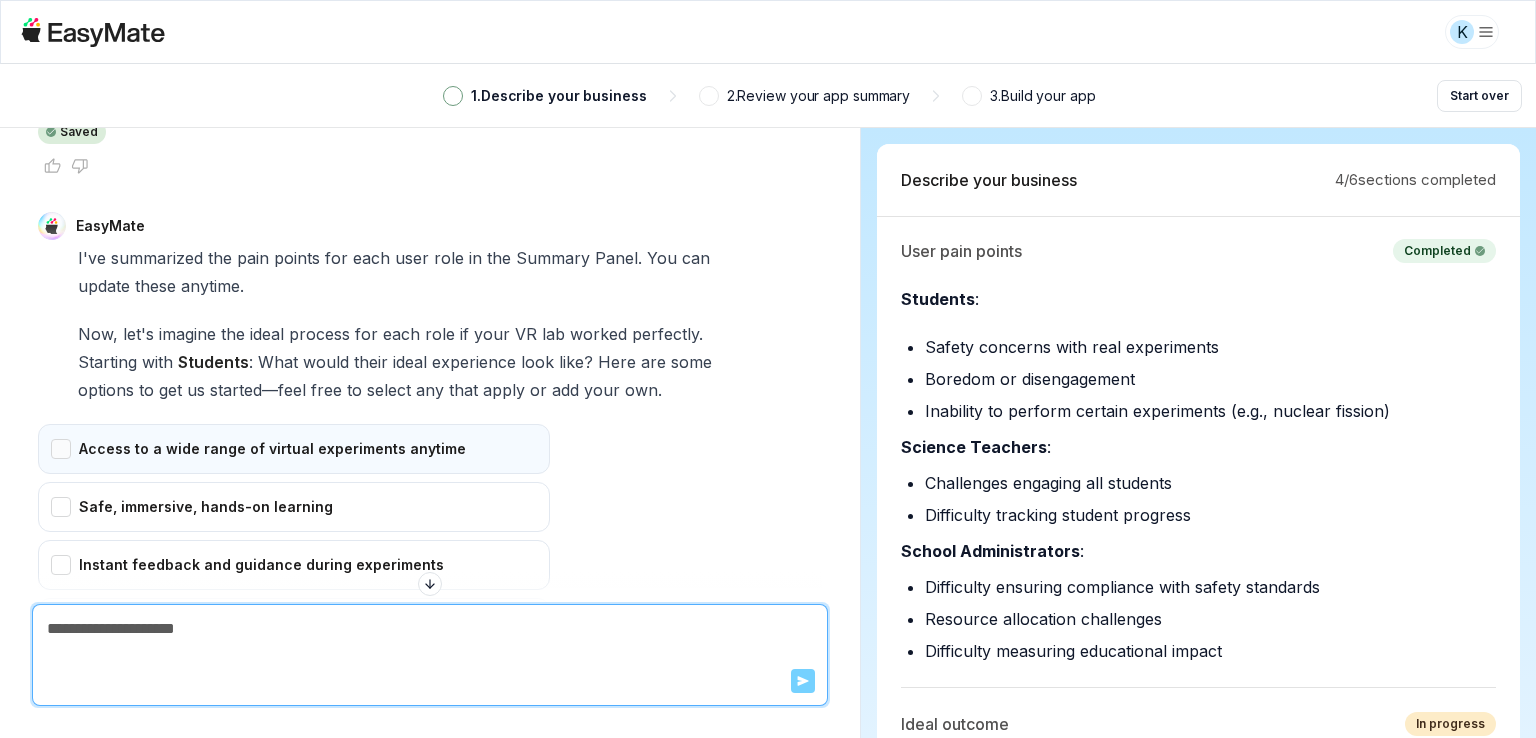 click on "Access to a wide range of virtual experiments anytime" at bounding box center [294, 449] 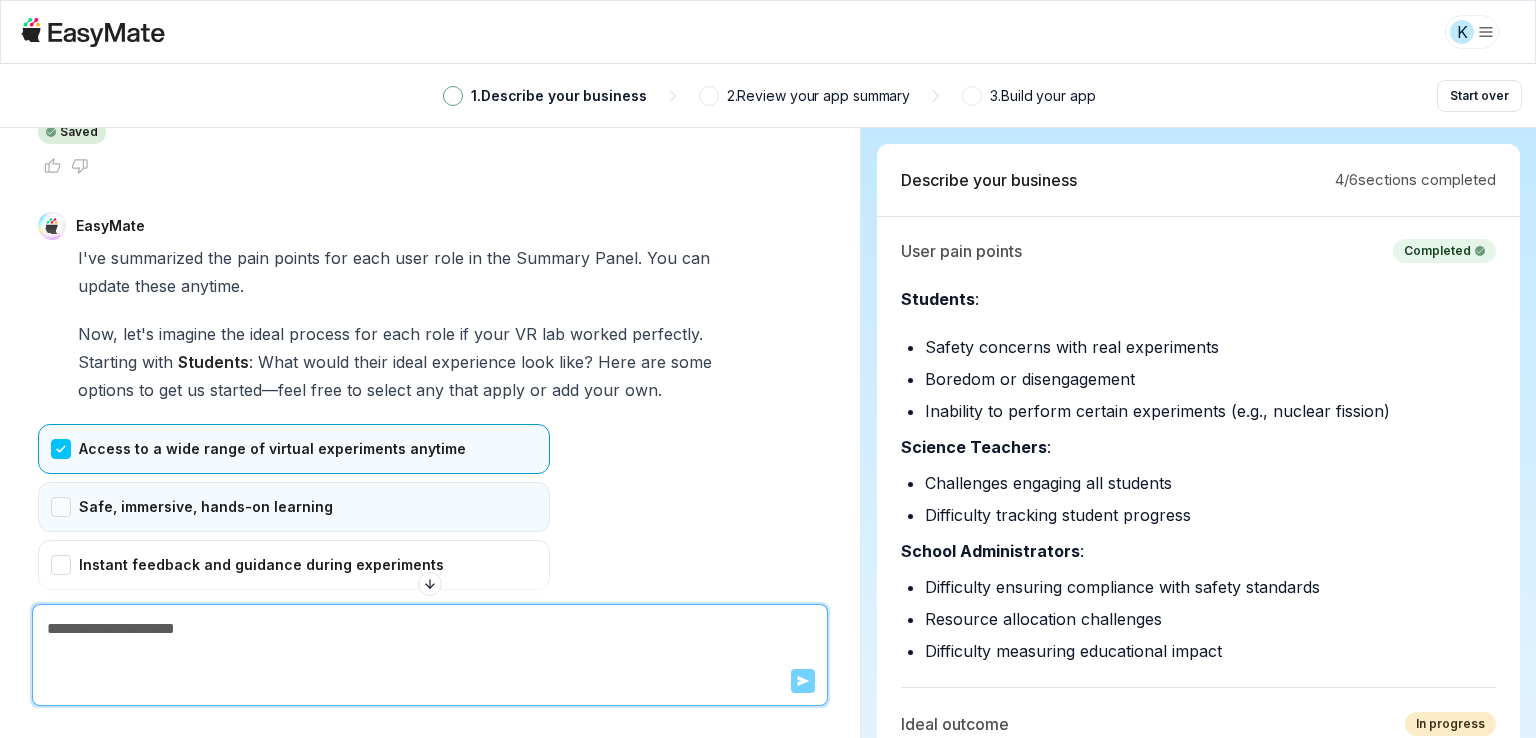 click on "Safe, immersive, hands-on learning" at bounding box center (294, 507) 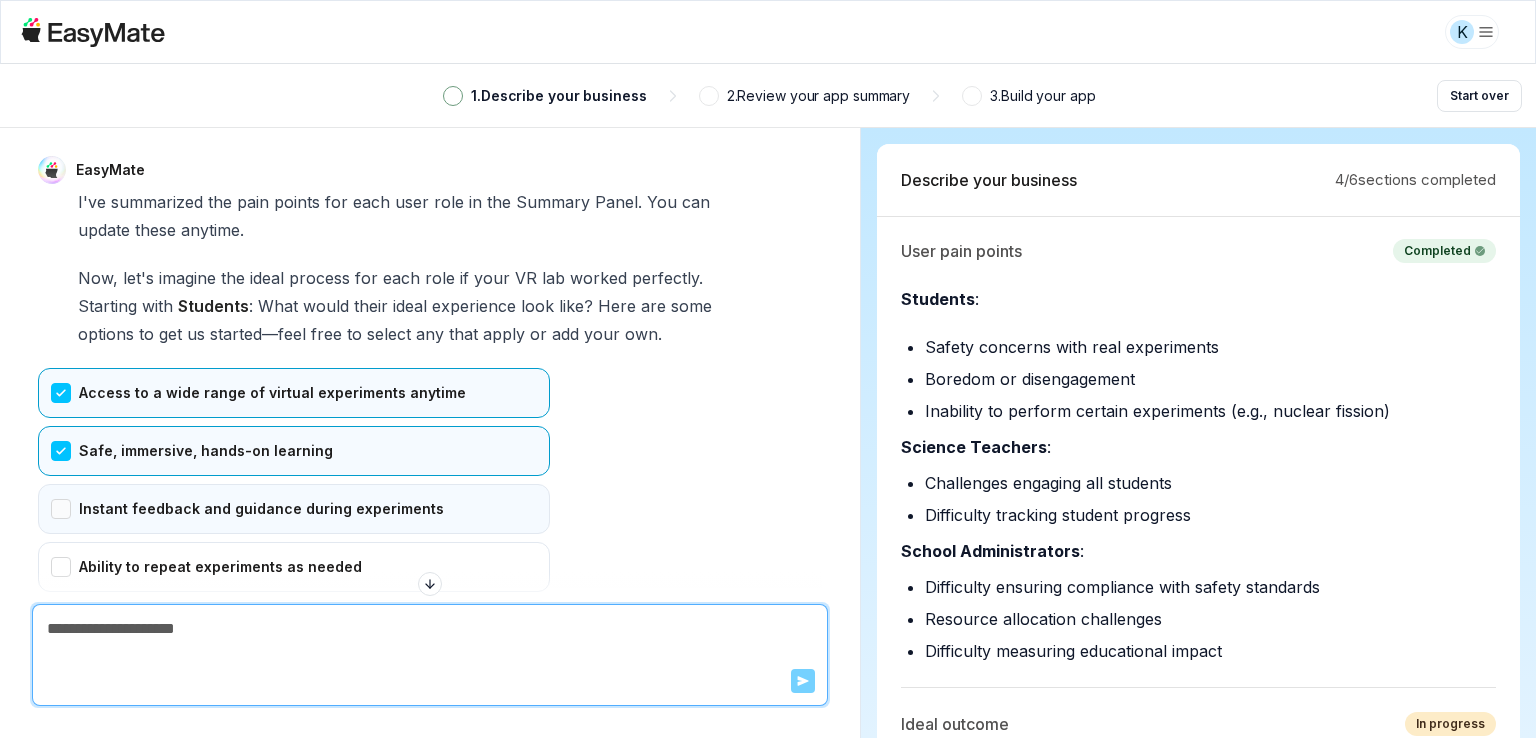 scroll, scrollTop: 7422, scrollLeft: 0, axis: vertical 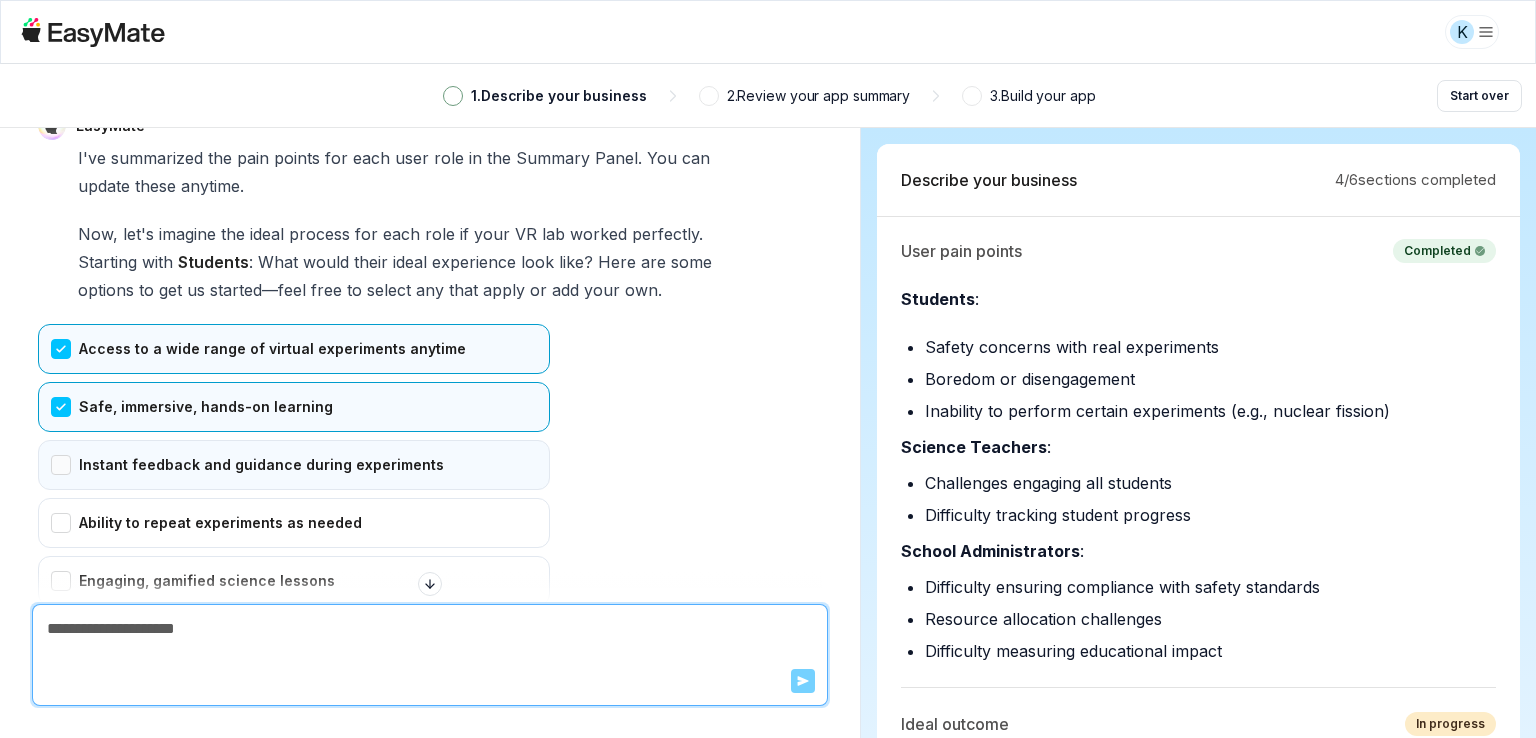 click on "Instant feedback and guidance during experiments" at bounding box center (294, 465) 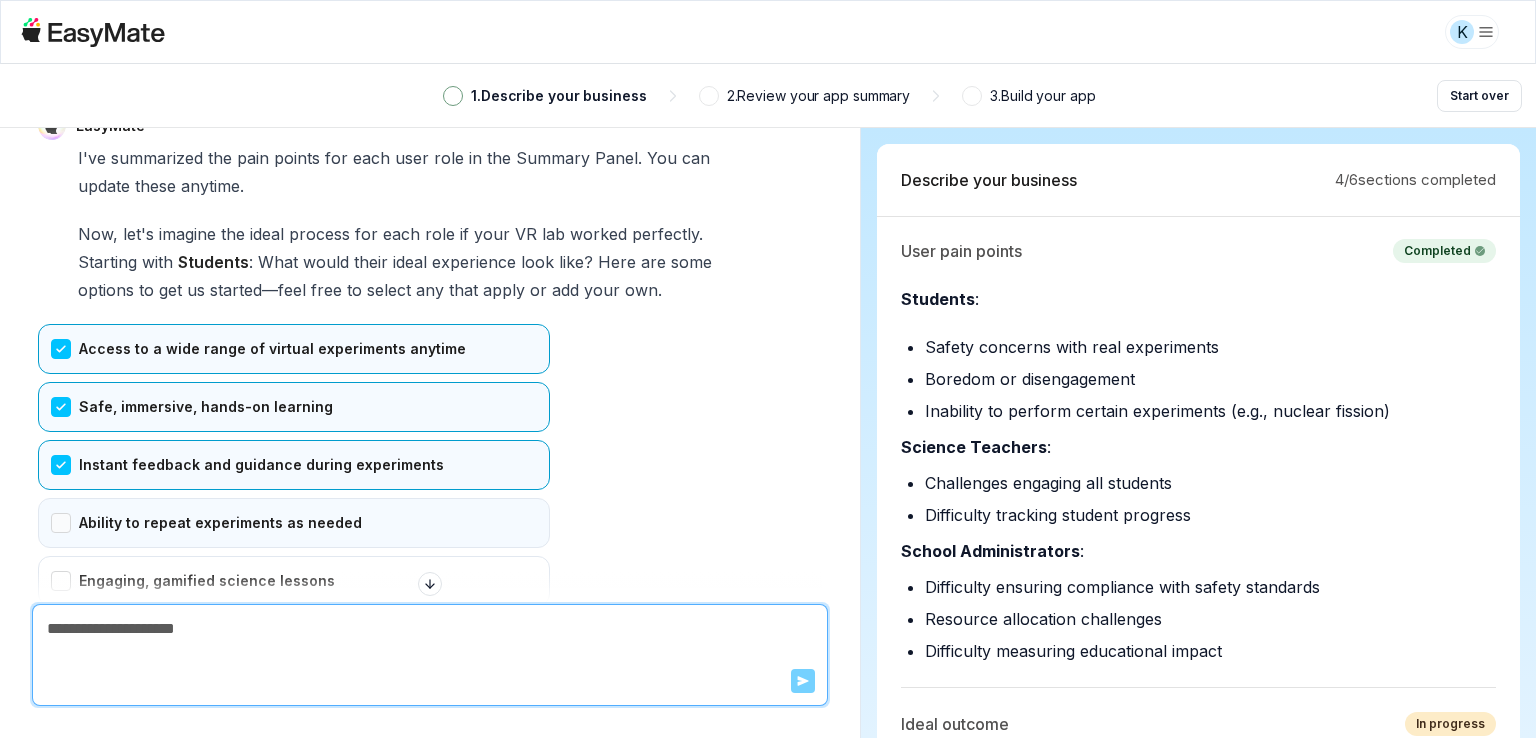 click on "Ability to repeat experiments as needed" at bounding box center (294, 523) 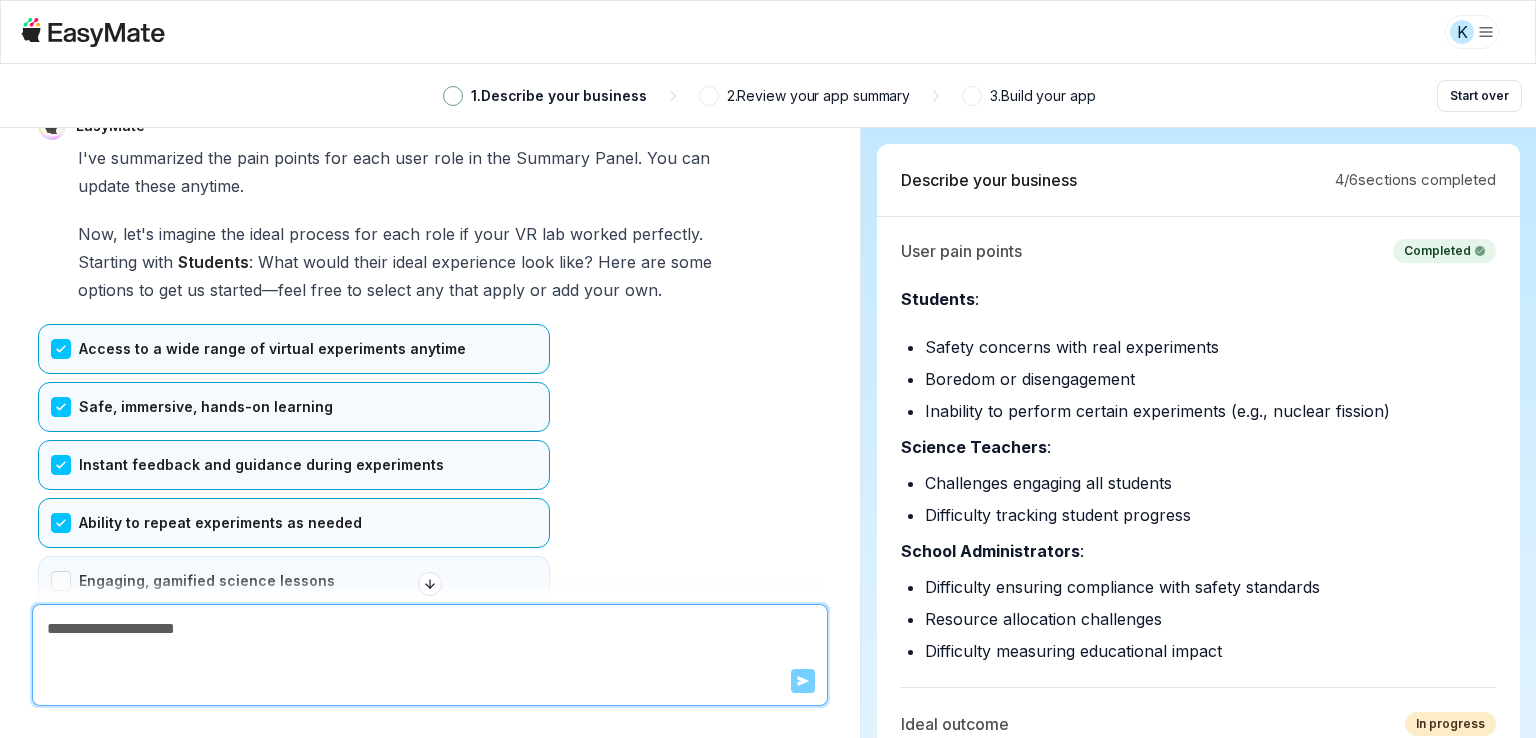 click on "Engaging, gamified science lessons" at bounding box center [294, 581] 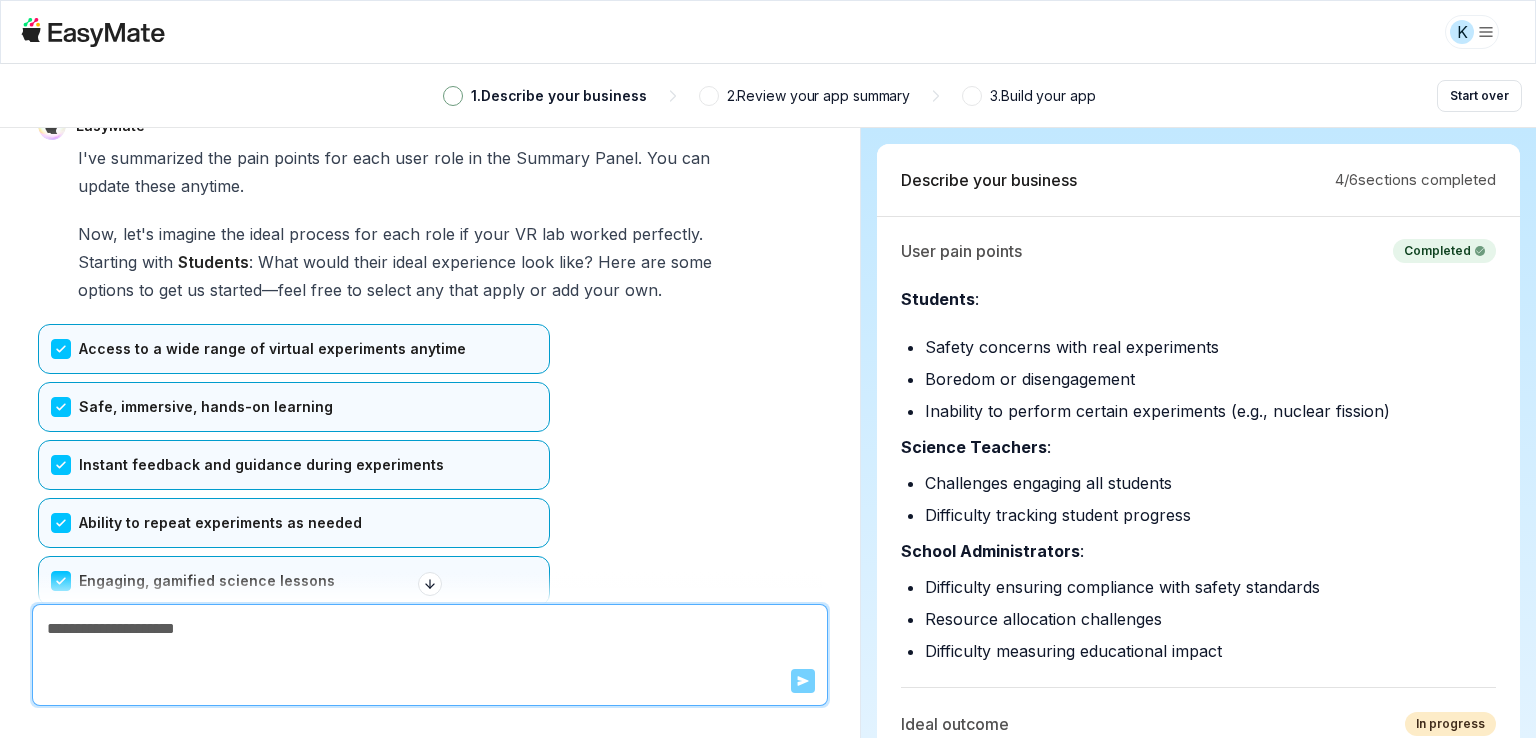 scroll, scrollTop: 7522, scrollLeft: 0, axis: vertical 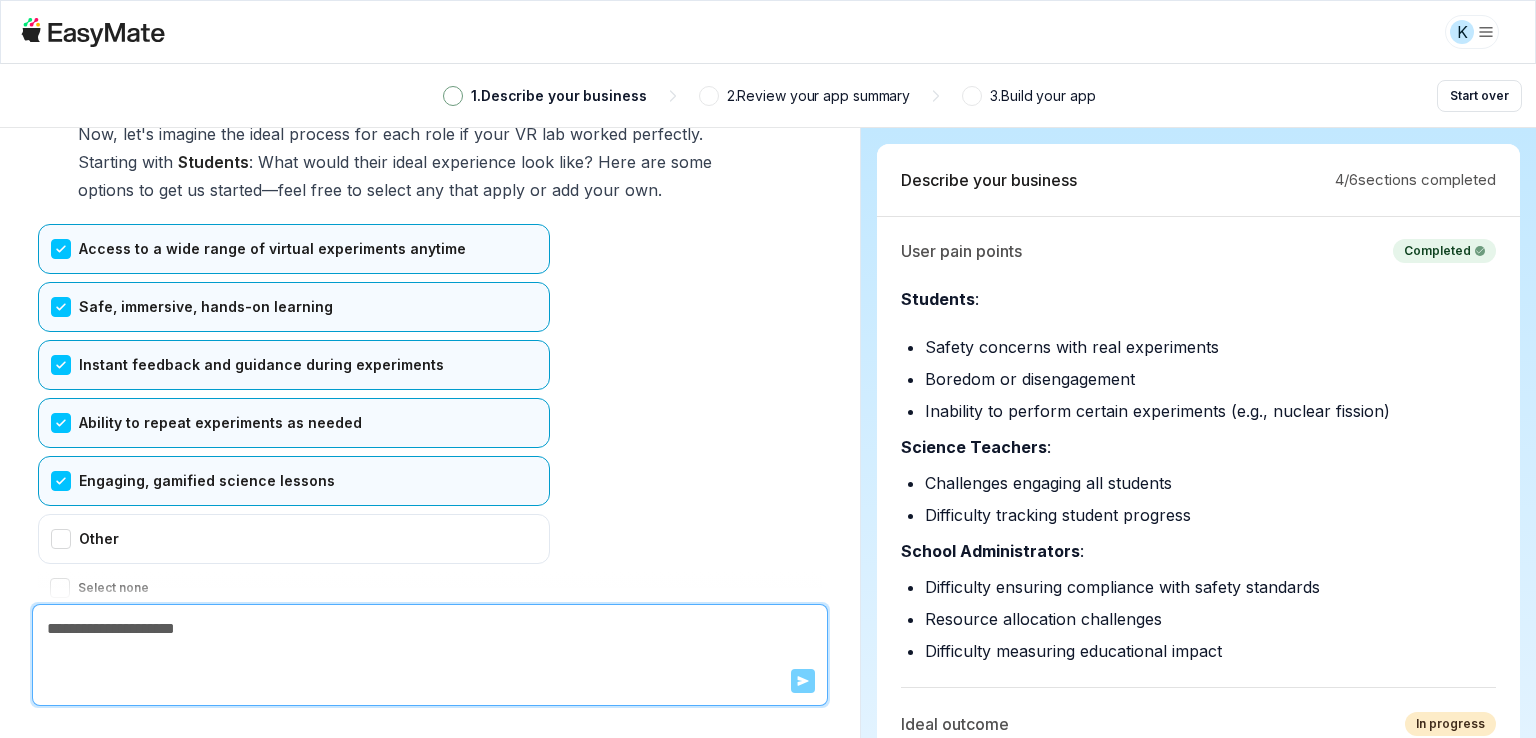 click on "Confirm" at bounding box center (73, 628) 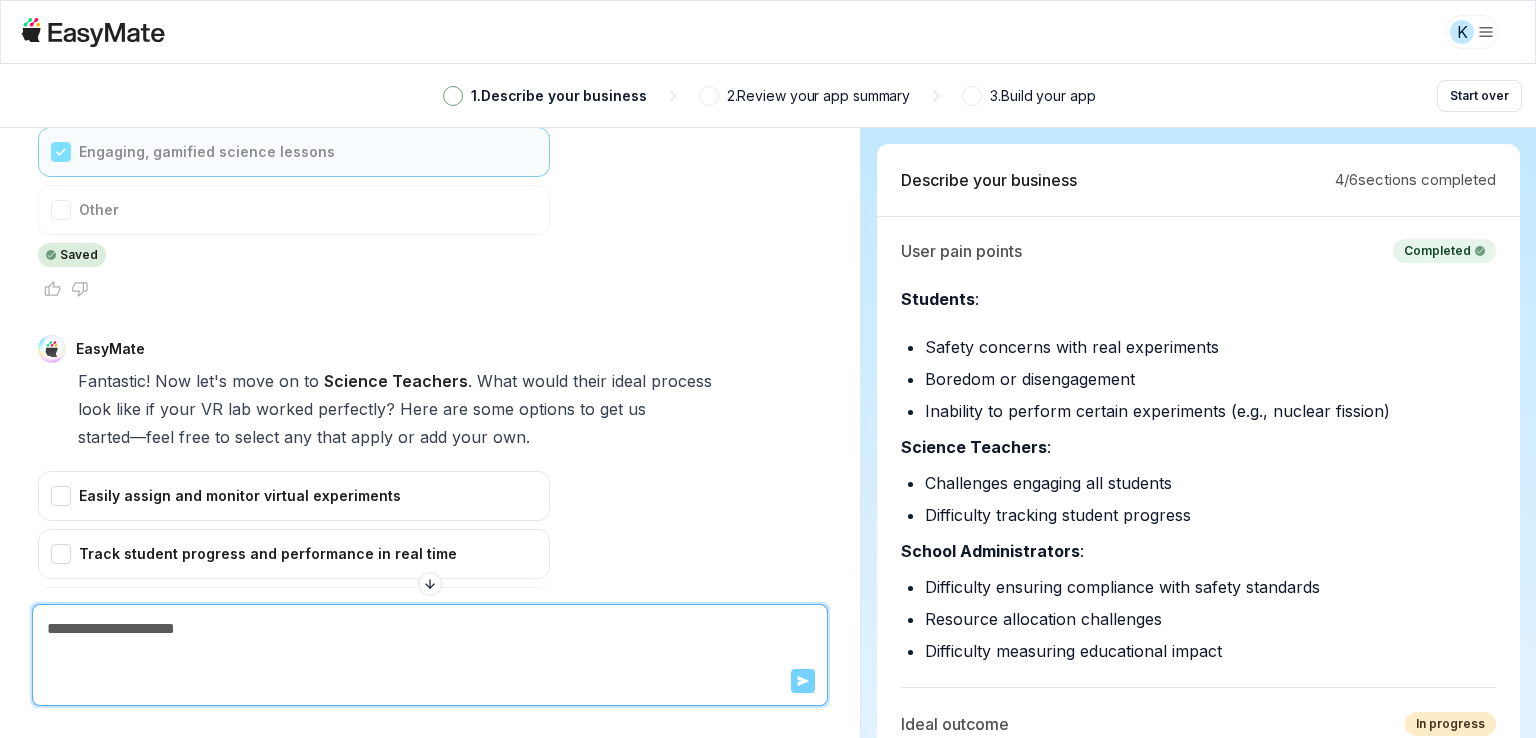 scroll, scrollTop: 7896, scrollLeft: 0, axis: vertical 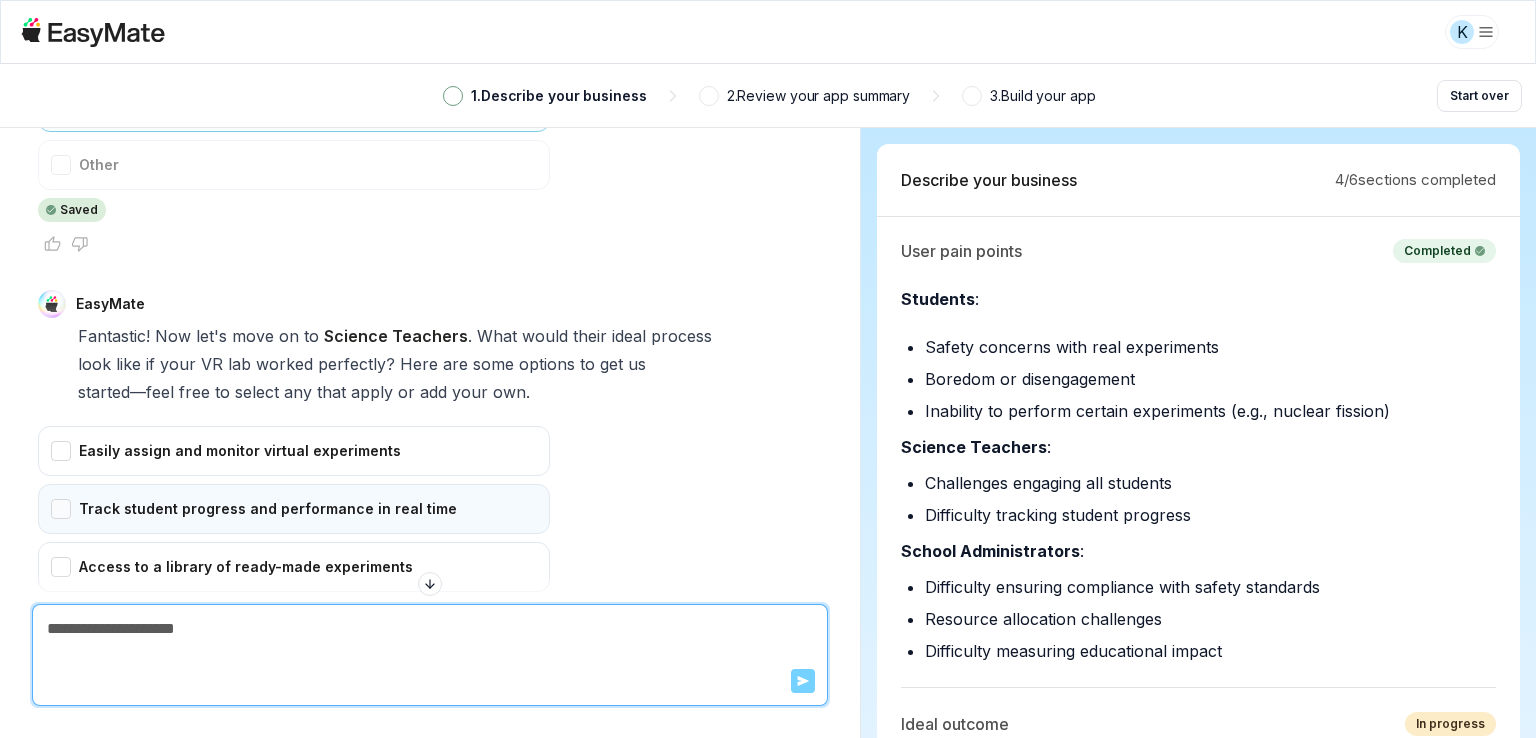 click on "Track student progress and performance in real time" at bounding box center (294, 509) 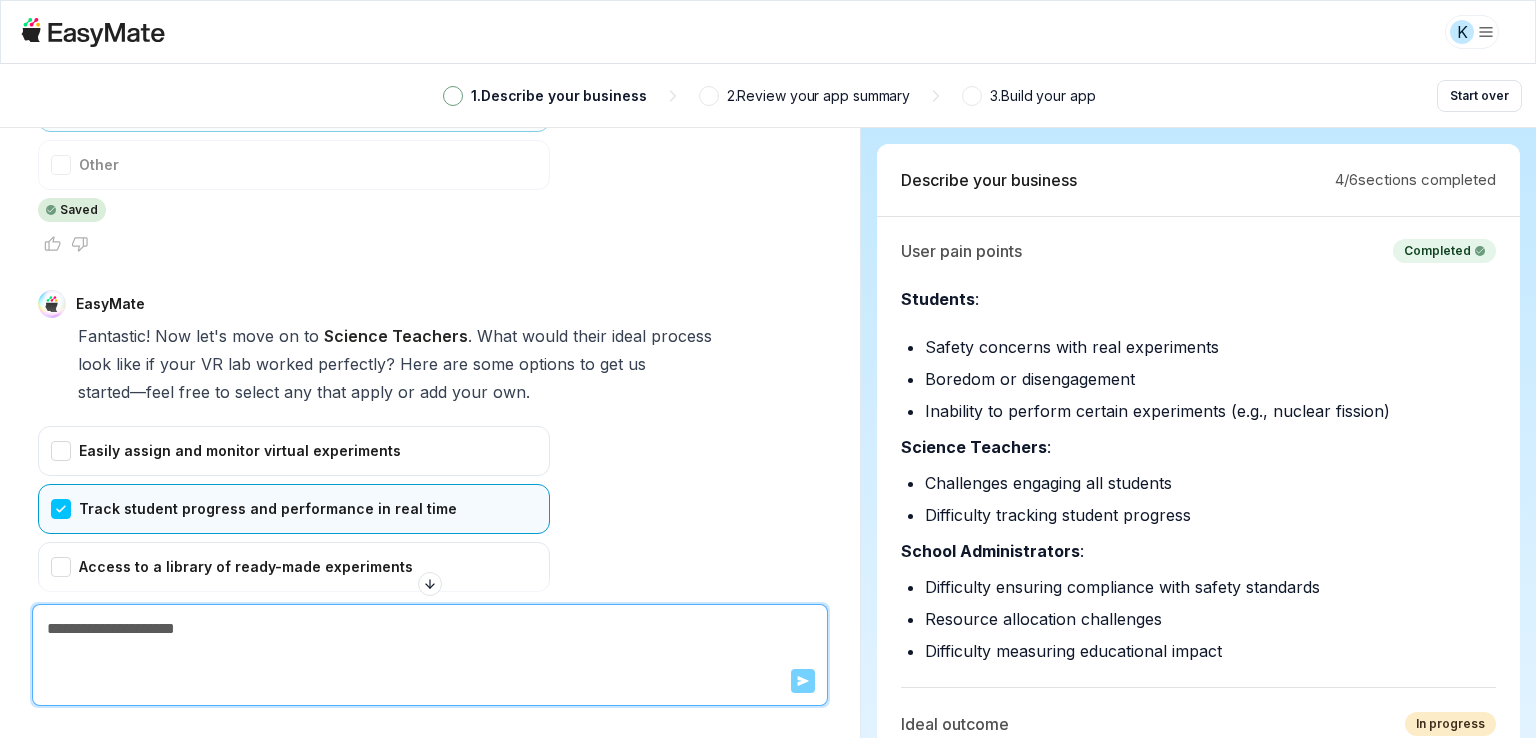 scroll, scrollTop: 7996, scrollLeft: 0, axis: vertical 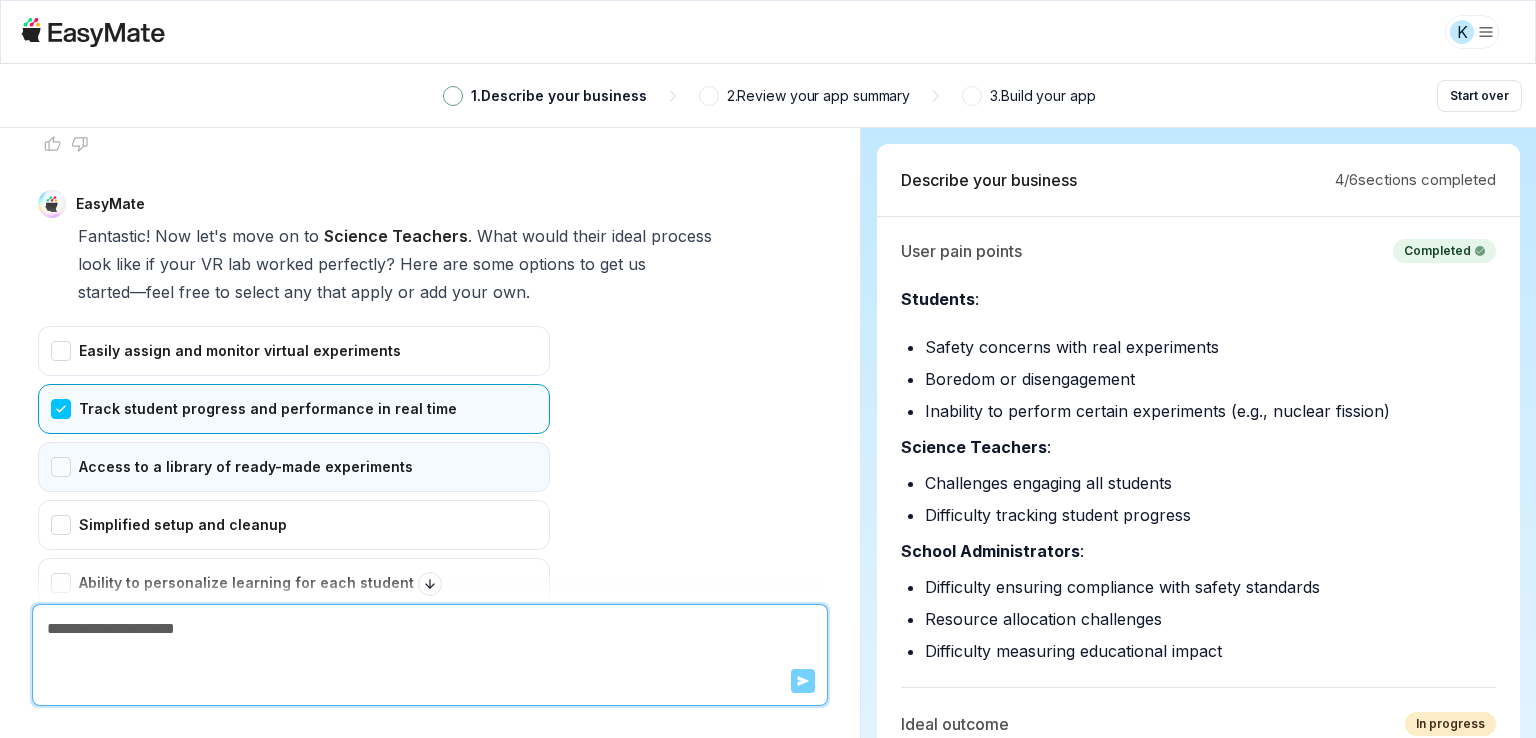 click on "Access to a library of ready-made experiments" at bounding box center (294, 467) 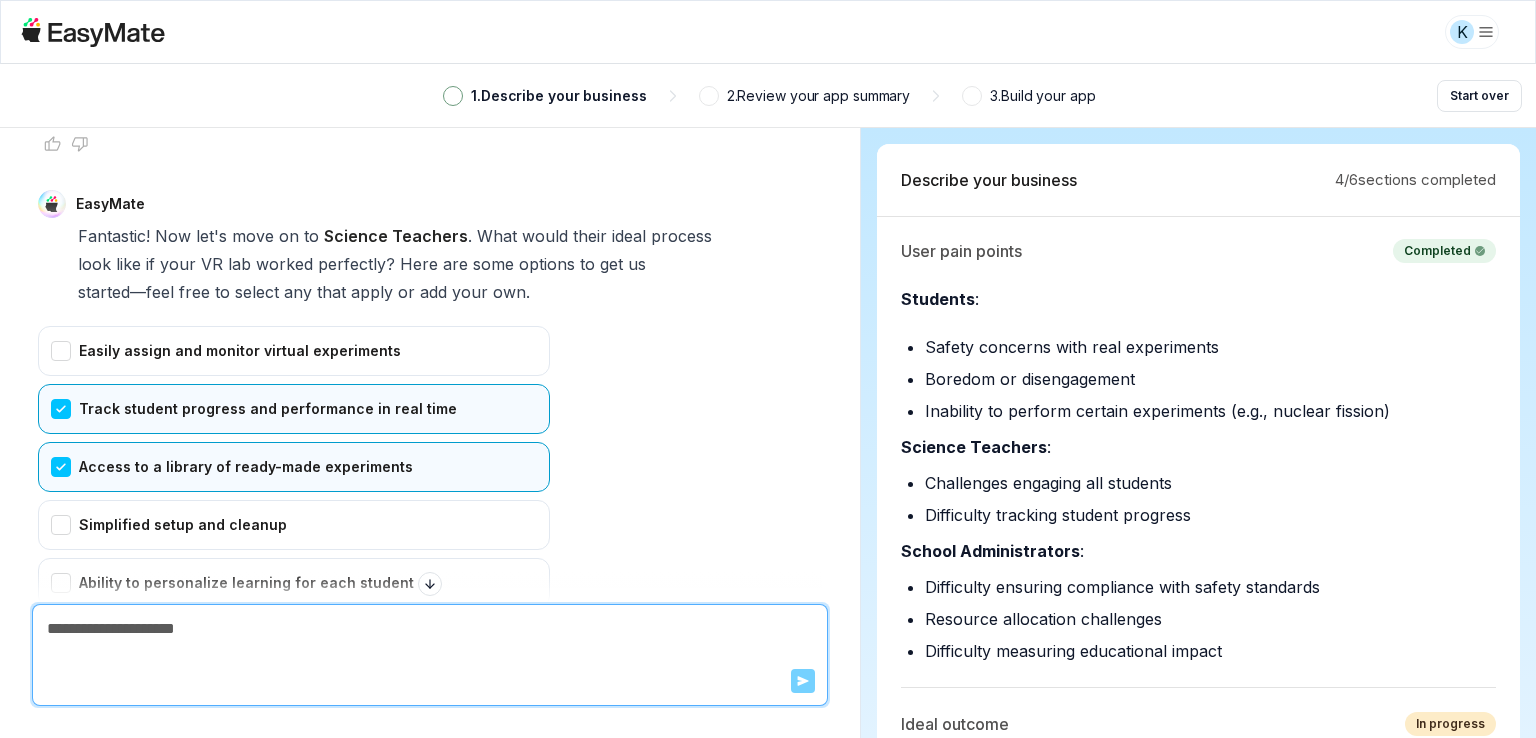 scroll, scrollTop: 8096, scrollLeft: 0, axis: vertical 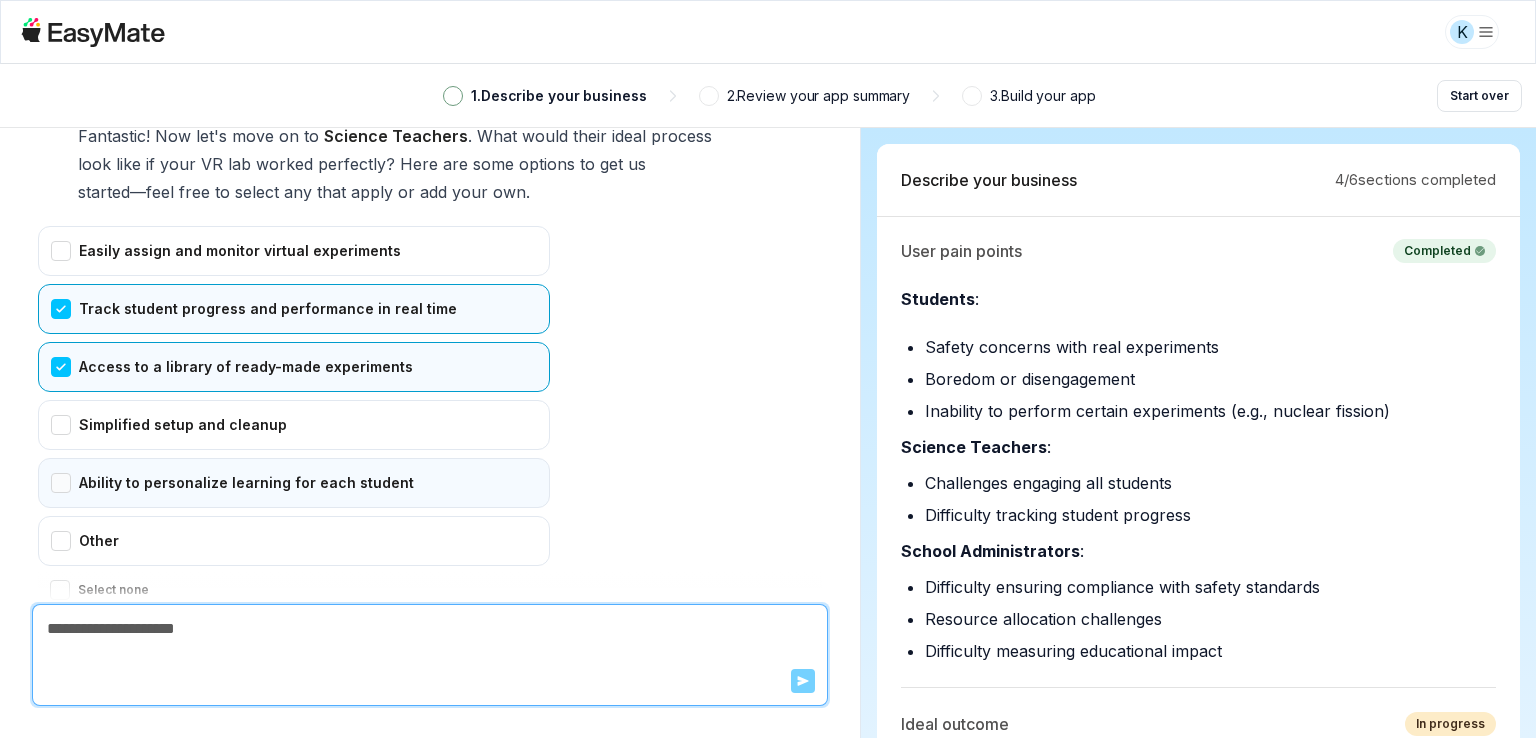 click on "Ability to personalize learning for each student" at bounding box center [294, 483] 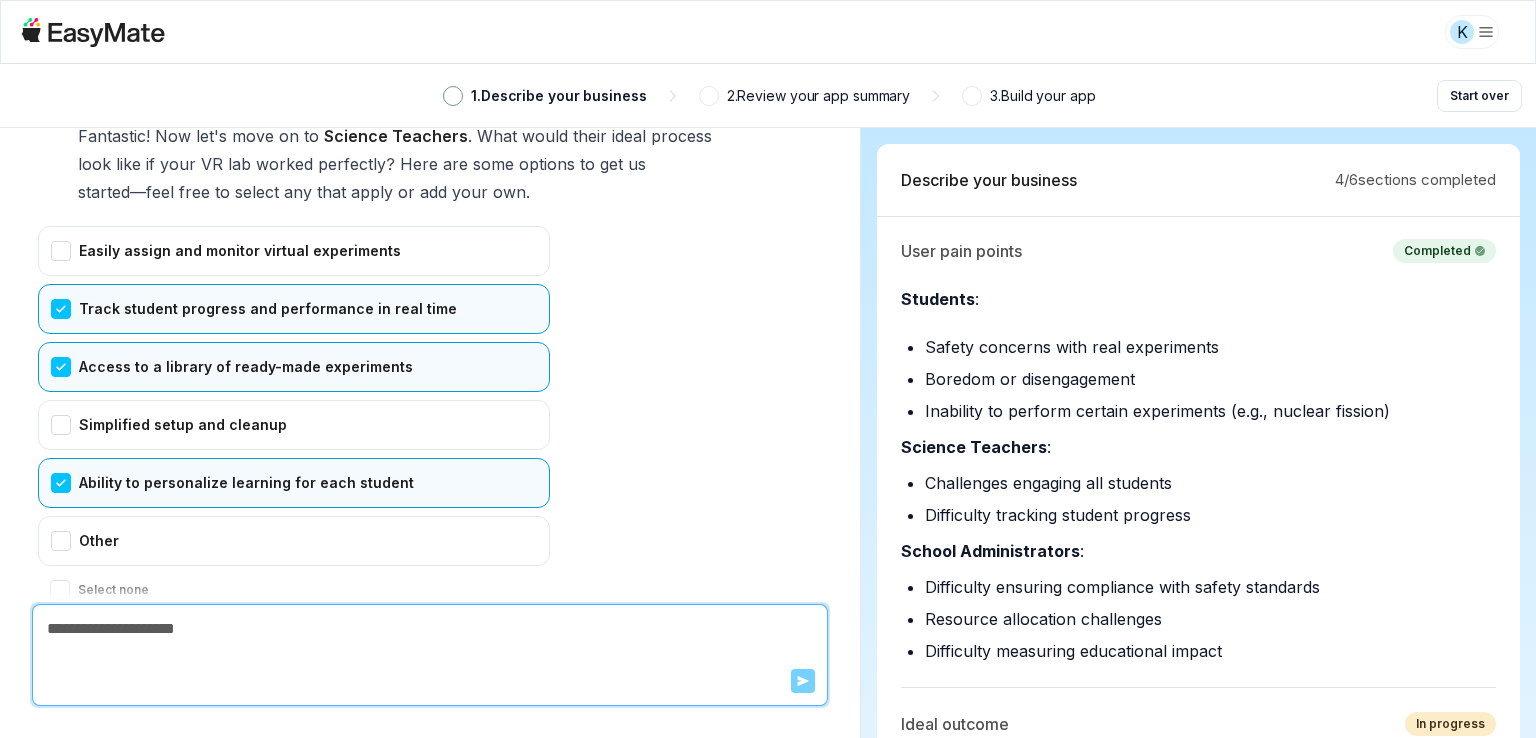 click on "Confirm" at bounding box center [73, 630] 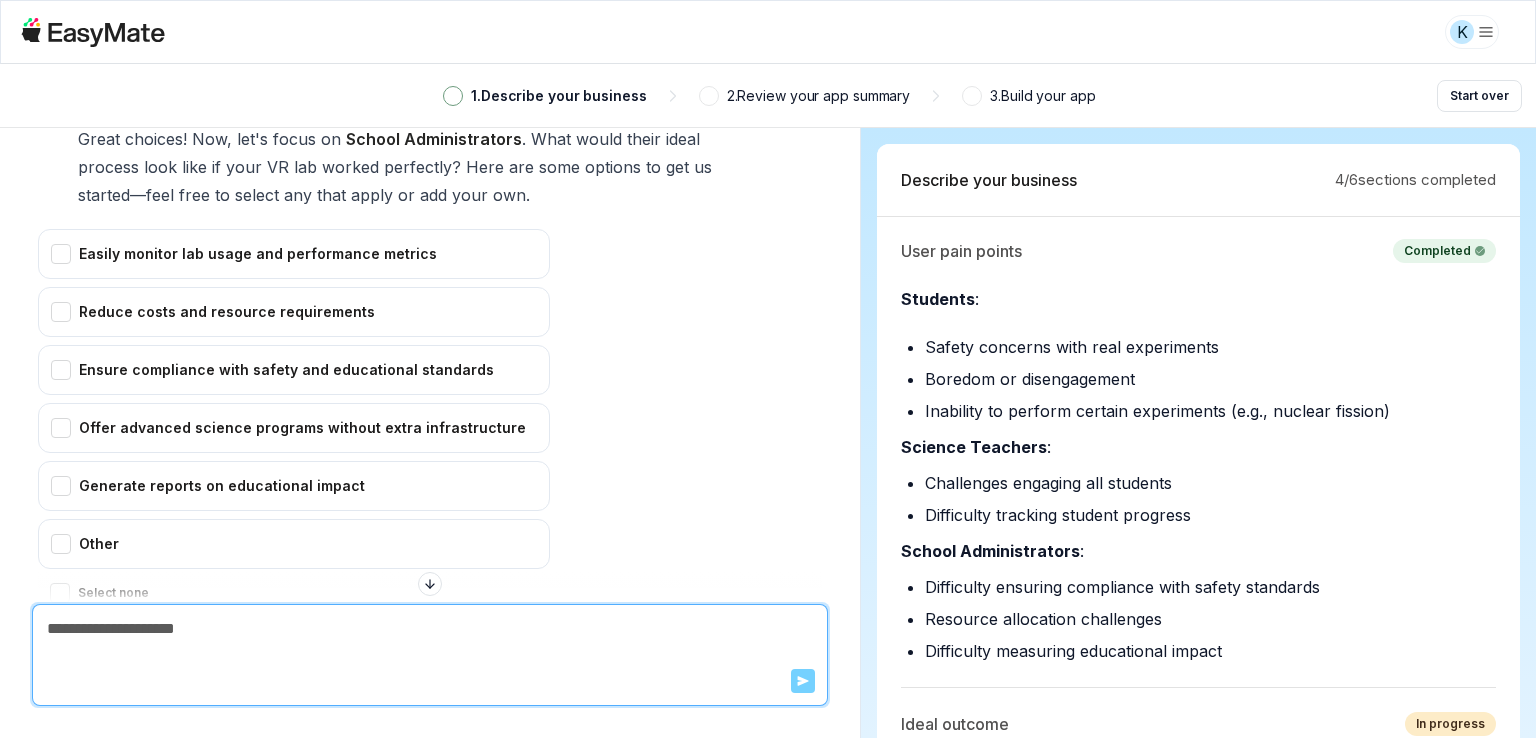 scroll, scrollTop: 8469, scrollLeft: 0, axis: vertical 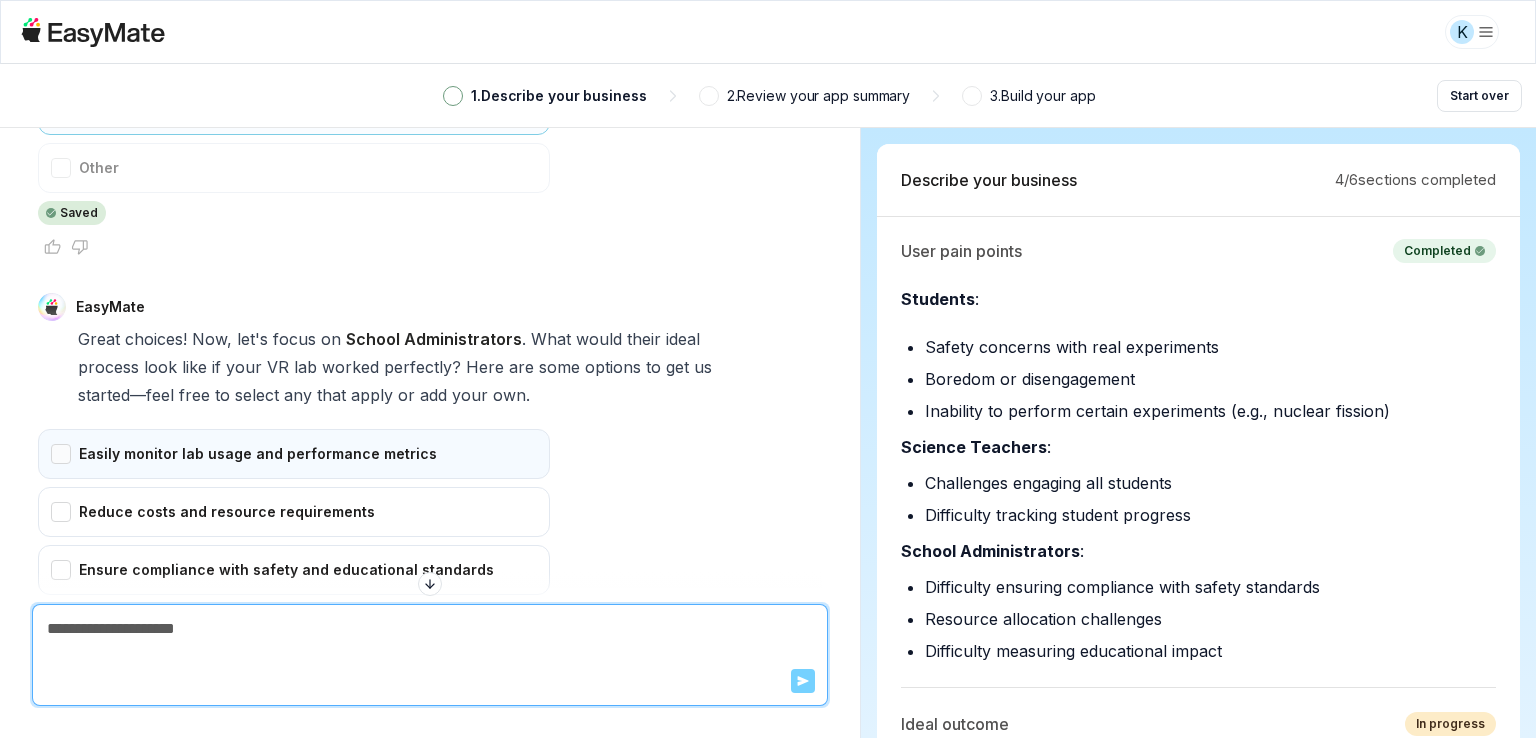 click on "Easily monitor lab usage and performance metrics" at bounding box center [294, 454] 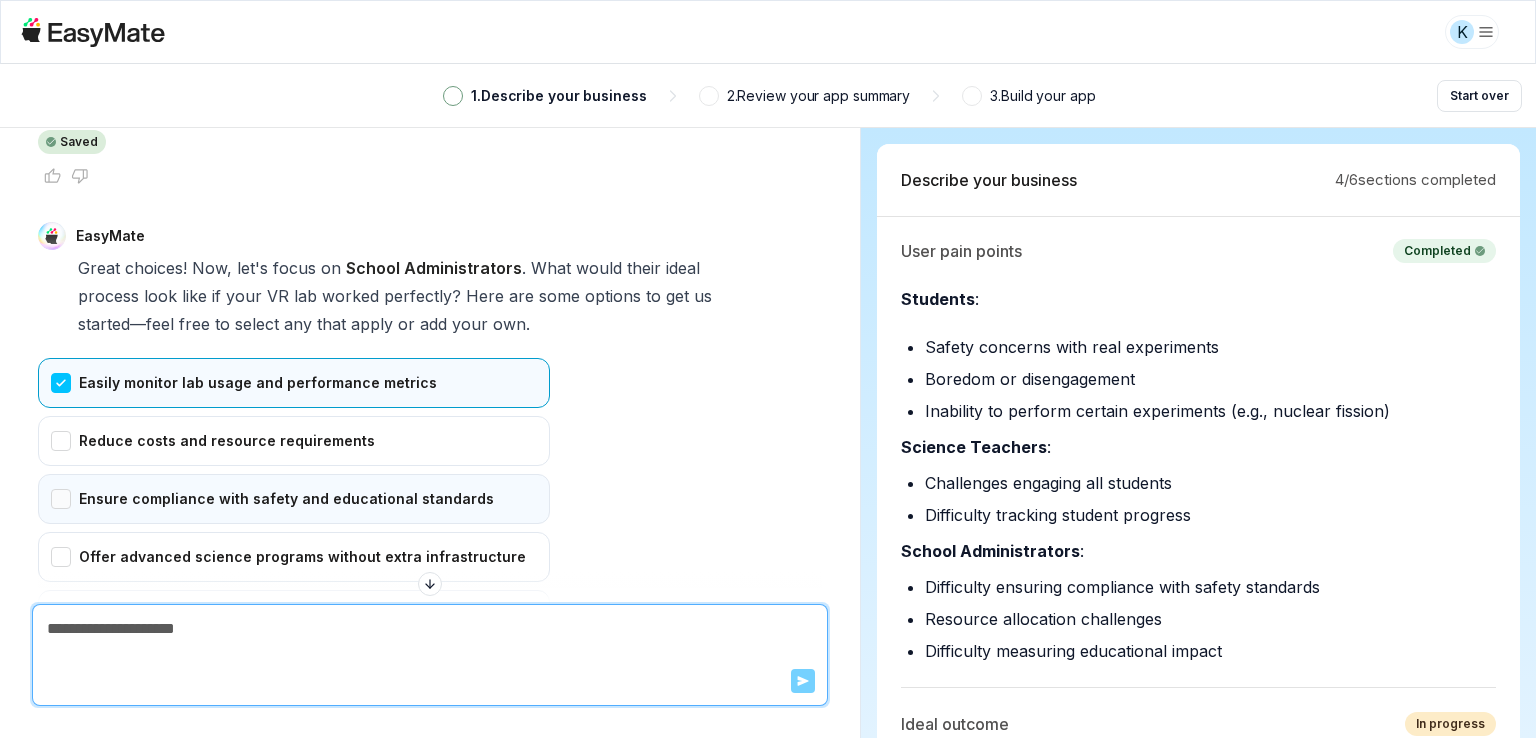 scroll, scrollTop: 8569, scrollLeft: 0, axis: vertical 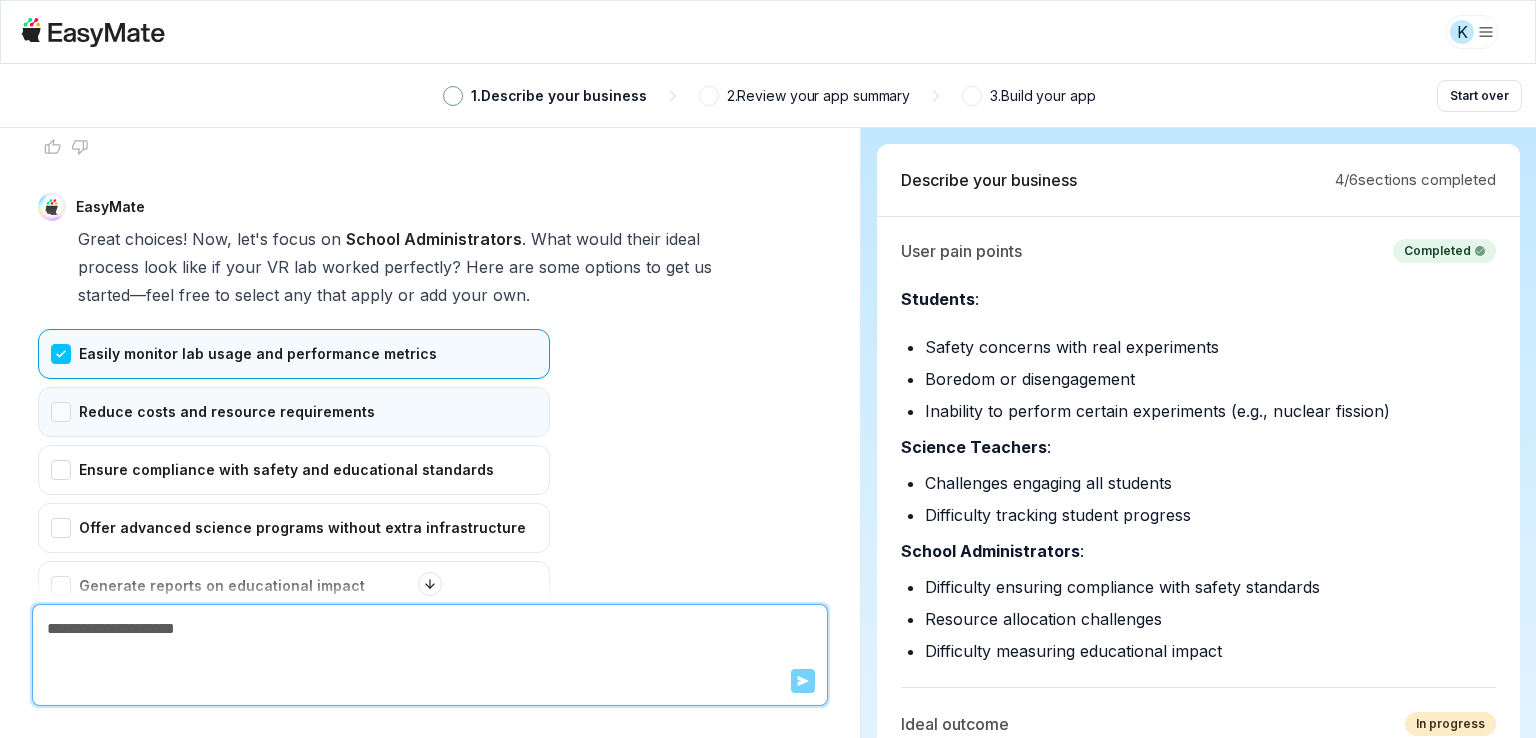 click on "Reduce costs and resource requirements" at bounding box center (294, 412) 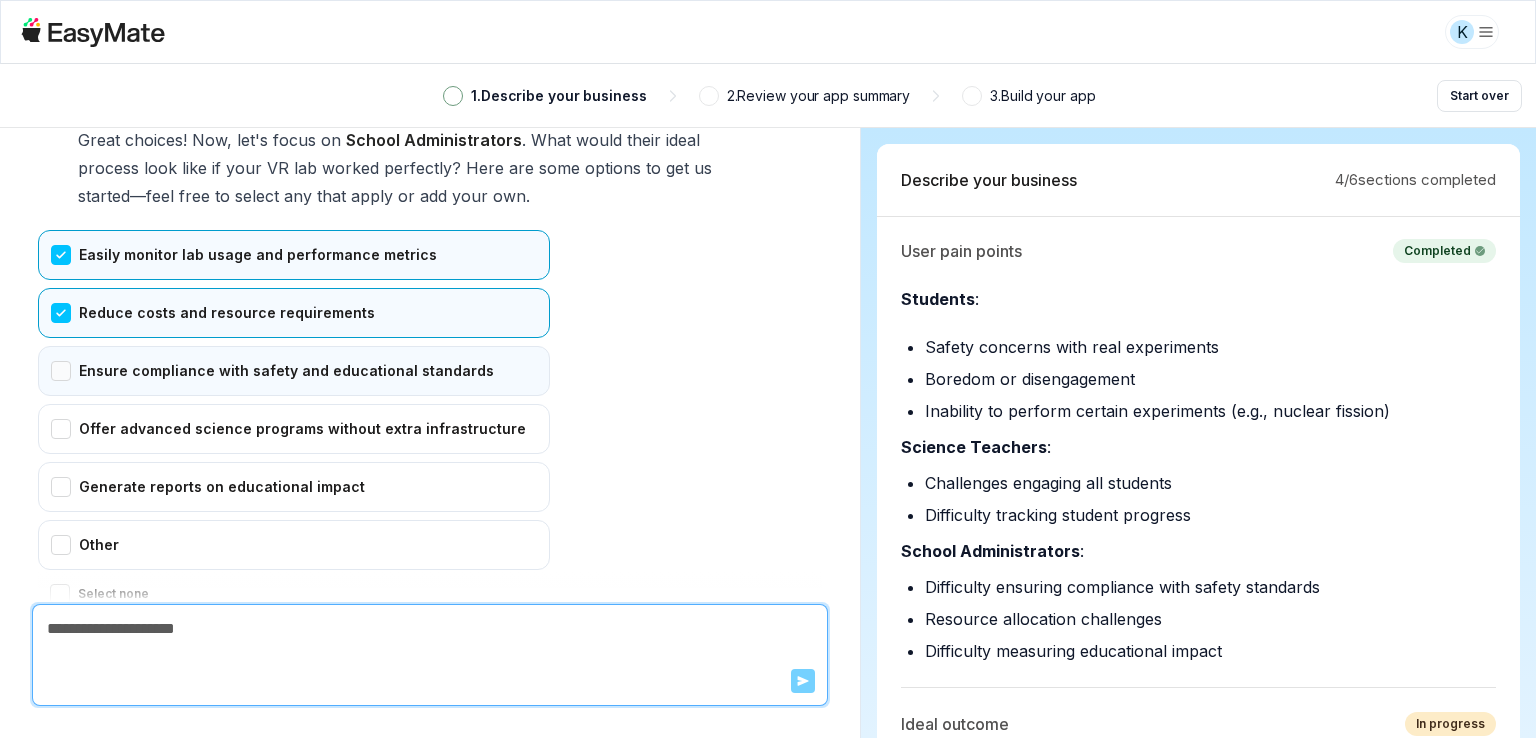 scroll, scrollTop: 8669, scrollLeft: 0, axis: vertical 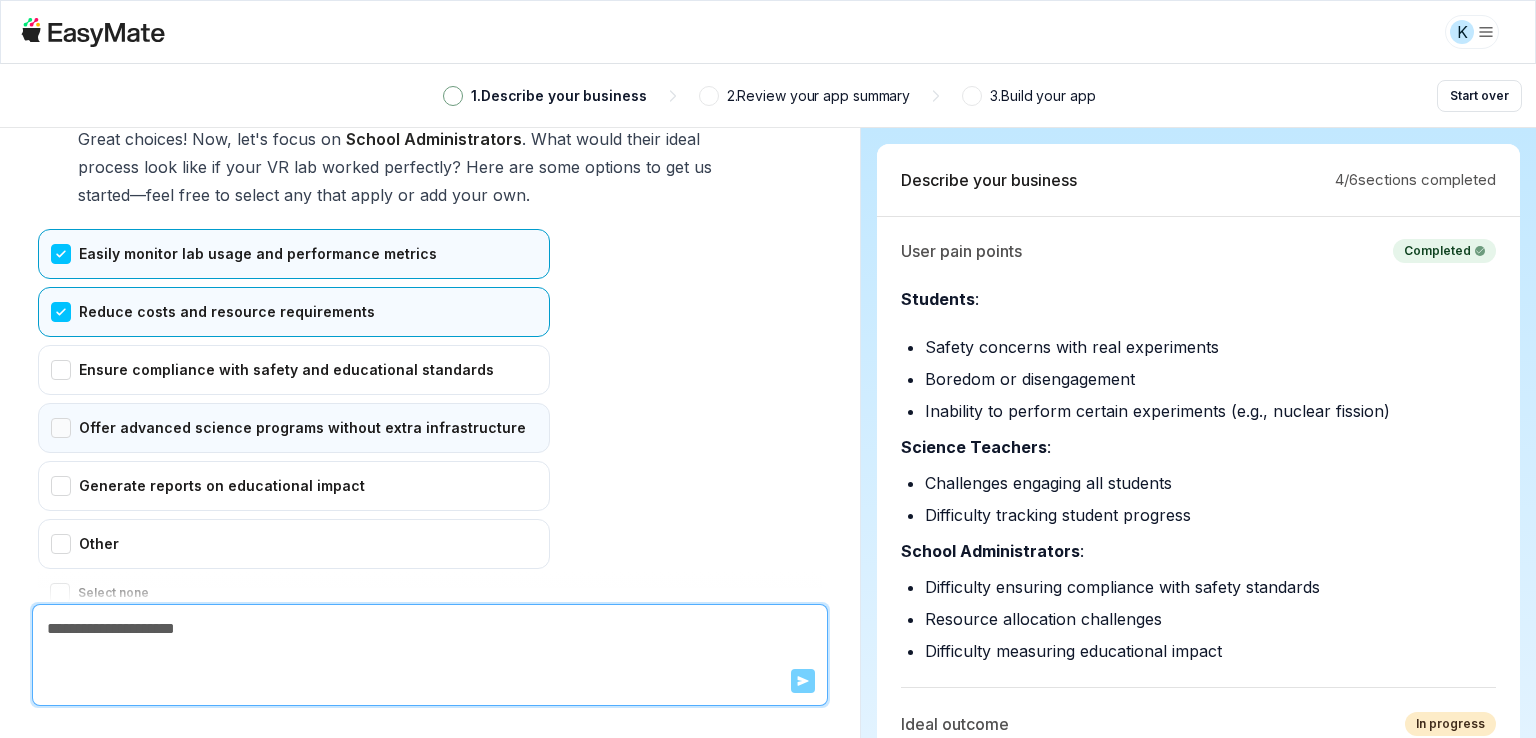 click on "Offer advanced science programs without extra infrastructure" at bounding box center (294, 428) 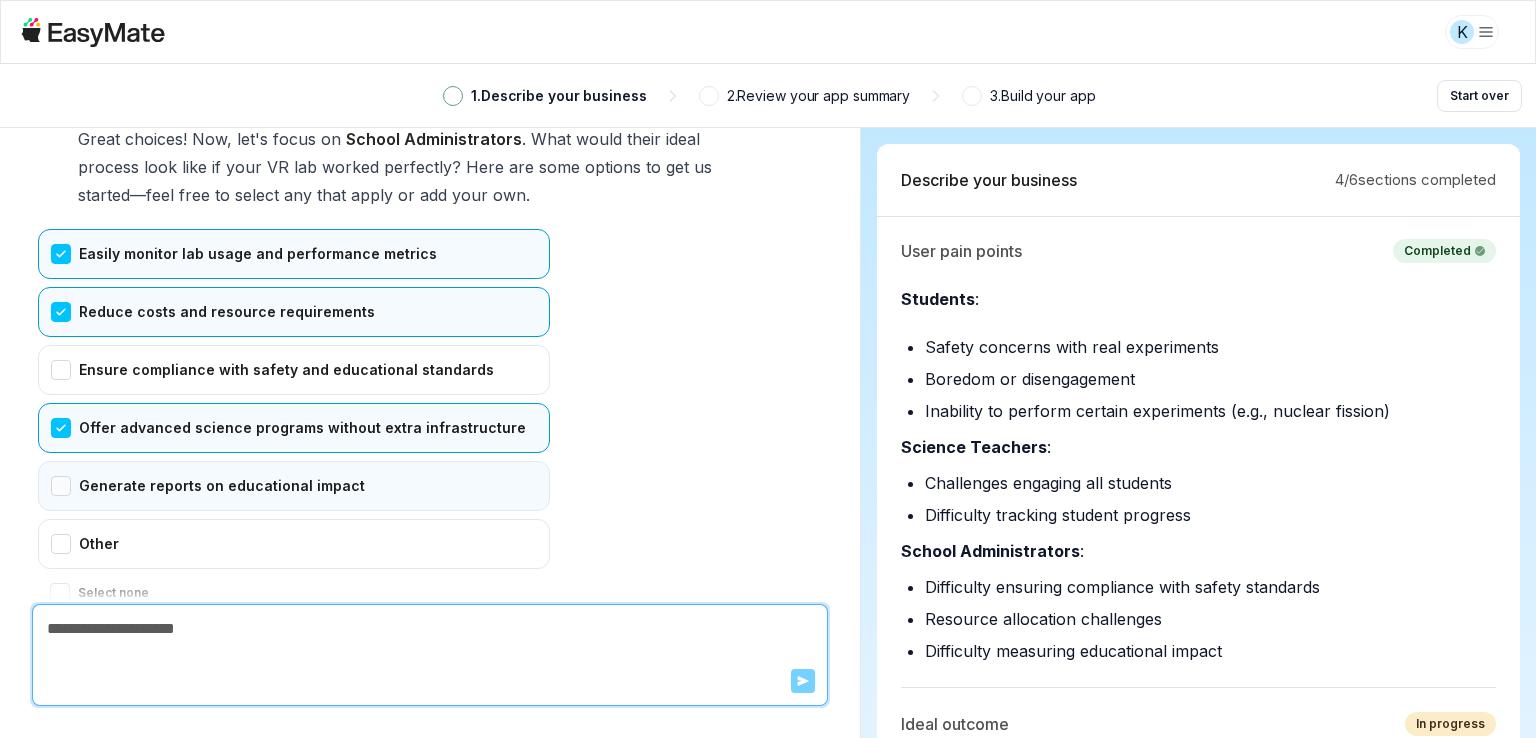 click on "Generate reports on educational impact" at bounding box center [294, 486] 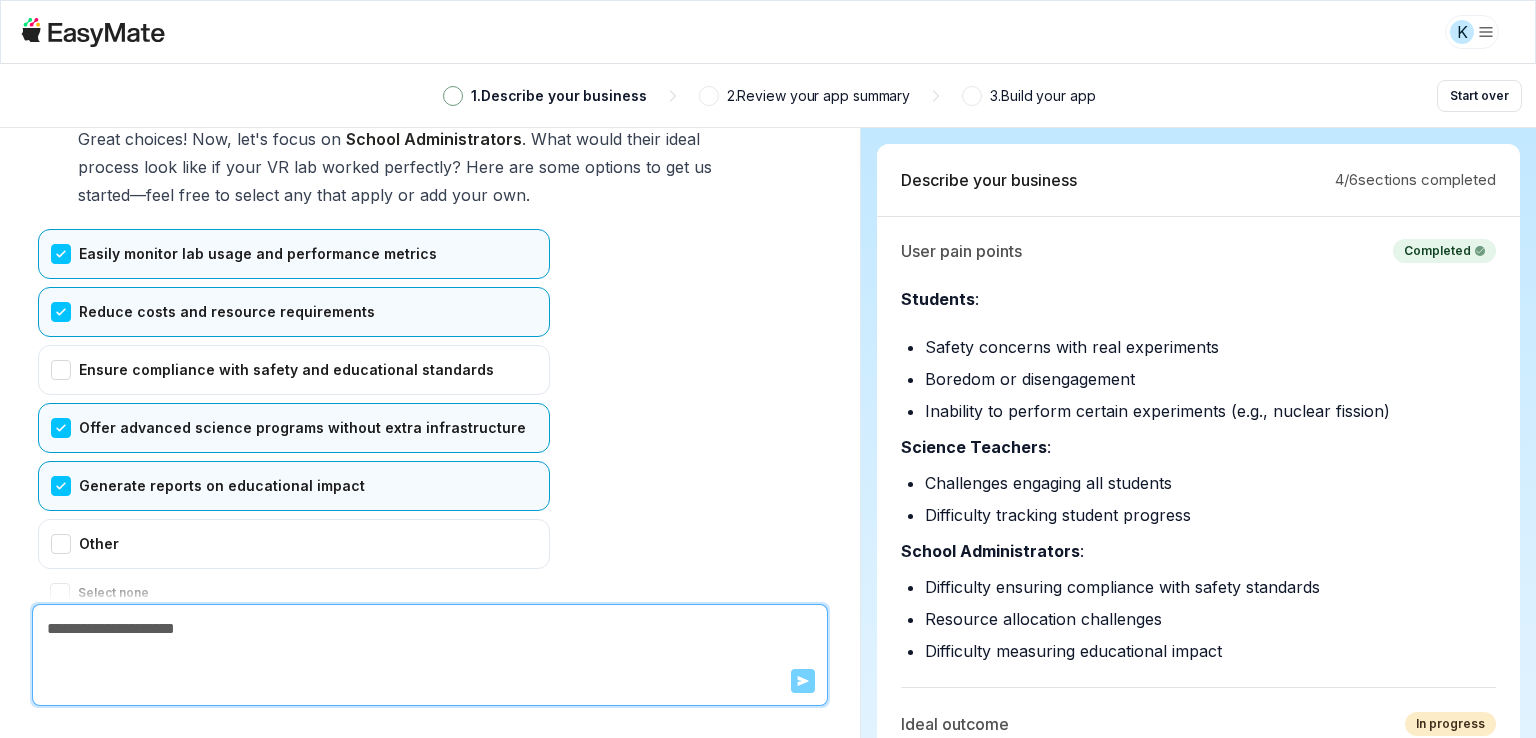 click on "Confirm" at bounding box center (73, 633) 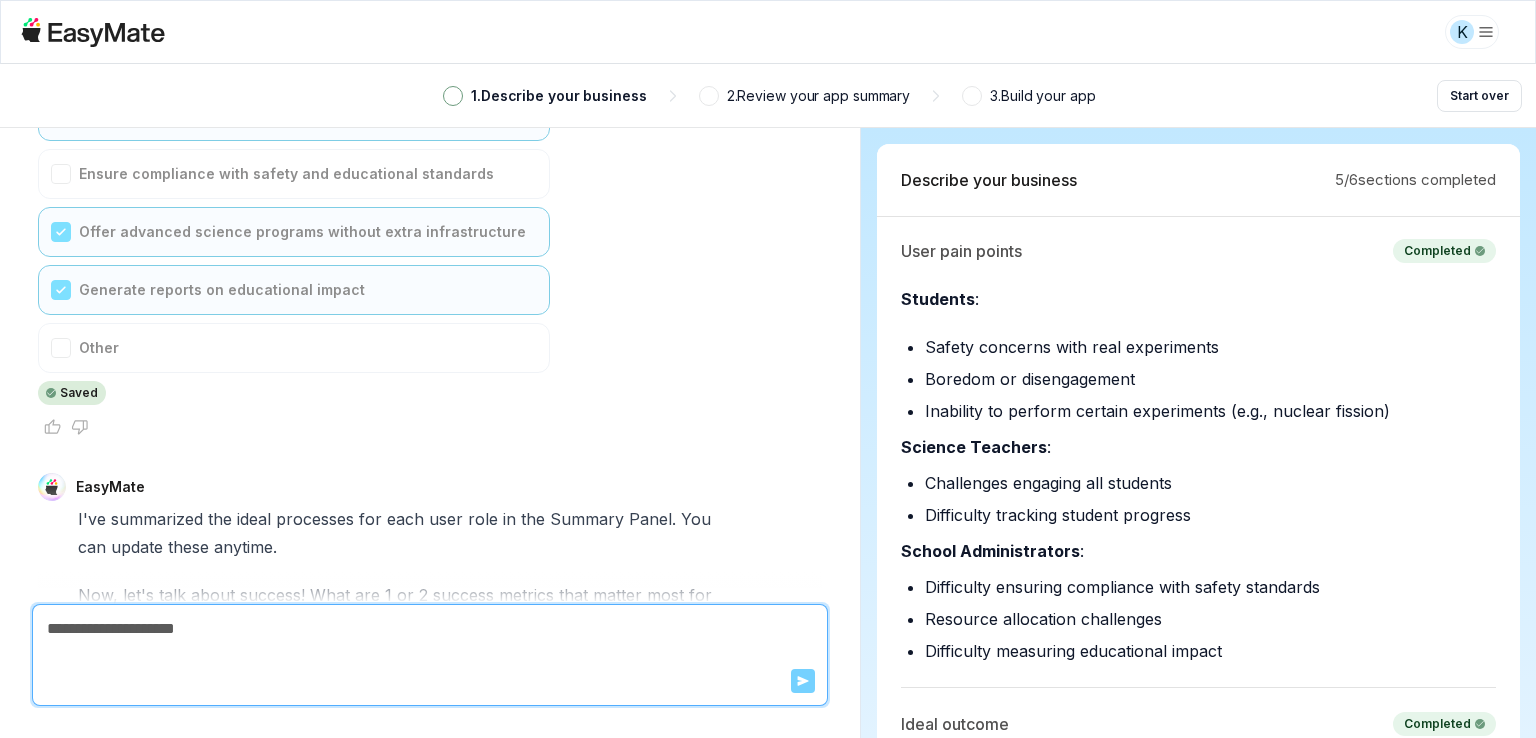 scroll, scrollTop: 9319, scrollLeft: 0, axis: vertical 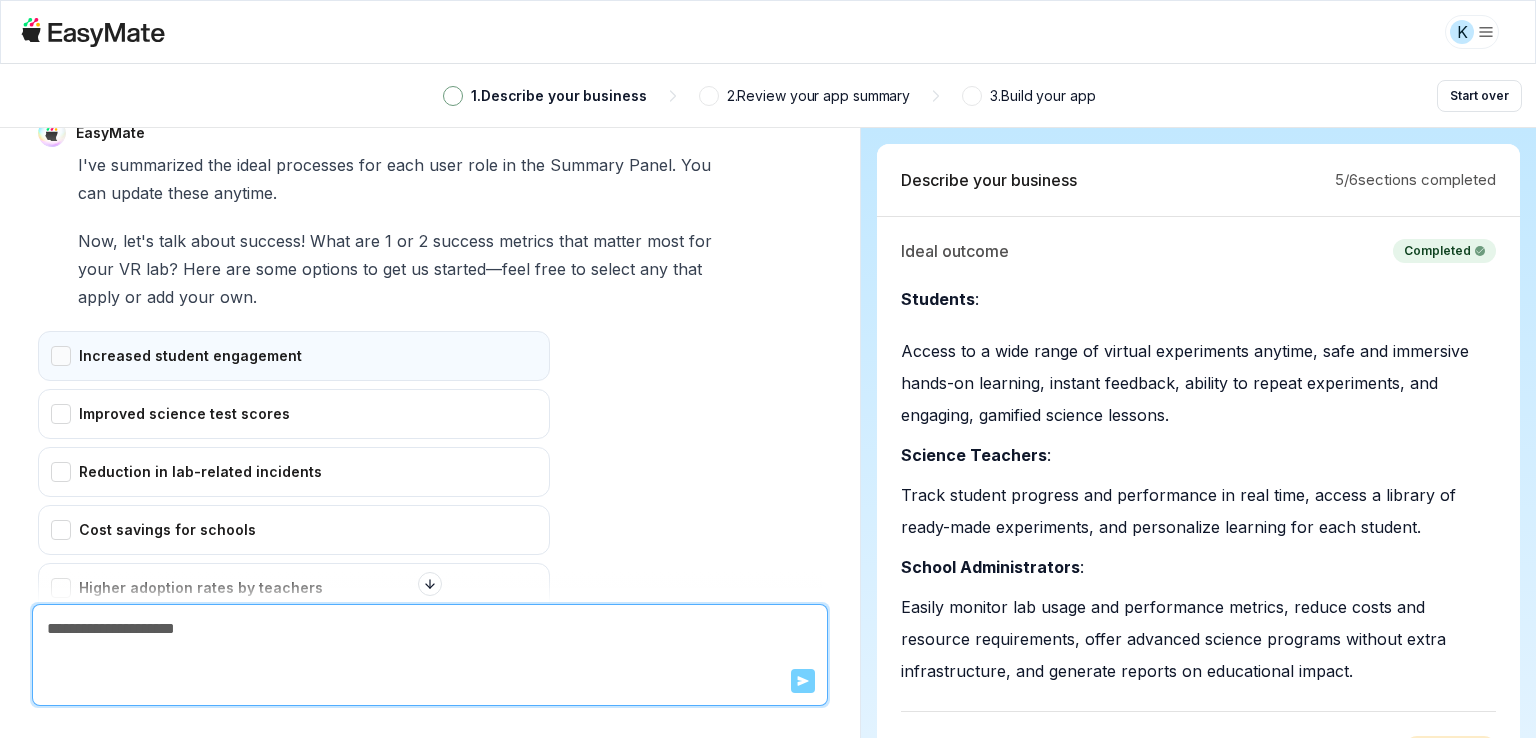 click on "Increased student engagement" at bounding box center [294, 356] 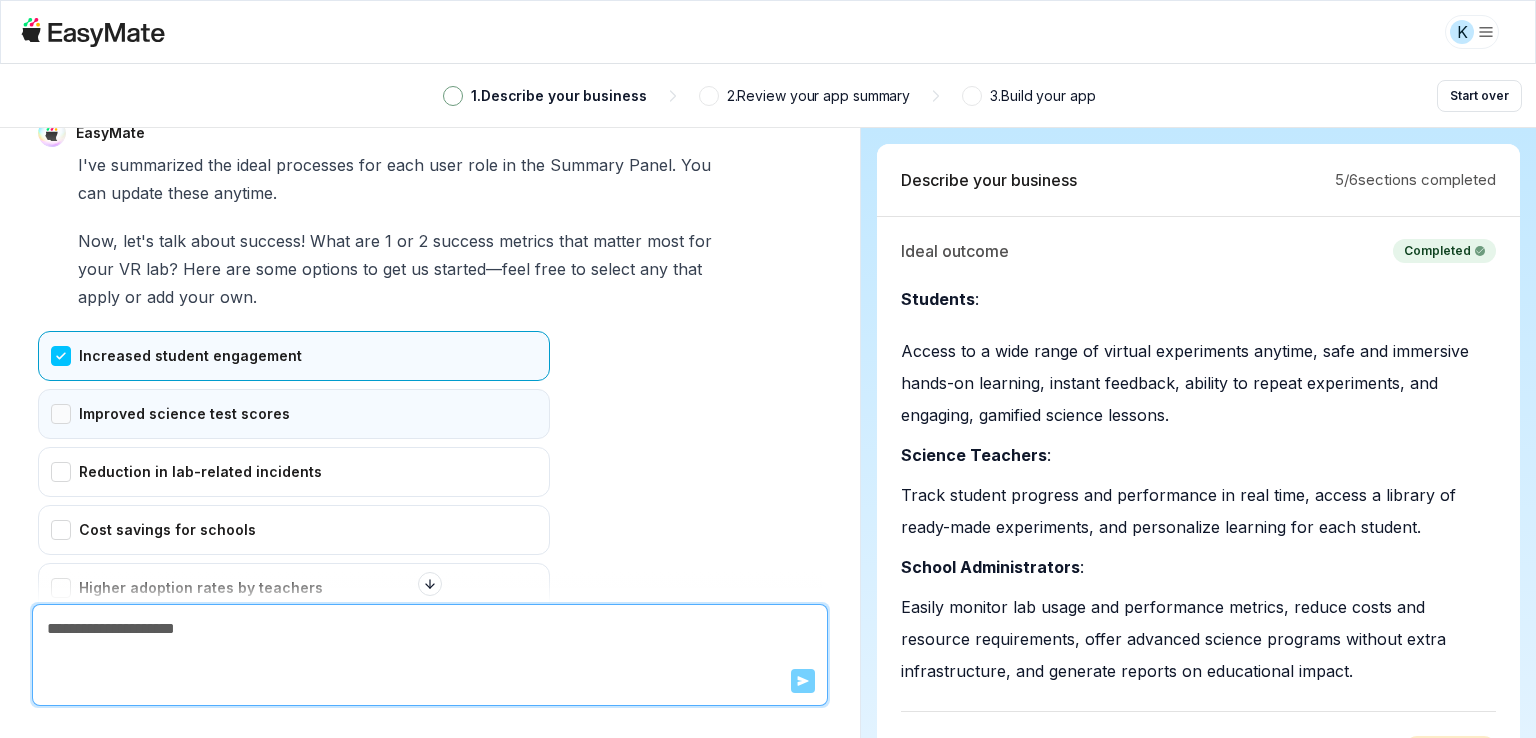 click on "Improved science test scores" at bounding box center (294, 414) 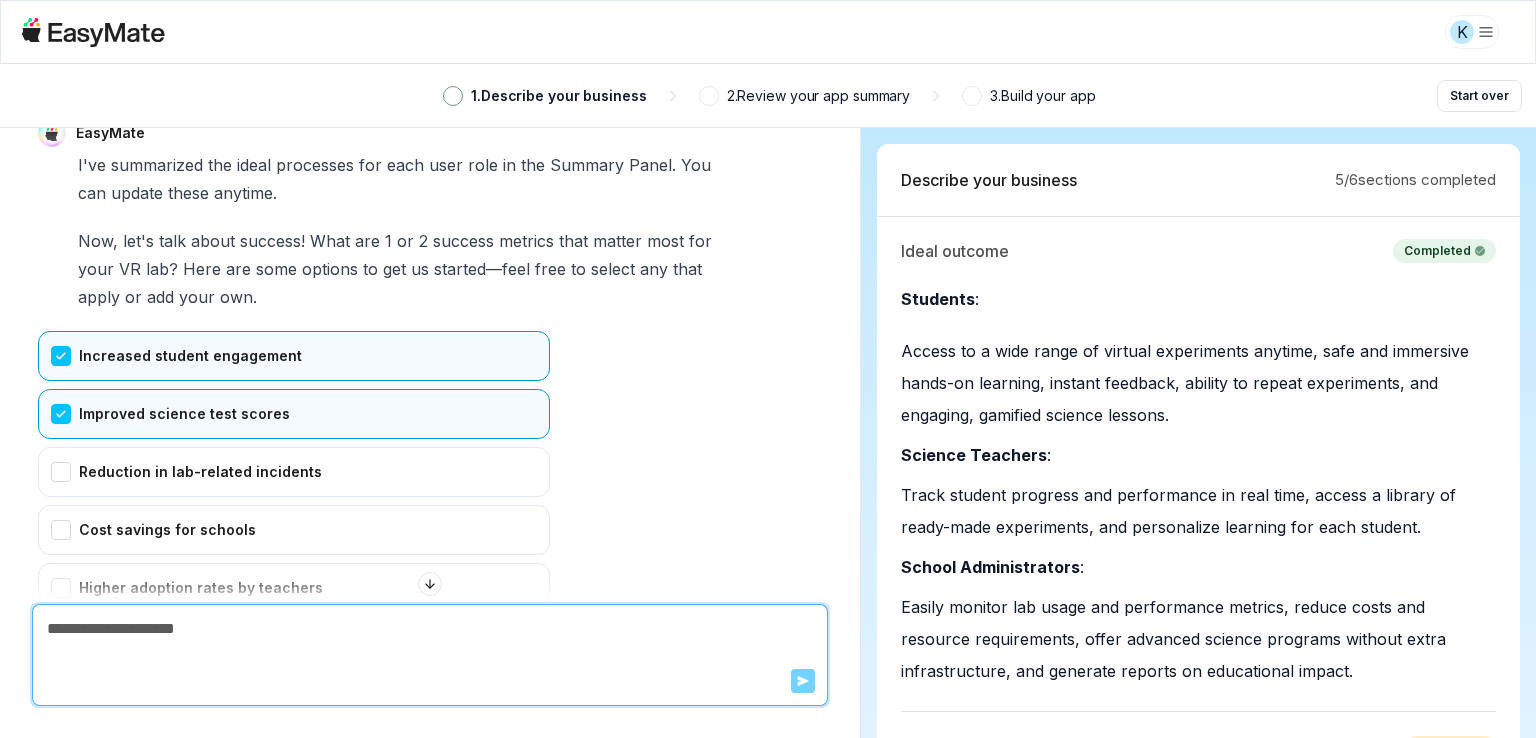 scroll, scrollTop: 9319, scrollLeft: 0, axis: vertical 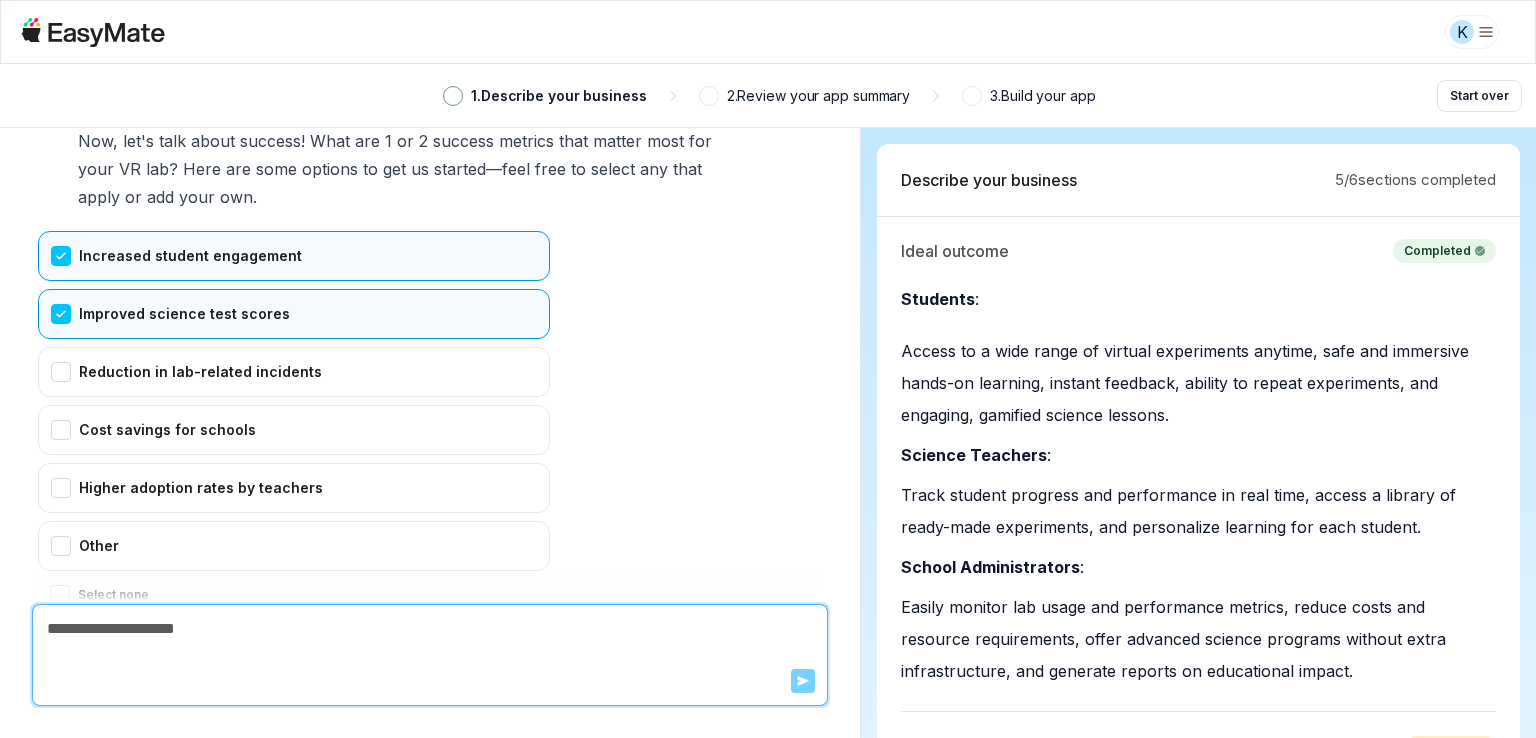 click on "Confirm" at bounding box center [73, 635] 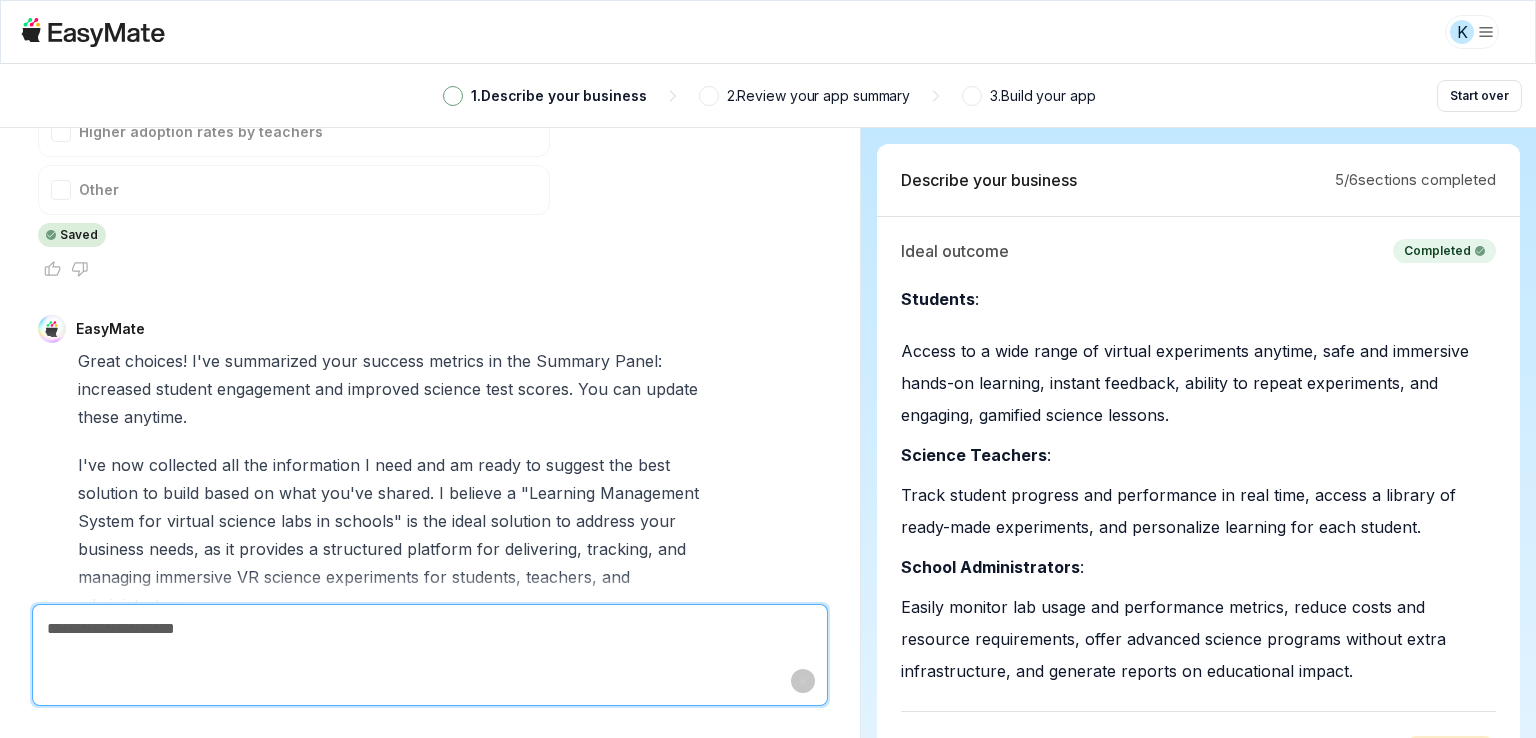 scroll, scrollTop: 9703, scrollLeft: 0, axis: vertical 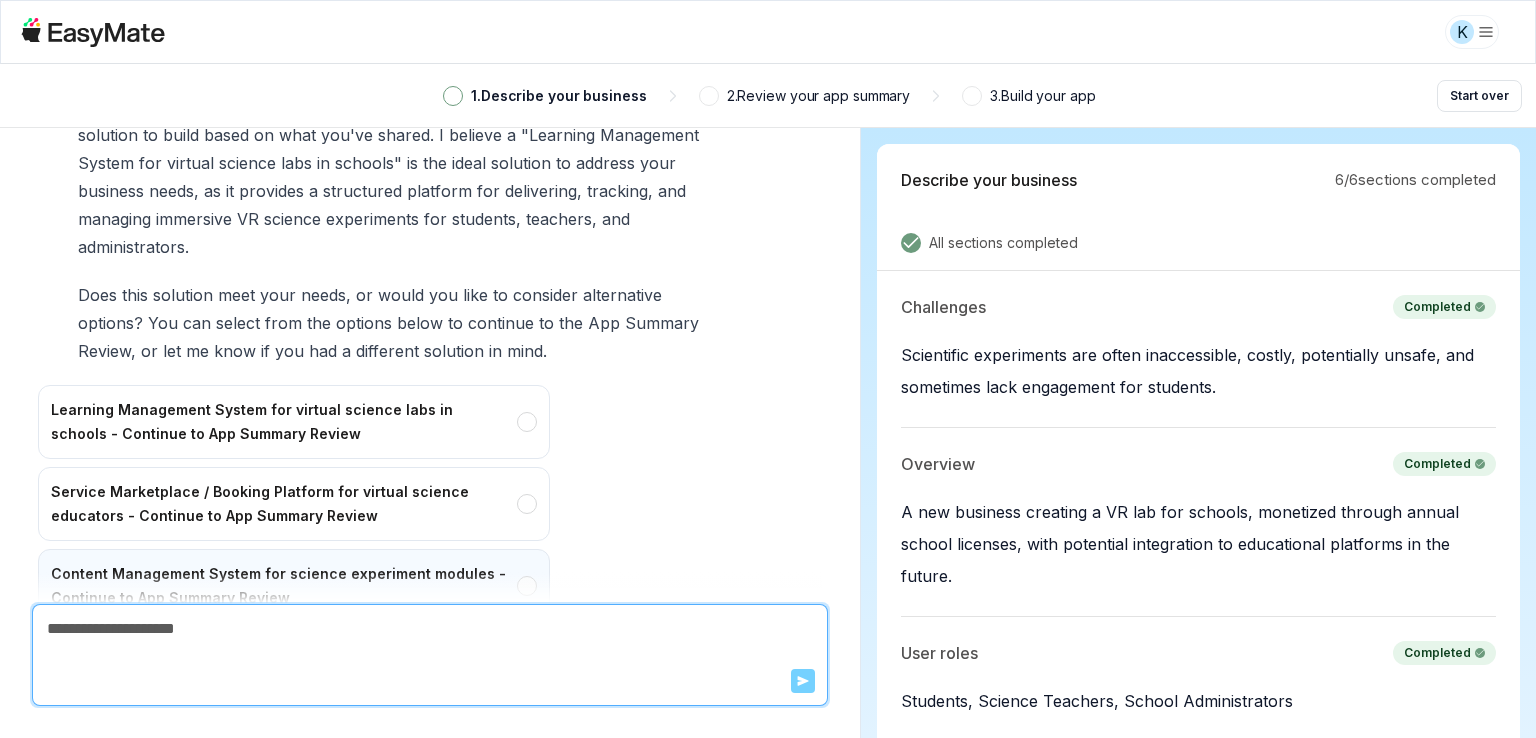 click on "Content Management System for science experiment modules - Continue to App Summary Review" at bounding box center (294, 586) 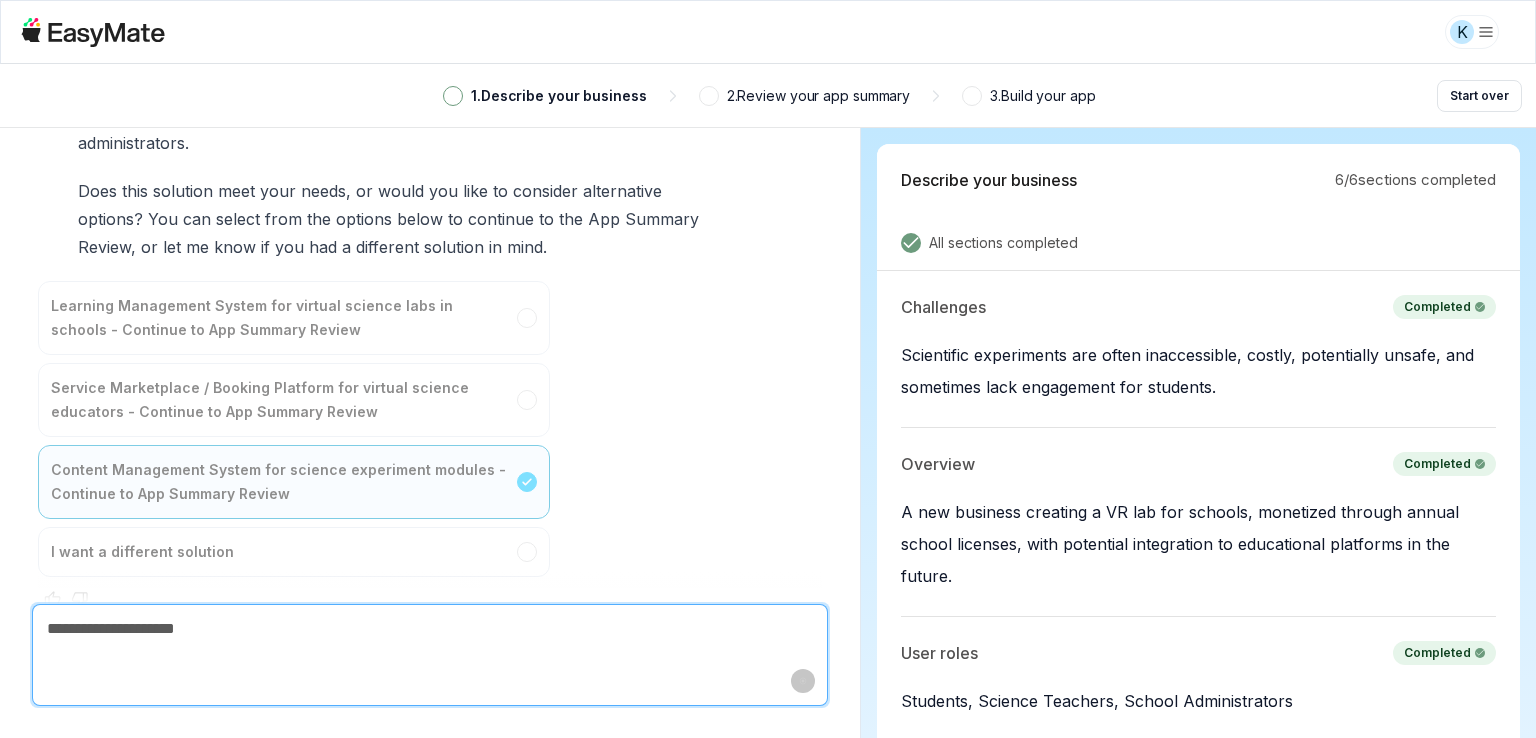 scroll, scrollTop: 10145, scrollLeft: 0, axis: vertical 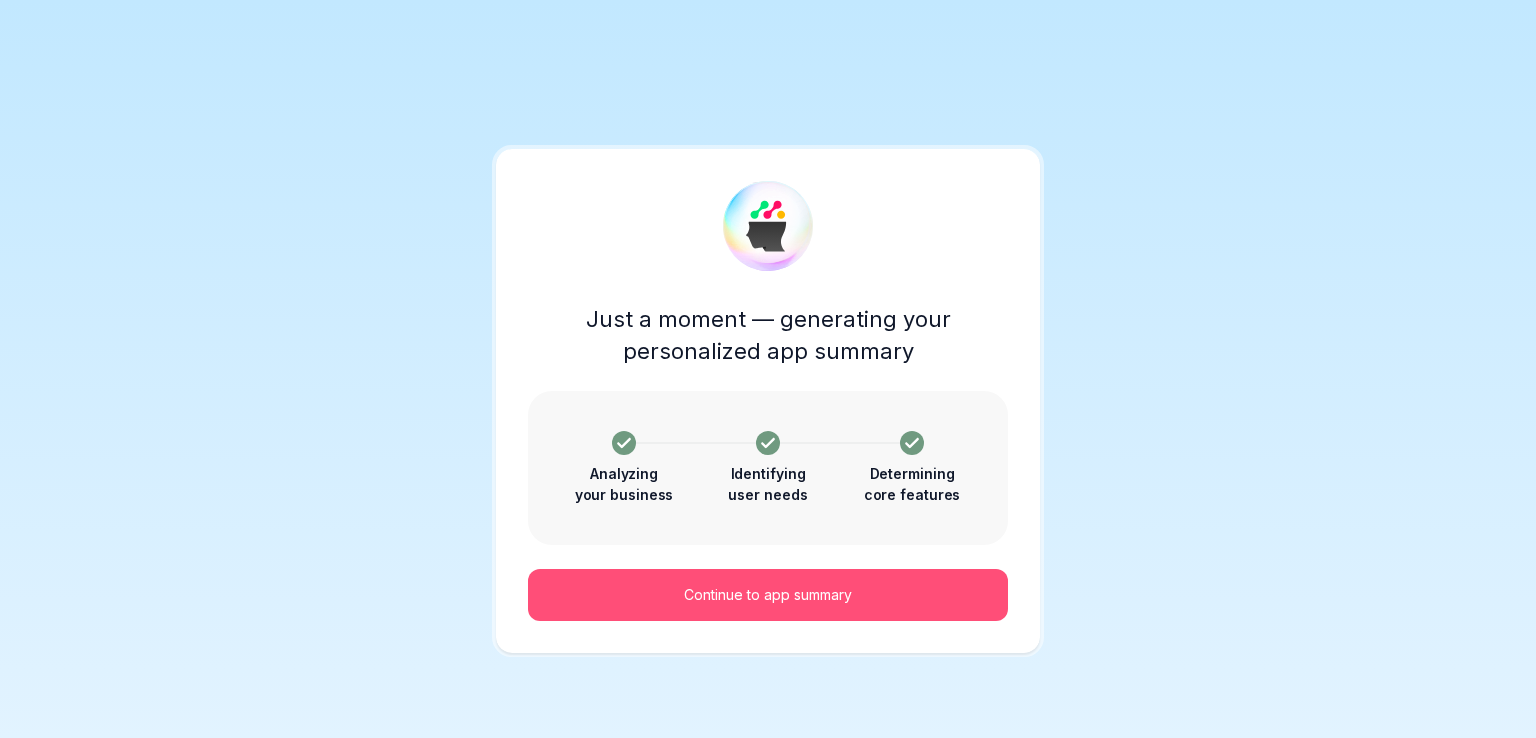 click on "Continue to app summary" at bounding box center [768, 595] 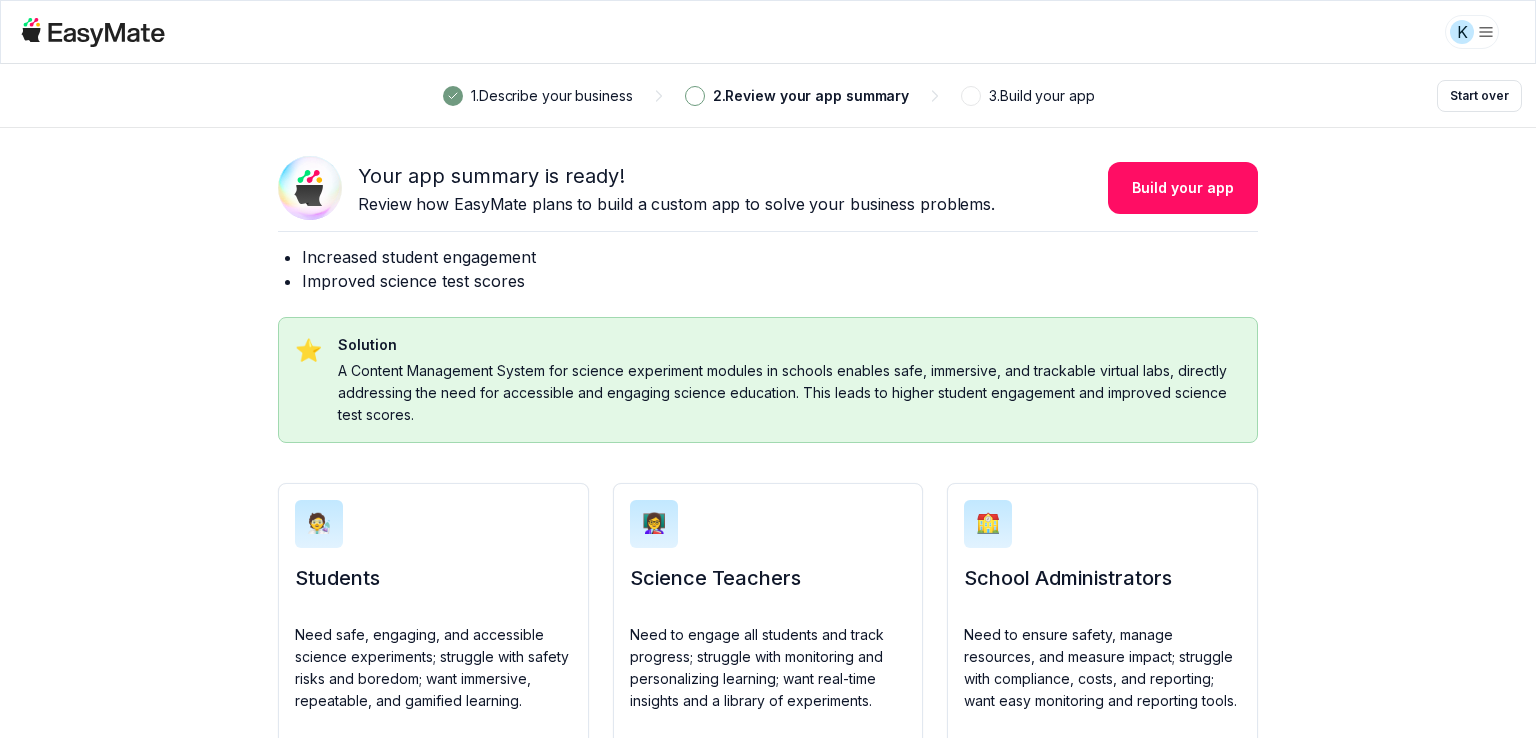 scroll, scrollTop: 70, scrollLeft: 0, axis: vertical 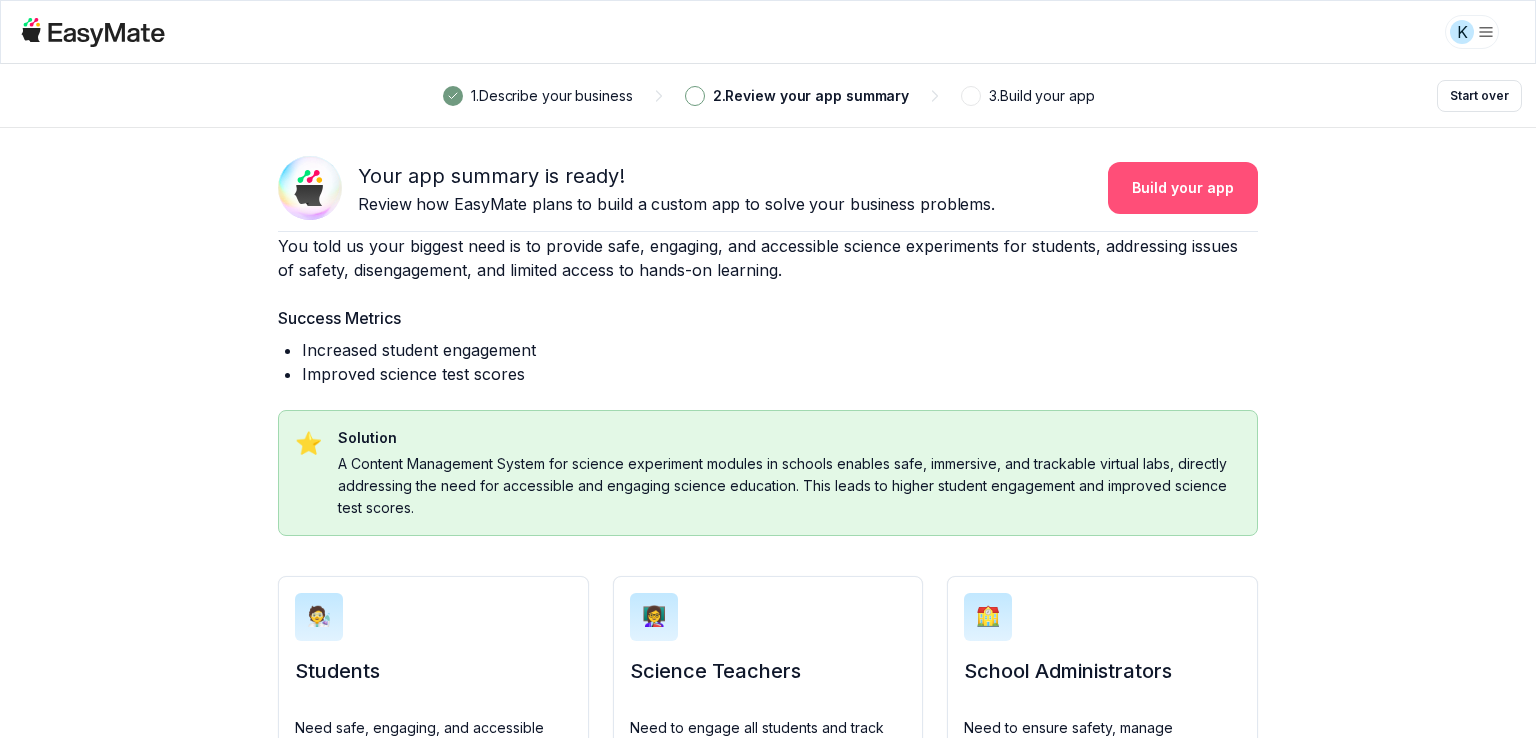click on "Build your app" at bounding box center [1183, 188] 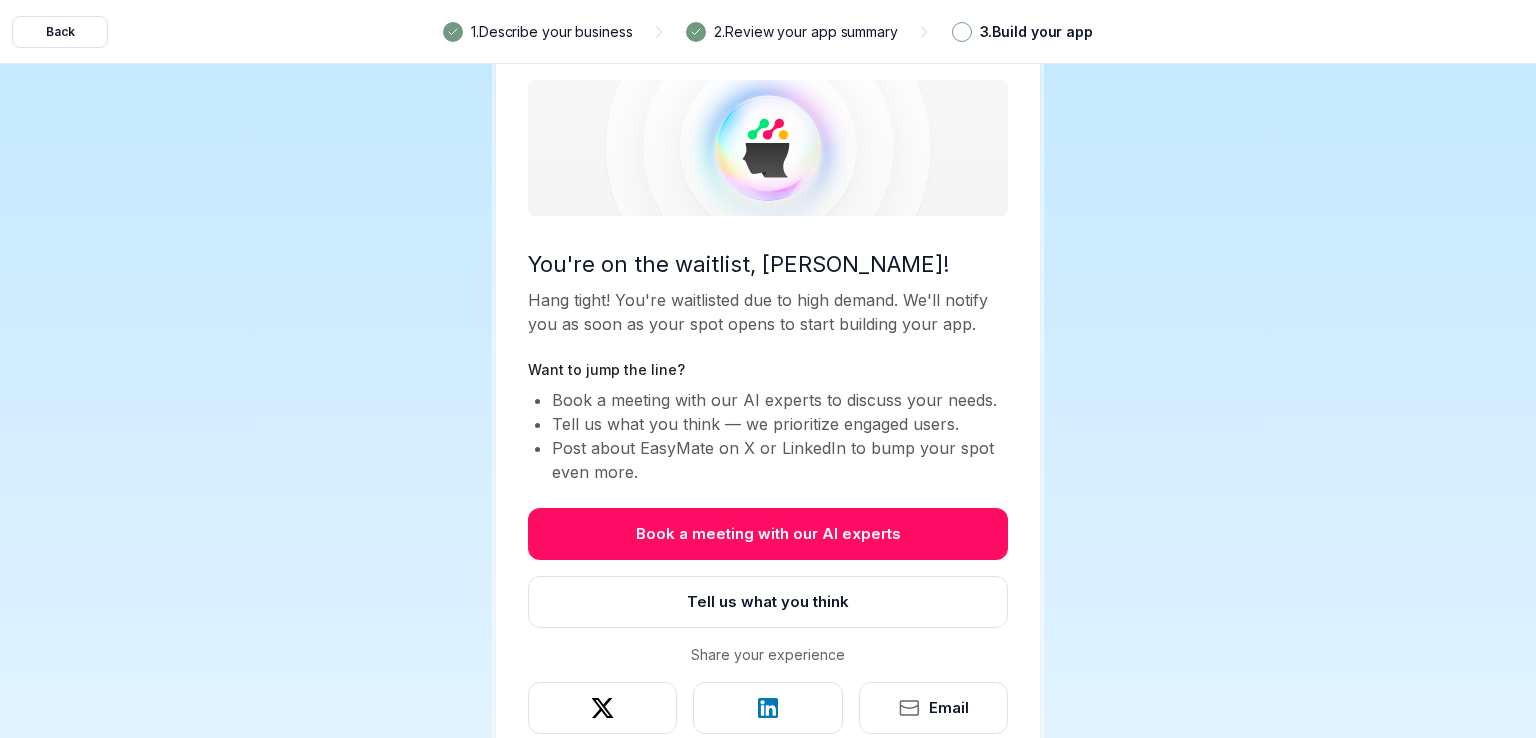 scroll, scrollTop: 0, scrollLeft: 0, axis: both 